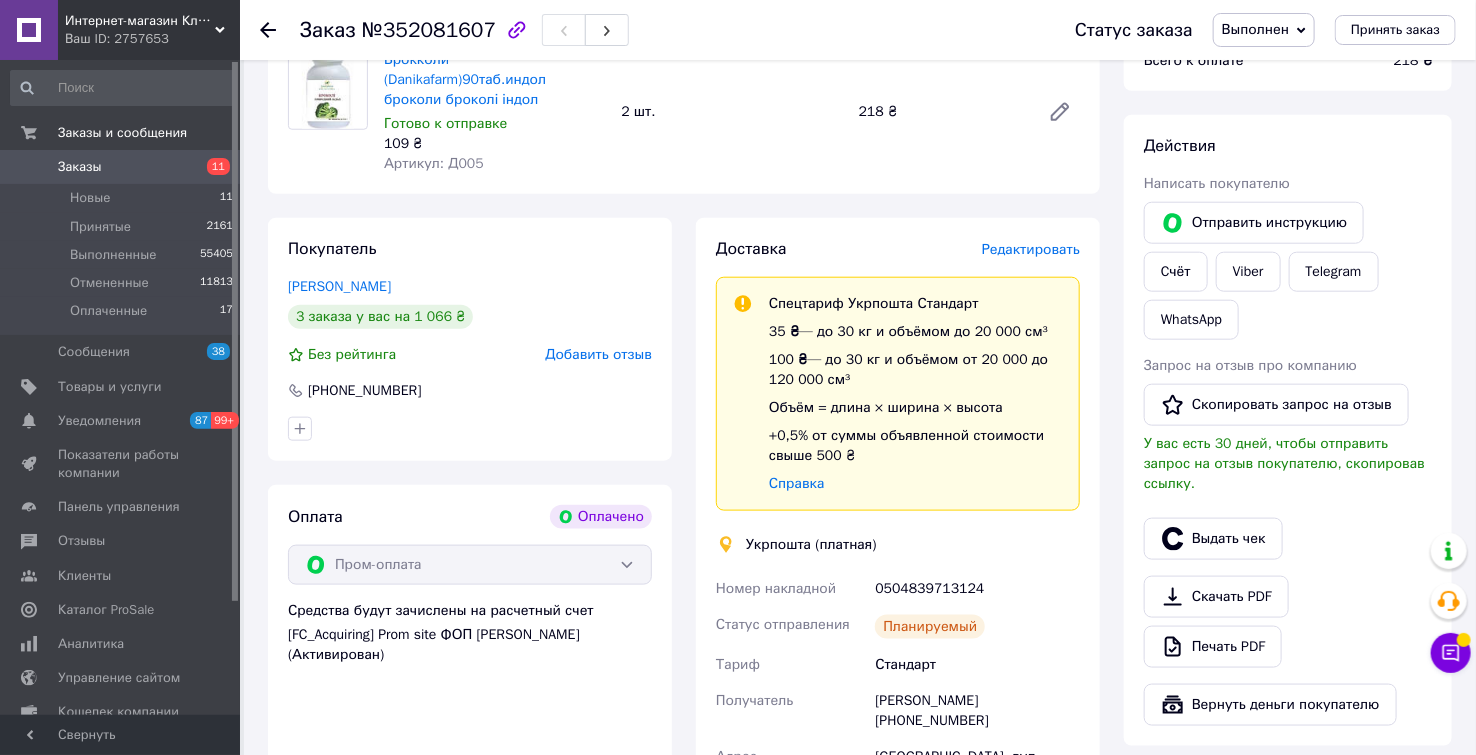 scroll, scrollTop: 777, scrollLeft: 0, axis: vertical 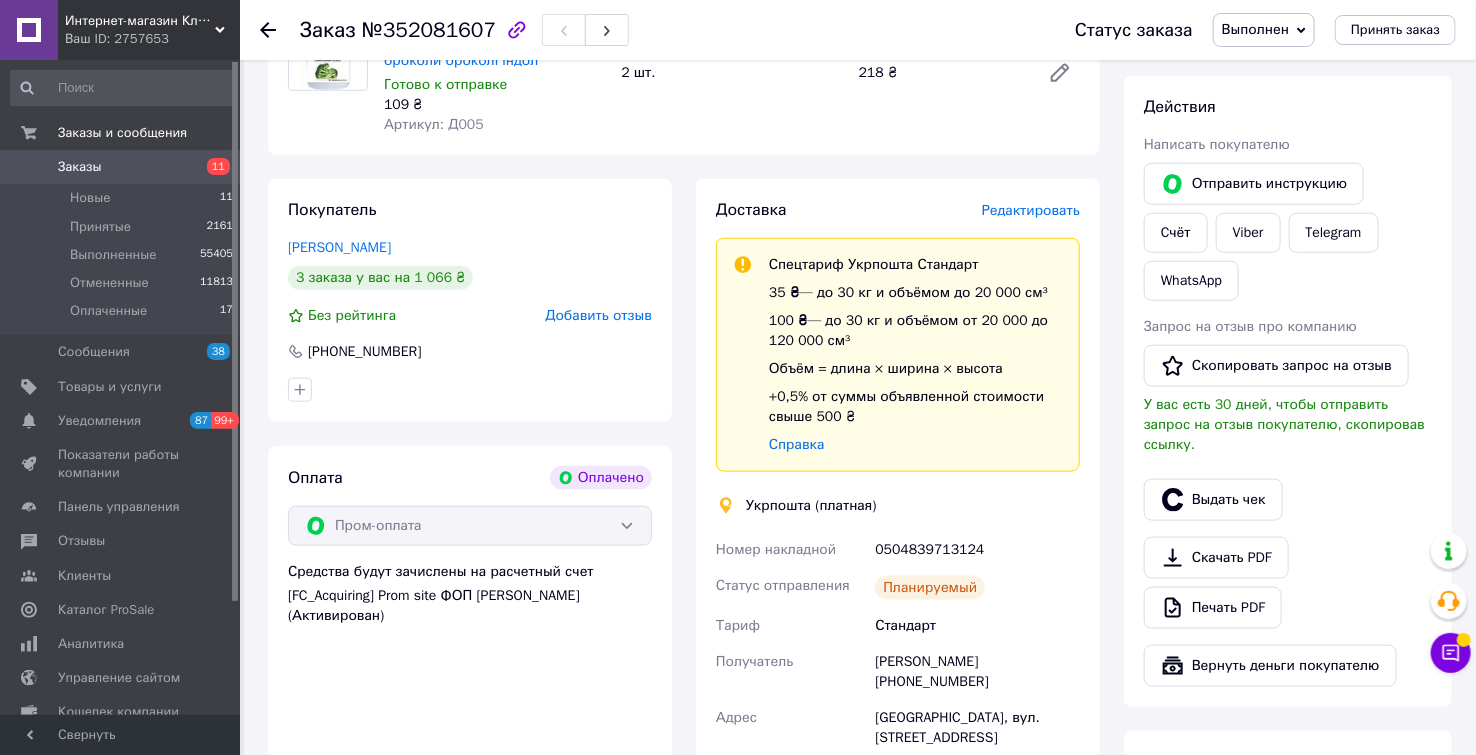 click 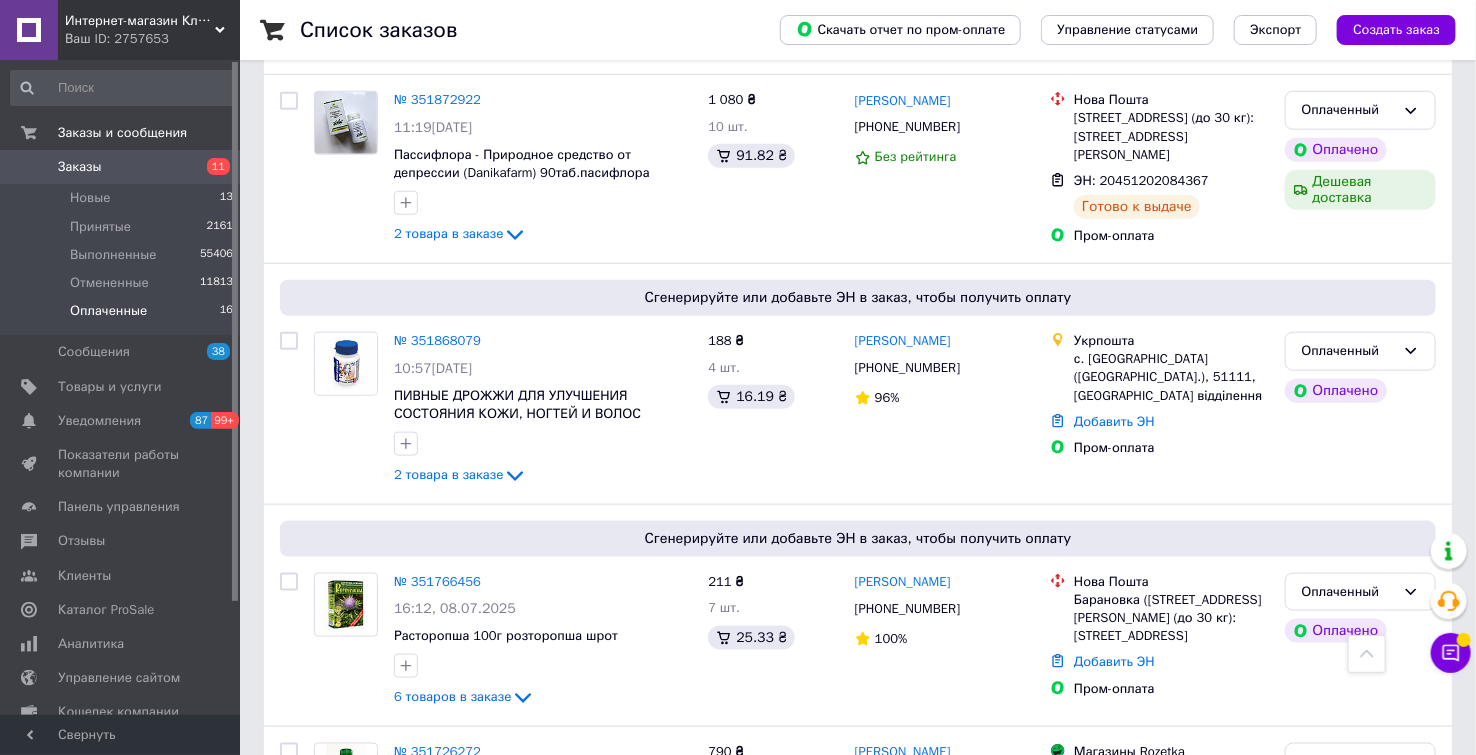 scroll, scrollTop: 1222, scrollLeft: 0, axis: vertical 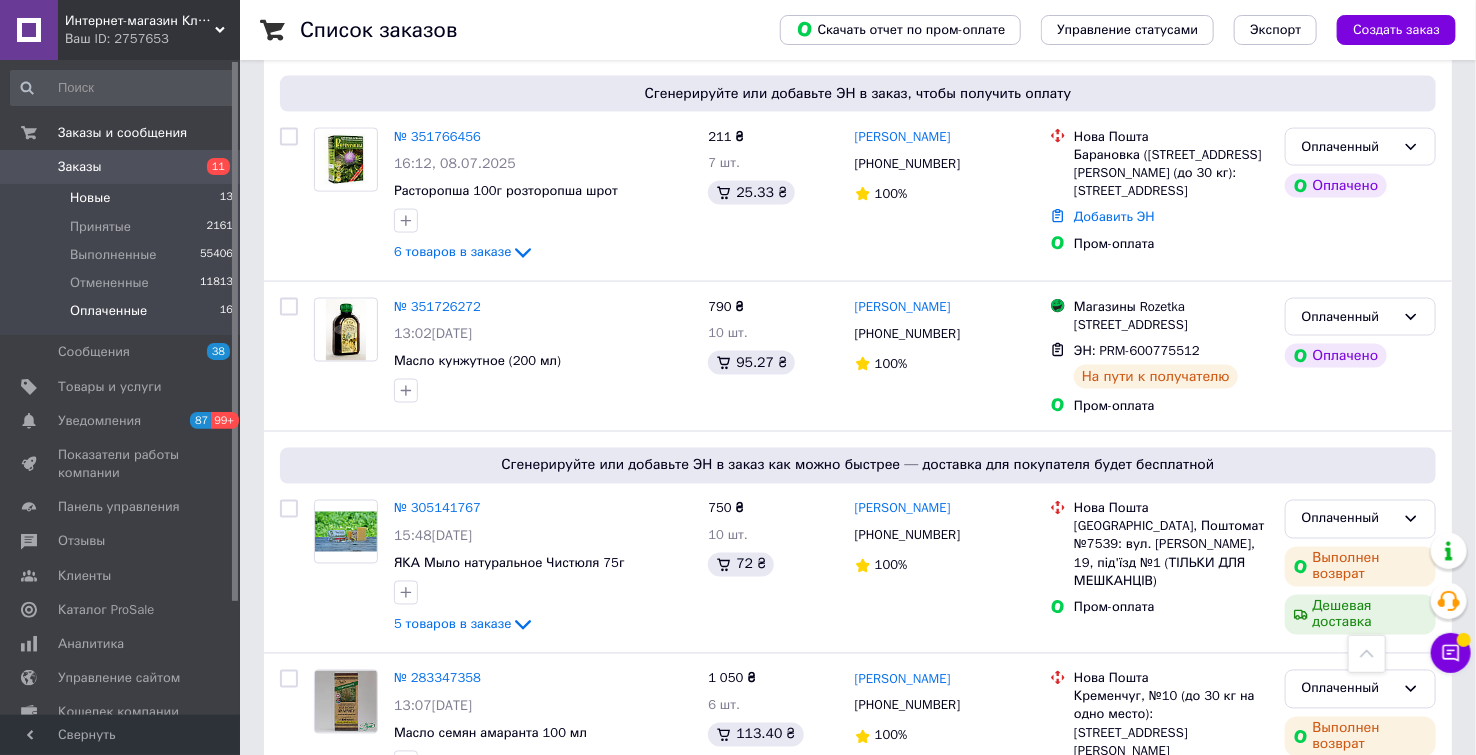 click on "Новые 13" at bounding box center (122, 198) 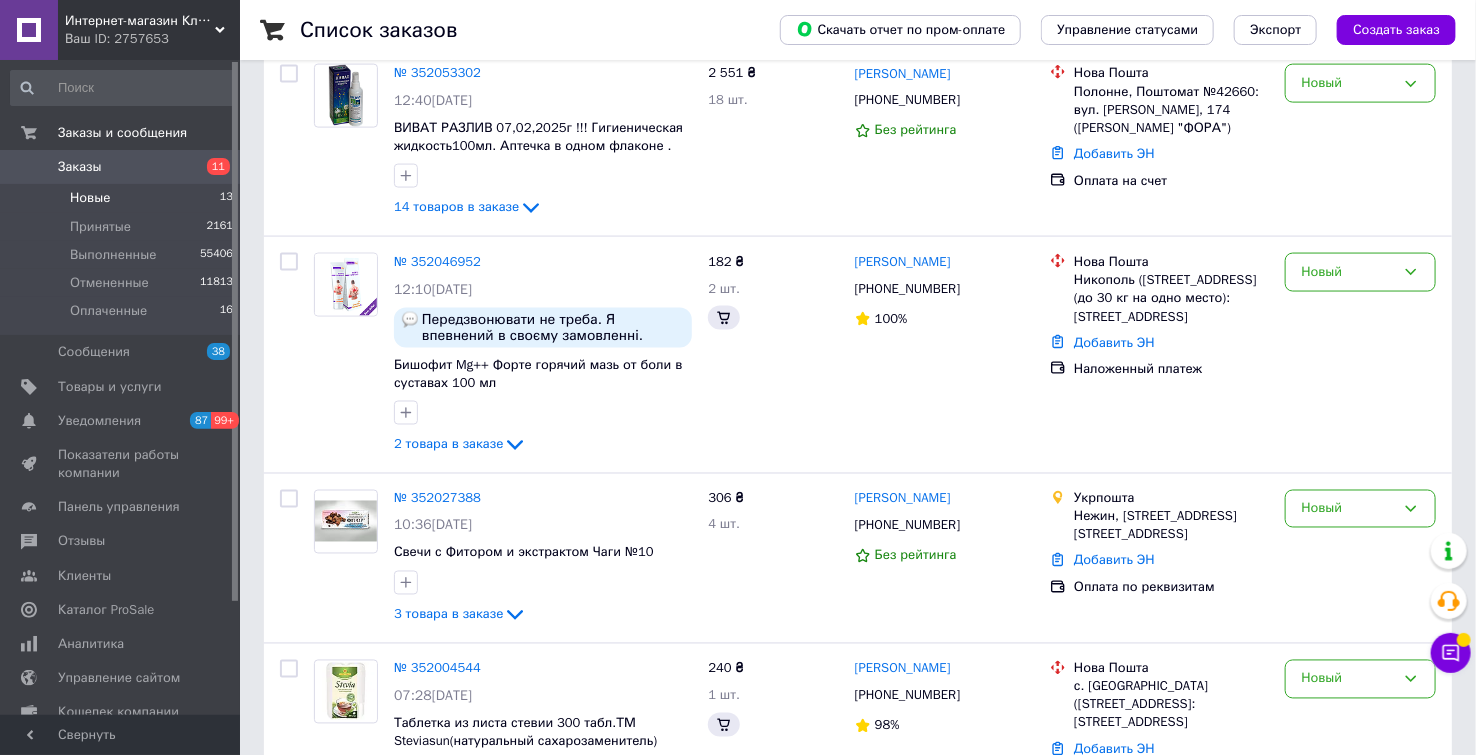 scroll, scrollTop: 0, scrollLeft: 0, axis: both 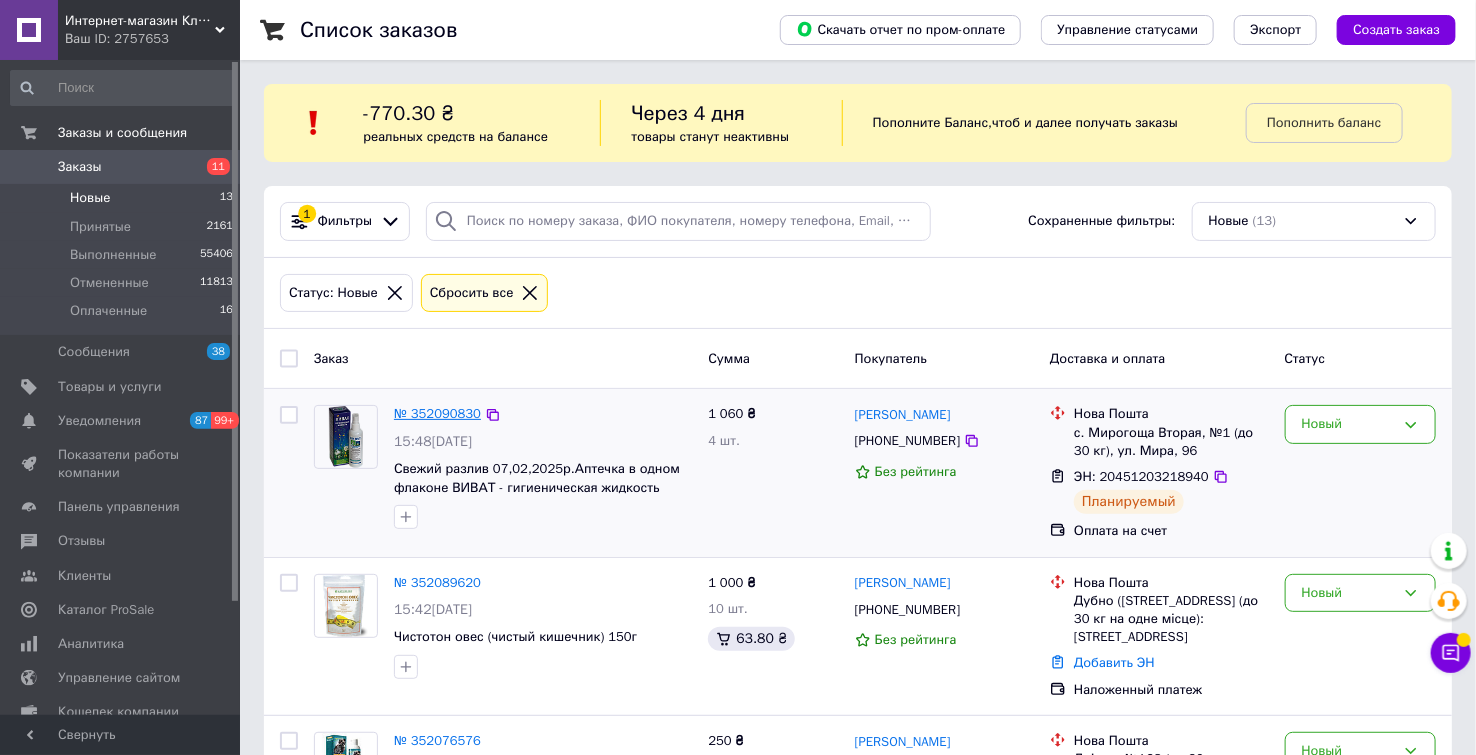 click on "№ 352090830" at bounding box center (437, 413) 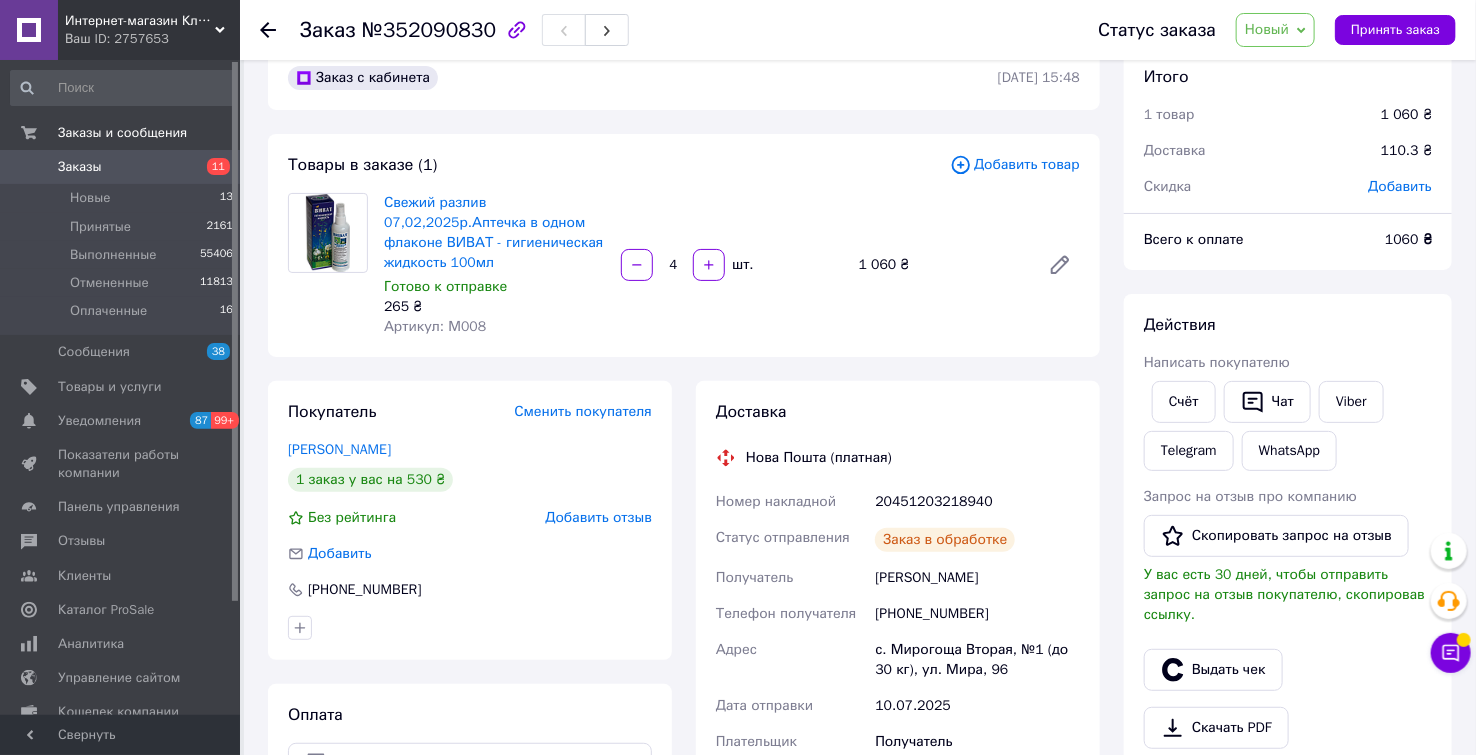 scroll, scrollTop: 0, scrollLeft: 0, axis: both 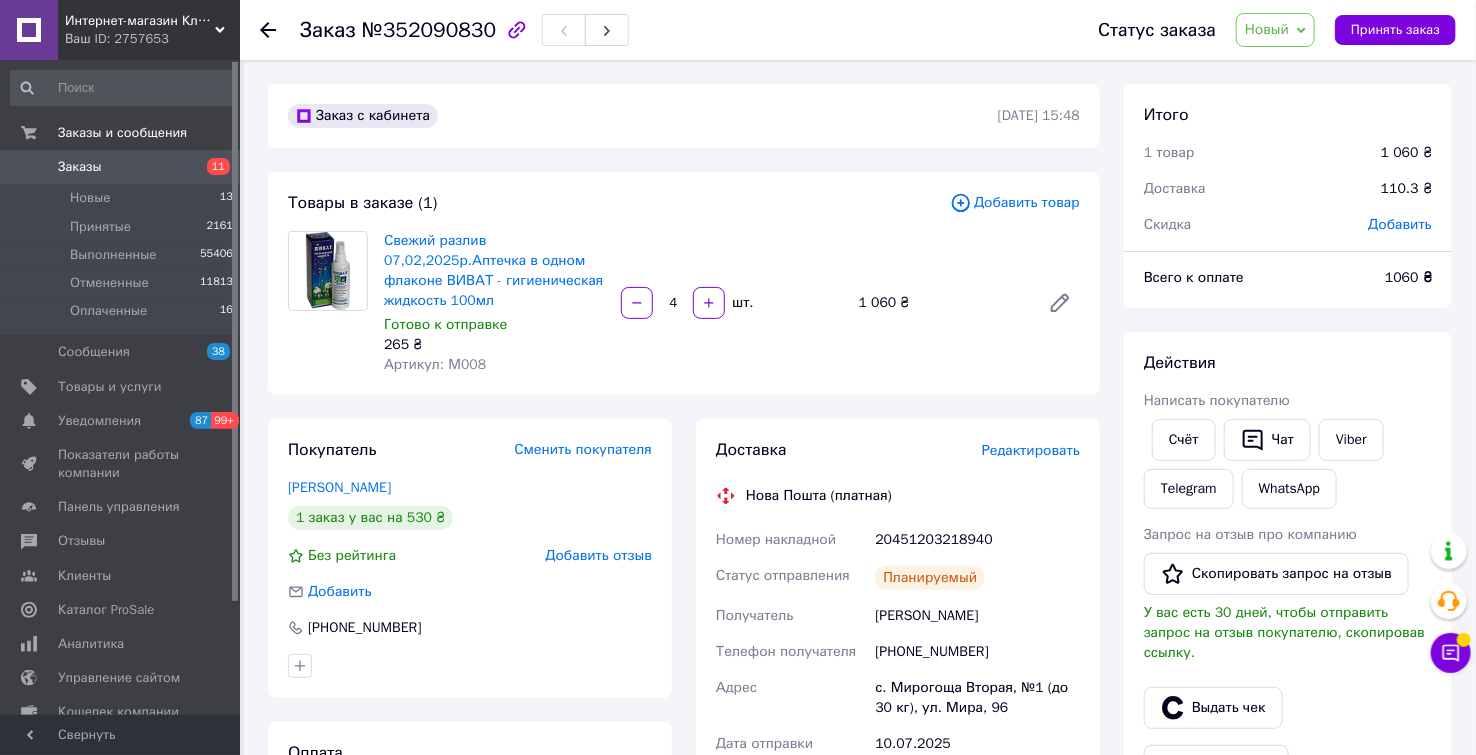 click 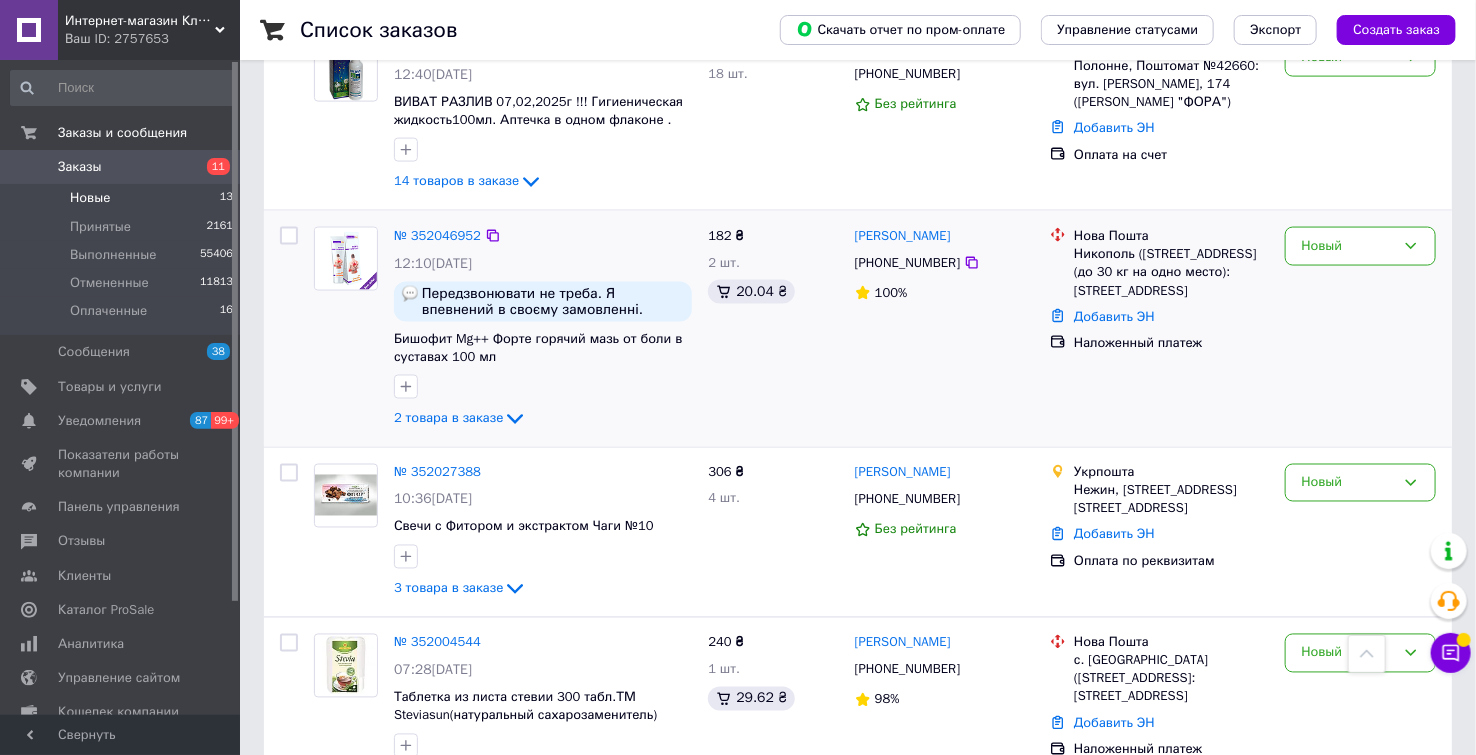 scroll, scrollTop: 1333, scrollLeft: 0, axis: vertical 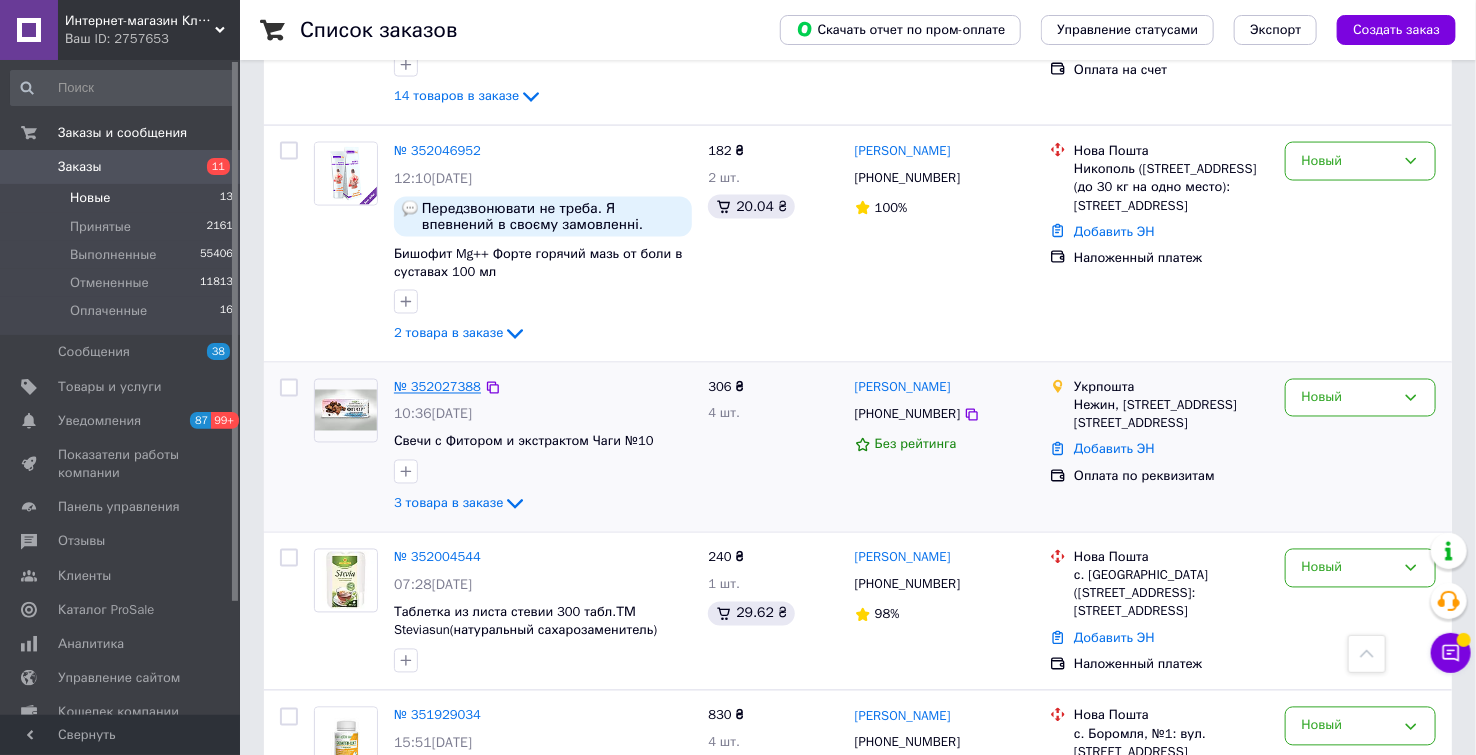 click on "№ 352027388" at bounding box center [437, 387] 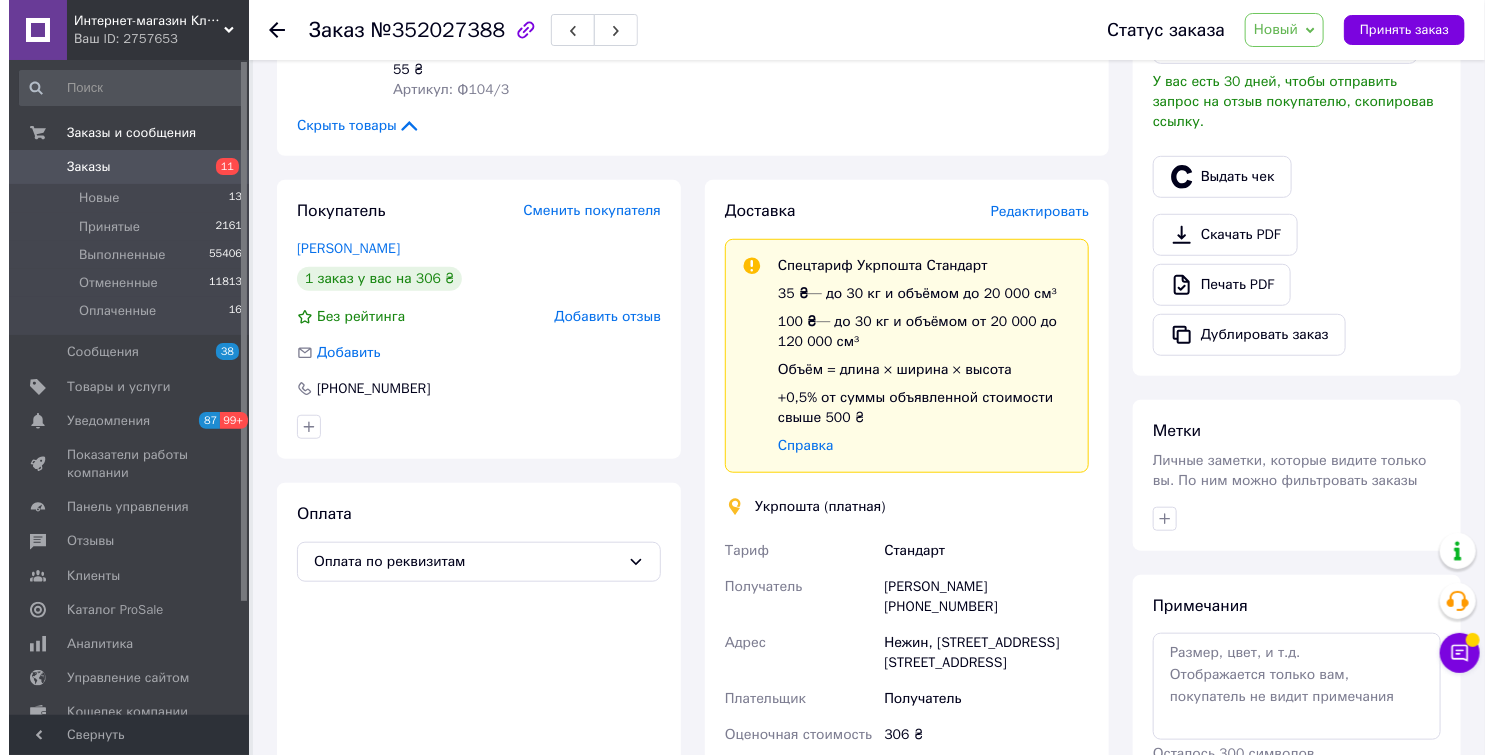 scroll, scrollTop: 456, scrollLeft: 0, axis: vertical 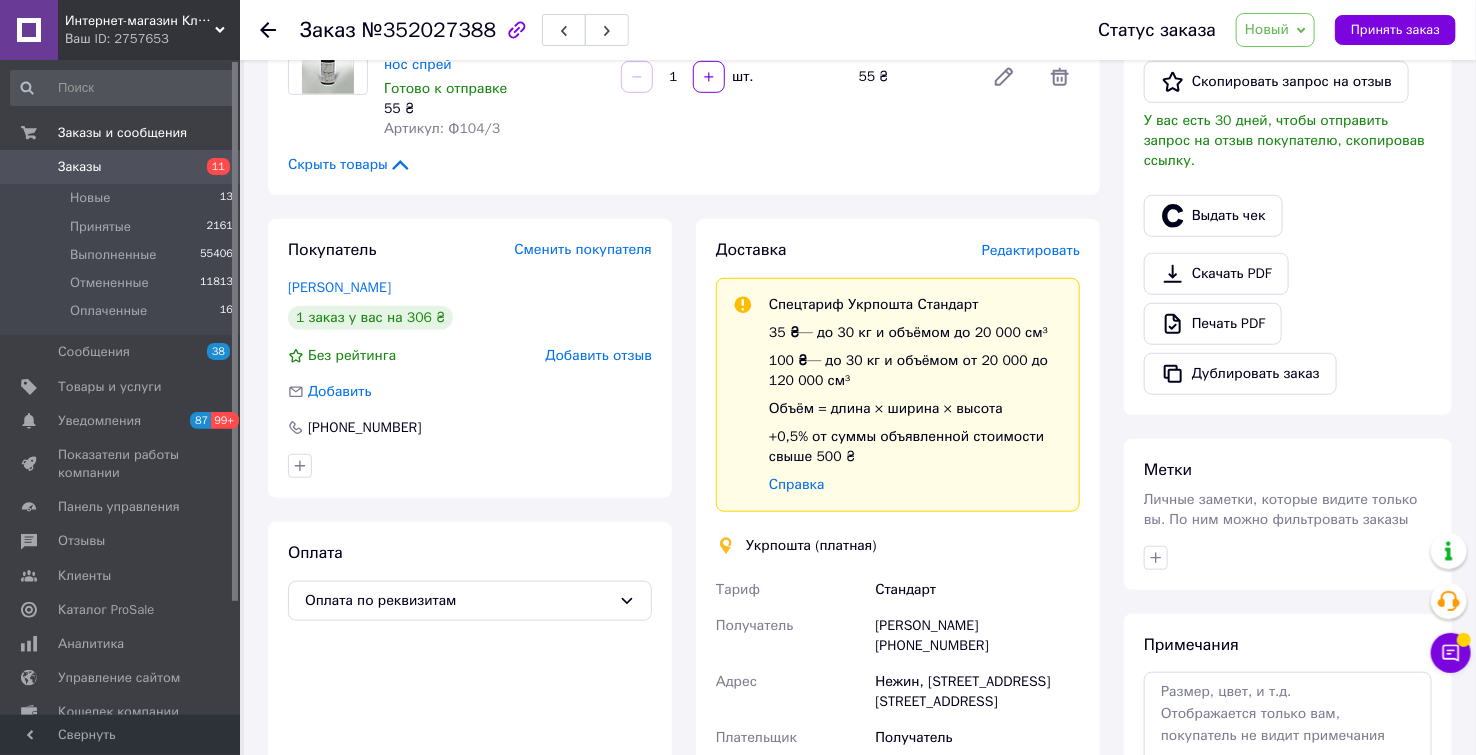 click on "Редактировать" at bounding box center (1031, 250) 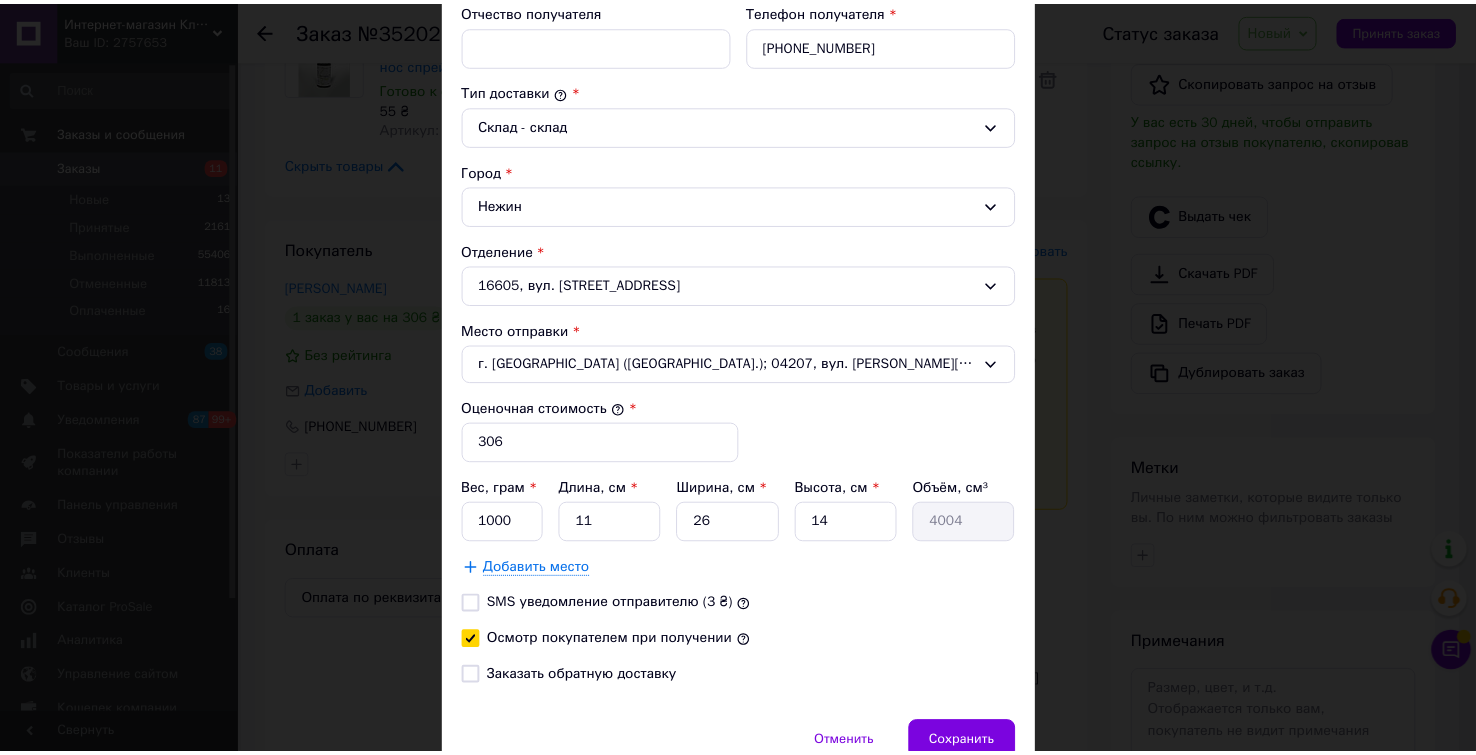 scroll, scrollTop: 555, scrollLeft: 0, axis: vertical 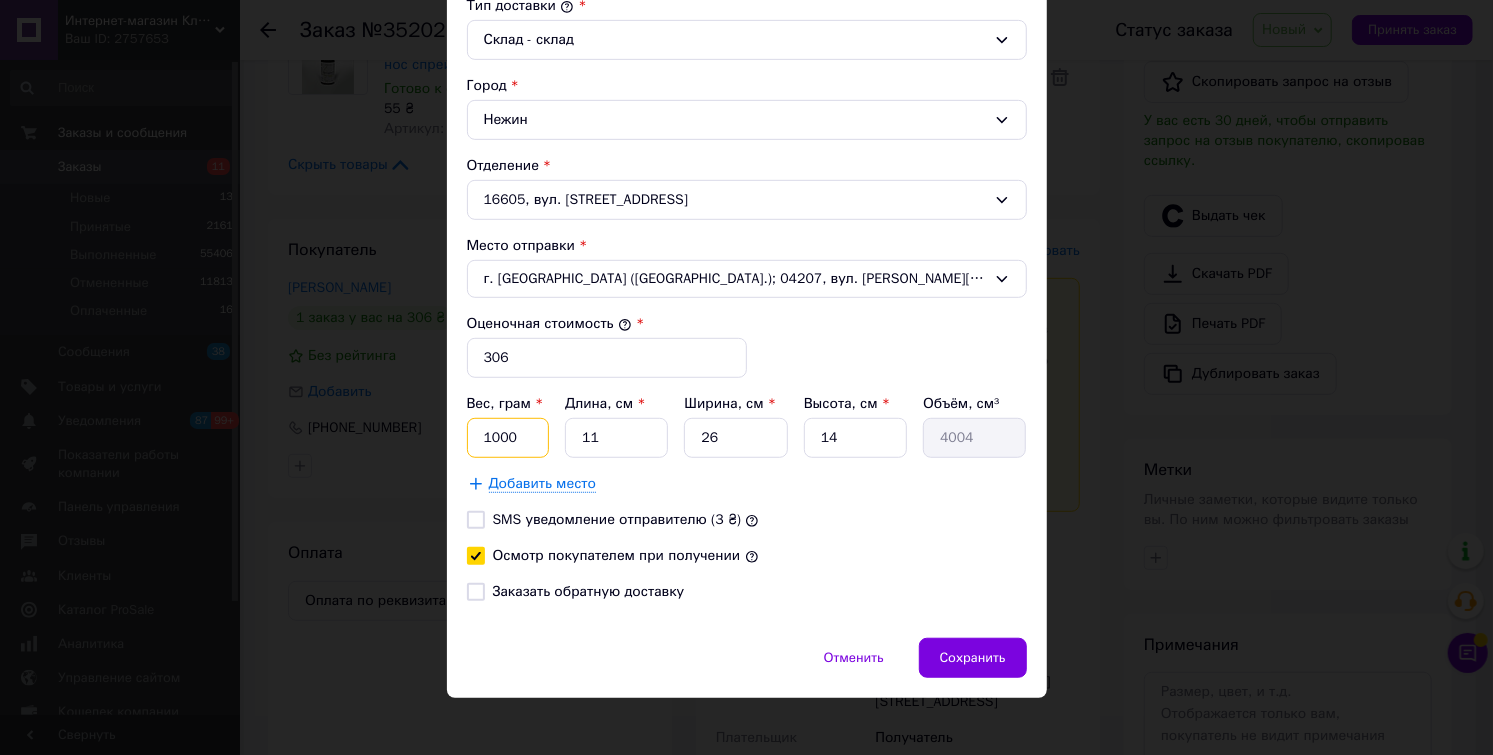 click on "1000" at bounding box center [508, 438] 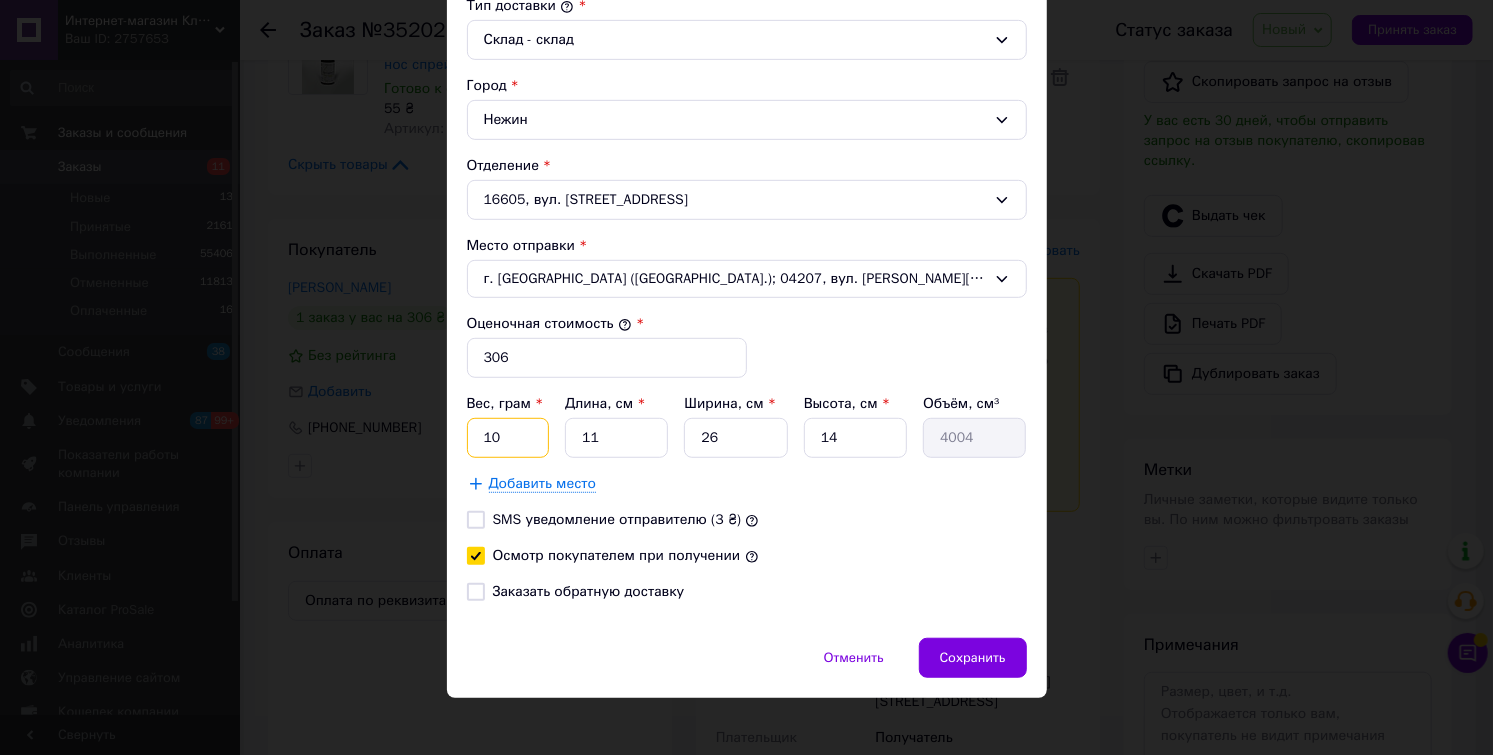type on "1" 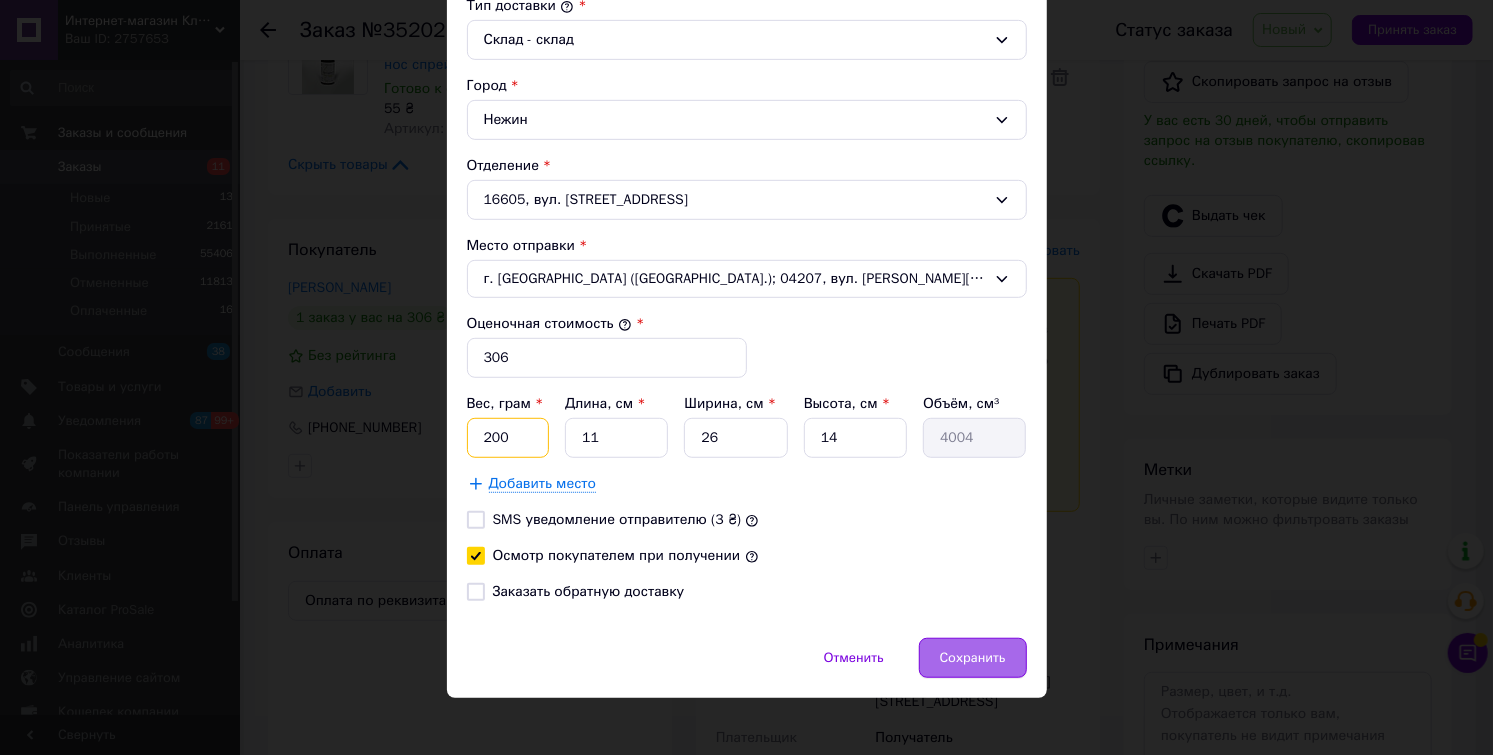 type on "200" 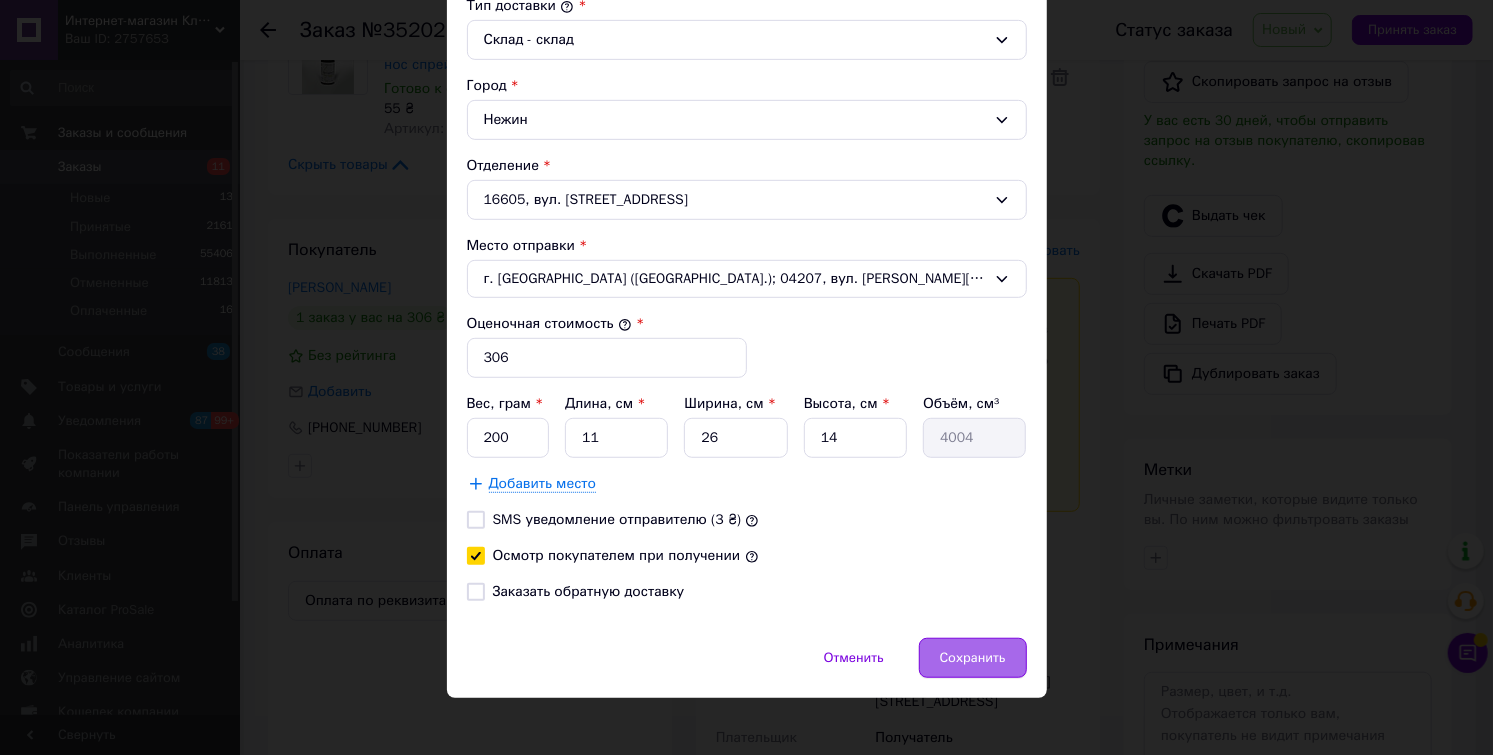 click on "Сохранить" at bounding box center (973, 658) 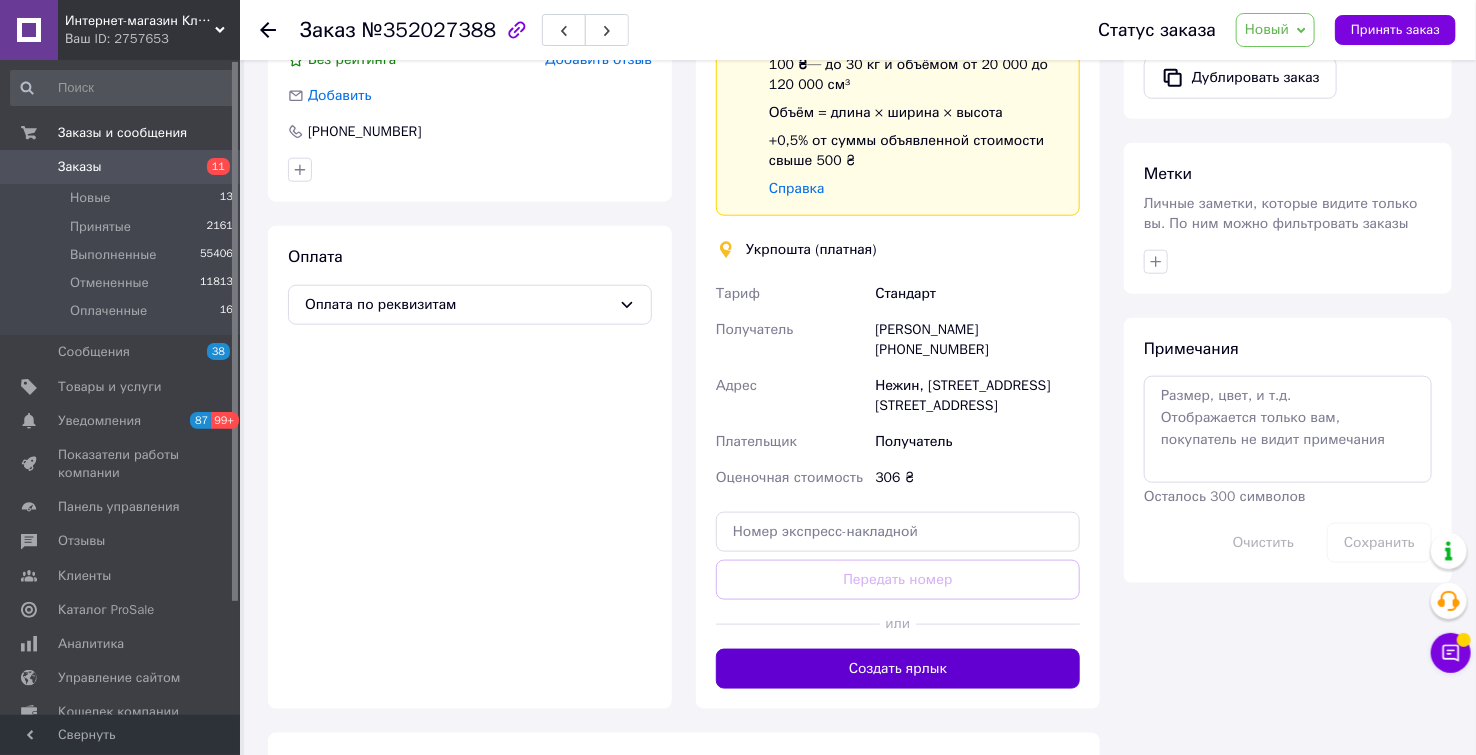 scroll, scrollTop: 790, scrollLeft: 0, axis: vertical 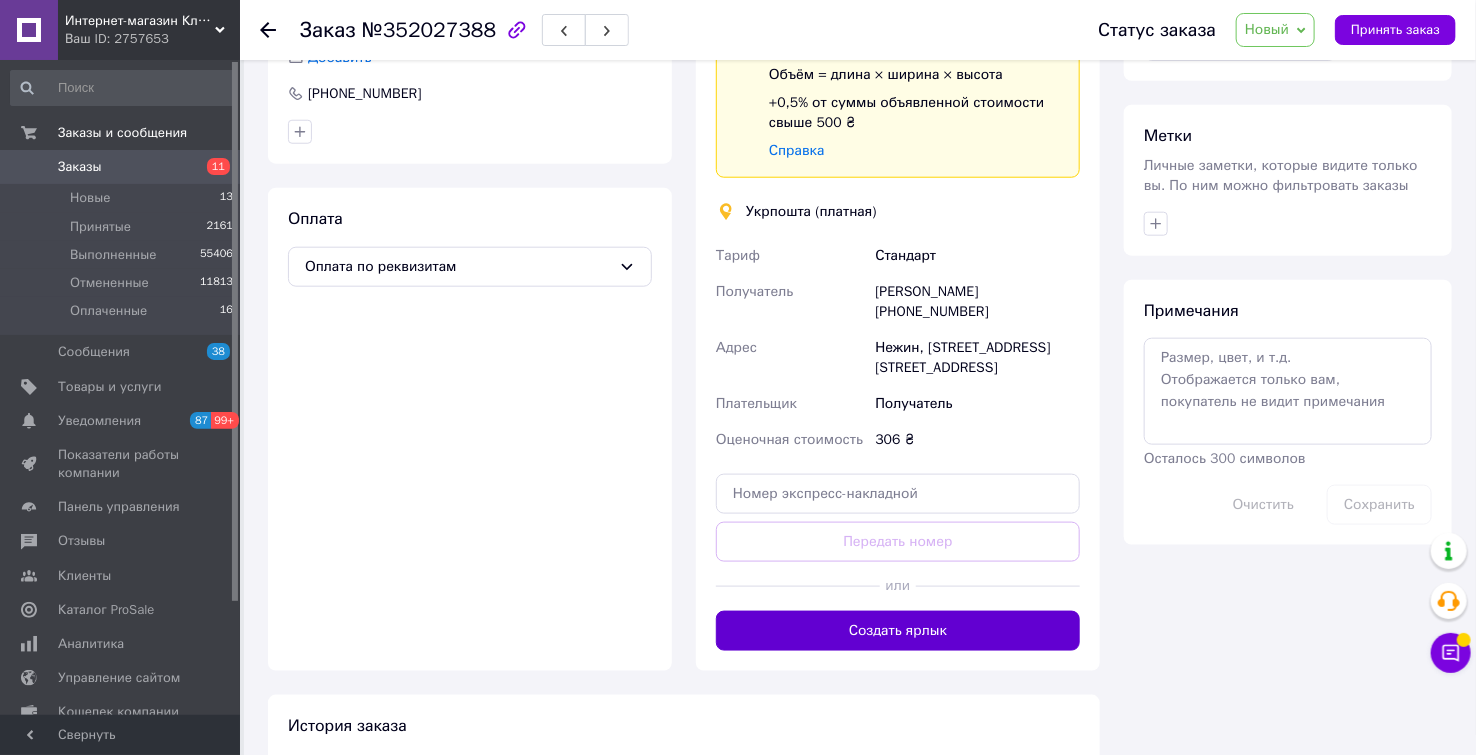 click on "Создать ярлык" at bounding box center (898, 631) 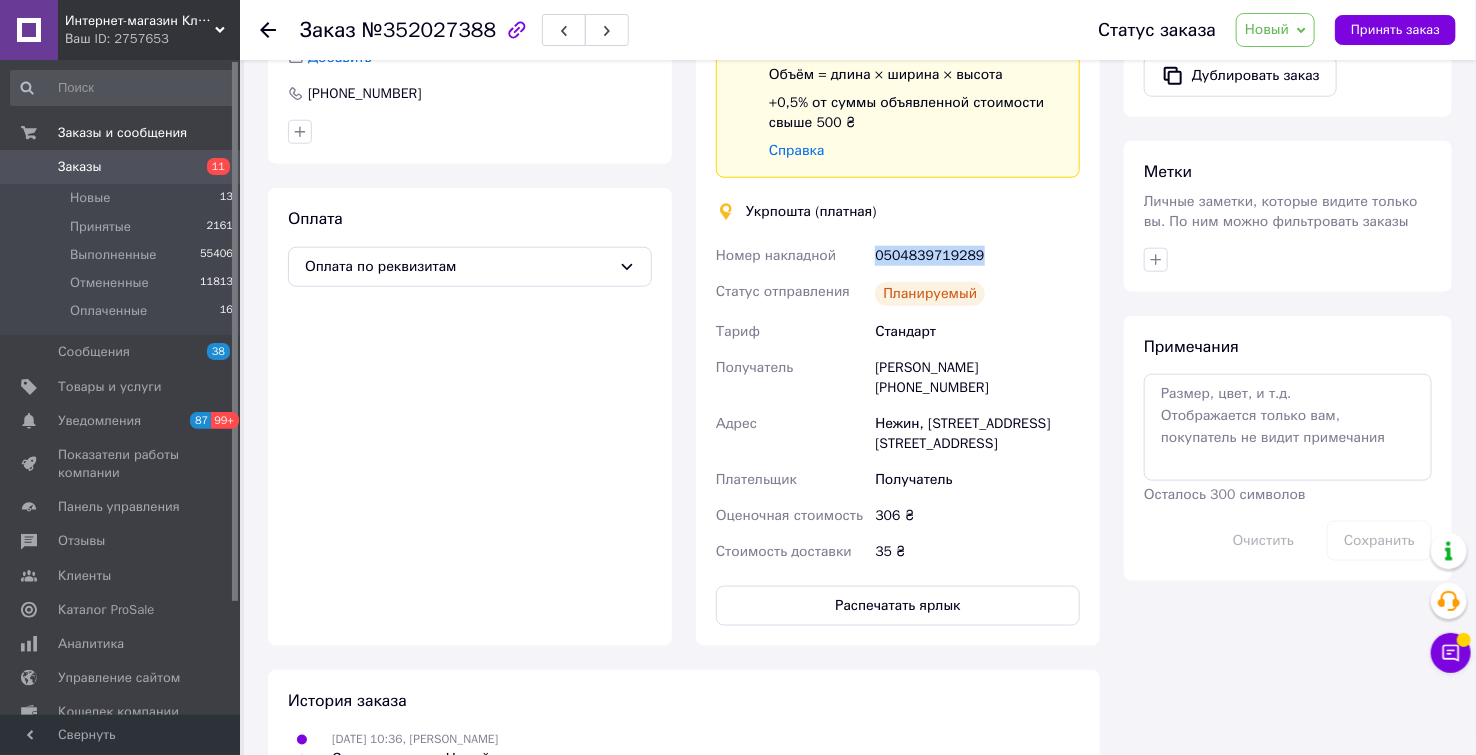 drag, startPoint x: 1002, startPoint y: 252, endPoint x: 870, endPoint y: 256, distance: 132.0606 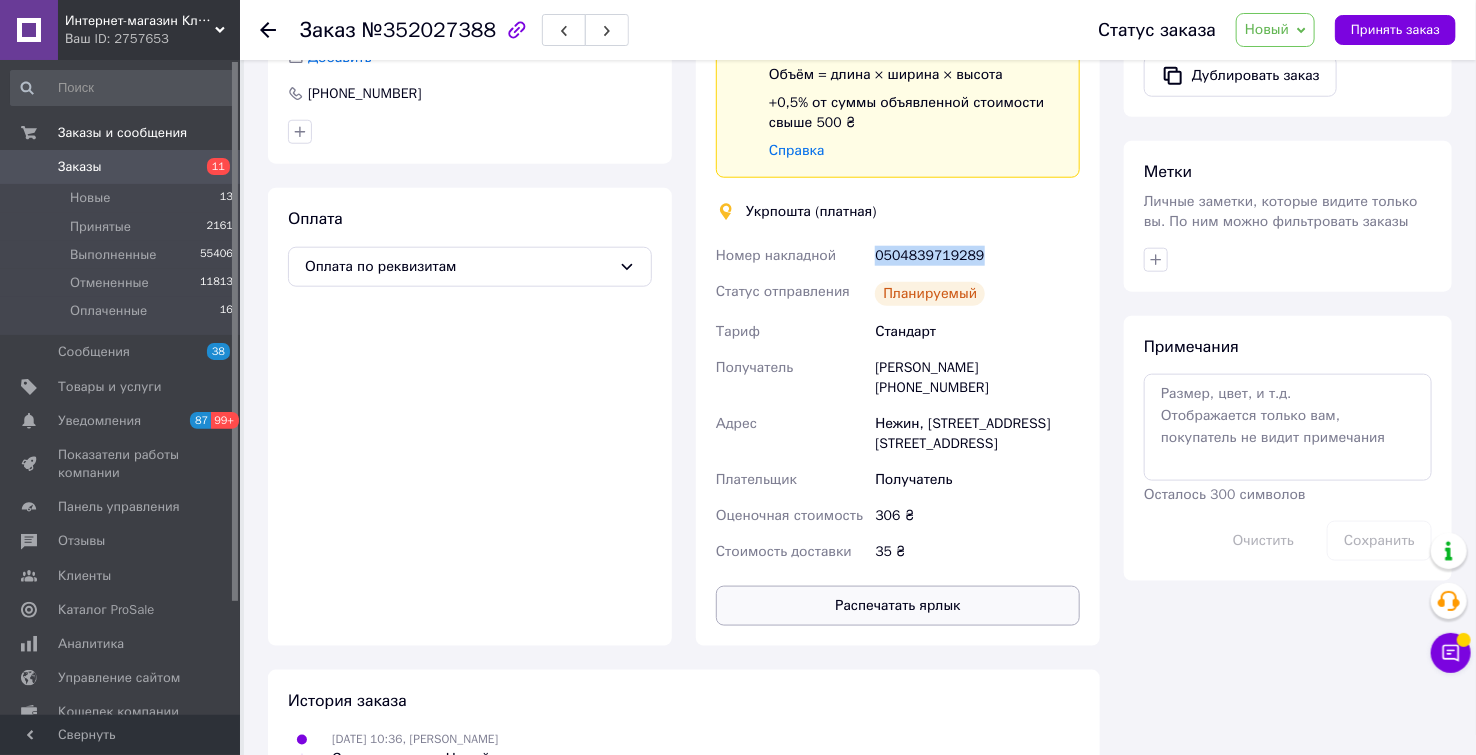 click on "Распечатать ярлык" at bounding box center (898, 606) 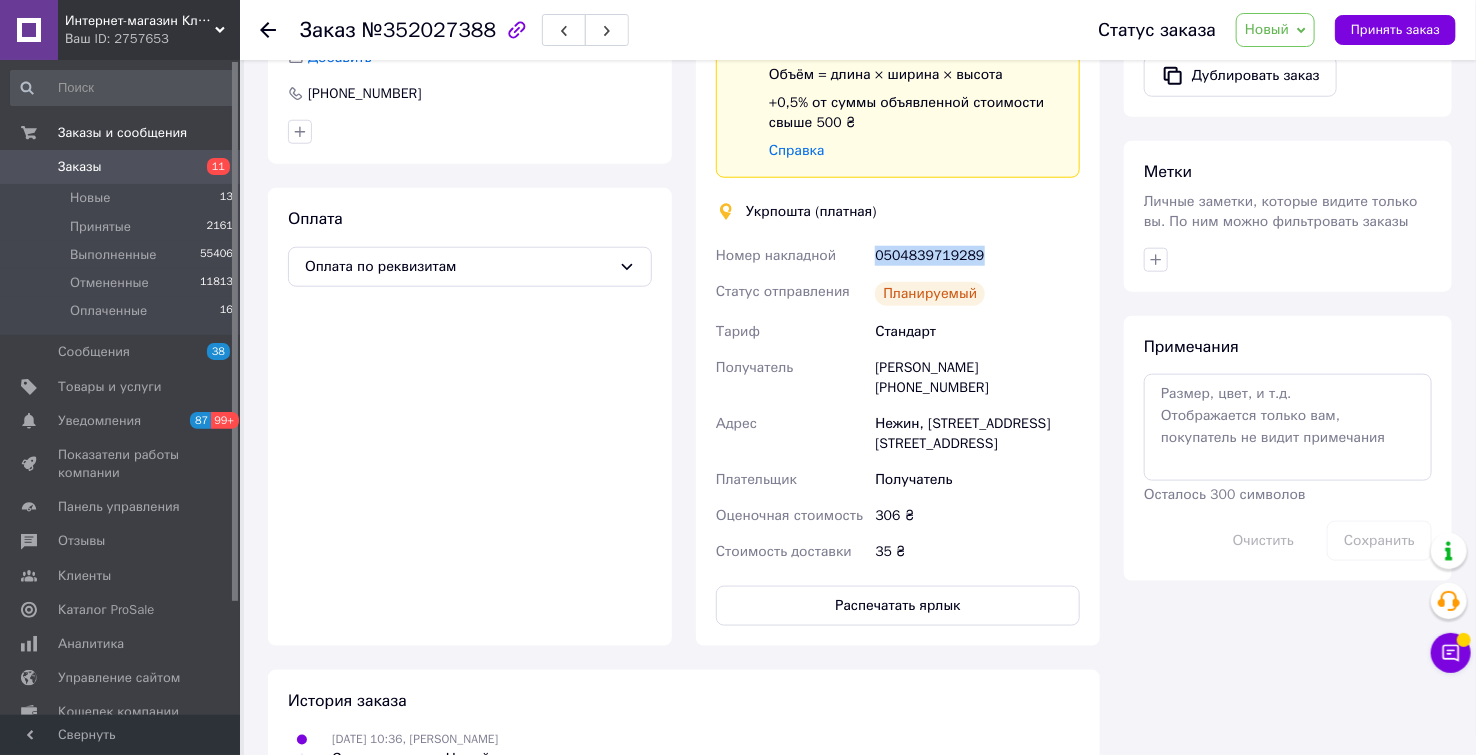 click on "Новый" at bounding box center (1267, 29) 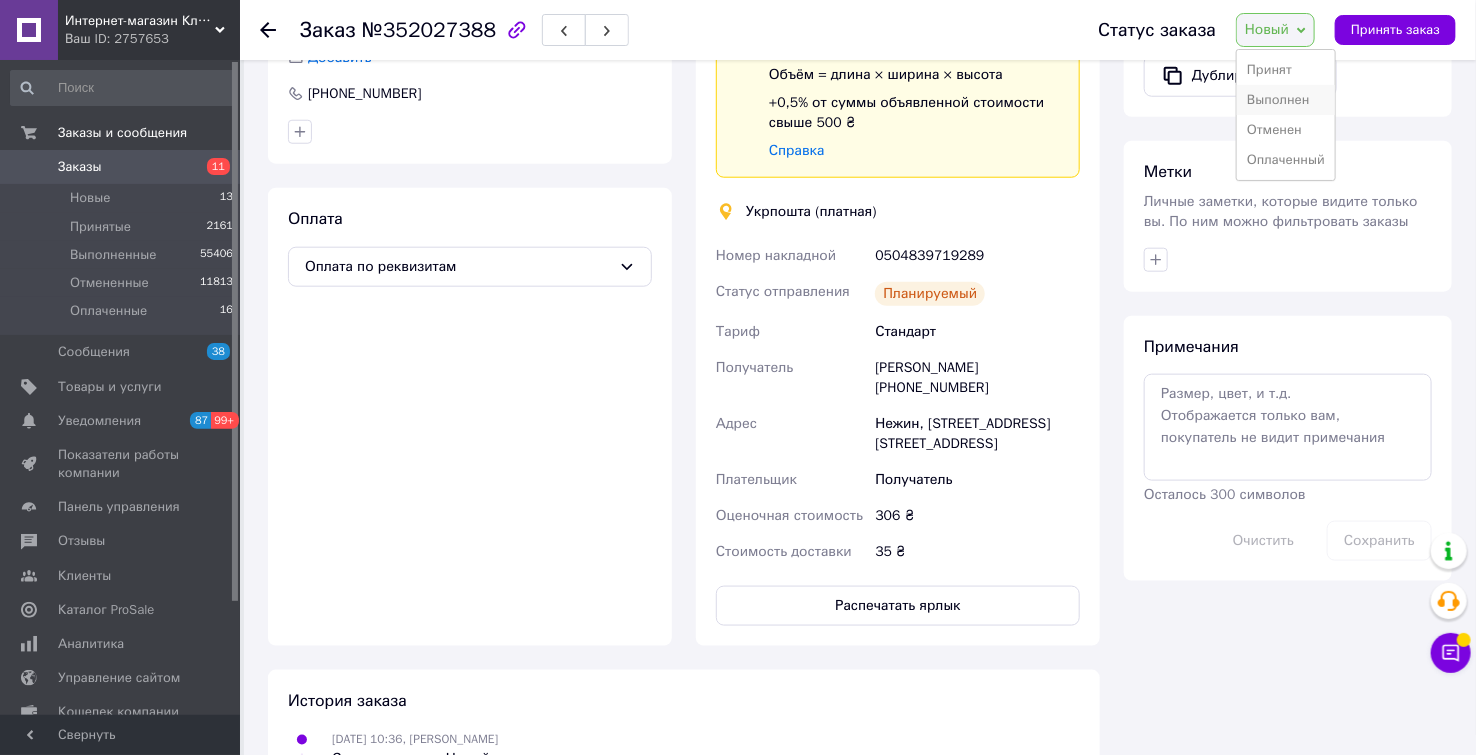 click on "Выполнен" at bounding box center (1286, 100) 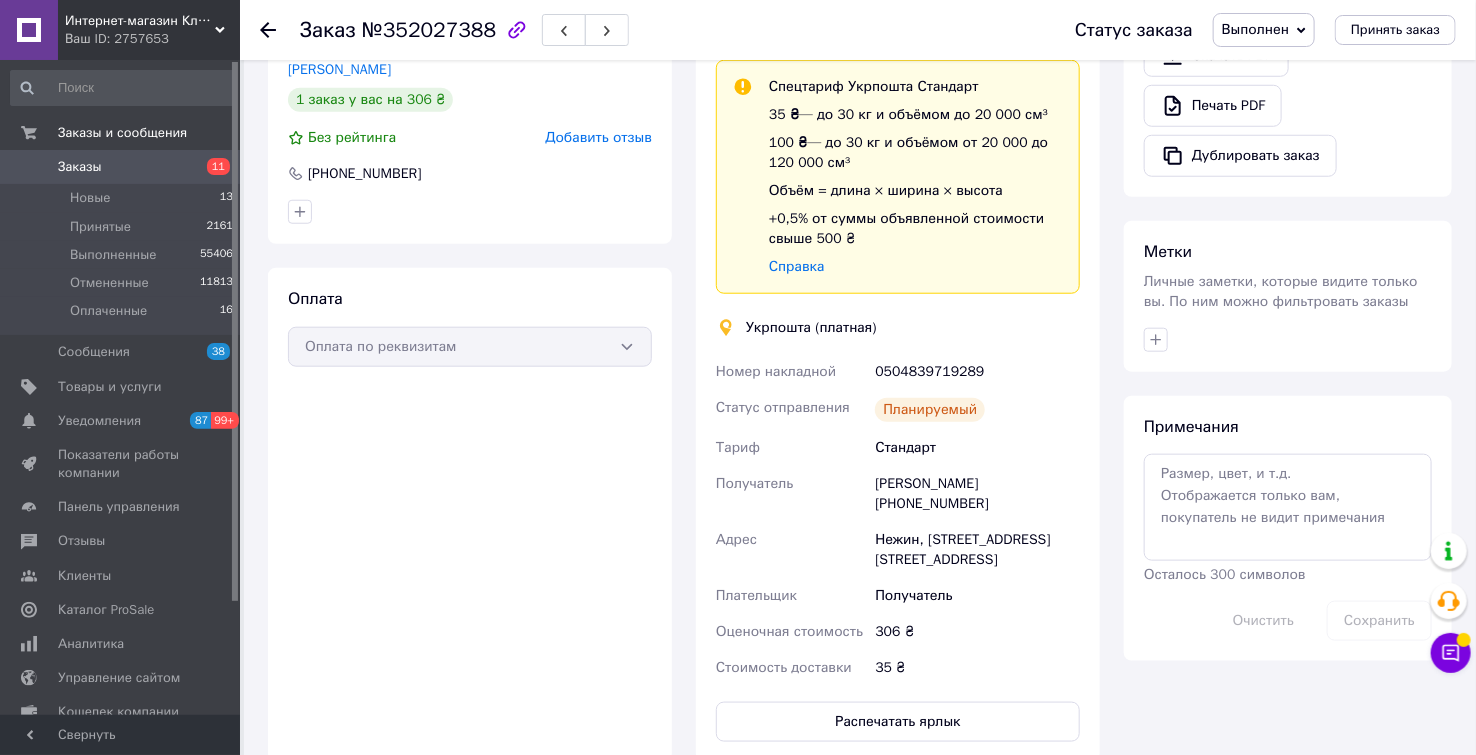 scroll, scrollTop: 679, scrollLeft: 0, axis: vertical 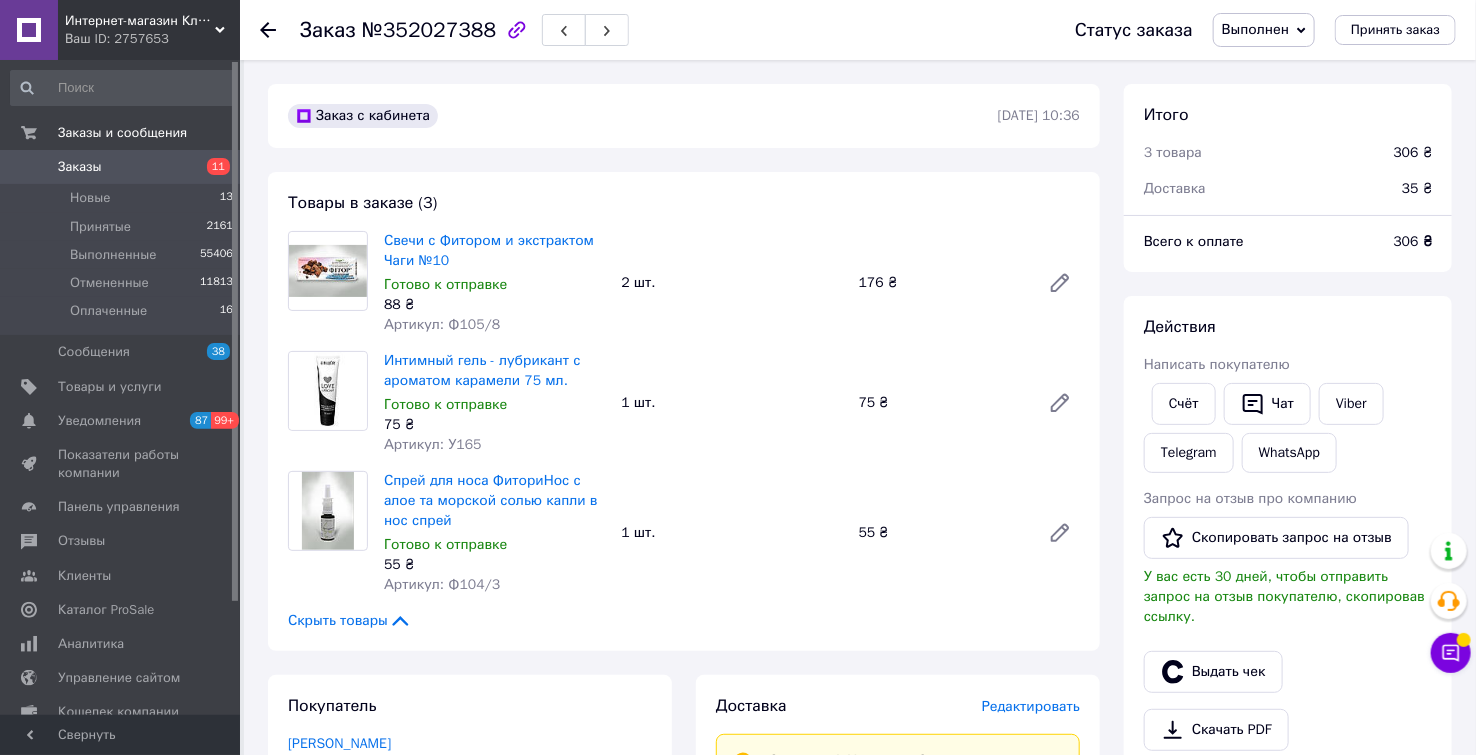 click 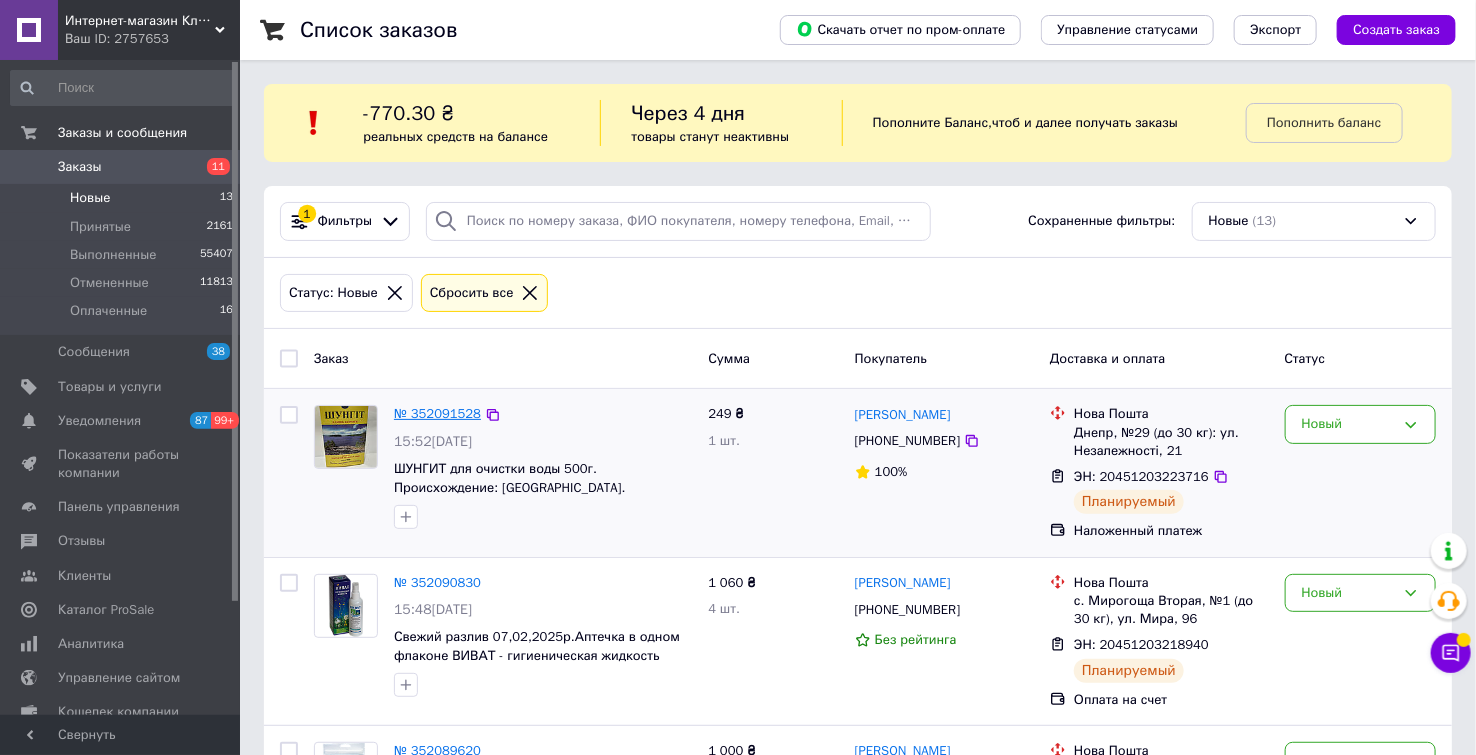 click on "№ 352091528" at bounding box center [437, 413] 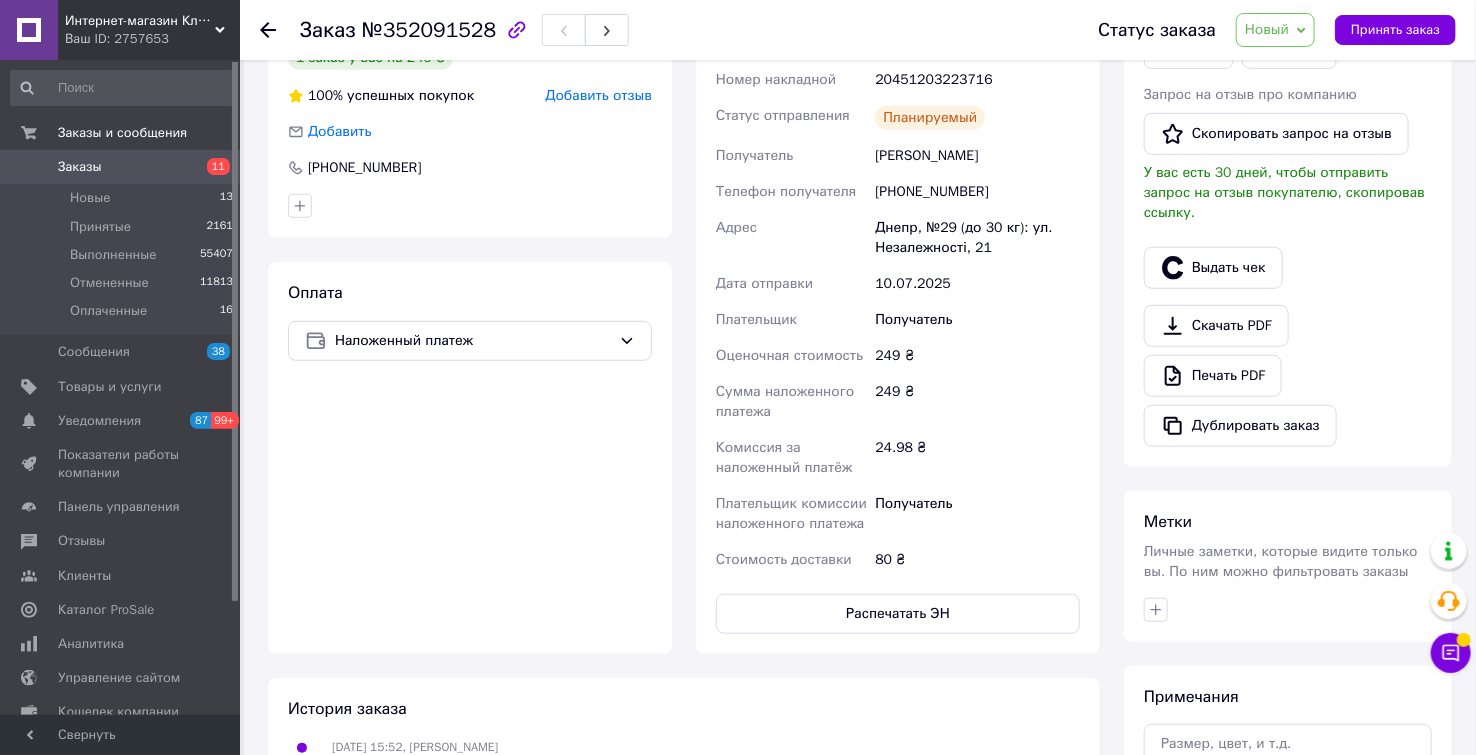 scroll, scrollTop: 444, scrollLeft: 0, axis: vertical 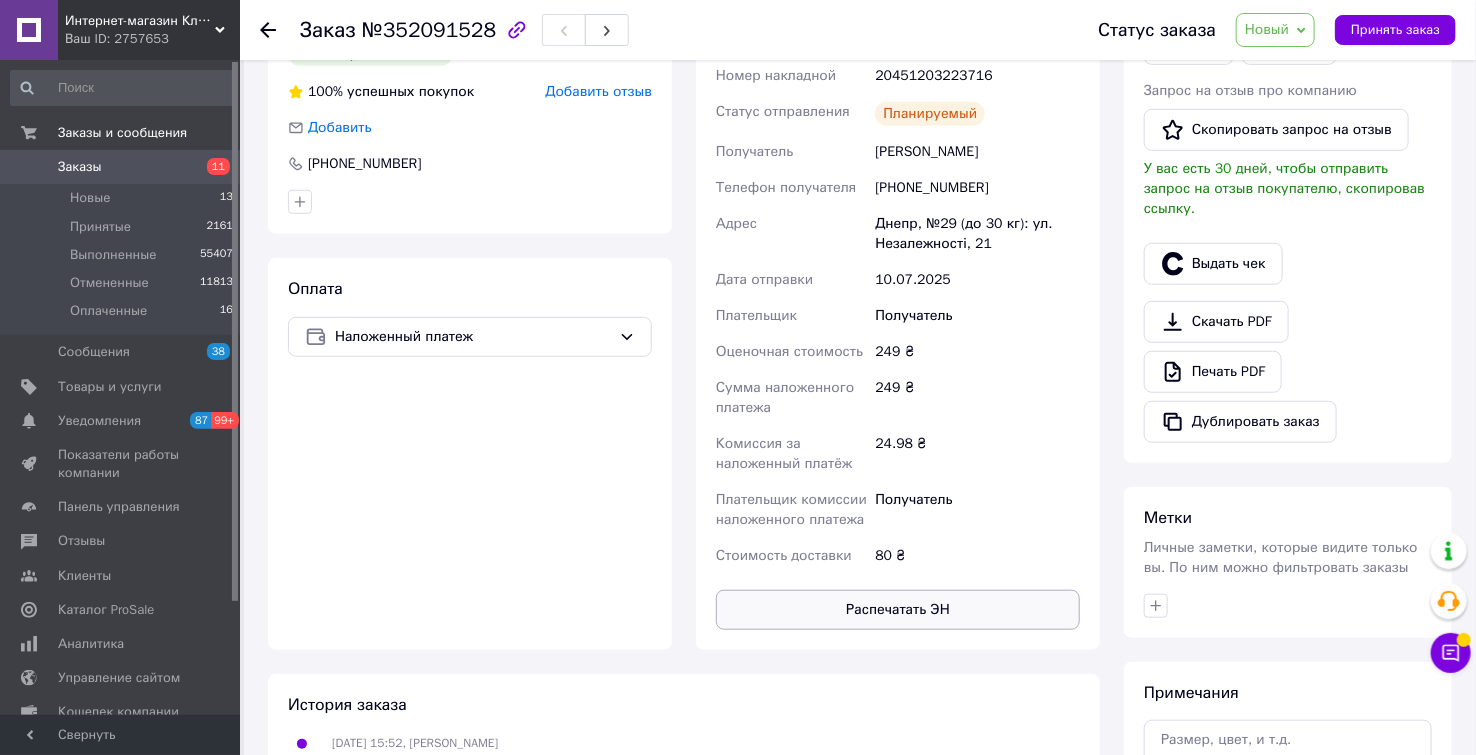click on "Распечатать ЭН" at bounding box center (898, 610) 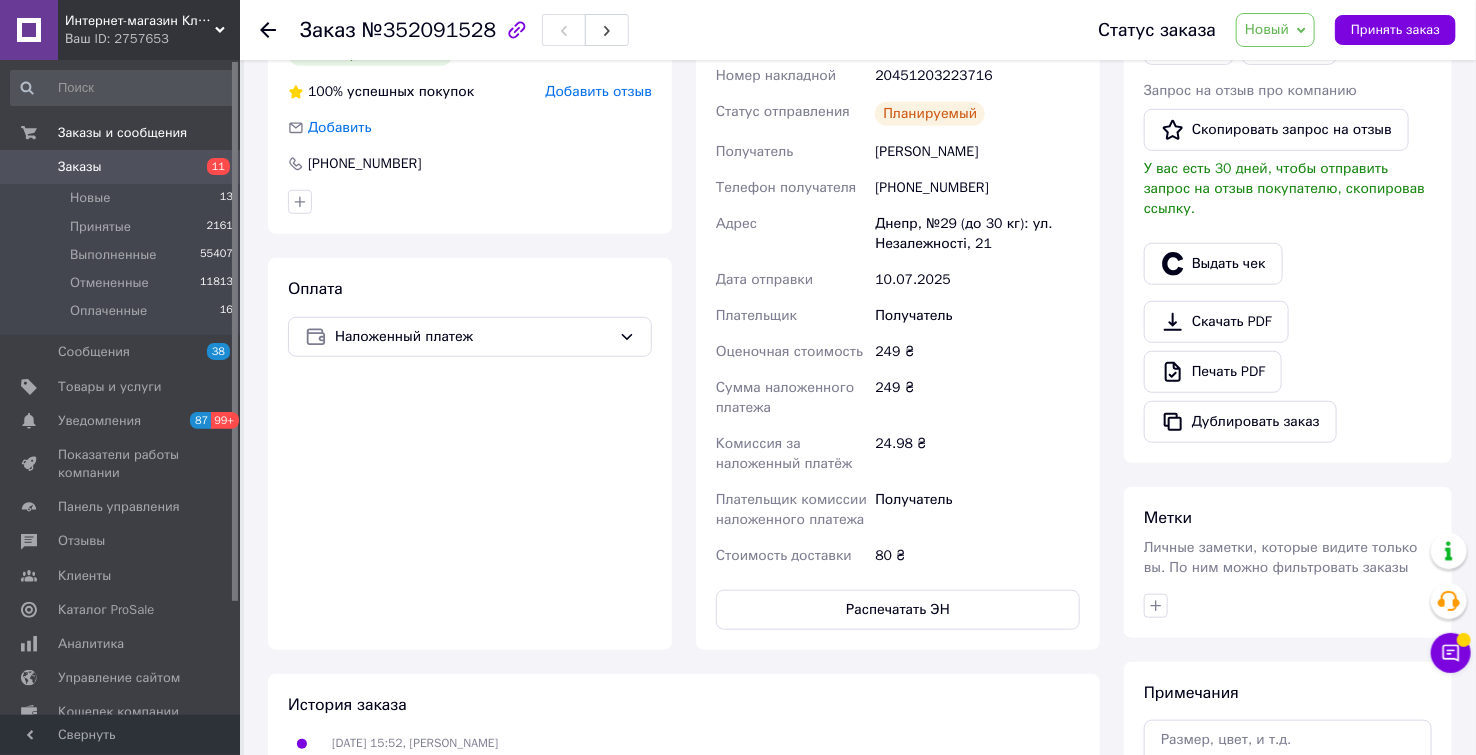 click on "Новый" at bounding box center (1267, 29) 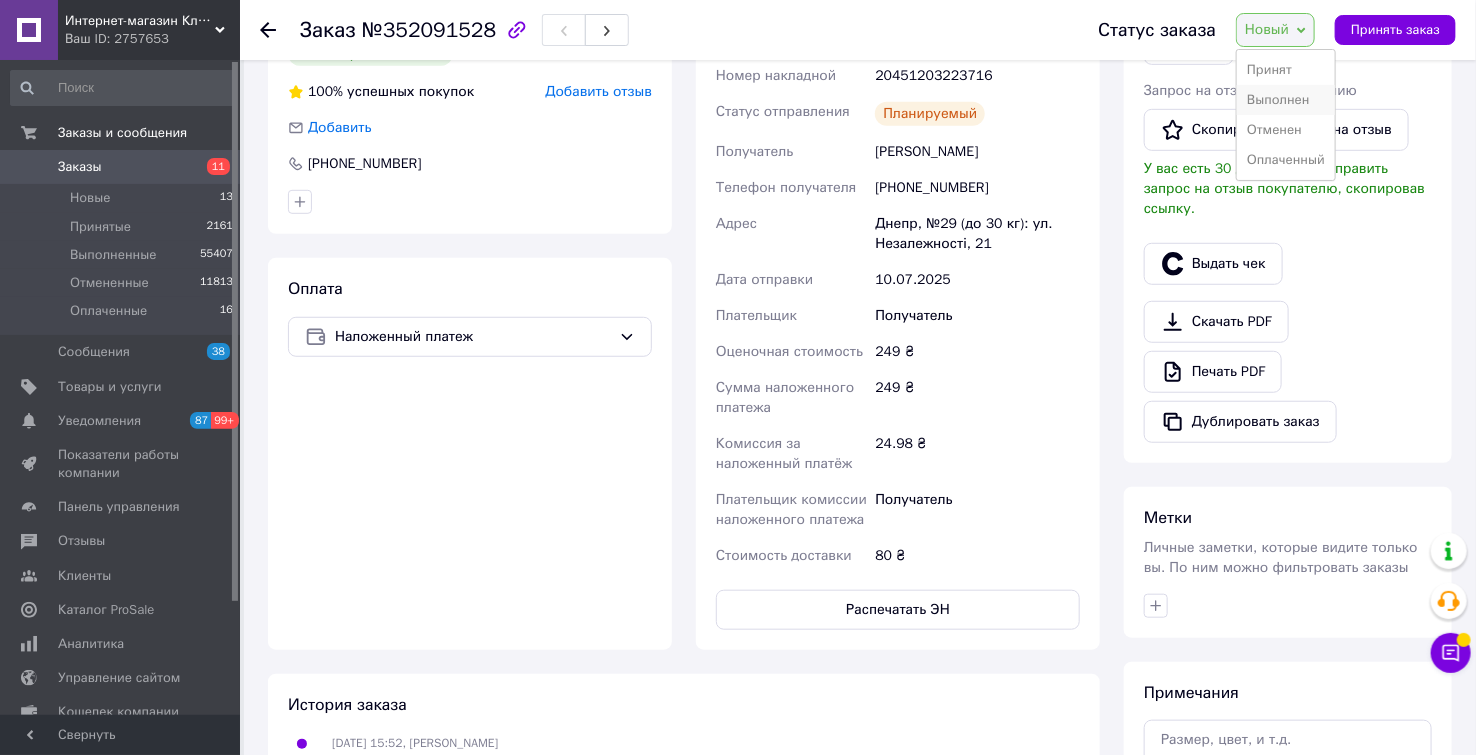 click on "Выполнен" at bounding box center (1286, 100) 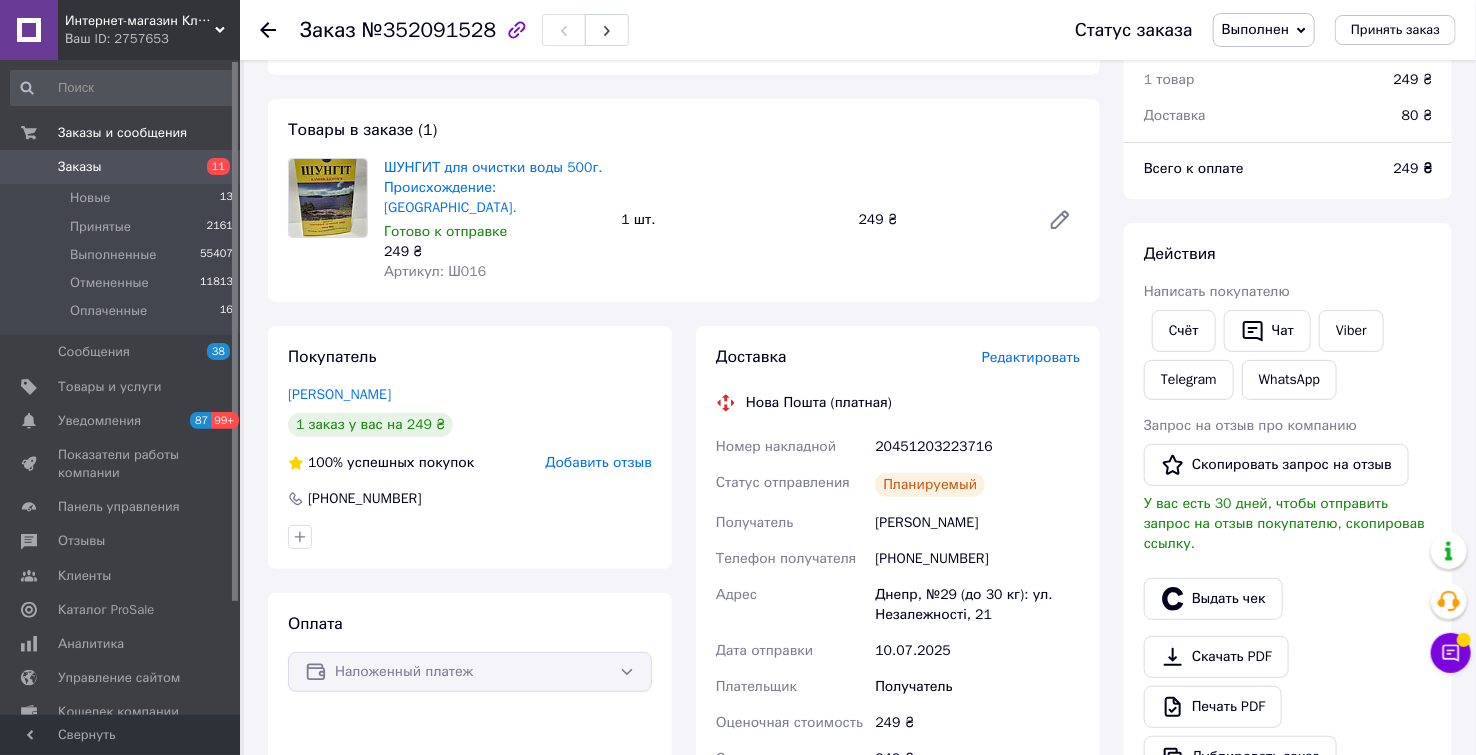scroll, scrollTop: 0, scrollLeft: 0, axis: both 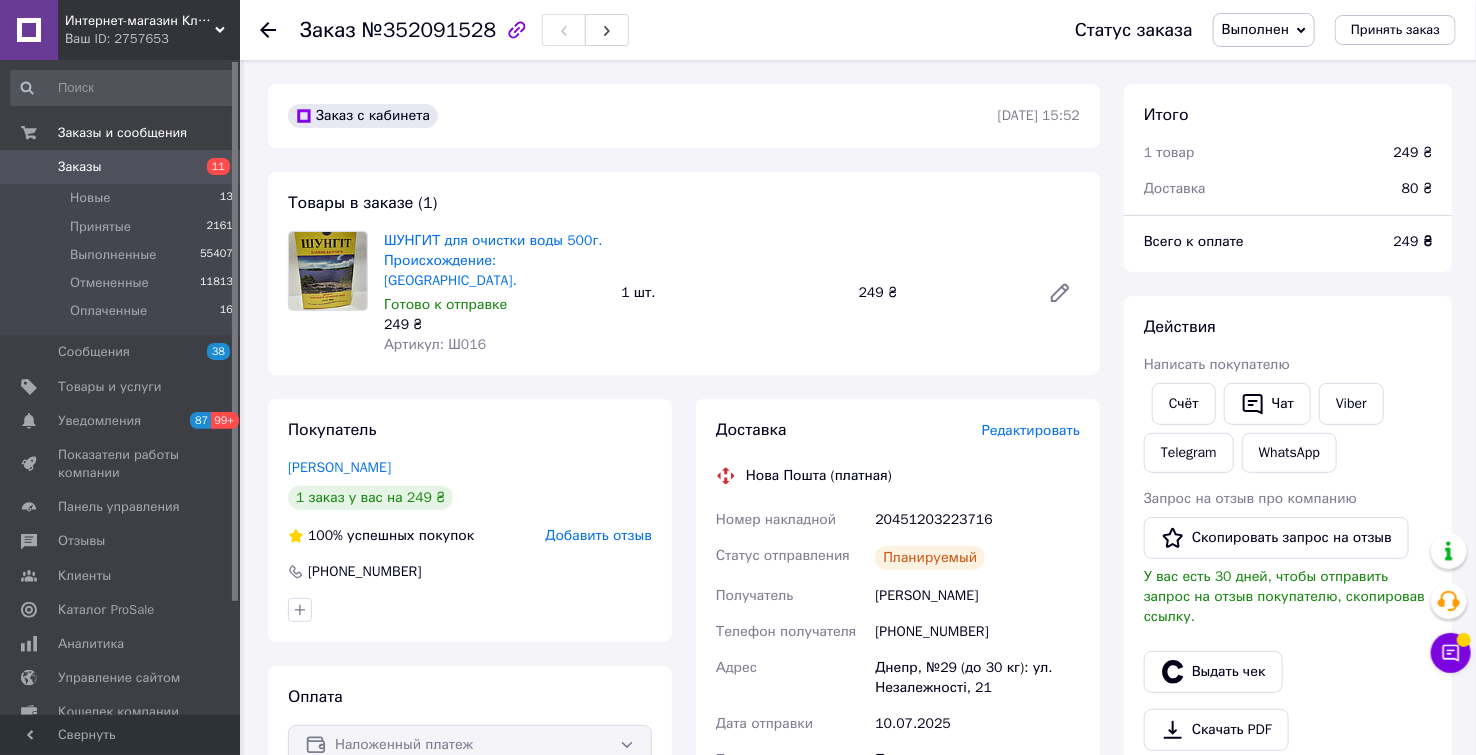 click at bounding box center (268, 30) 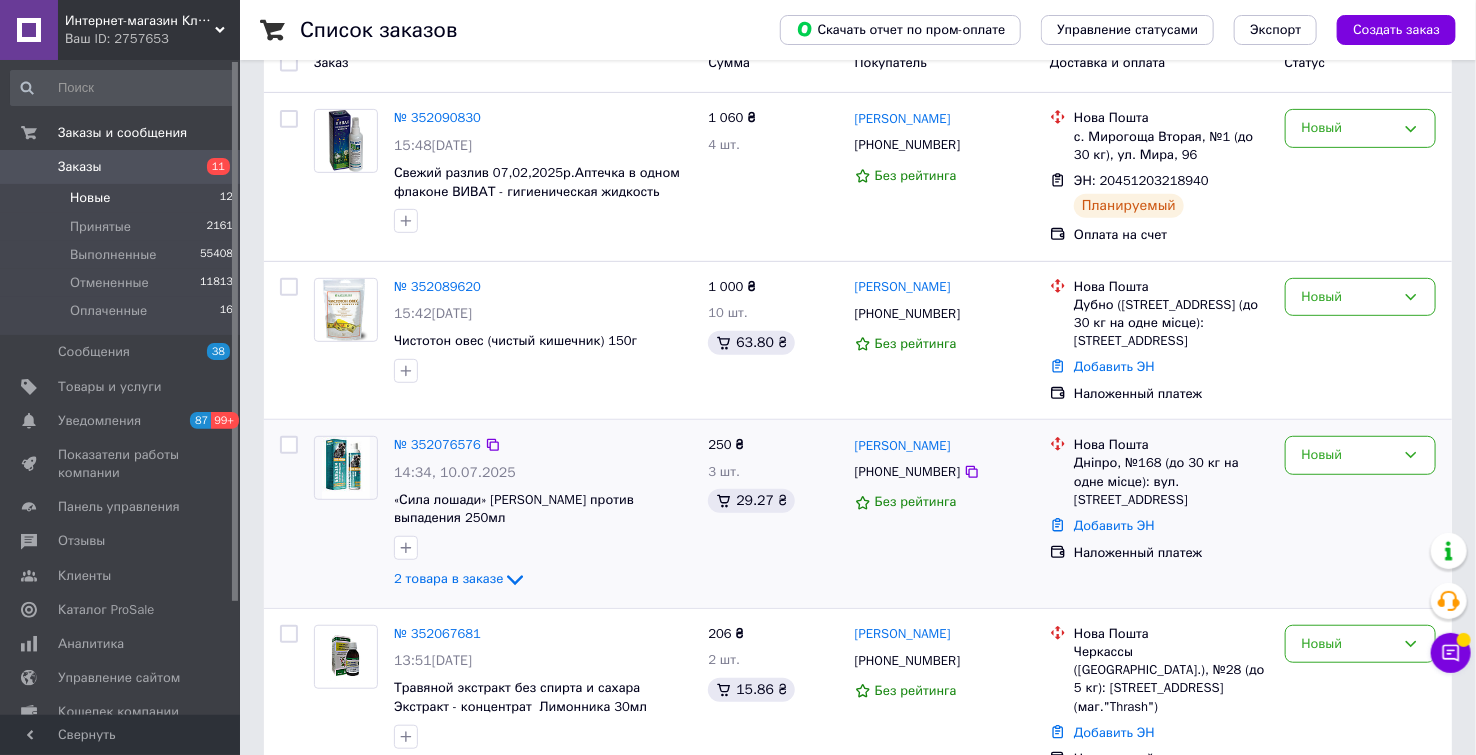 scroll, scrollTop: 333, scrollLeft: 0, axis: vertical 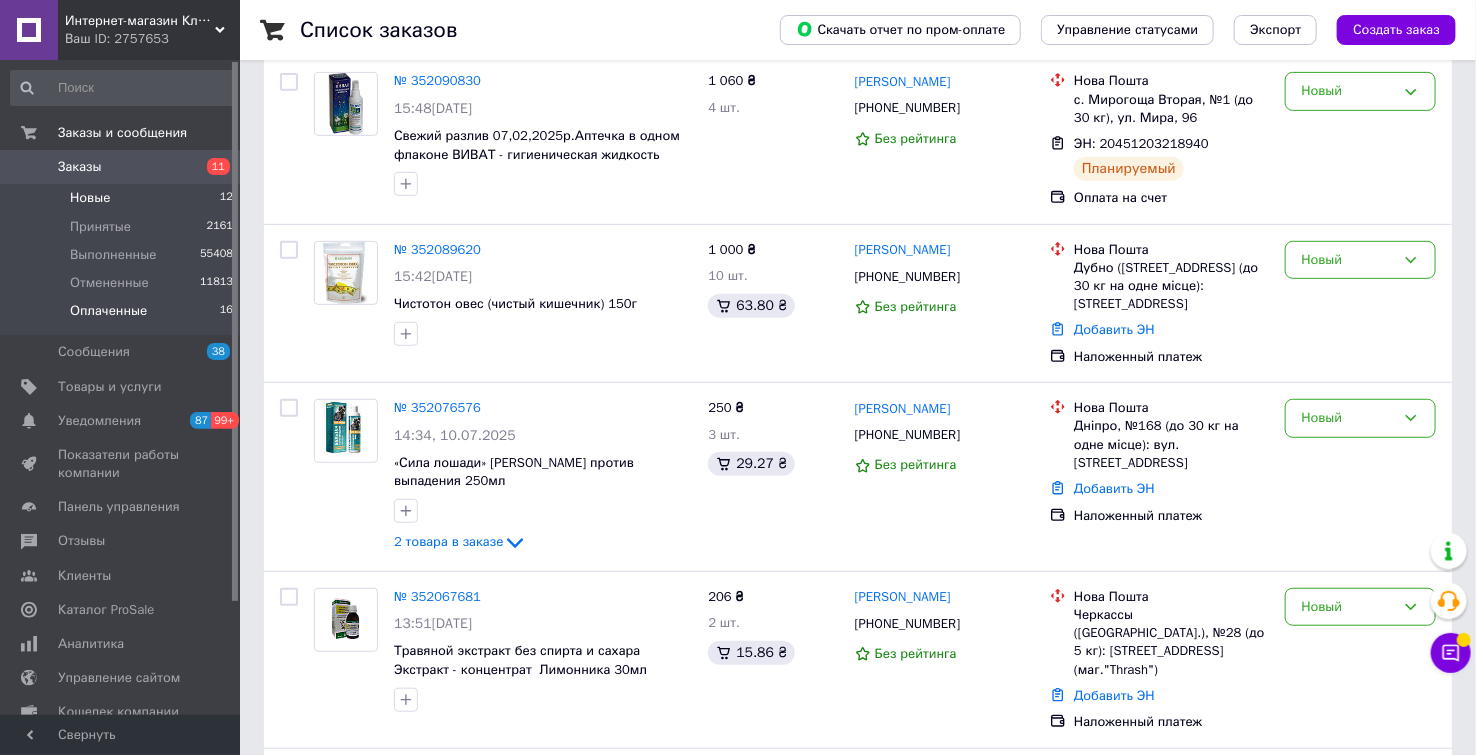 click on "Оплаченные" at bounding box center [108, 311] 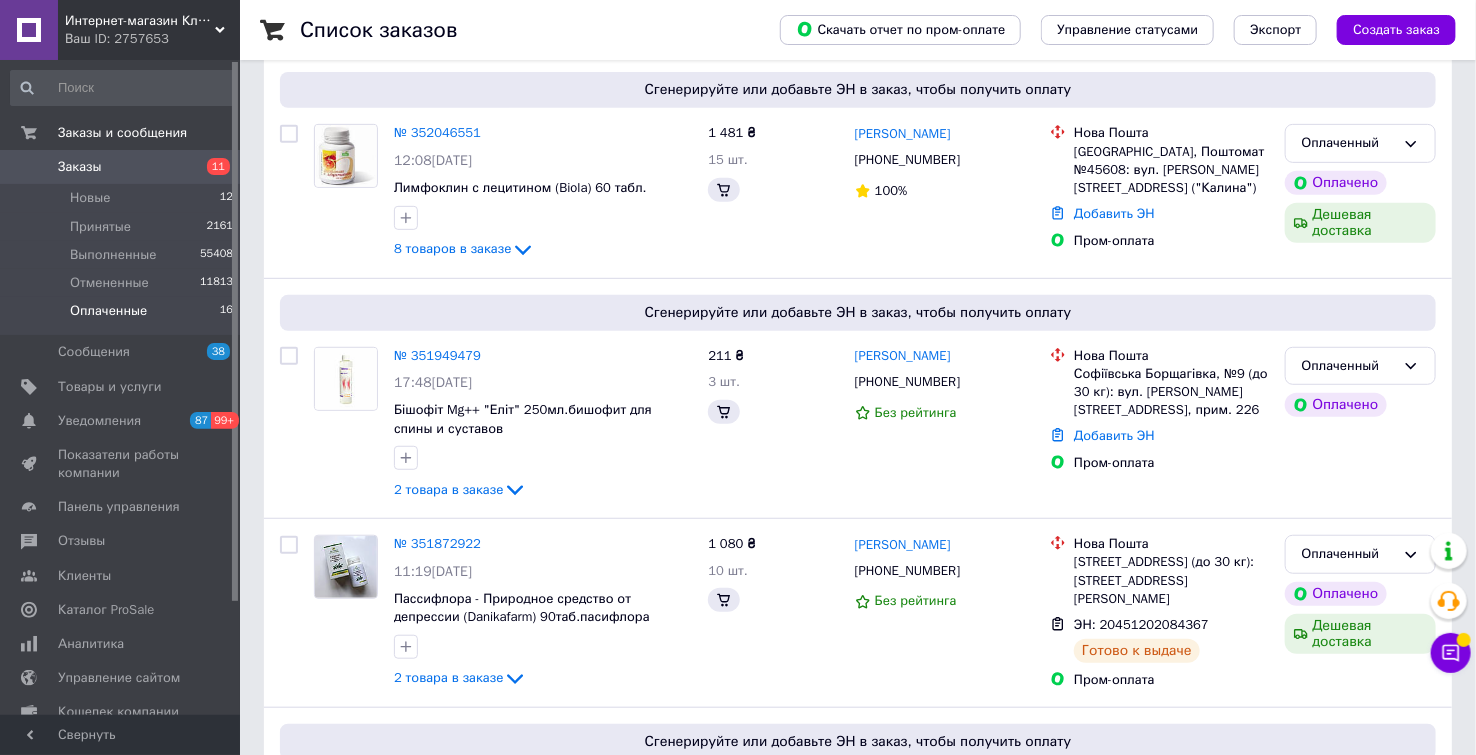 scroll, scrollTop: 0, scrollLeft: 0, axis: both 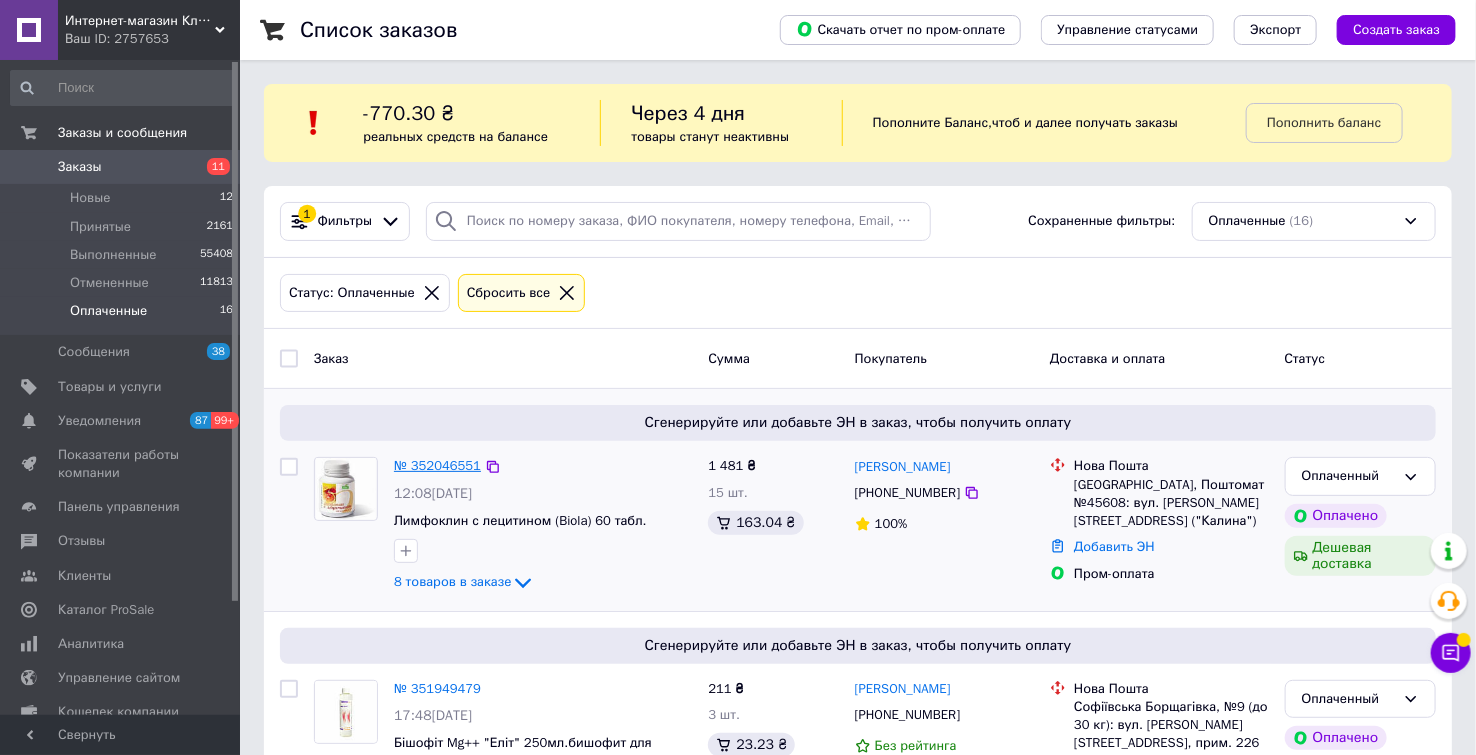 click on "№ 352046551" at bounding box center (437, 465) 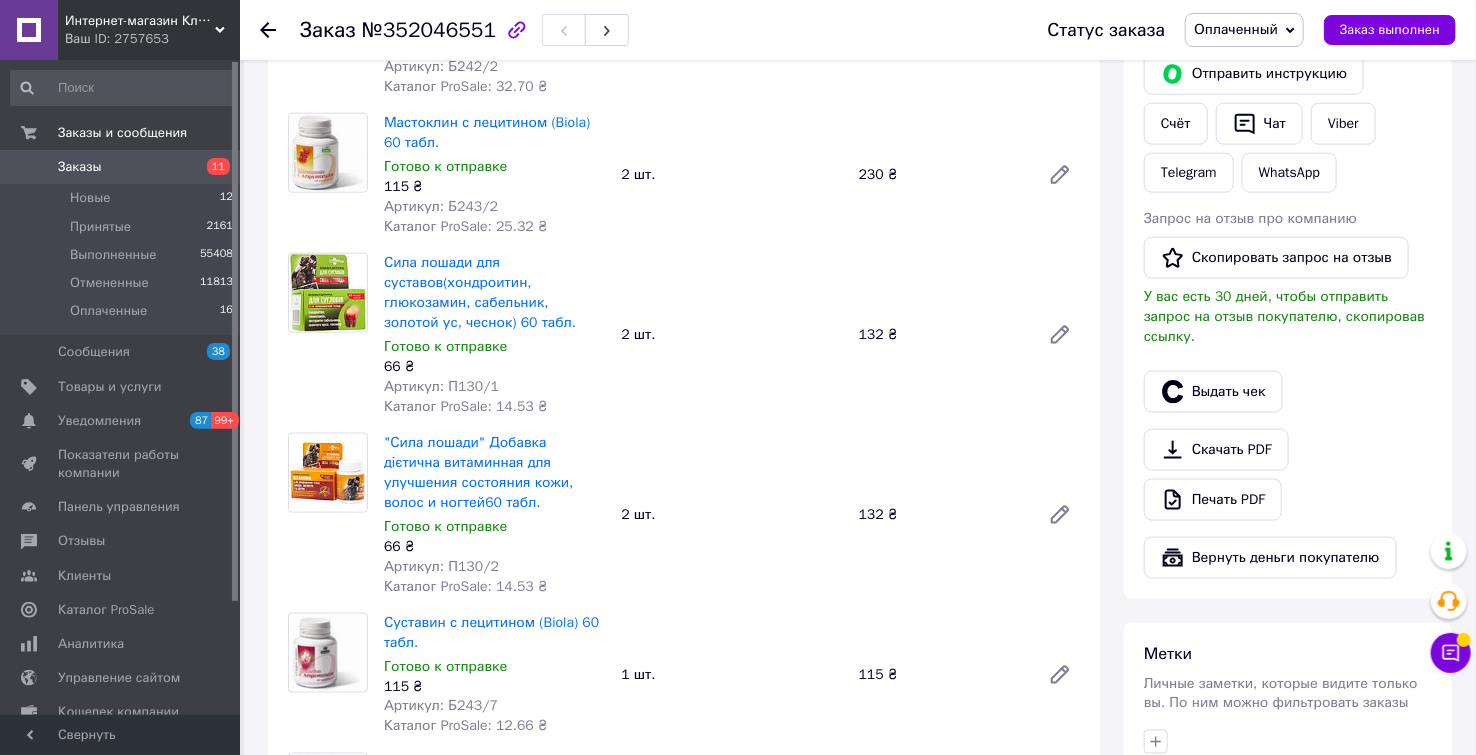 scroll, scrollTop: 511, scrollLeft: 0, axis: vertical 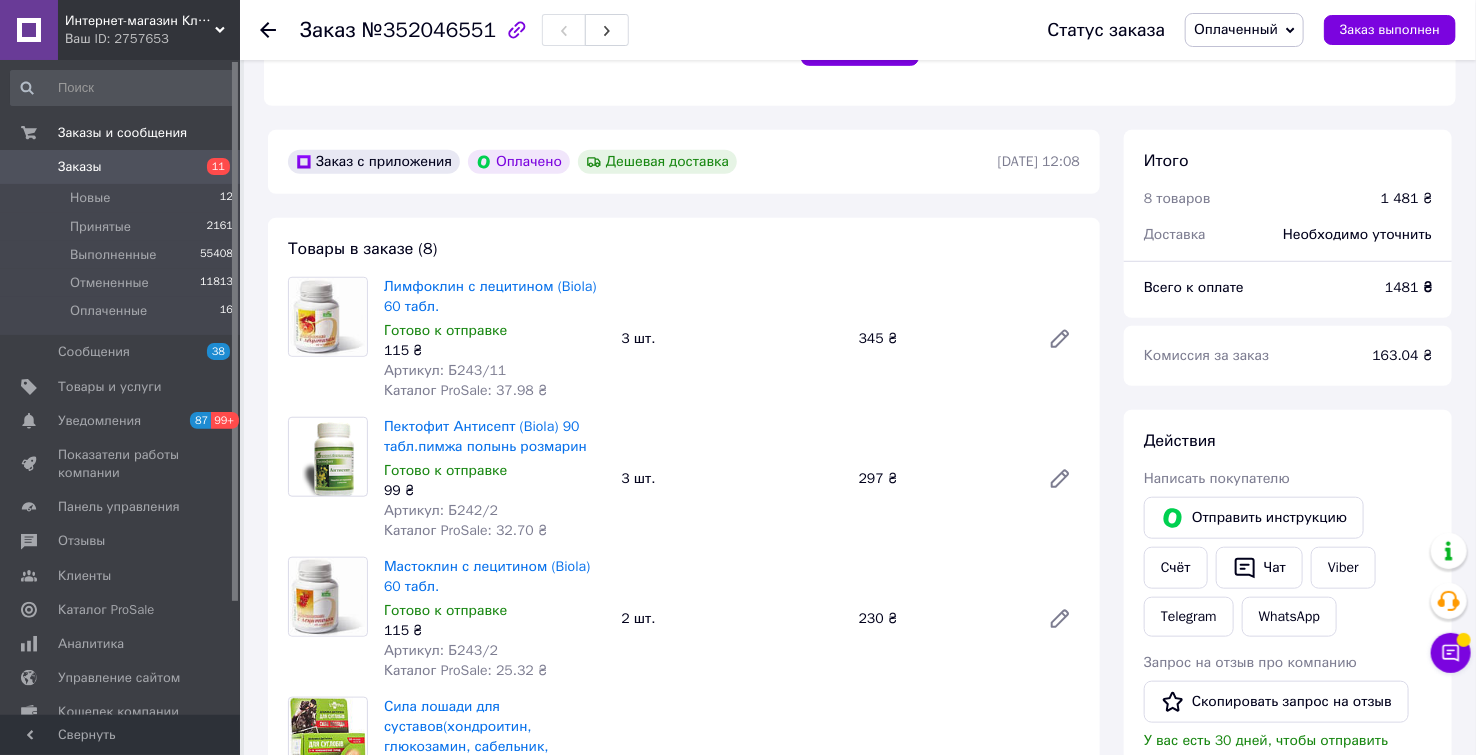 click 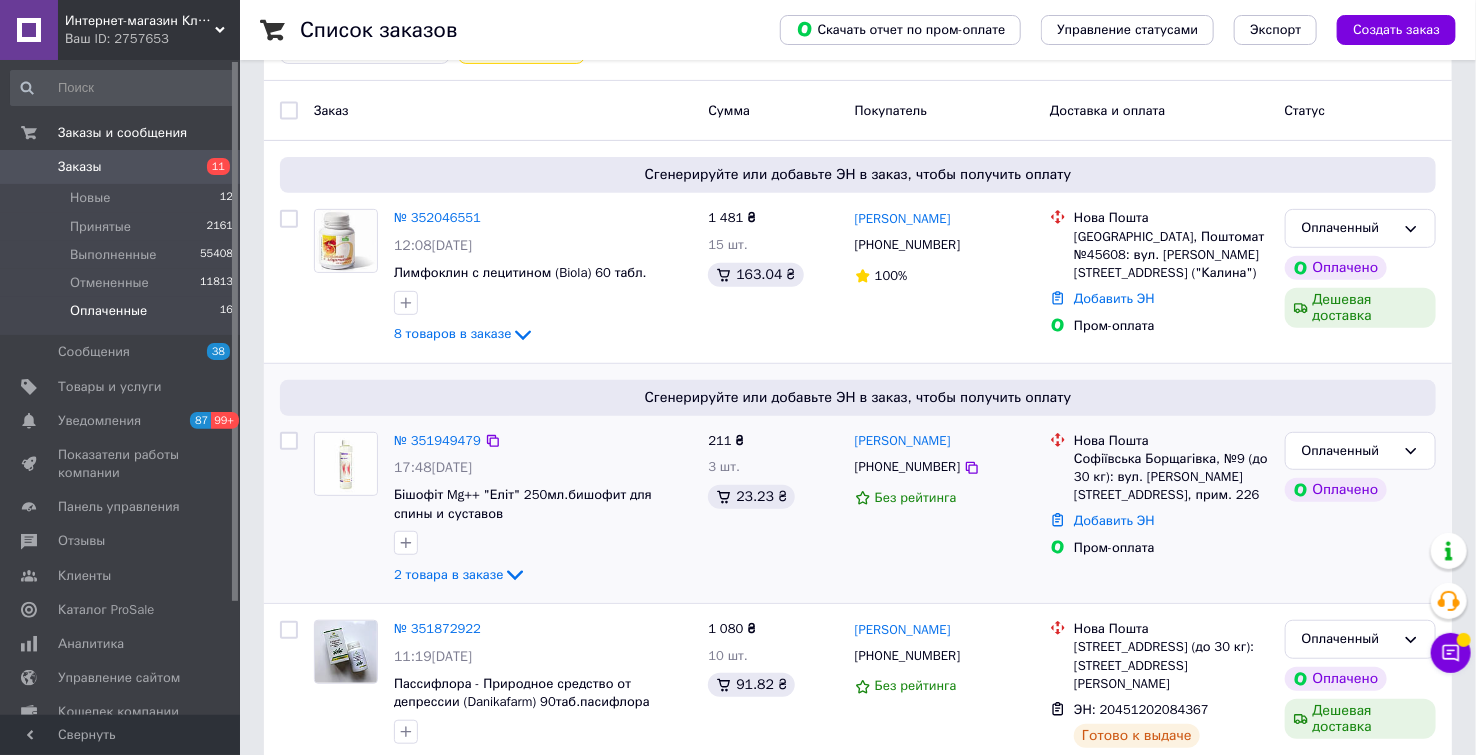 scroll, scrollTop: 222, scrollLeft: 0, axis: vertical 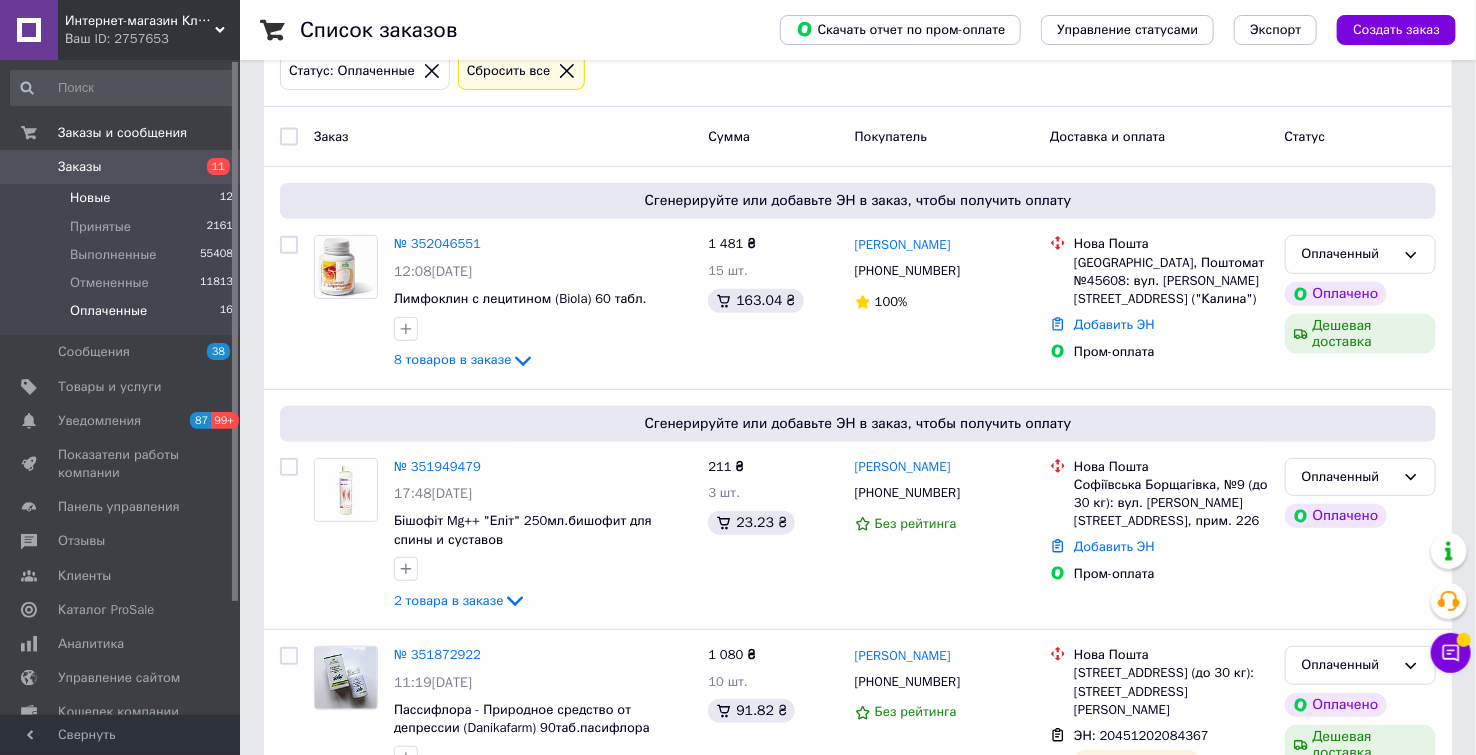 click on "Новые" at bounding box center [90, 198] 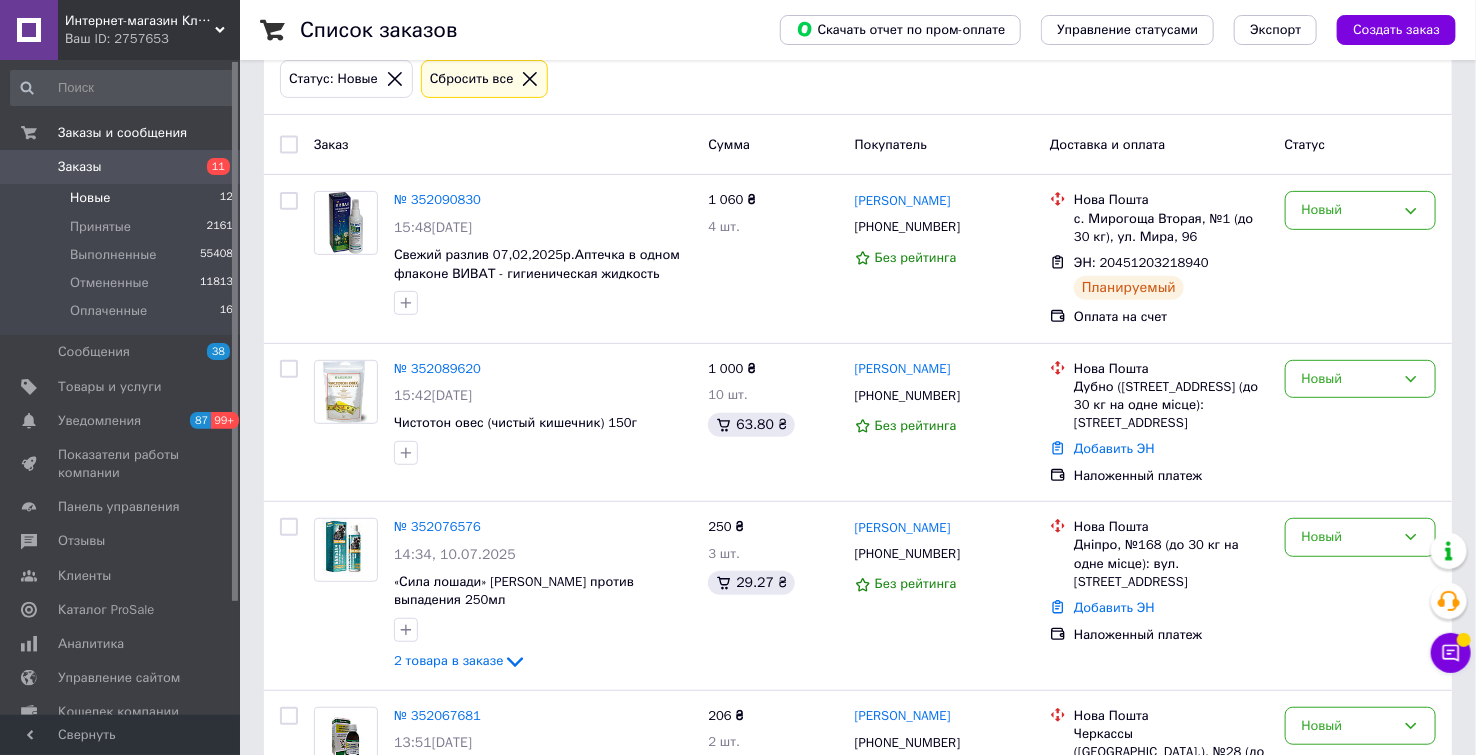 scroll, scrollTop: 222, scrollLeft: 0, axis: vertical 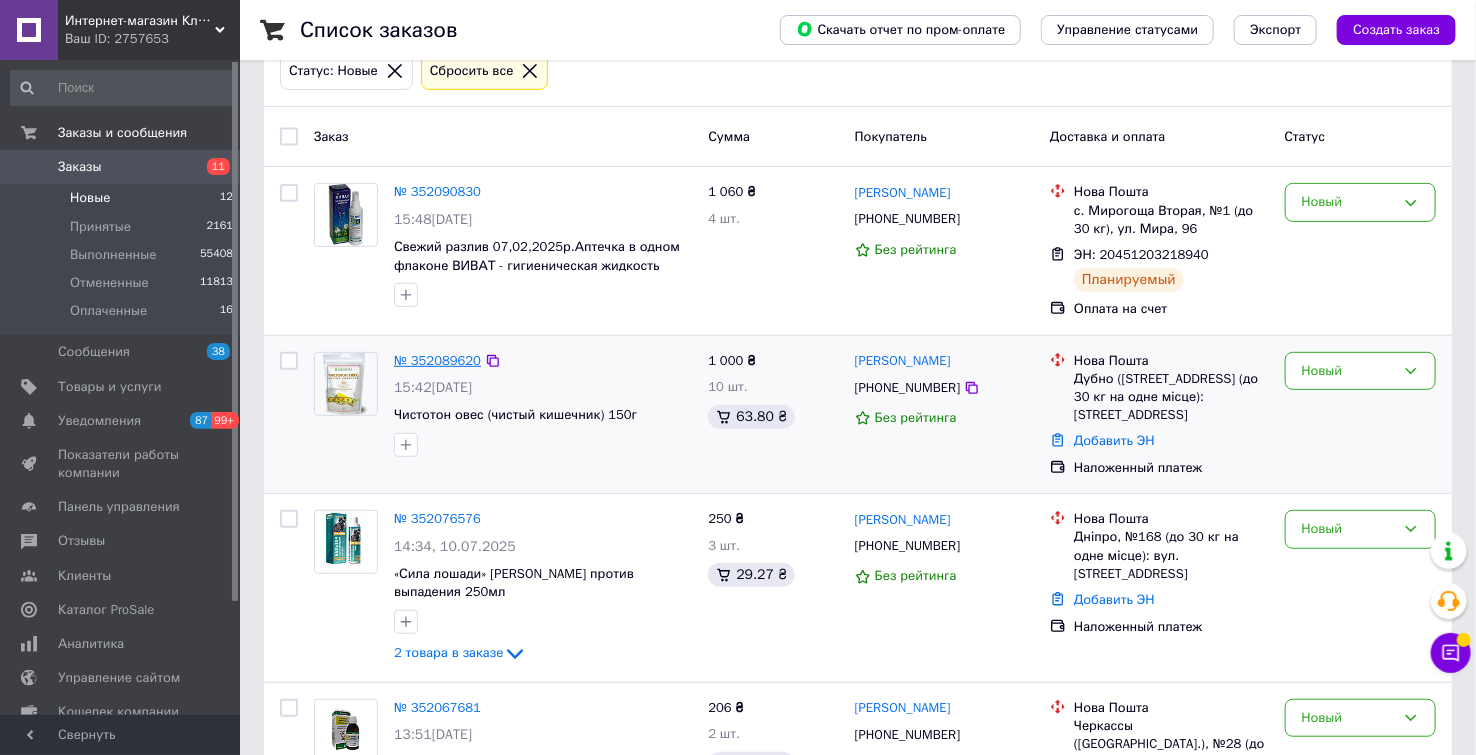 click on "№ 352089620" at bounding box center (437, 360) 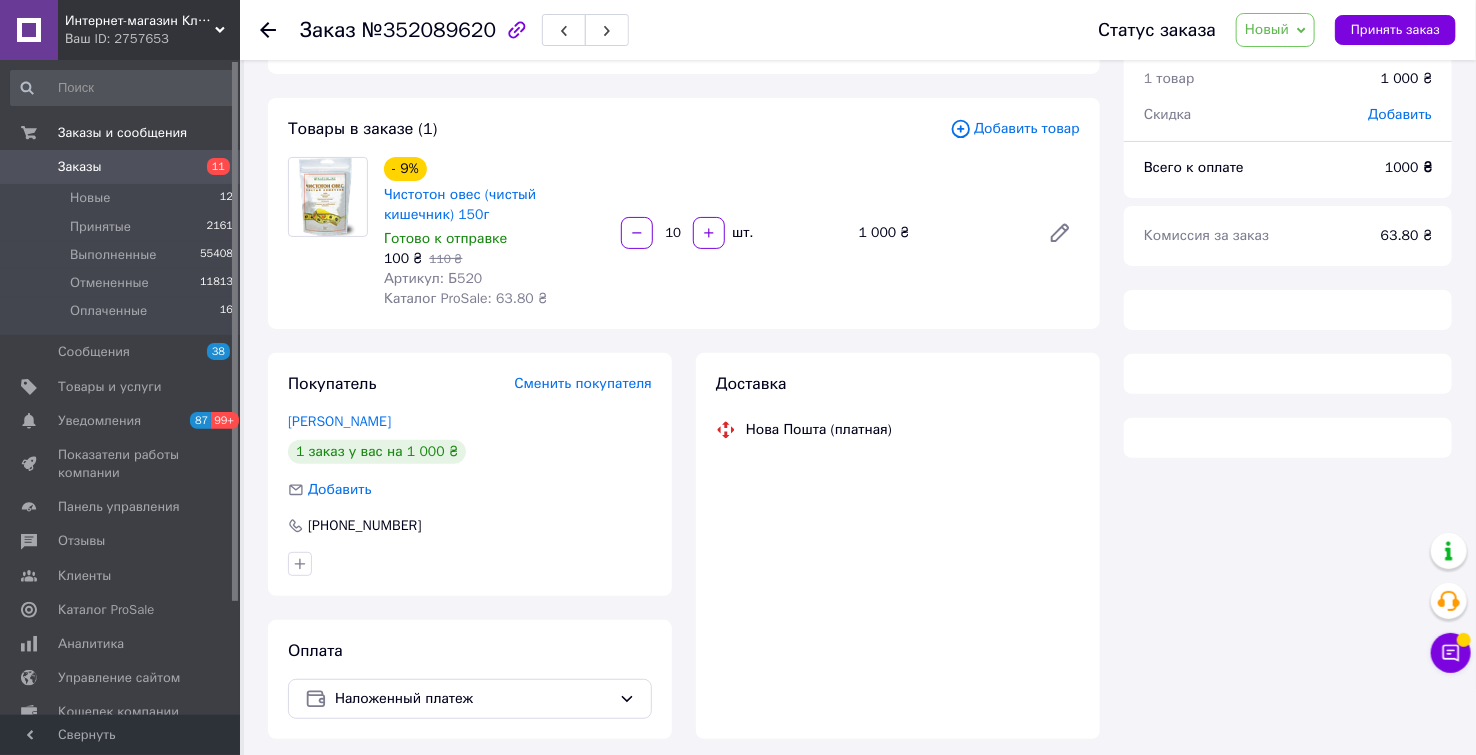 scroll, scrollTop: 0, scrollLeft: 0, axis: both 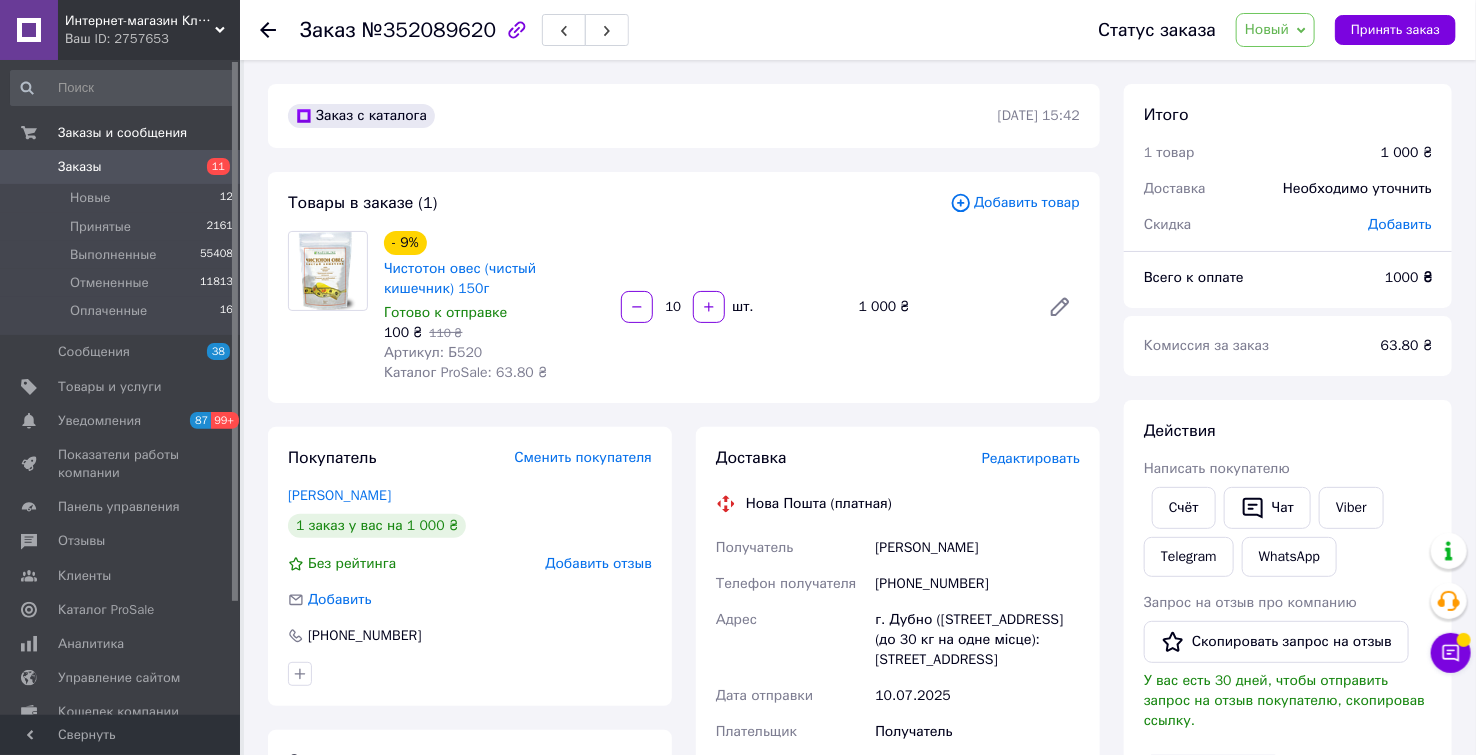 click 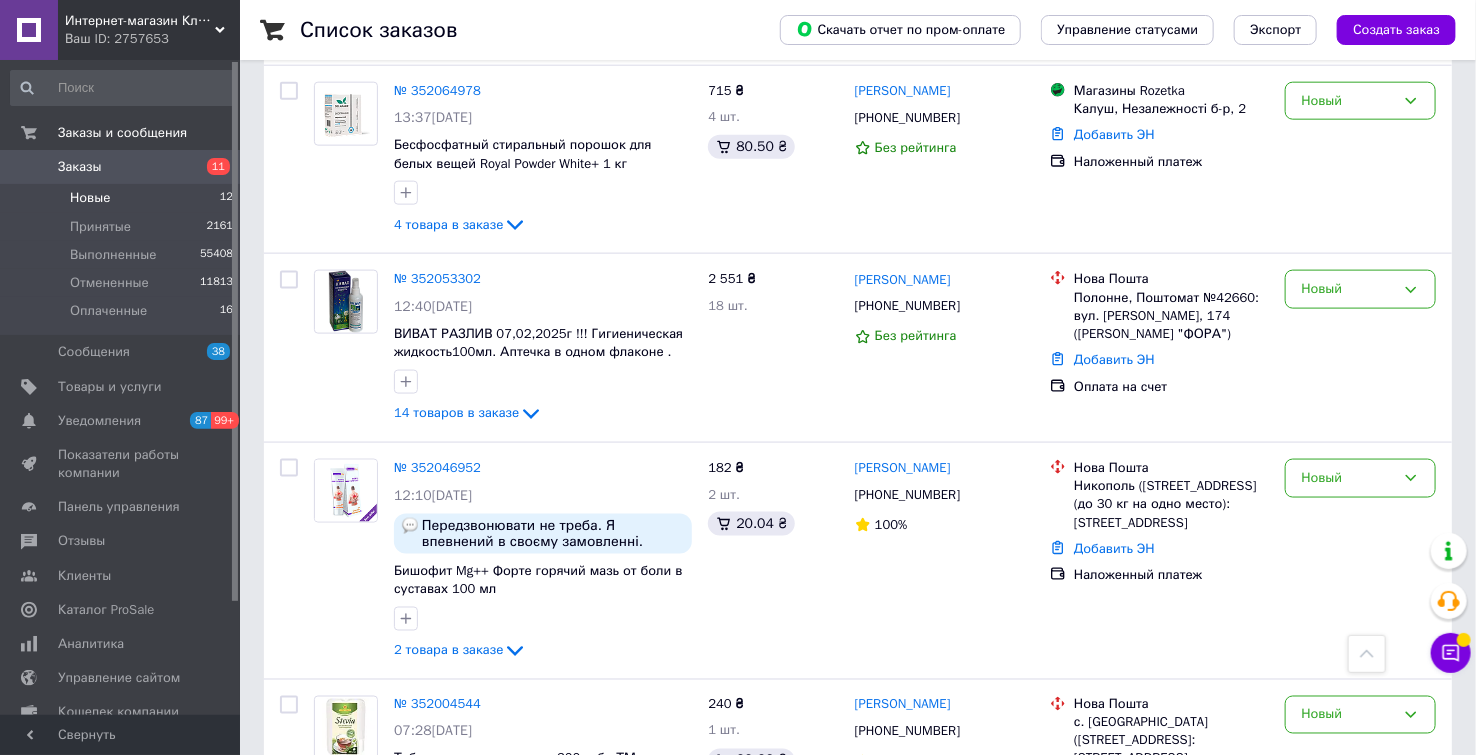 scroll, scrollTop: 1222, scrollLeft: 0, axis: vertical 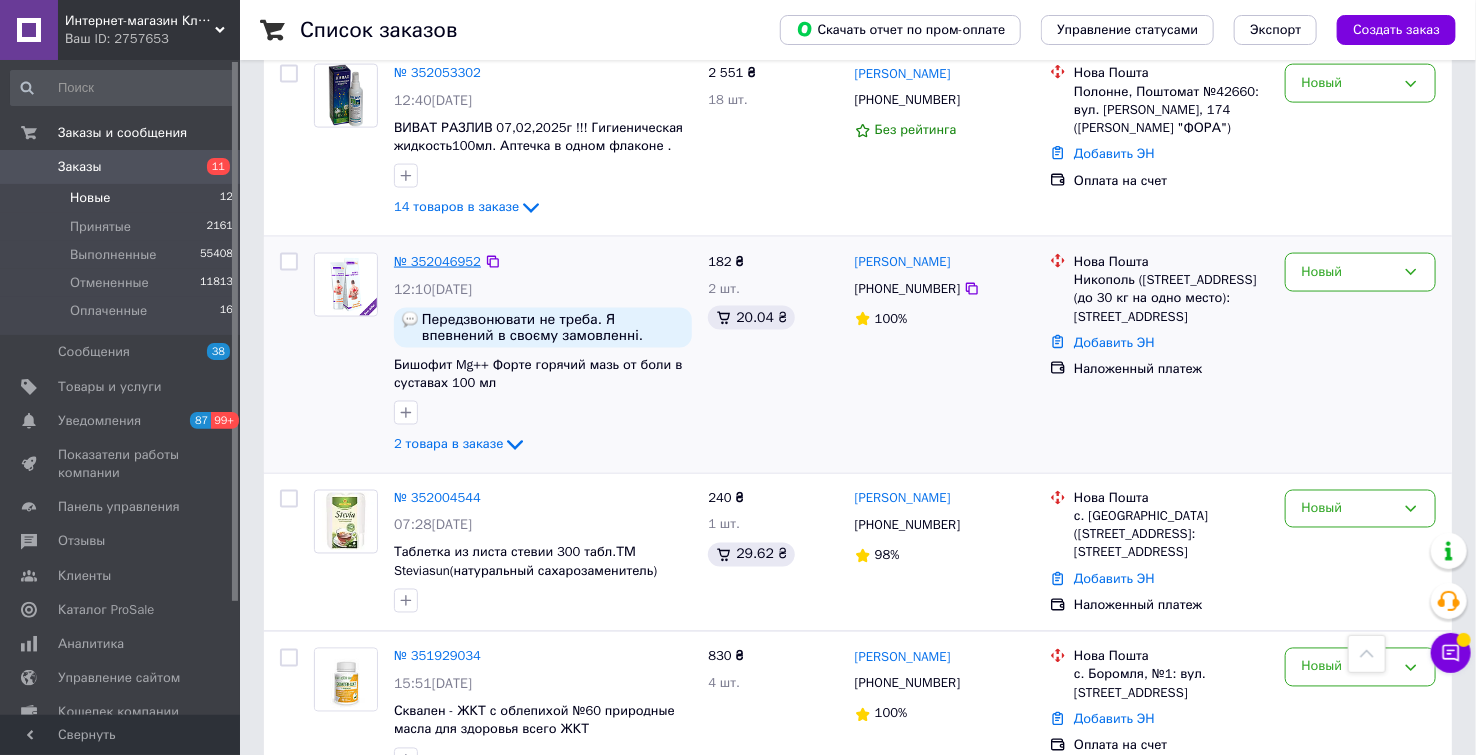 click on "№ 352046952" at bounding box center [437, 261] 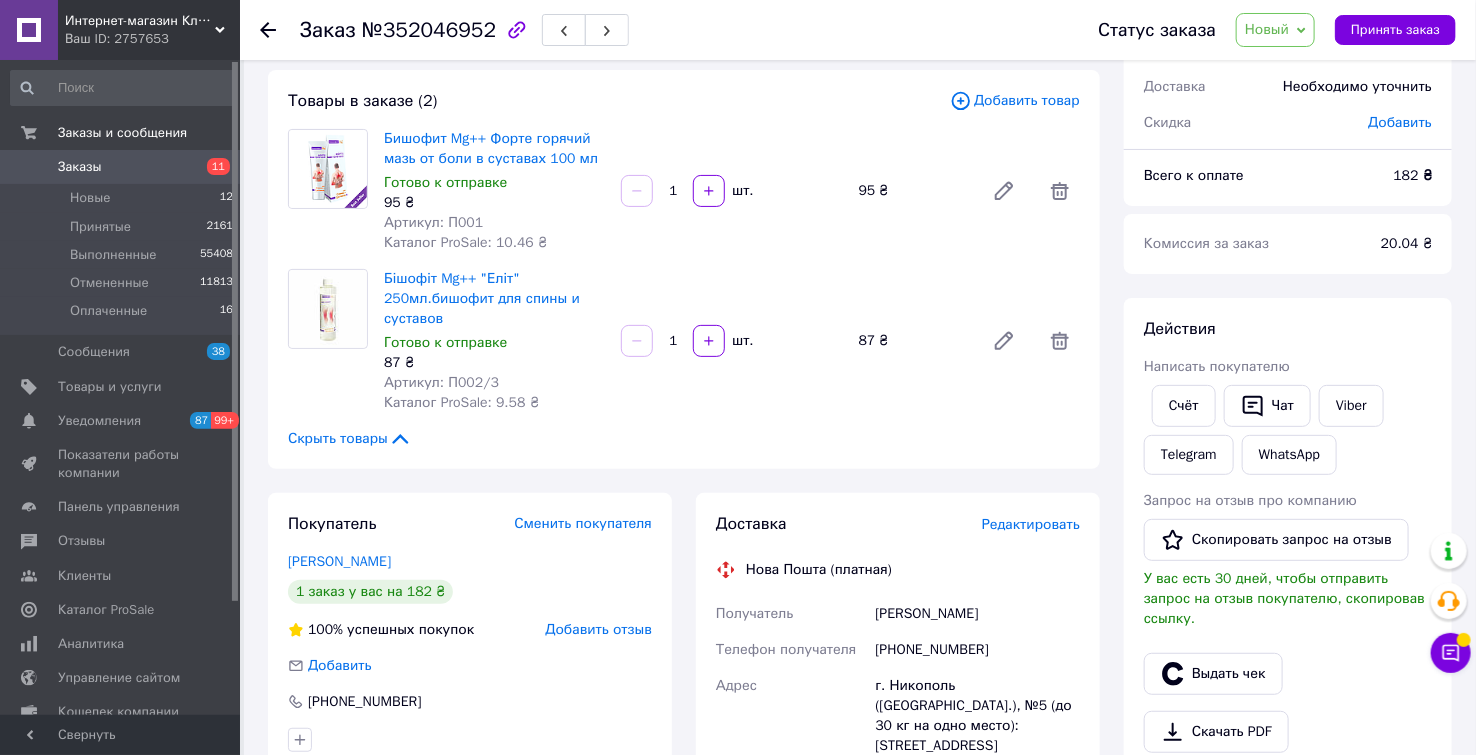 scroll, scrollTop: 99, scrollLeft: 0, axis: vertical 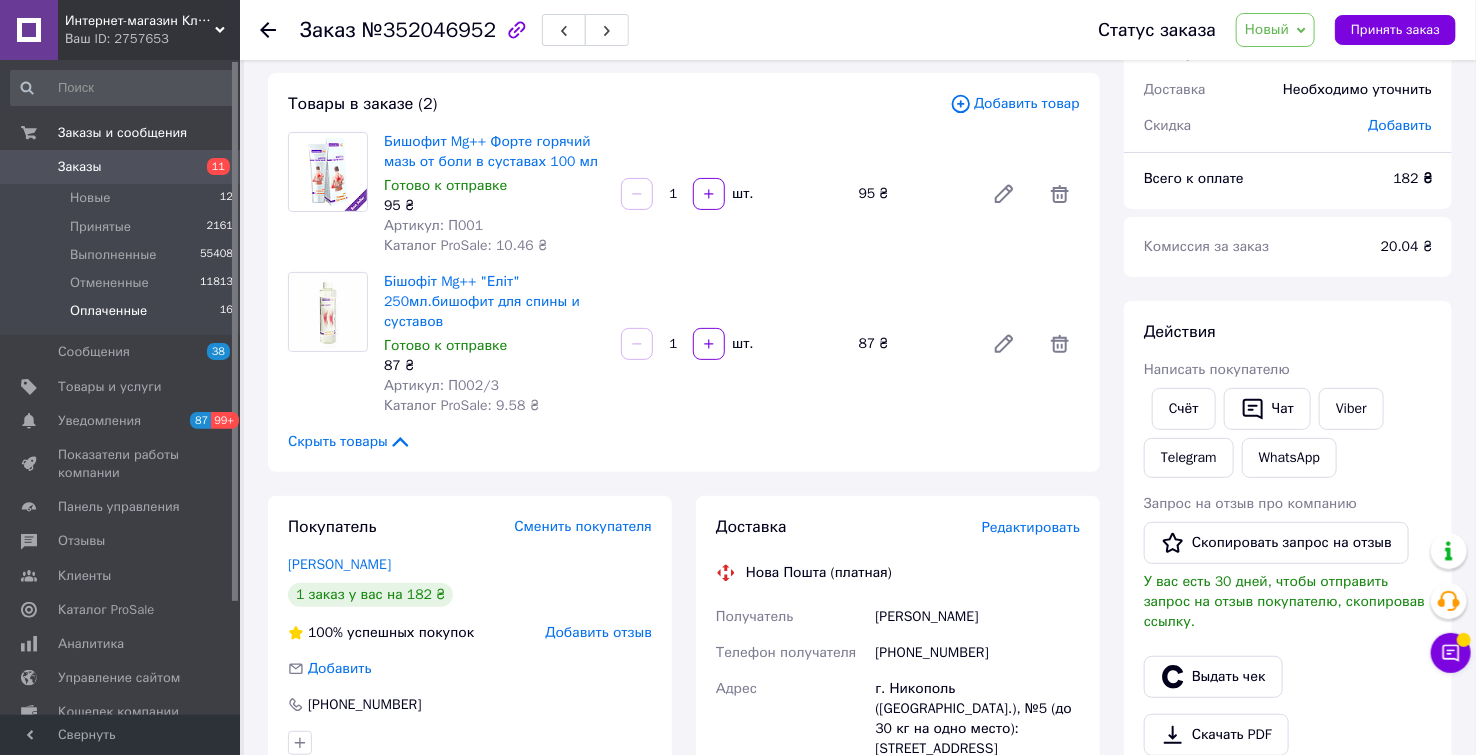 click on "Оплаченные" at bounding box center (108, 311) 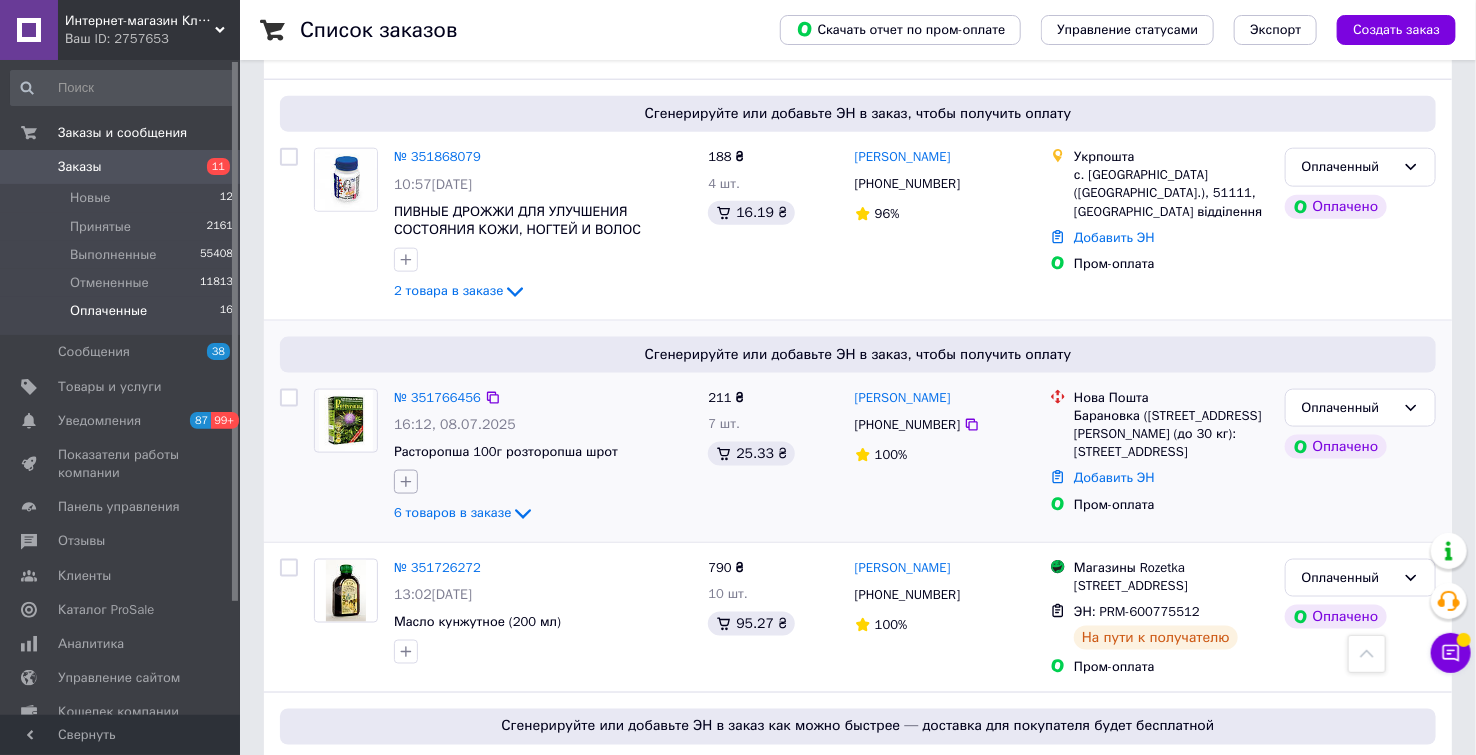 scroll, scrollTop: 1000, scrollLeft: 0, axis: vertical 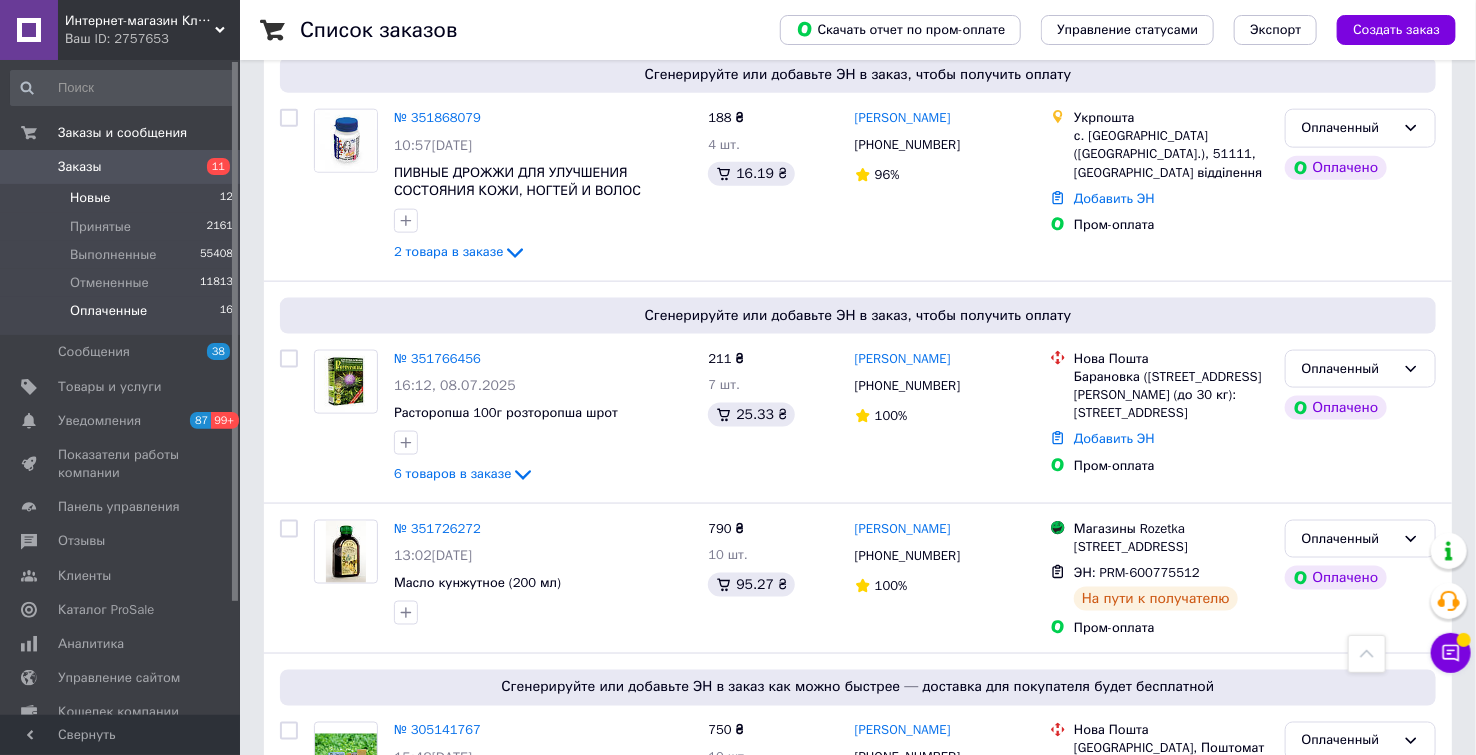 click on "Новые 12" at bounding box center (122, 198) 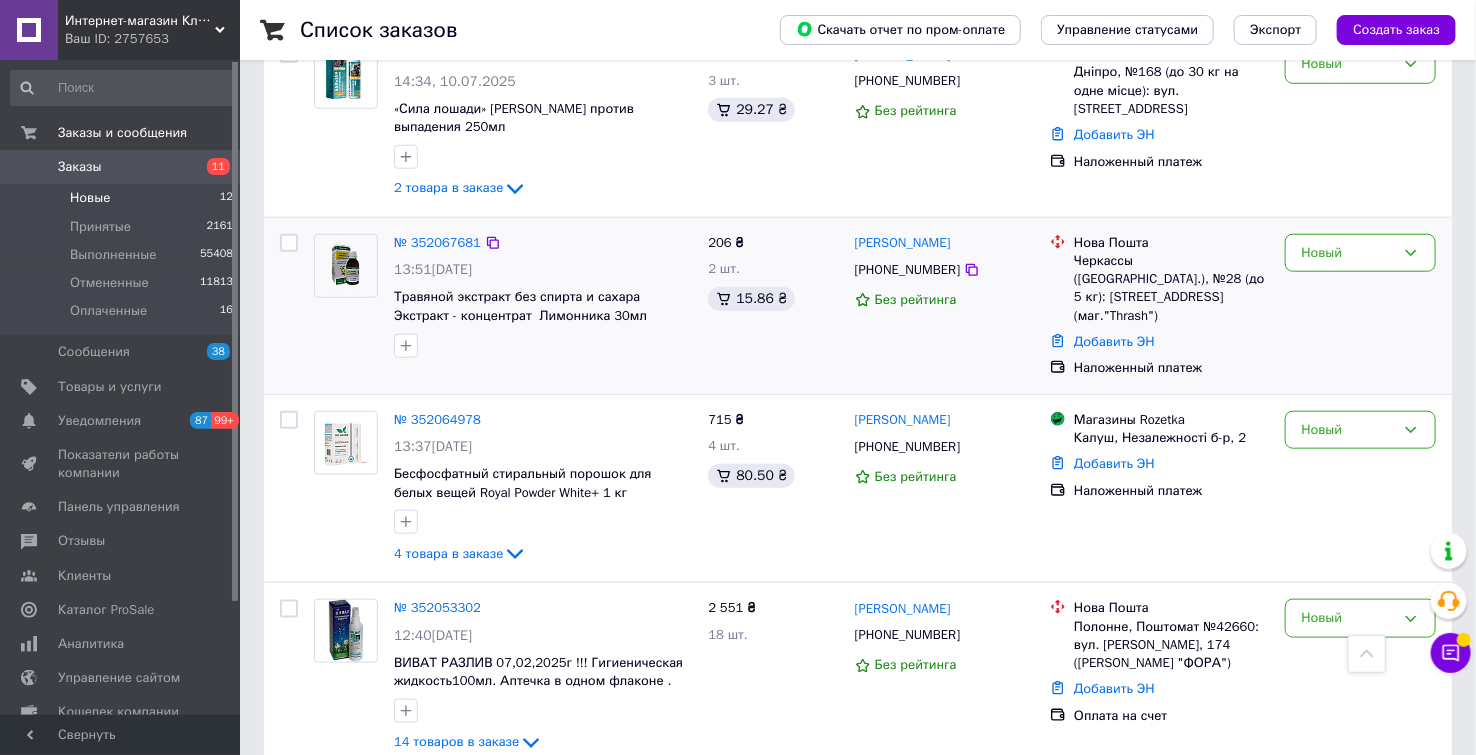 scroll, scrollTop: 888, scrollLeft: 0, axis: vertical 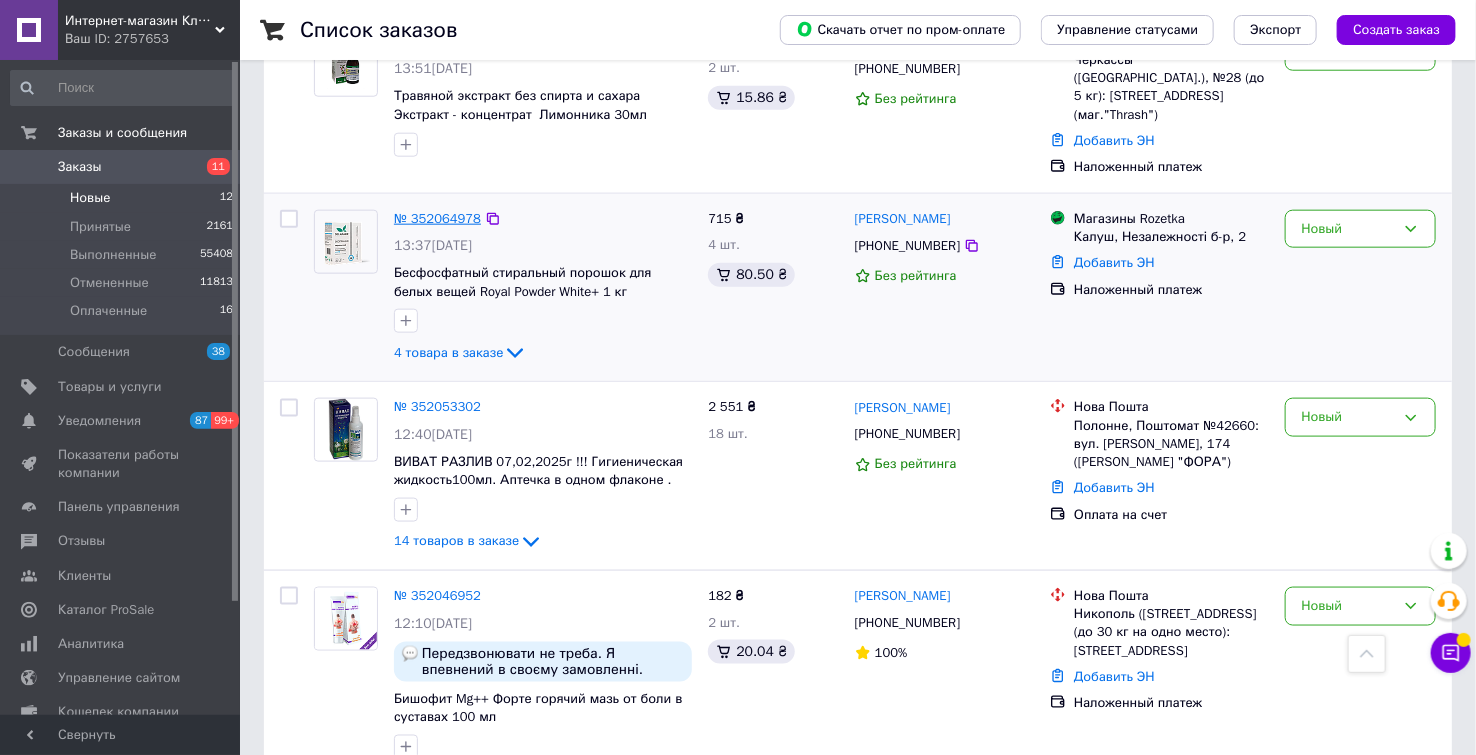 click on "№ 352064978" at bounding box center [437, 218] 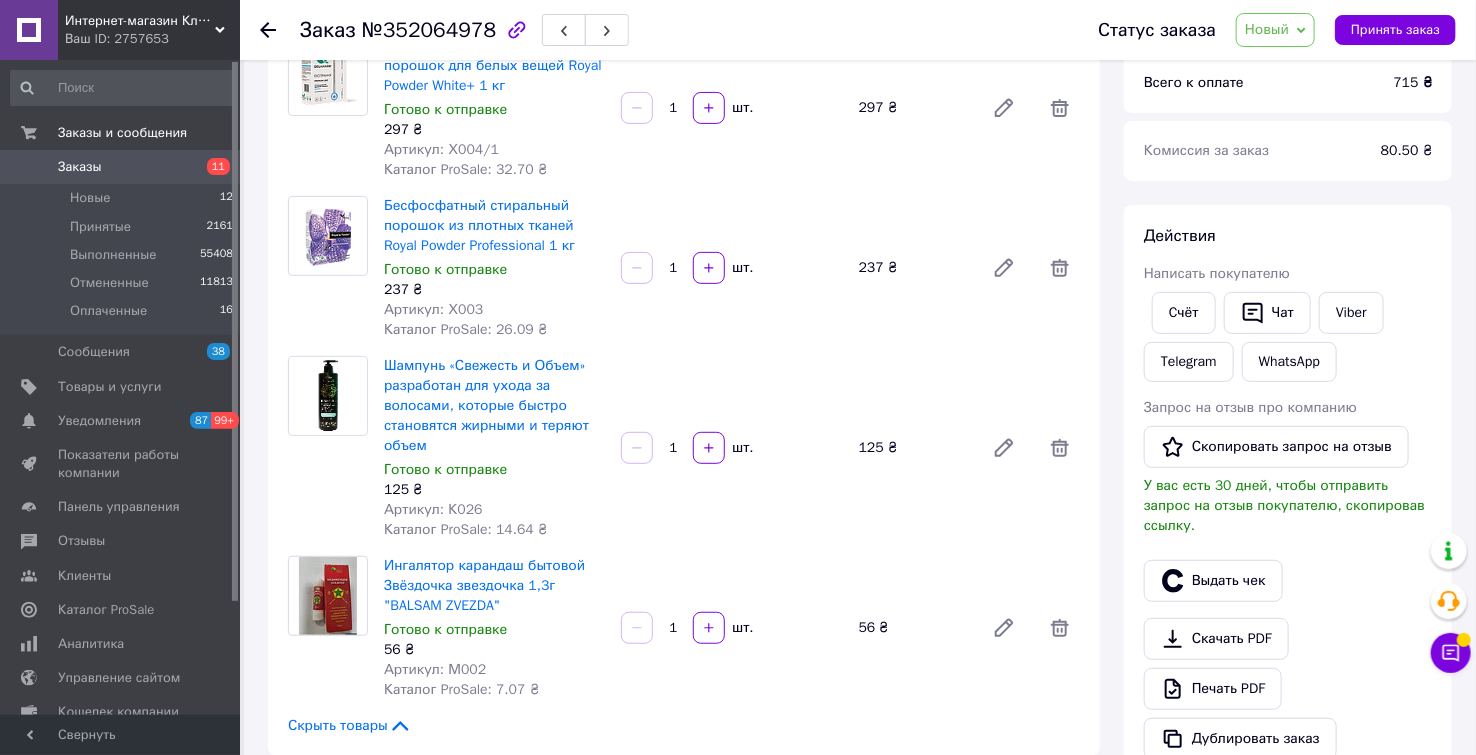 scroll, scrollTop: 111, scrollLeft: 0, axis: vertical 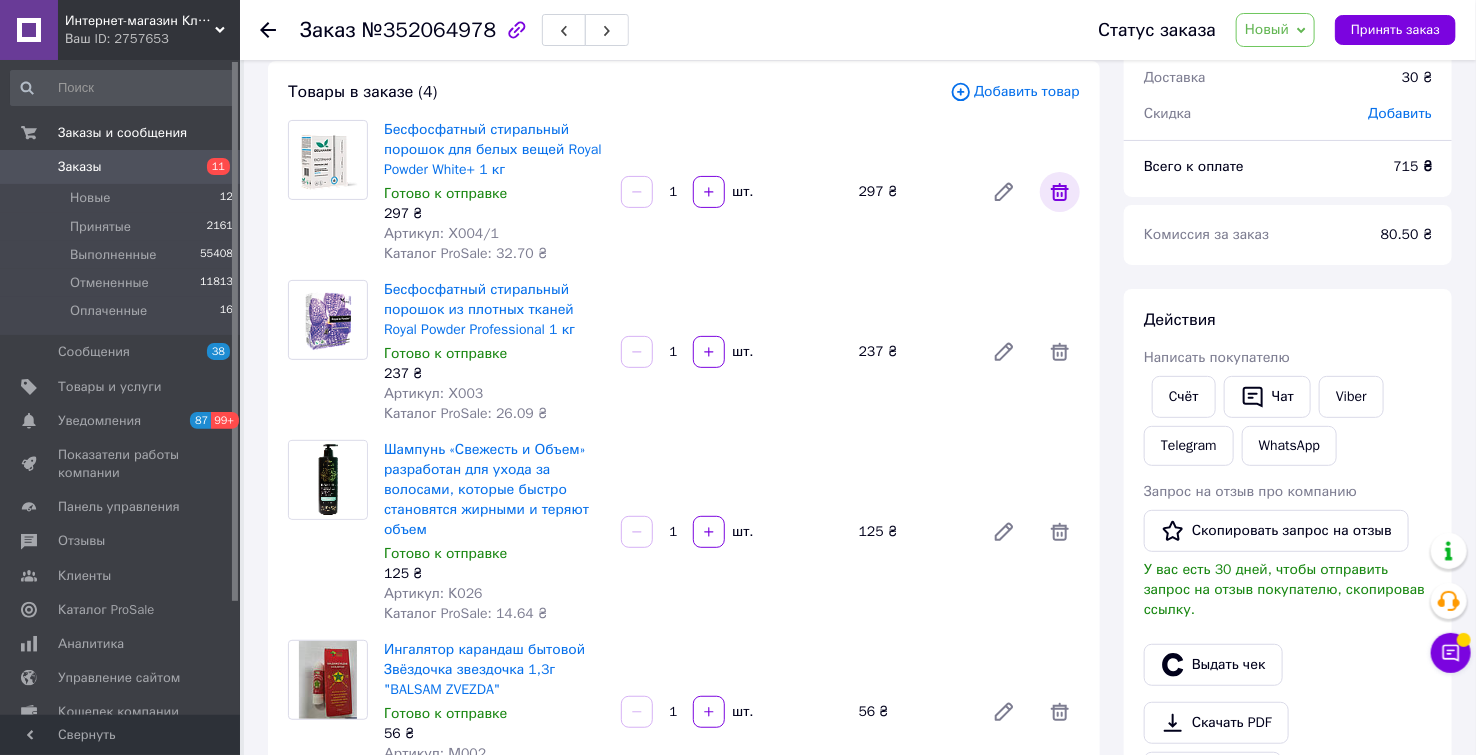 click 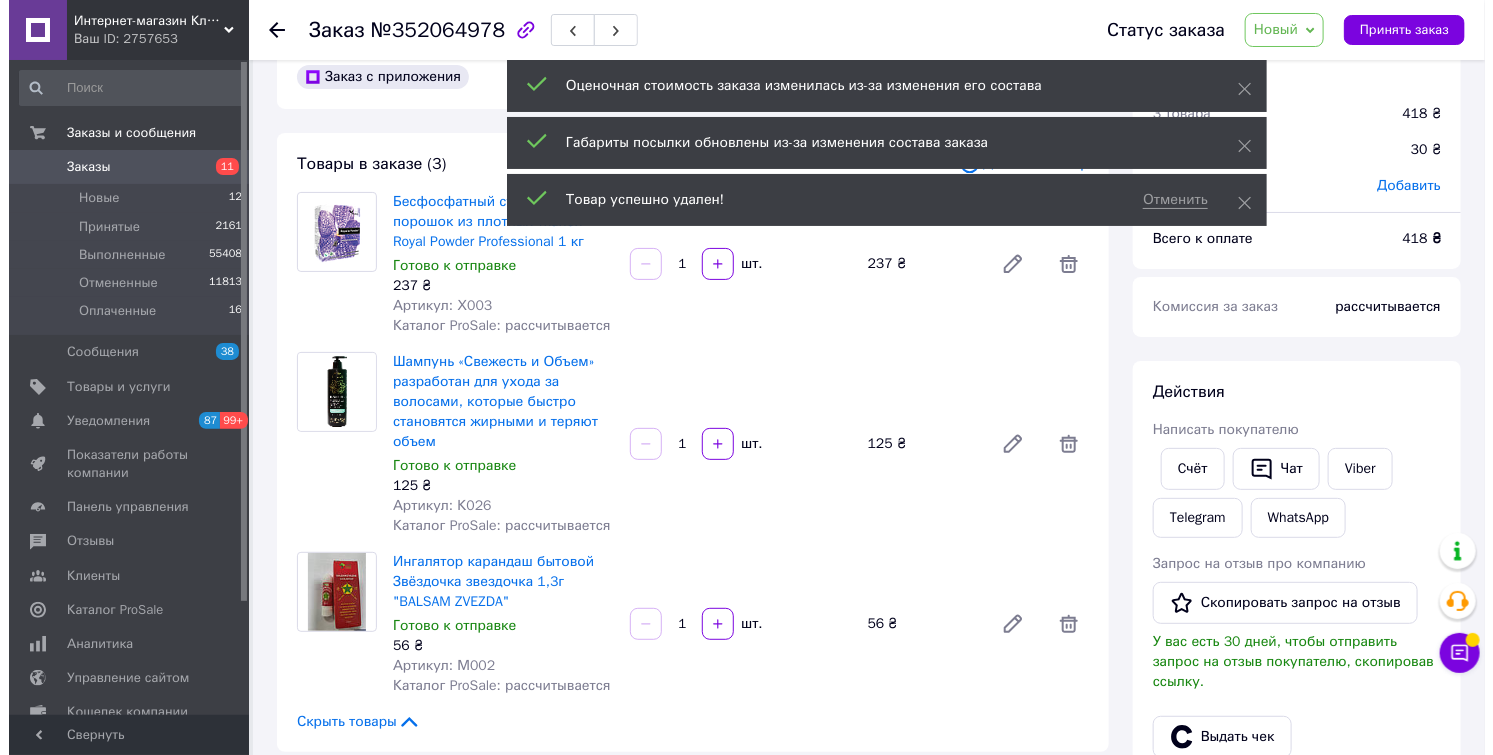 scroll, scrollTop: 0, scrollLeft: 0, axis: both 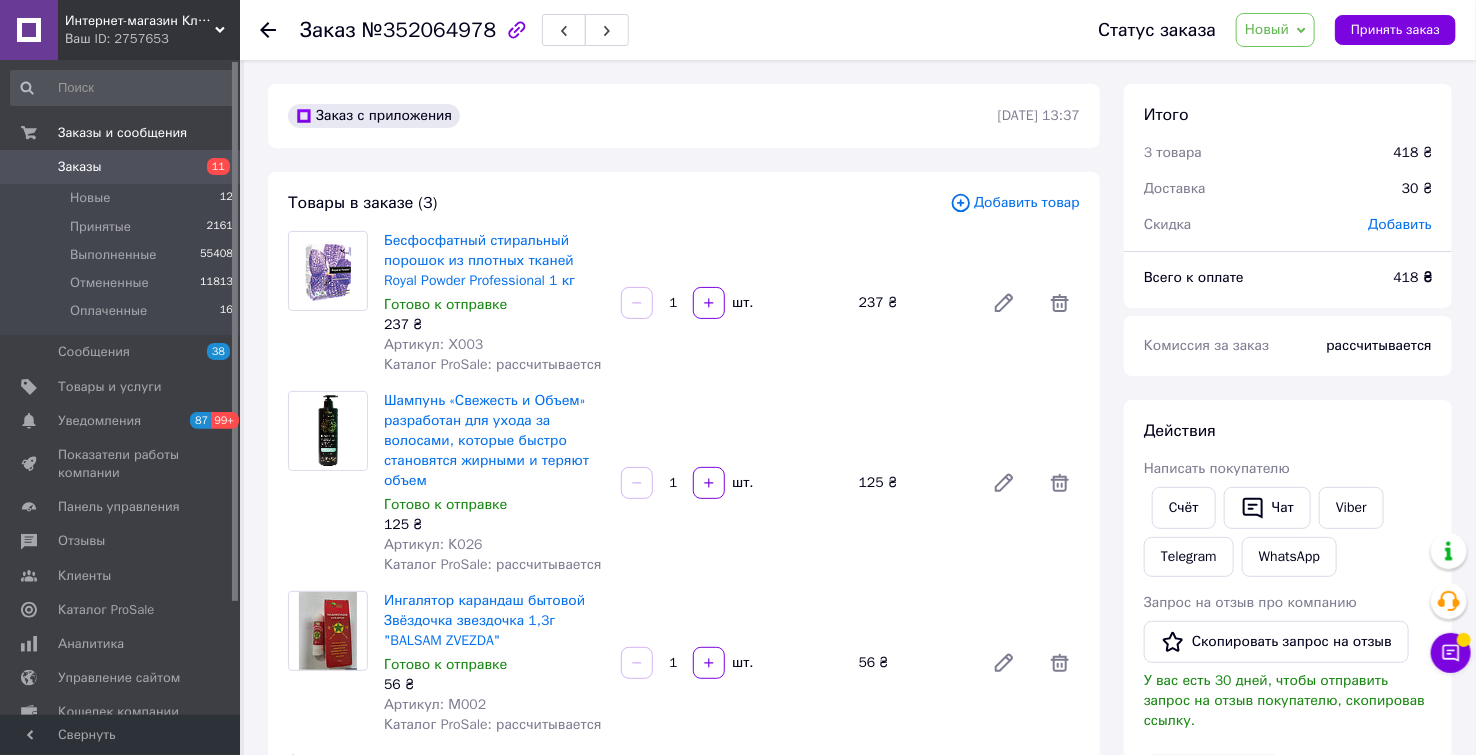 click on "Добавить товар" at bounding box center (1015, 203) 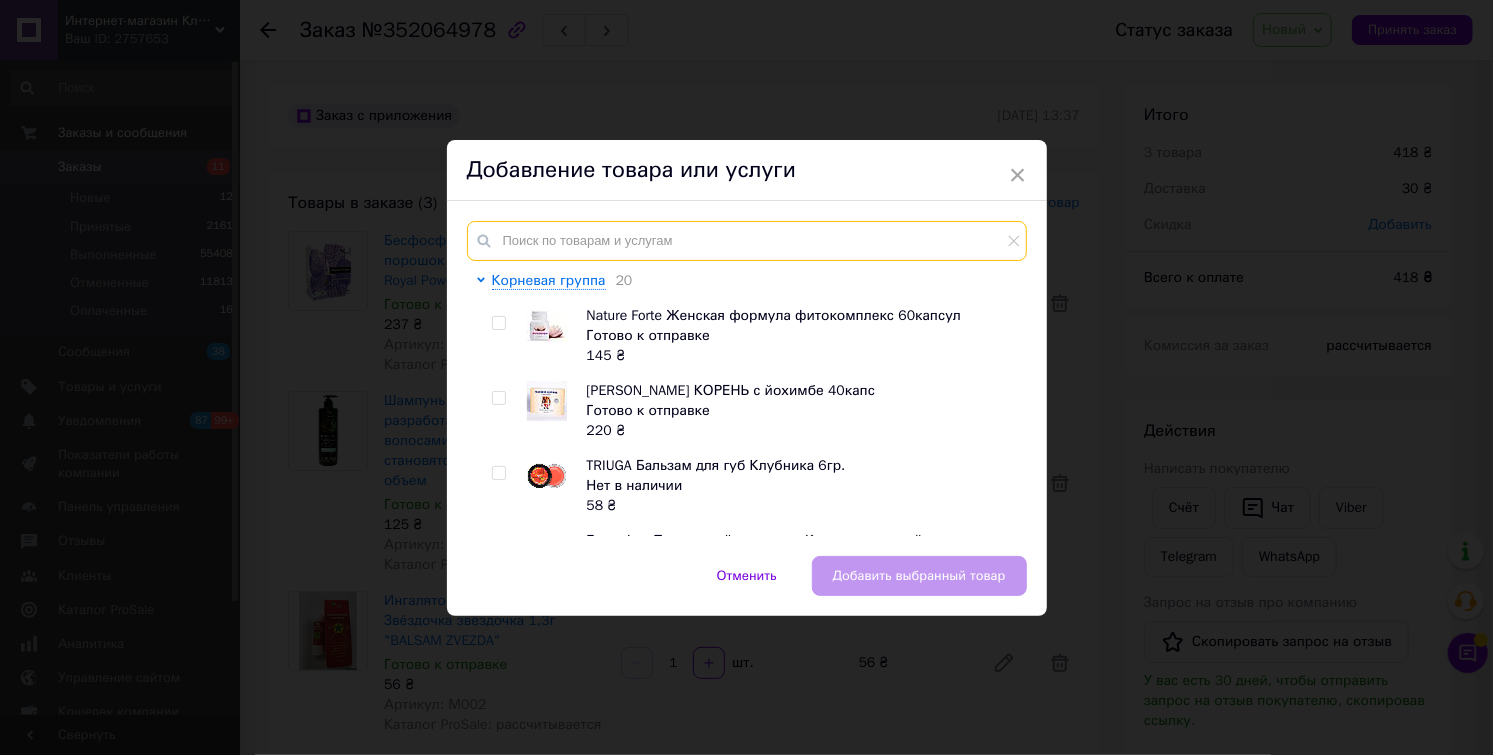 click at bounding box center [747, 241] 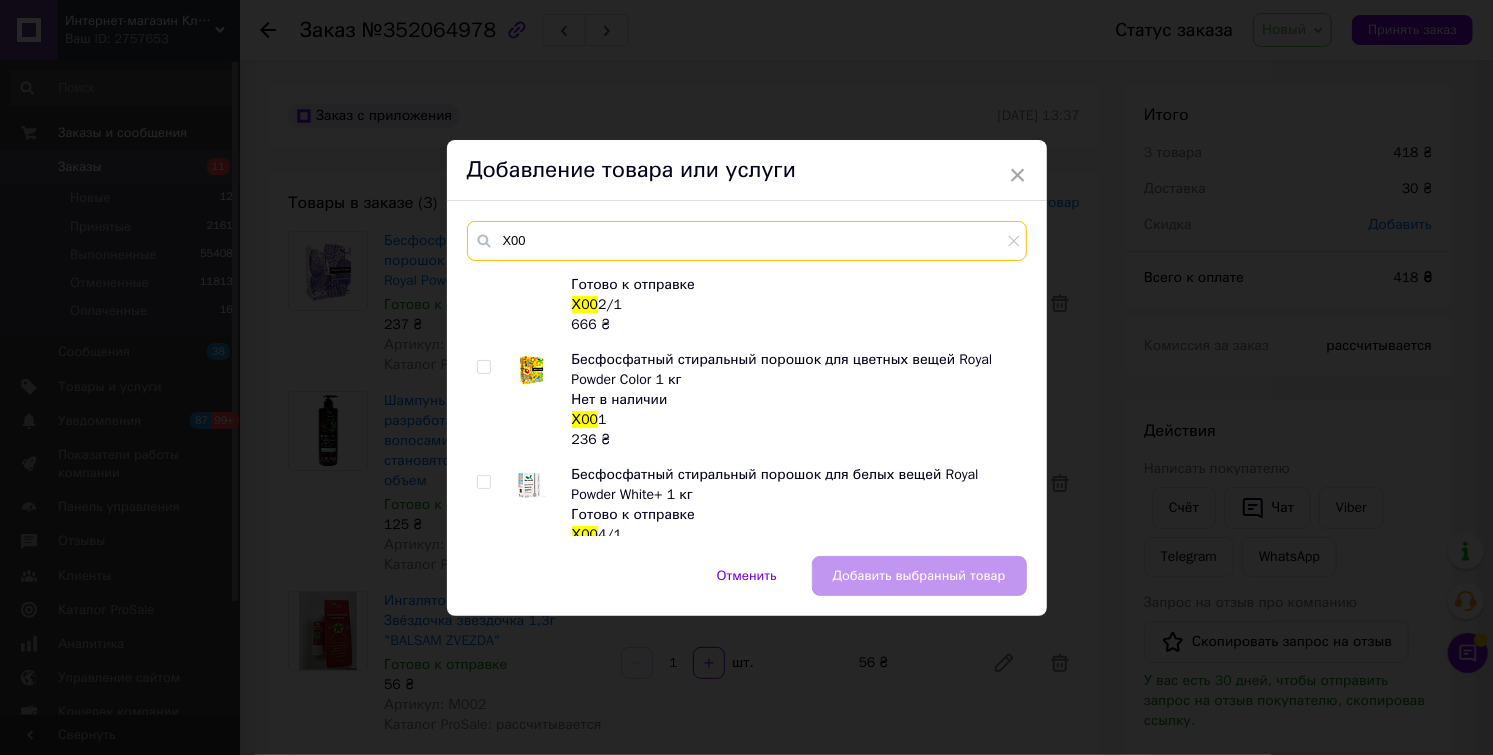 scroll, scrollTop: 333, scrollLeft: 0, axis: vertical 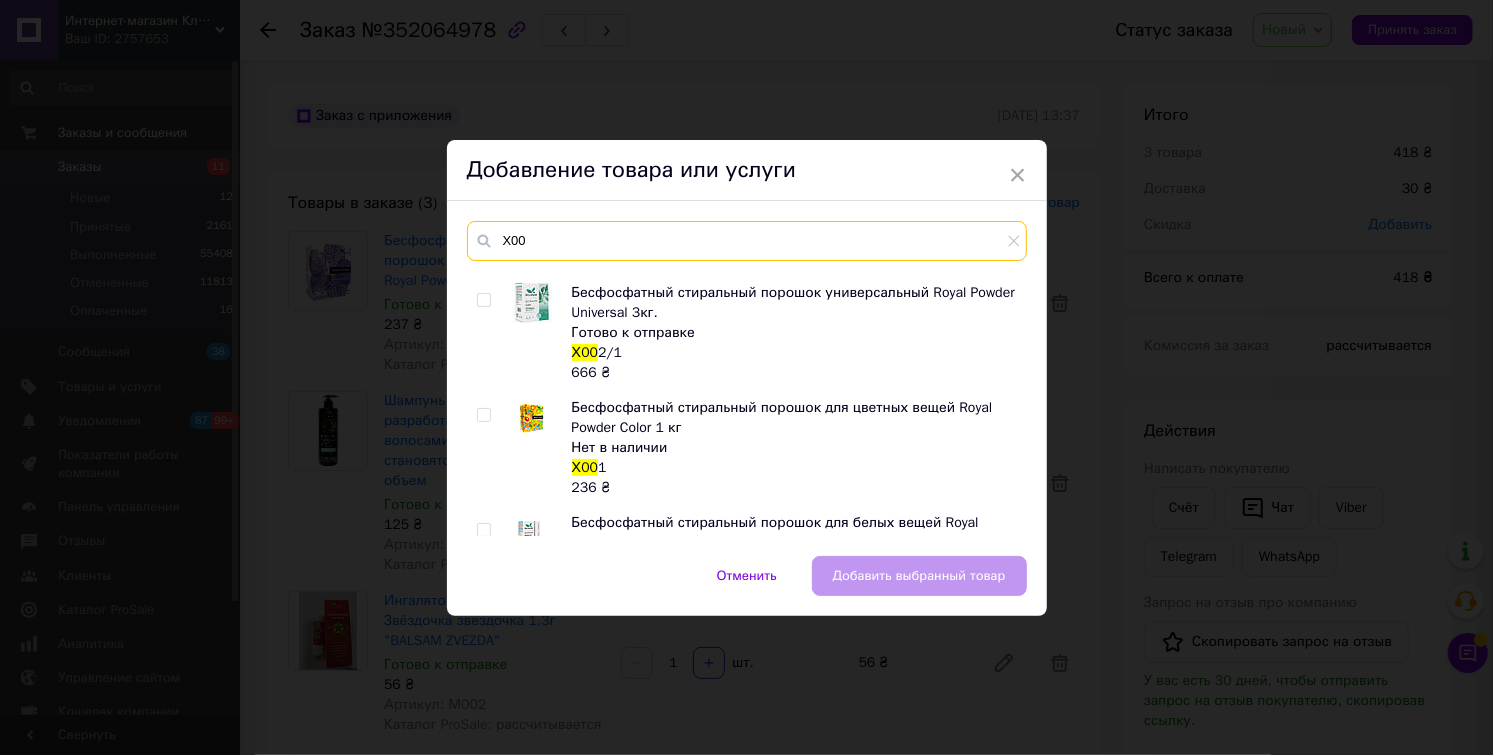 type on "Х00" 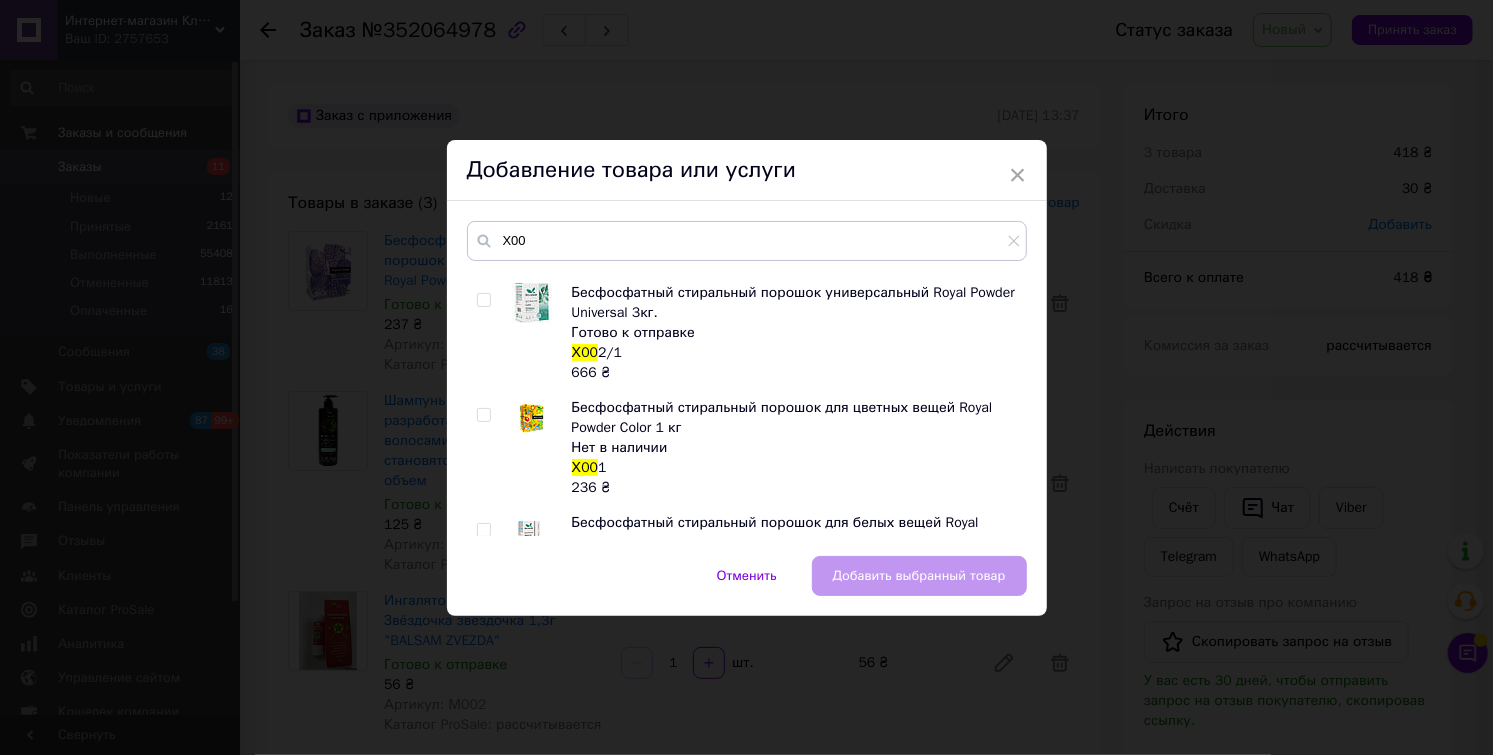 click on "Бесфосфатный стиральный порошок для цветных вещей Royal Powder Color 1 кг" at bounding box center [782, 417] 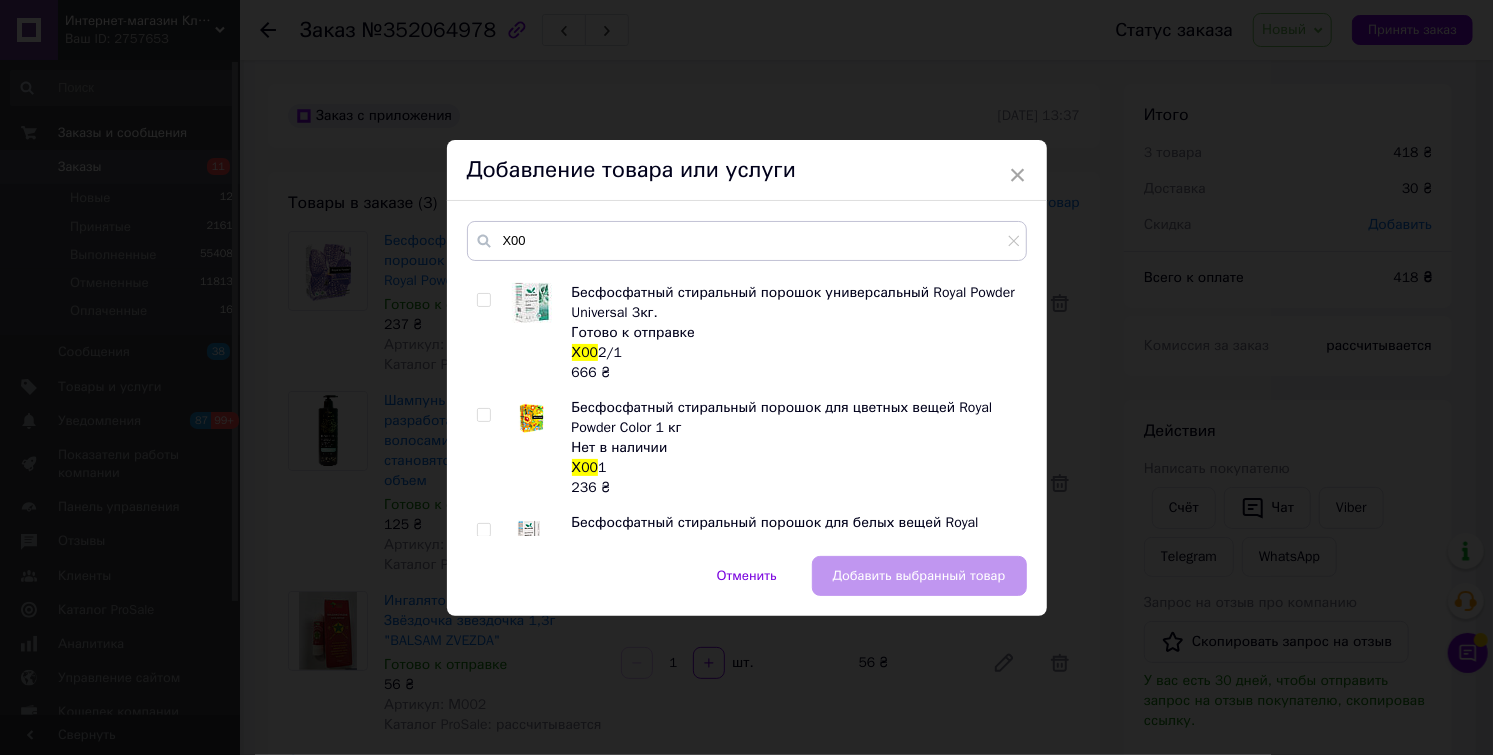 click on "Бесфосфатный стиральный порошок для цветных вещей Royal Powder Color 1 кг" at bounding box center [782, 417] 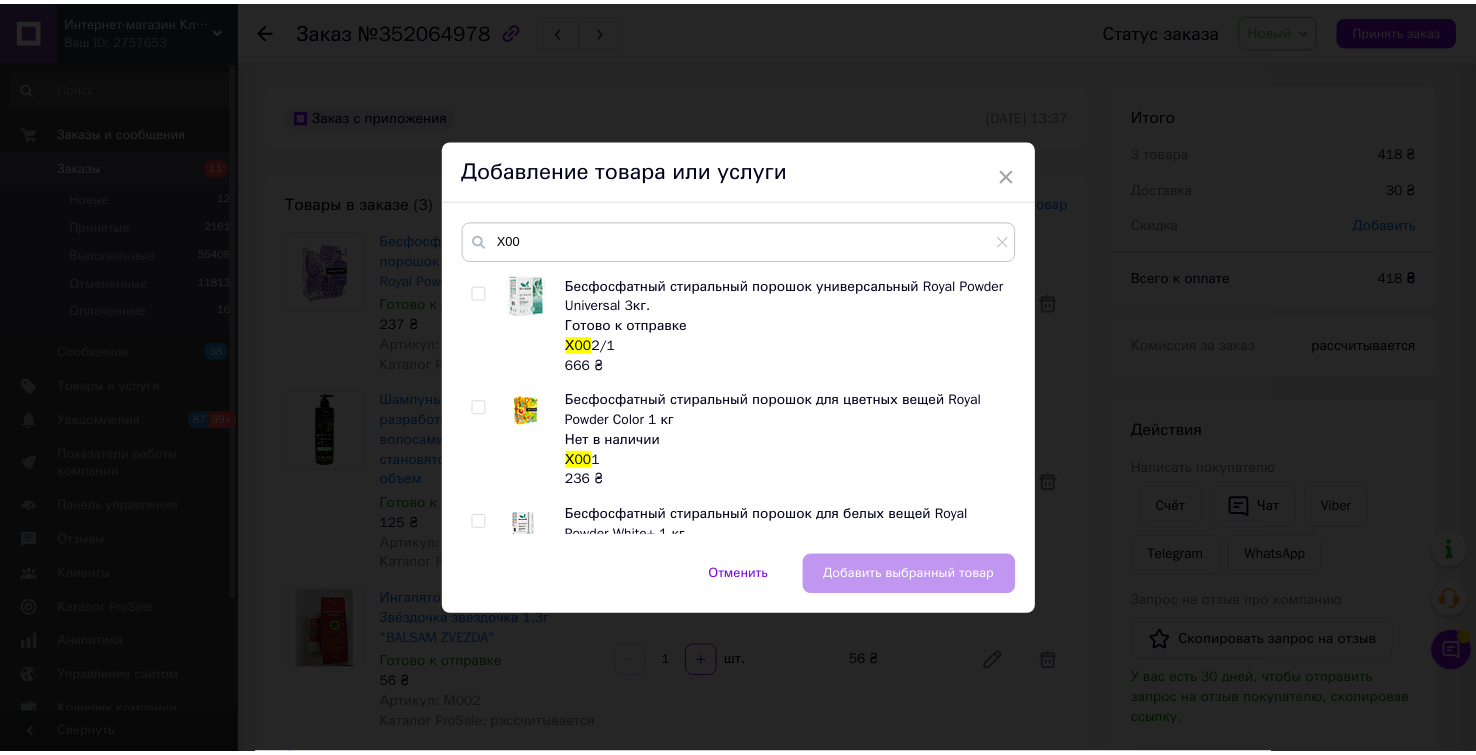scroll, scrollTop: 377, scrollLeft: 0, axis: vertical 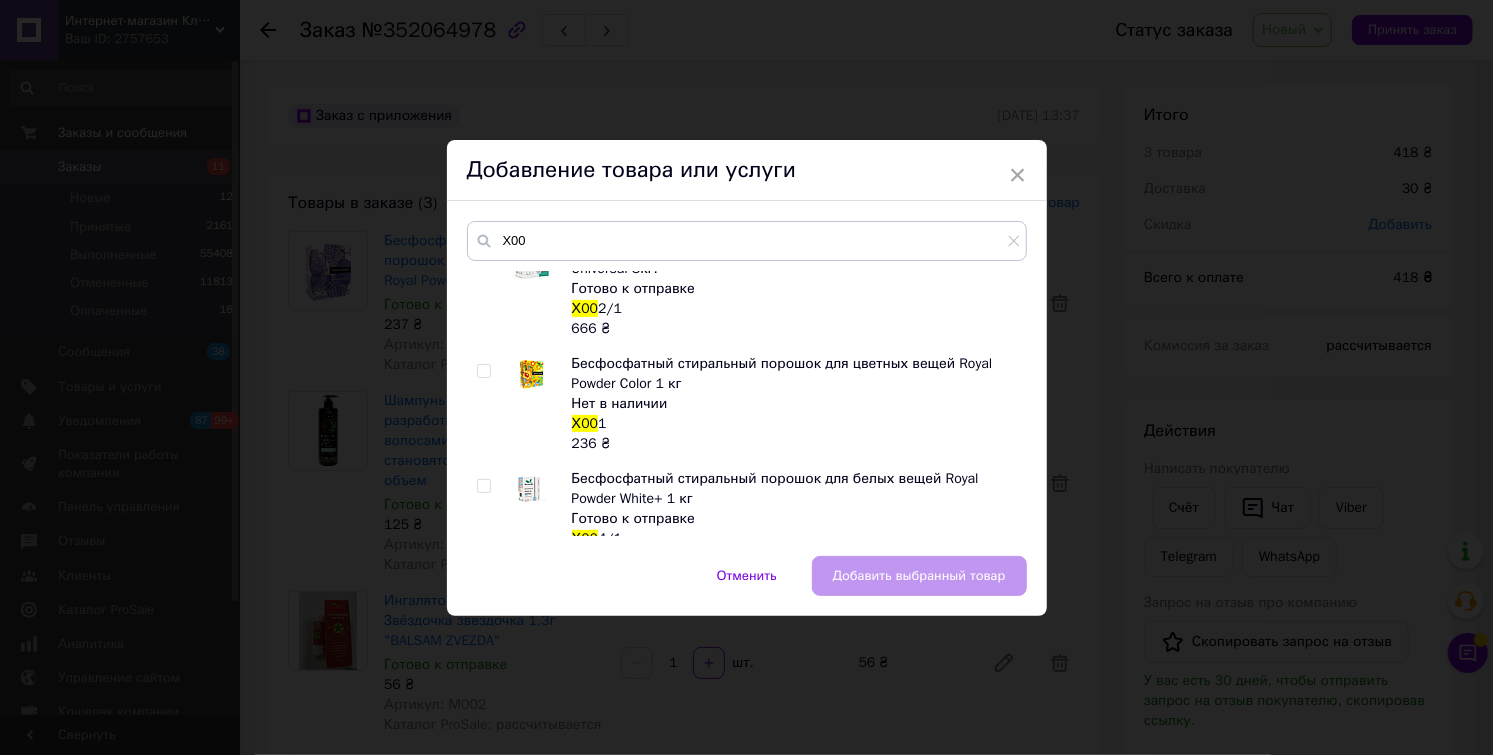 click at bounding box center (483, 371) 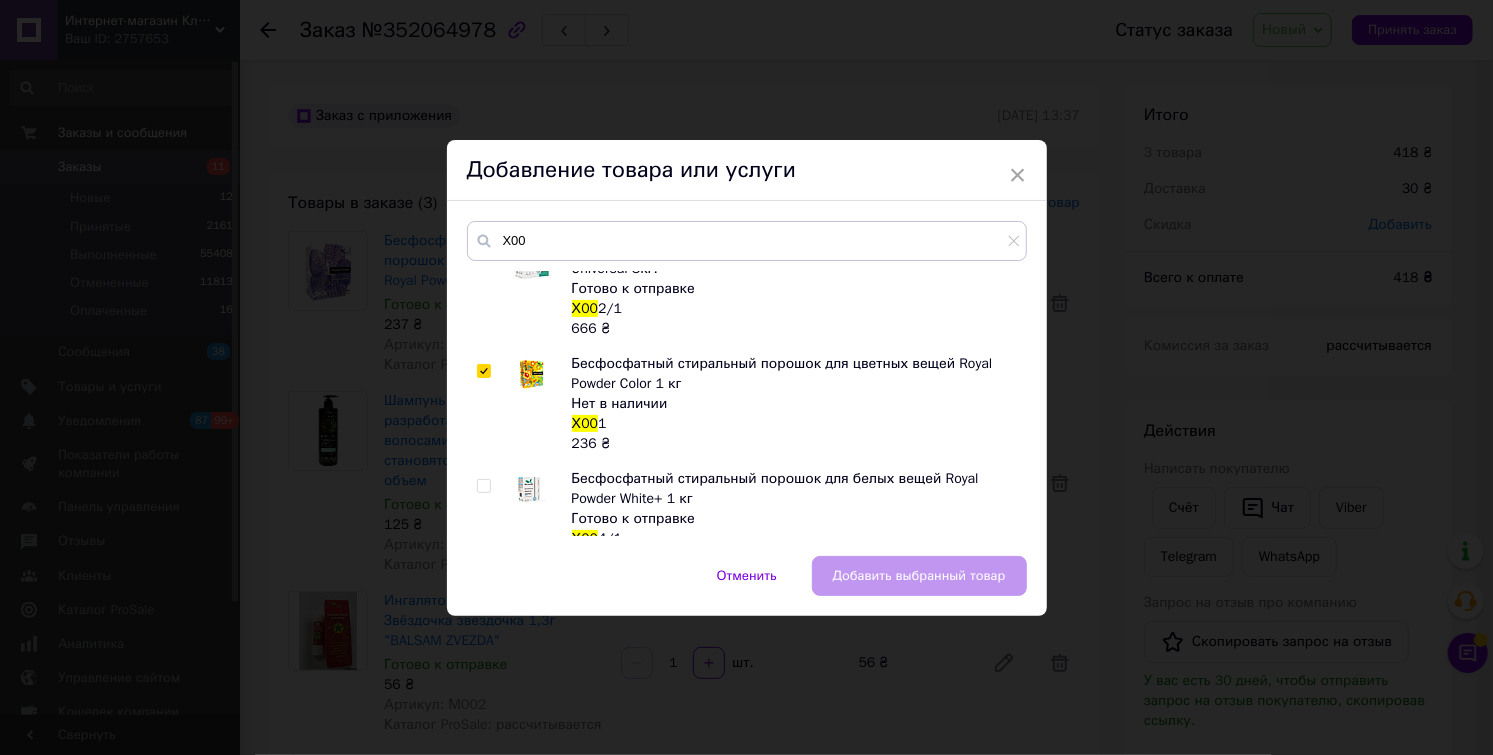 checkbox on "true" 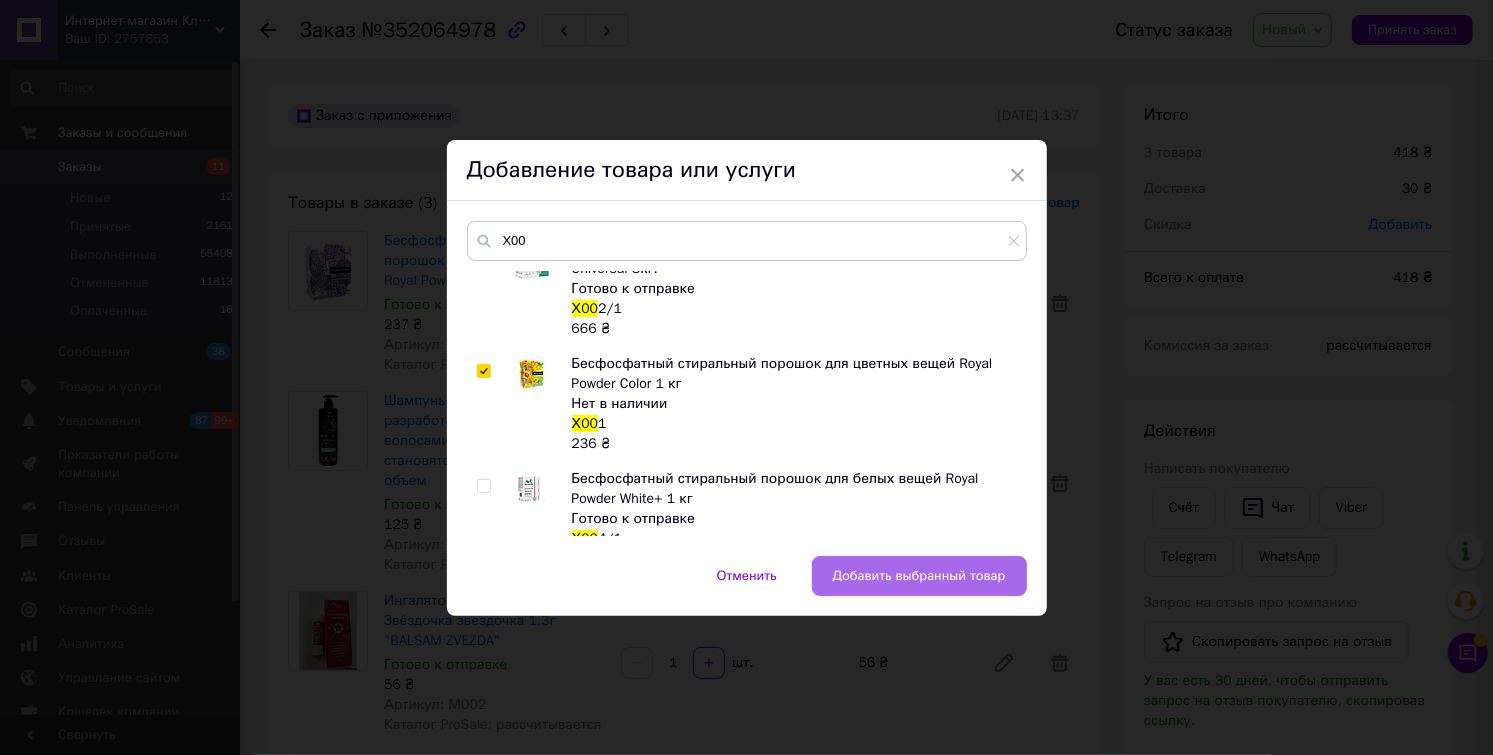 click on "Добавить выбранный товар" at bounding box center [919, 576] 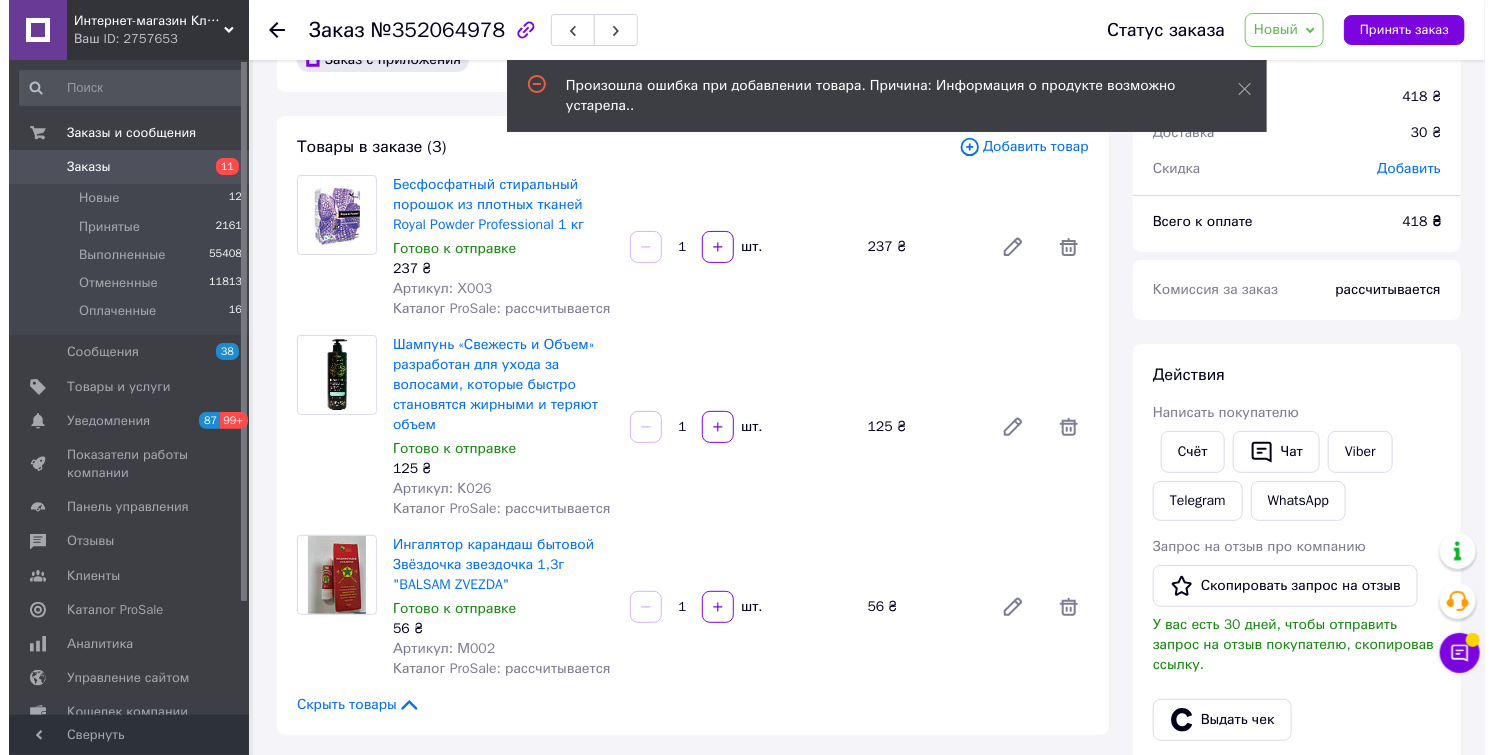 scroll, scrollTop: 0, scrollLeft: 0, axis: both 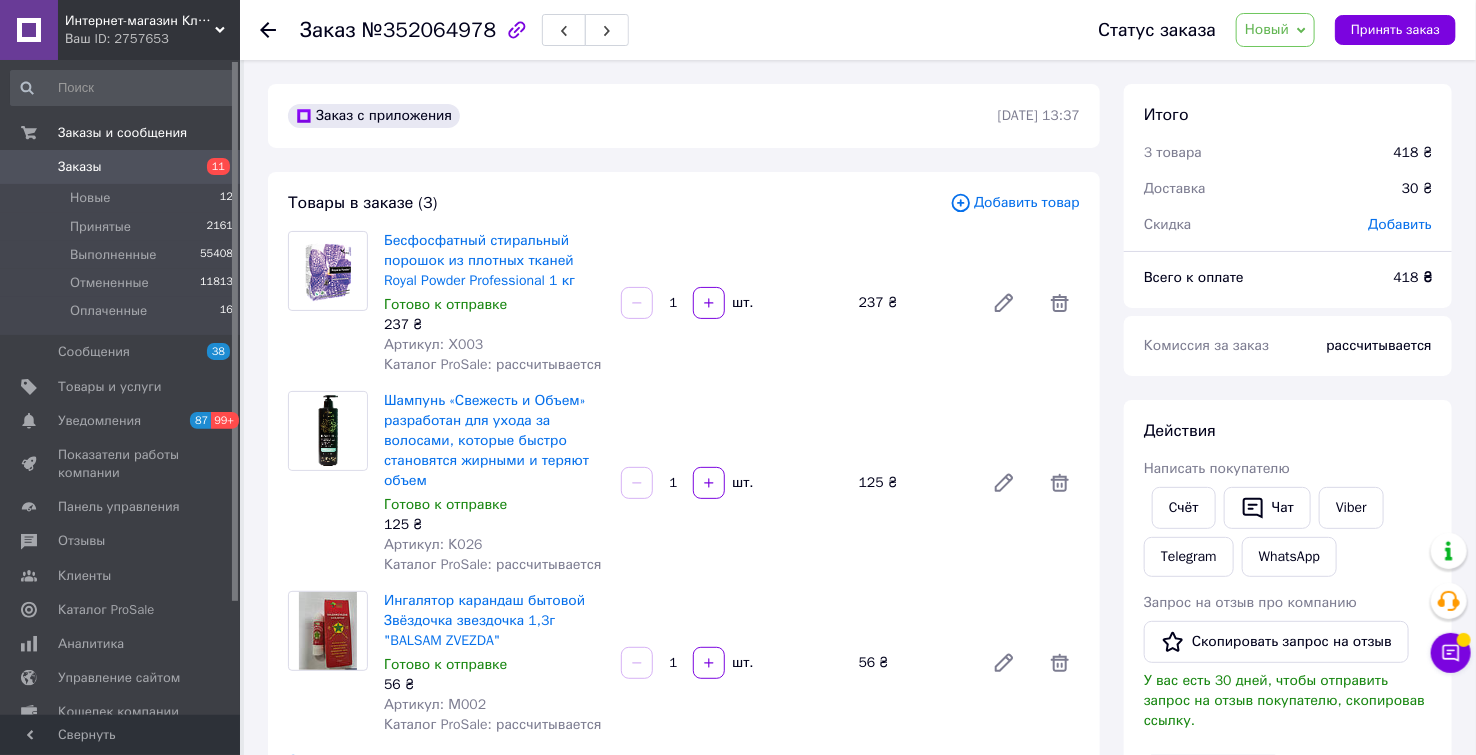 click on "Добавить товар" at bounding box center [1015, 203] 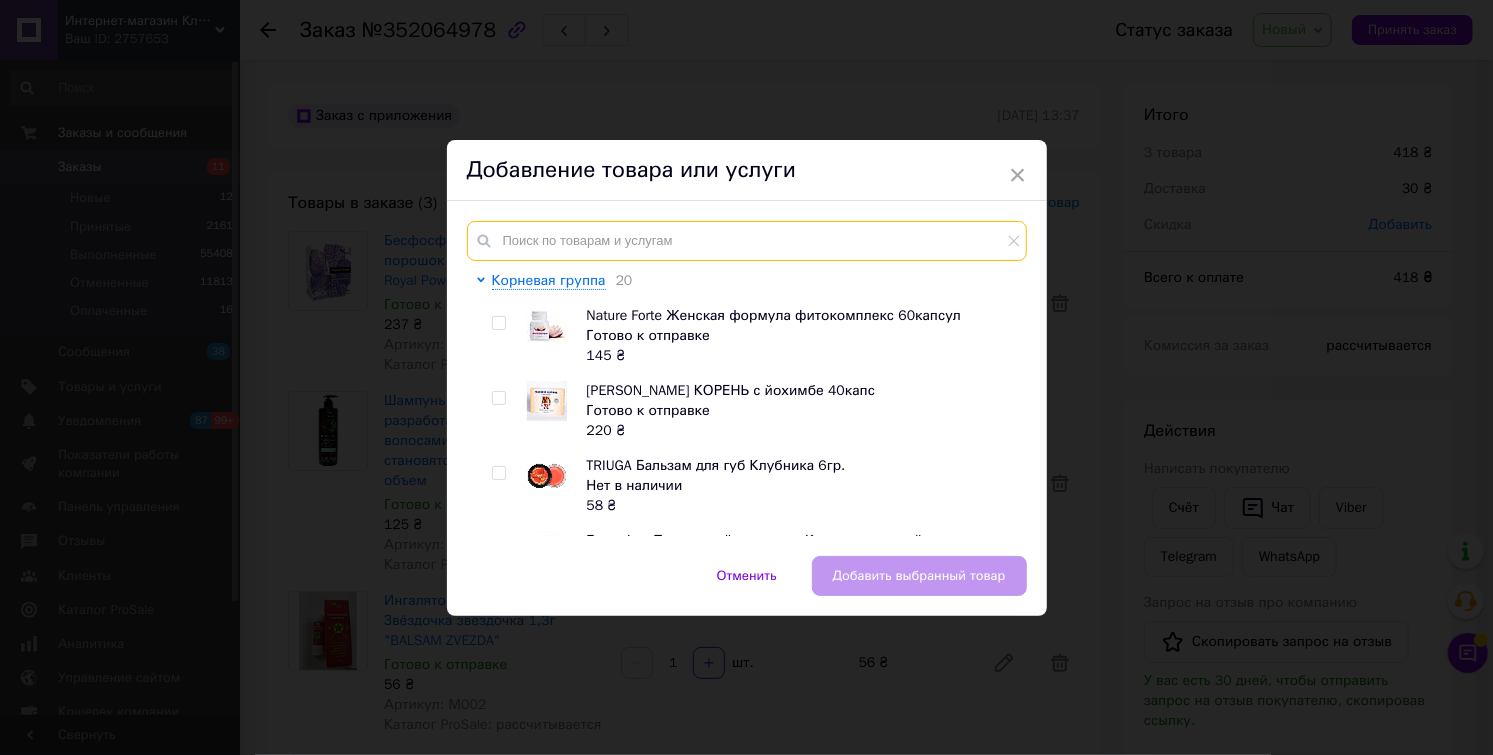 click at bounding box center [747, 241] 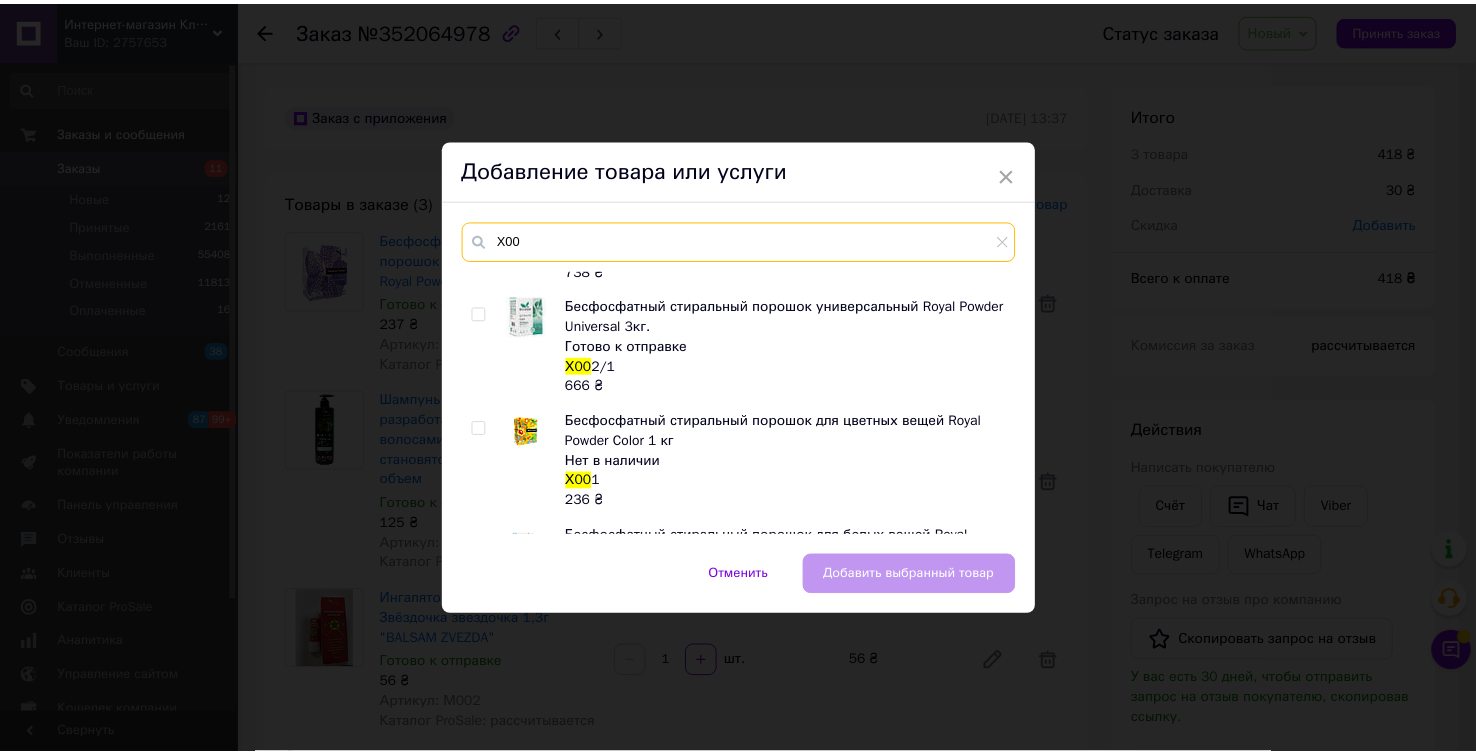 scroll, scrollTop: 333, scrollLeft: 0, axis: vertical 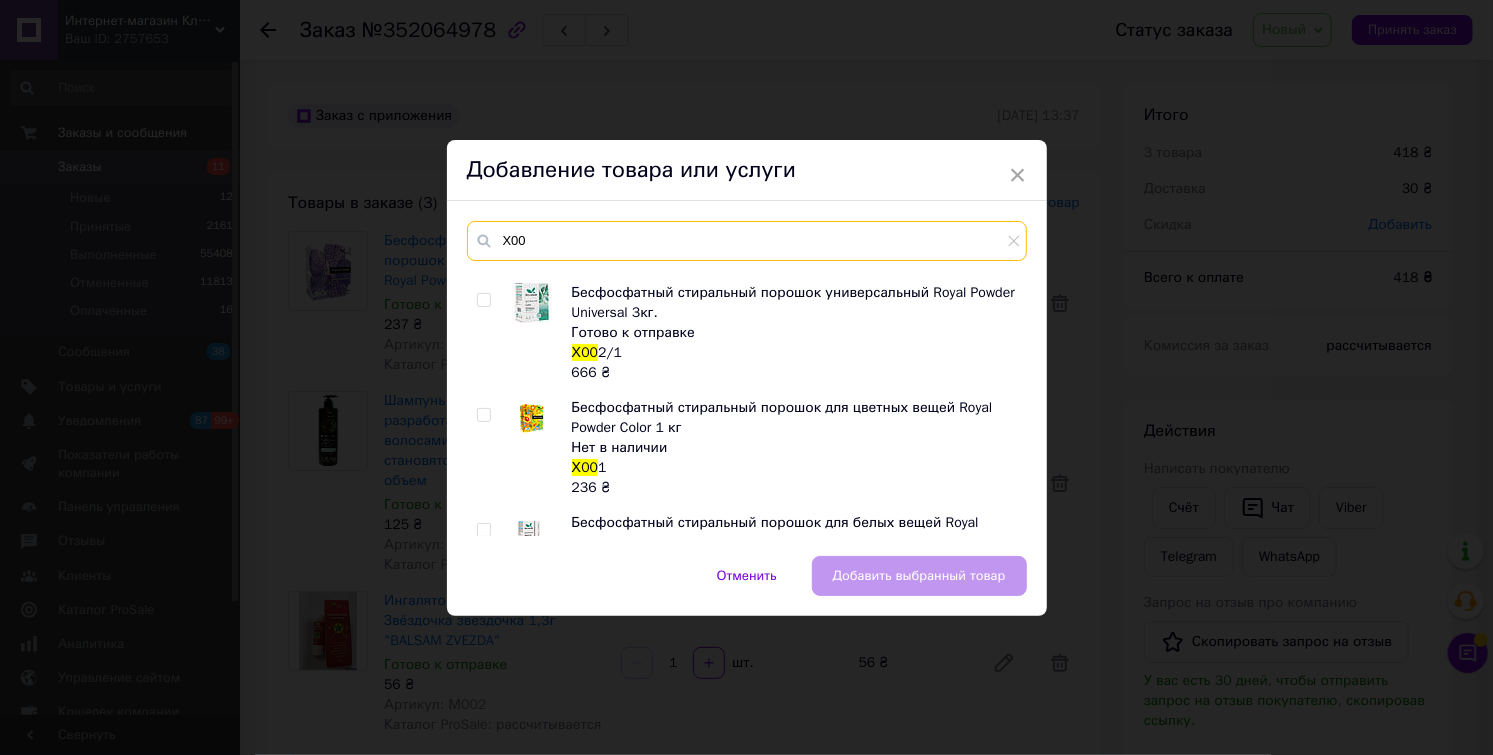 type on "Х00" 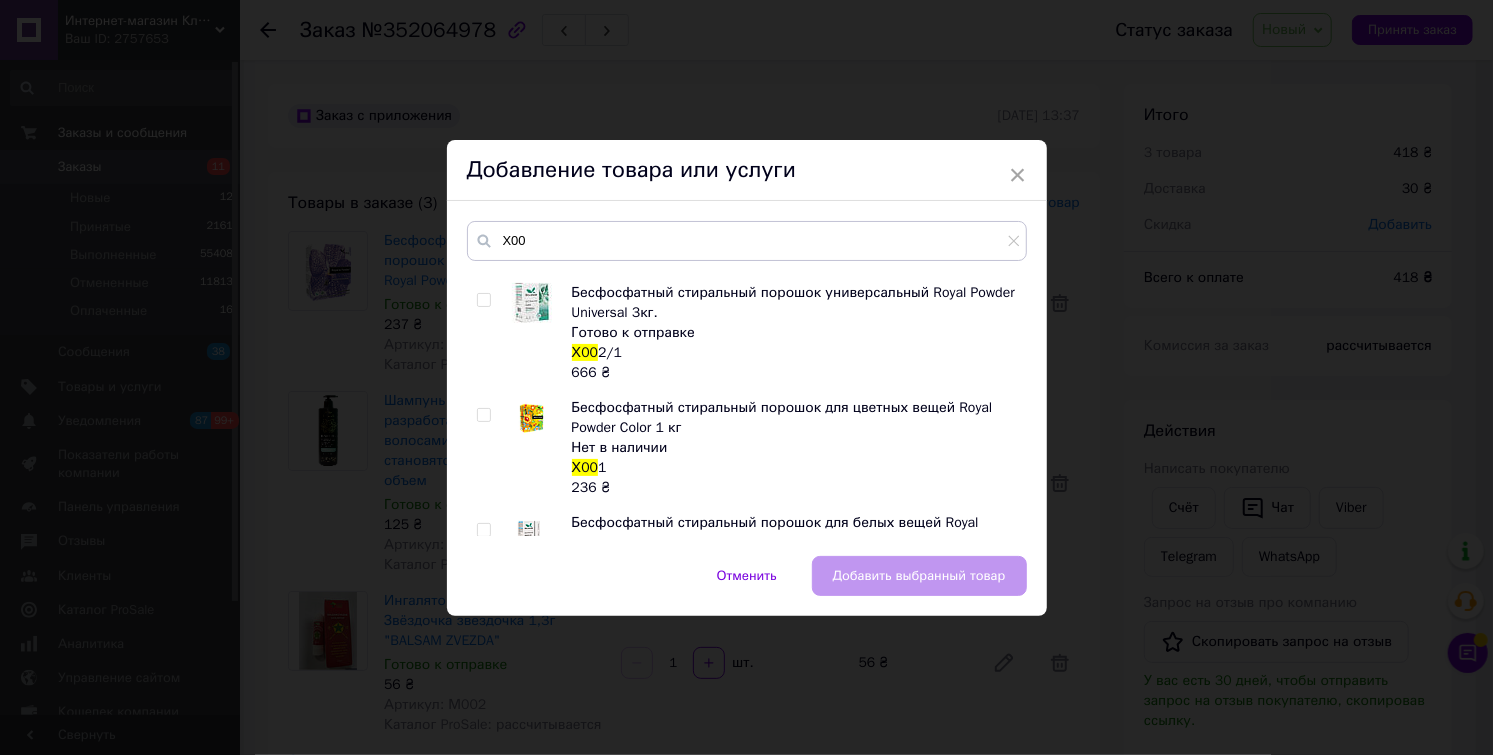click on "Бесфосфатный стиральный порошок для цветных вещей Royal Powder Color 1 кг" at bounding box center (782, 417) 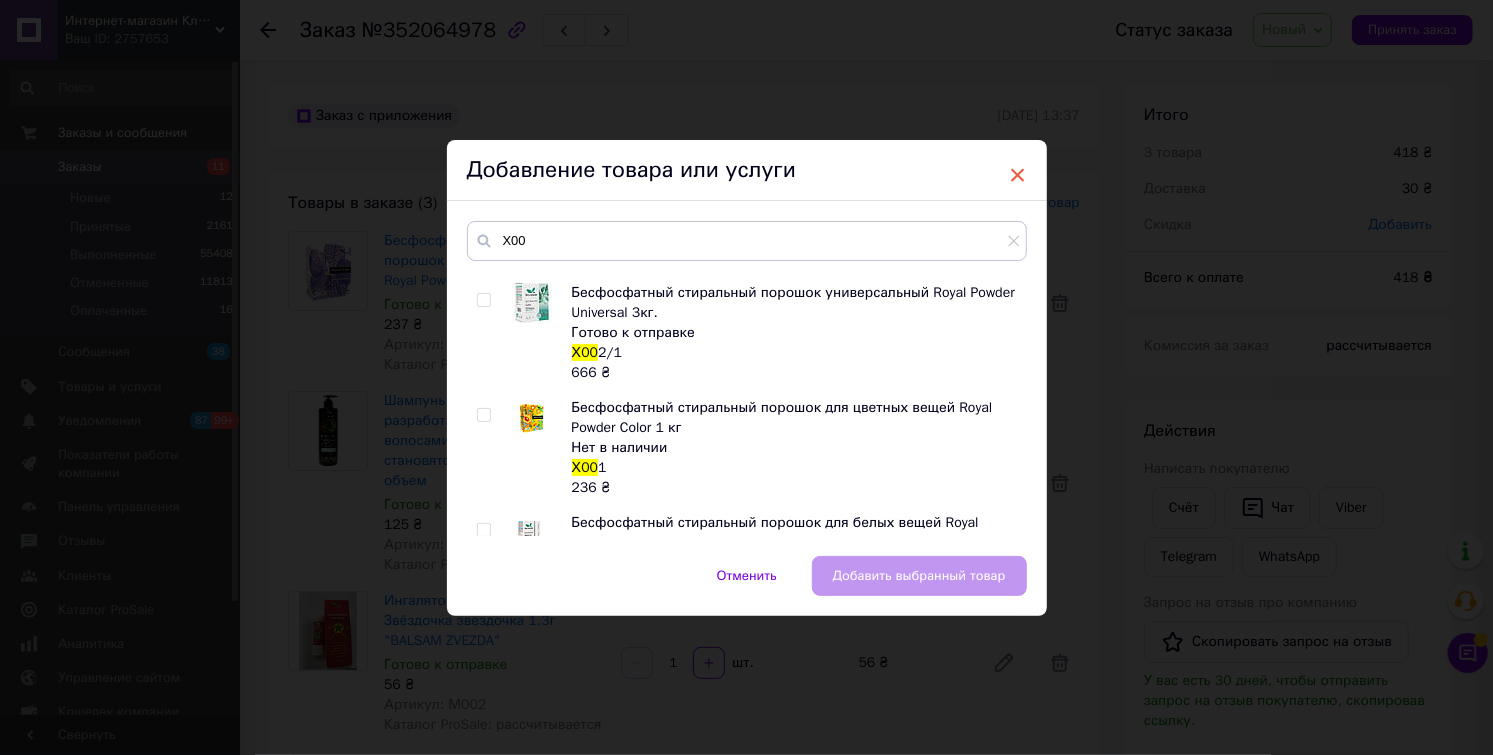 click on "×" at bounding box center [1018, 175] 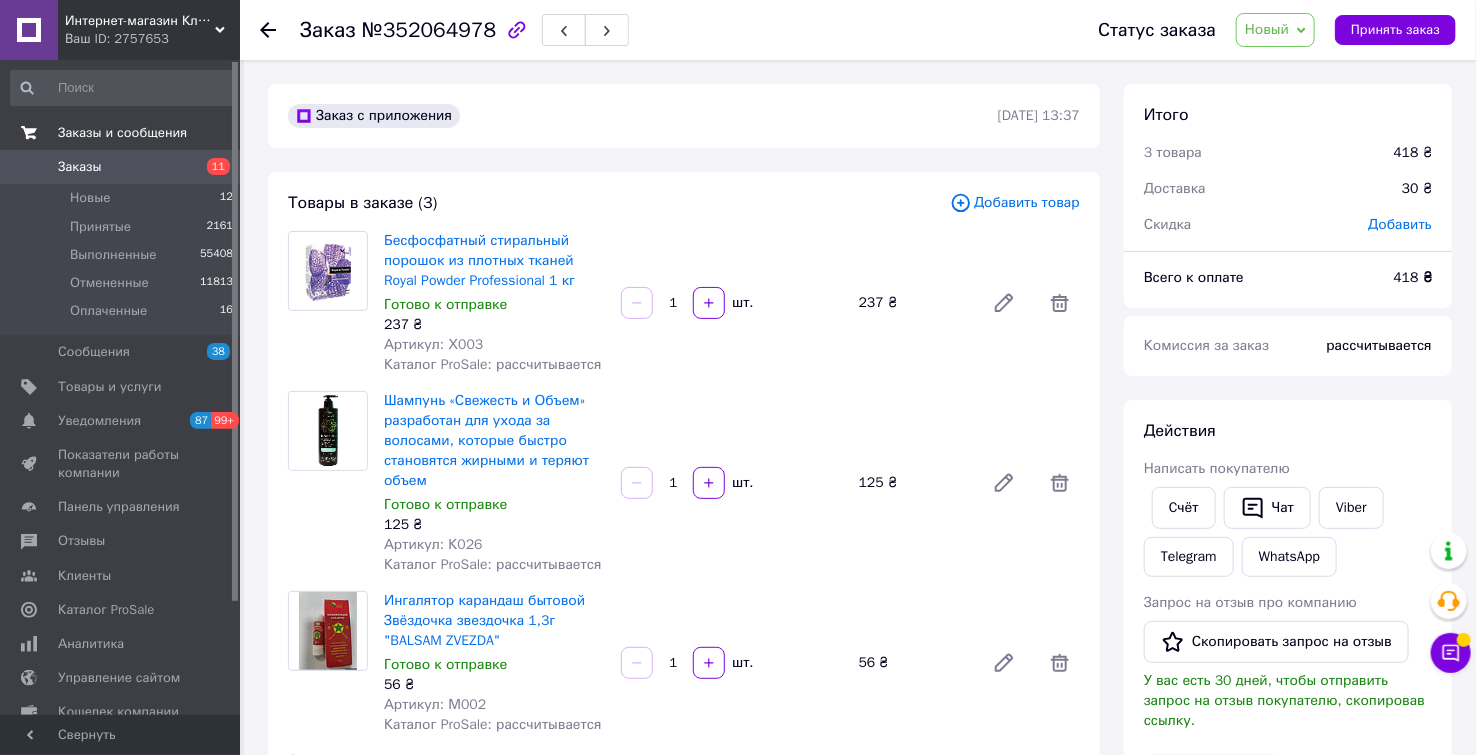 click on "Заказы и сообщения" at bounding box center (122, 133) 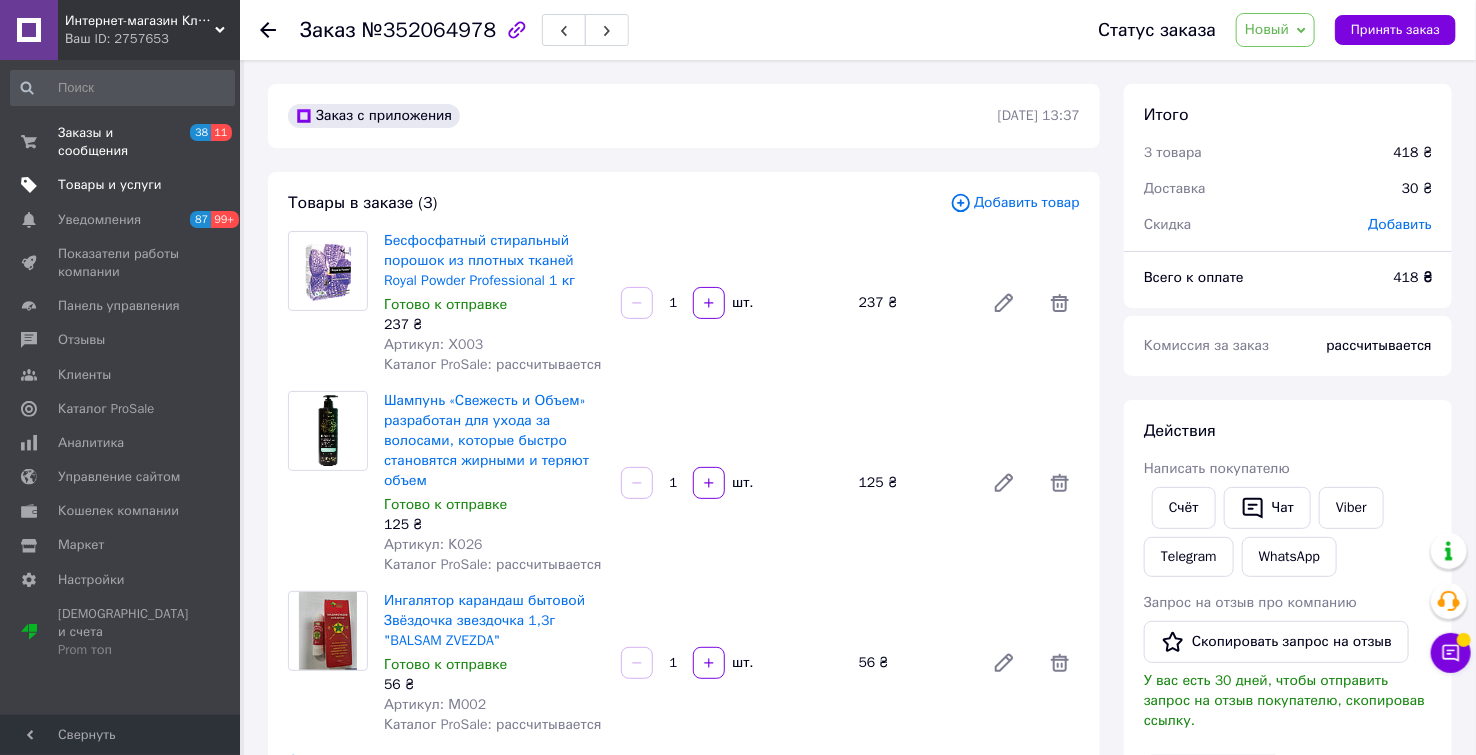 click on "Товары и услуги" at bounding box center (110, 185) 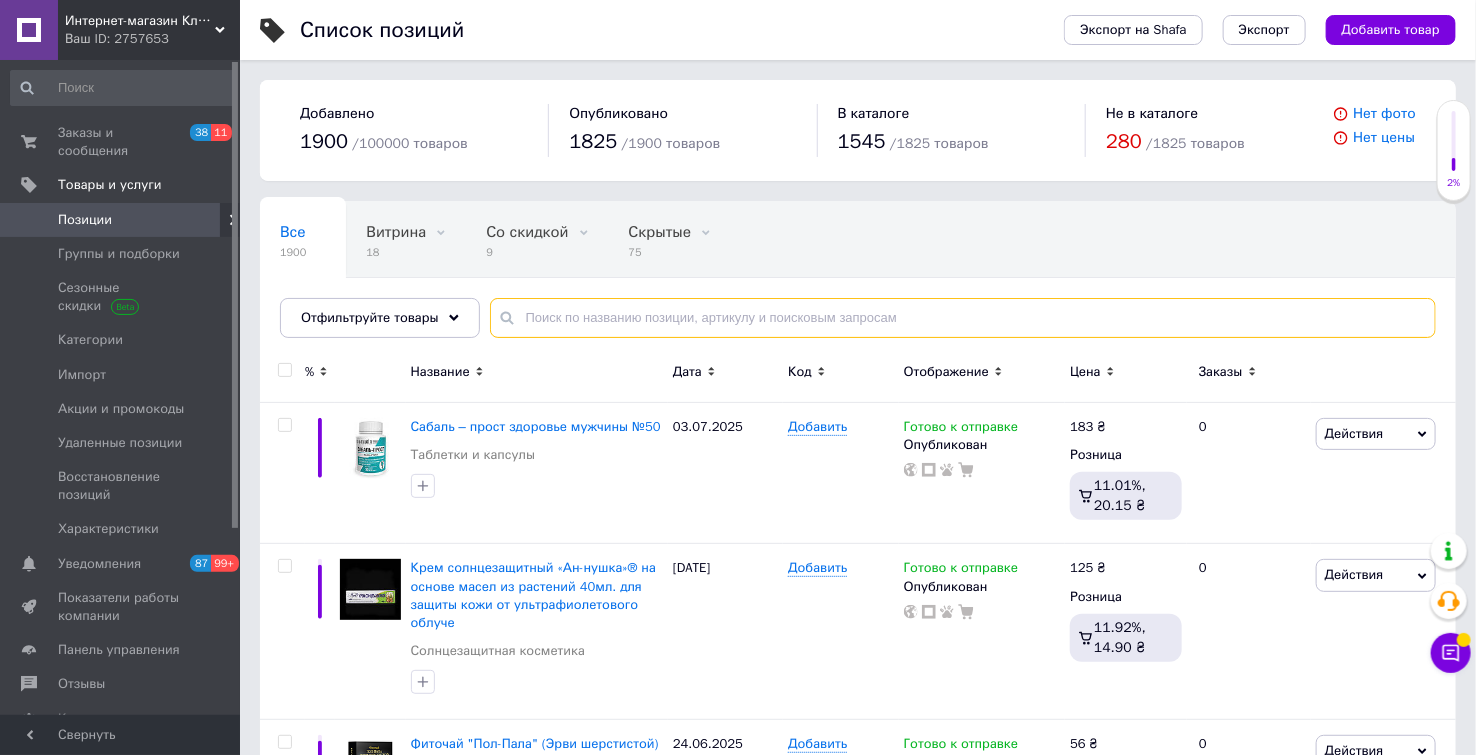 click at bounding box center (963, 318) 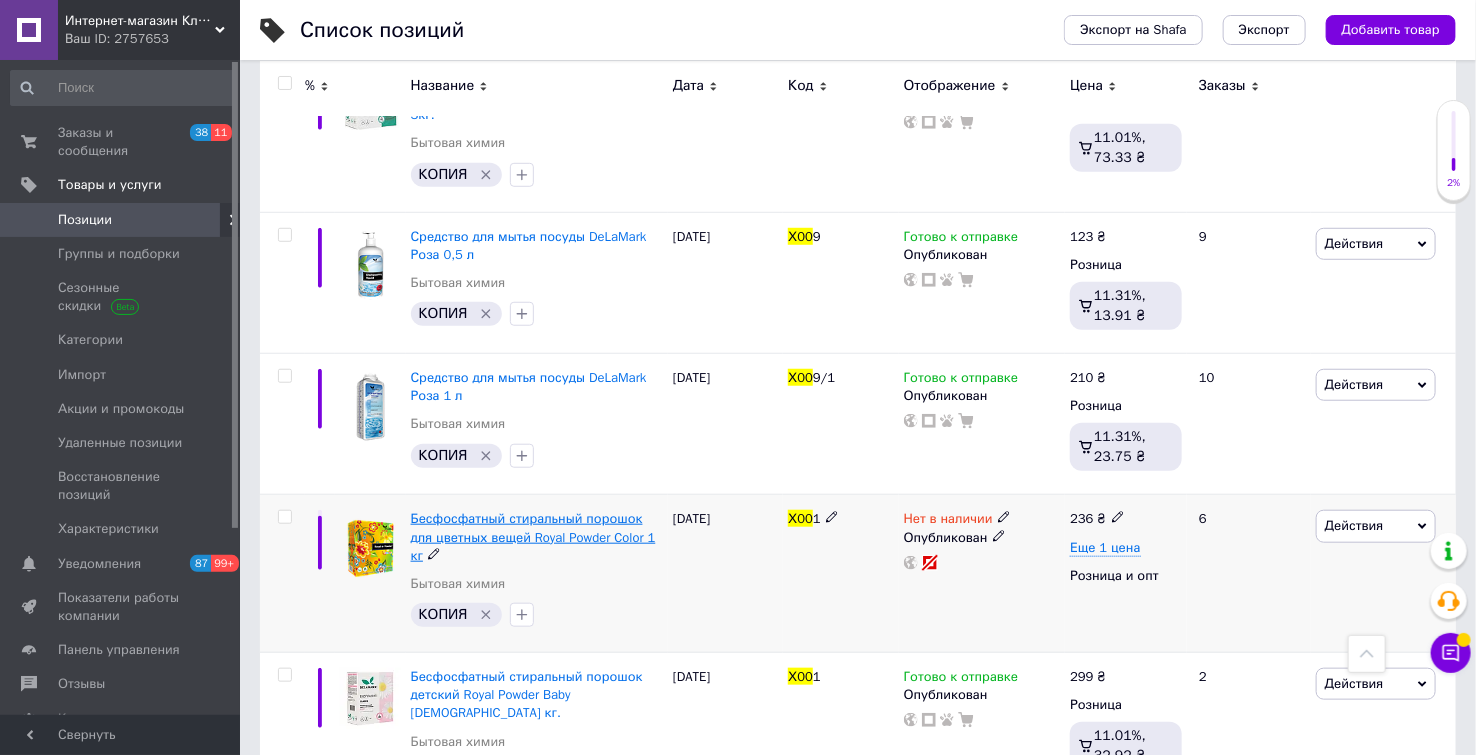 scroll, scrollTop: 555, scrollLeft: 0, axis: vertical 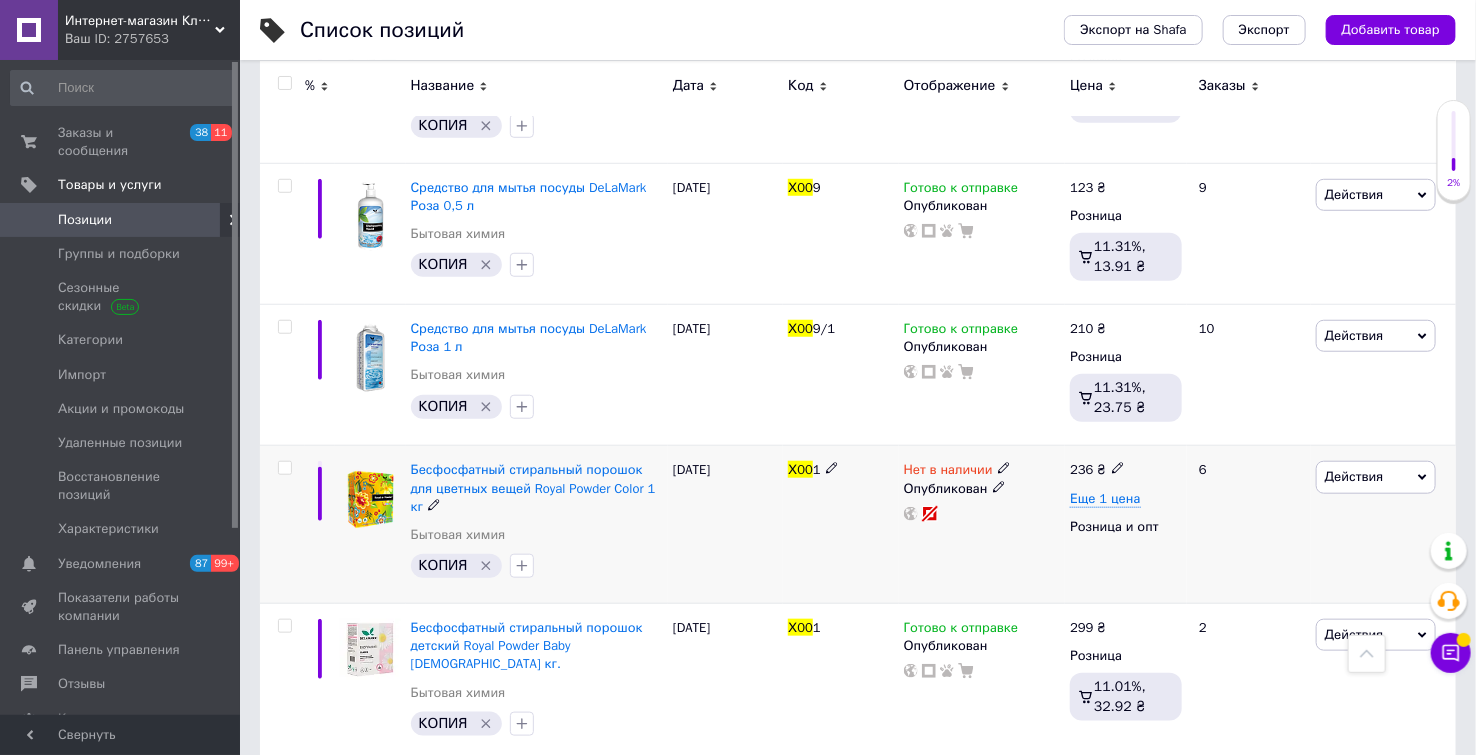 type on "Х00" 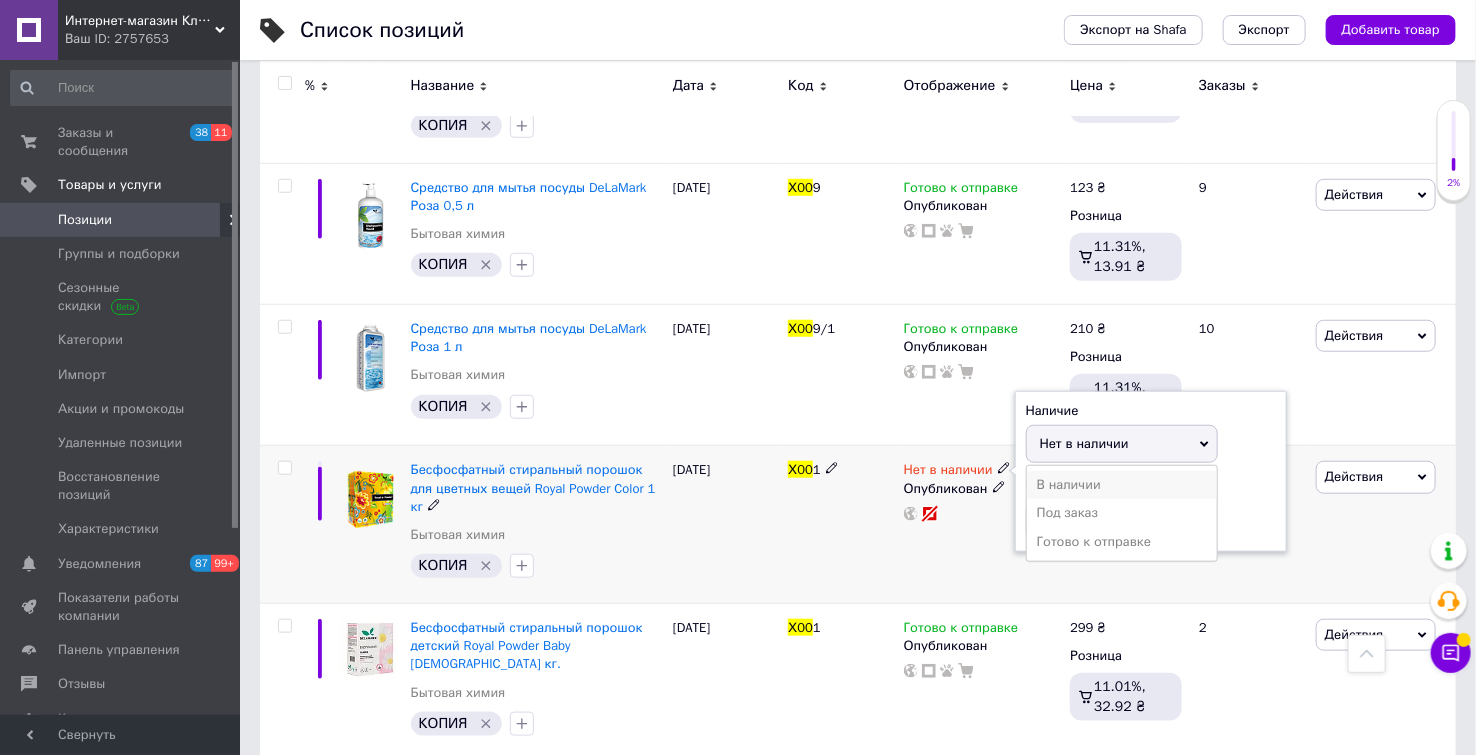 click on "В наличии" at bounding box center [1122, 485] 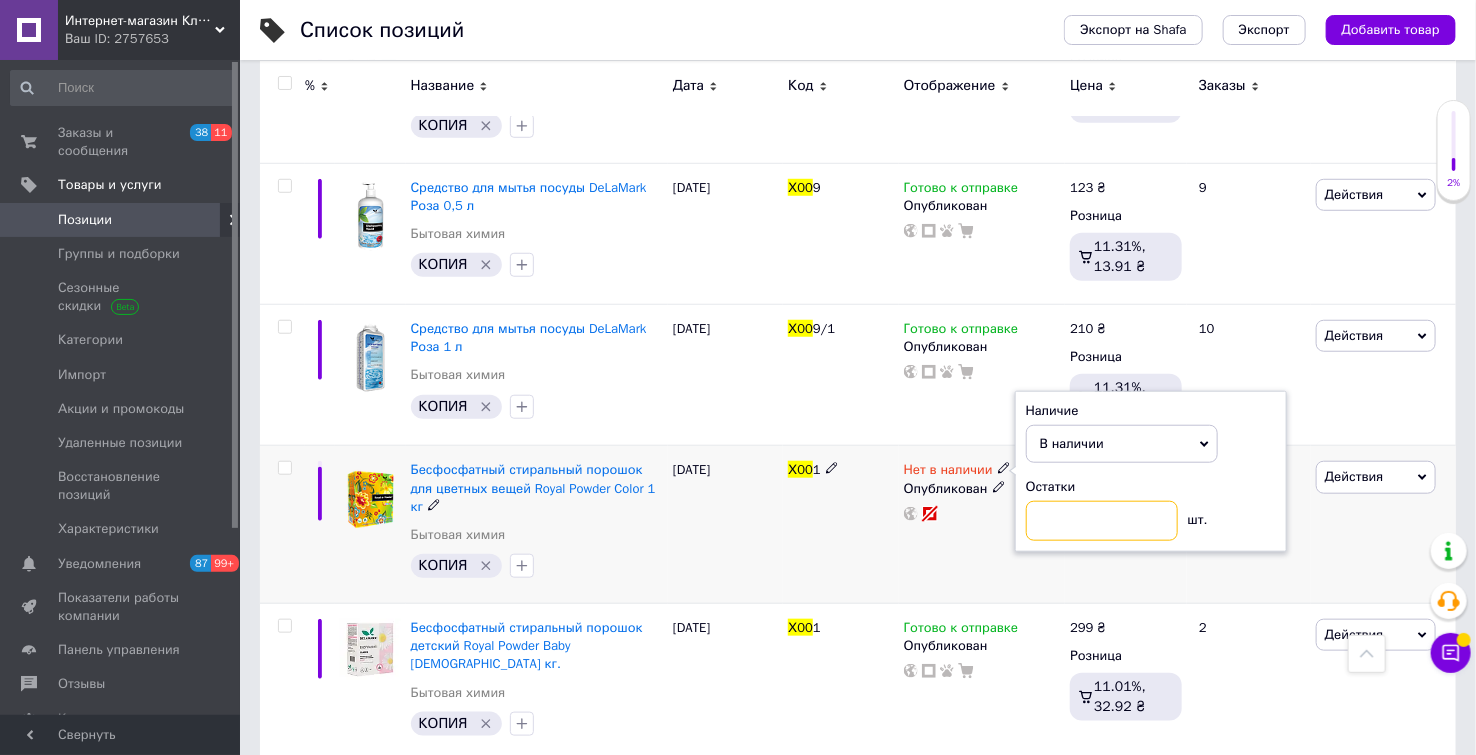 click at bounding box center (1102, 521) 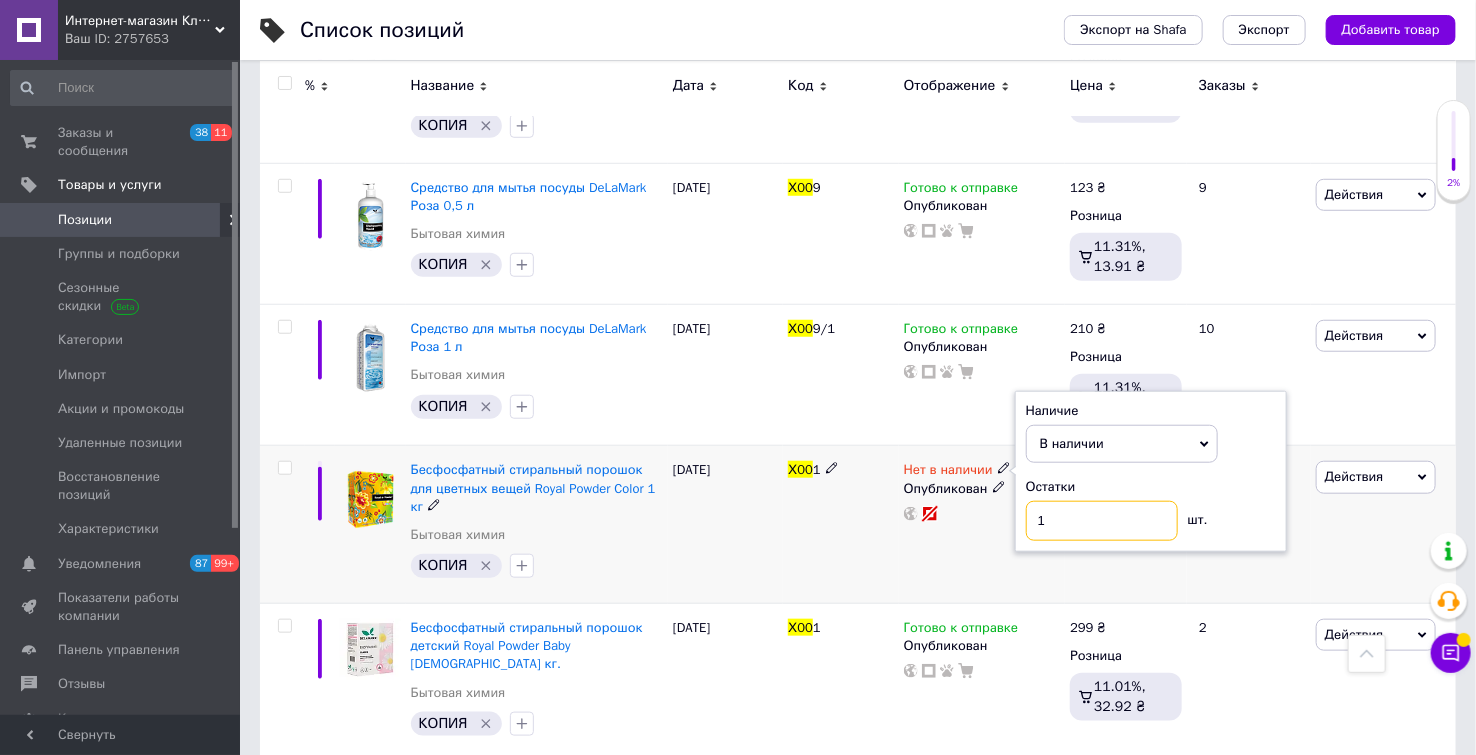 type on "1" 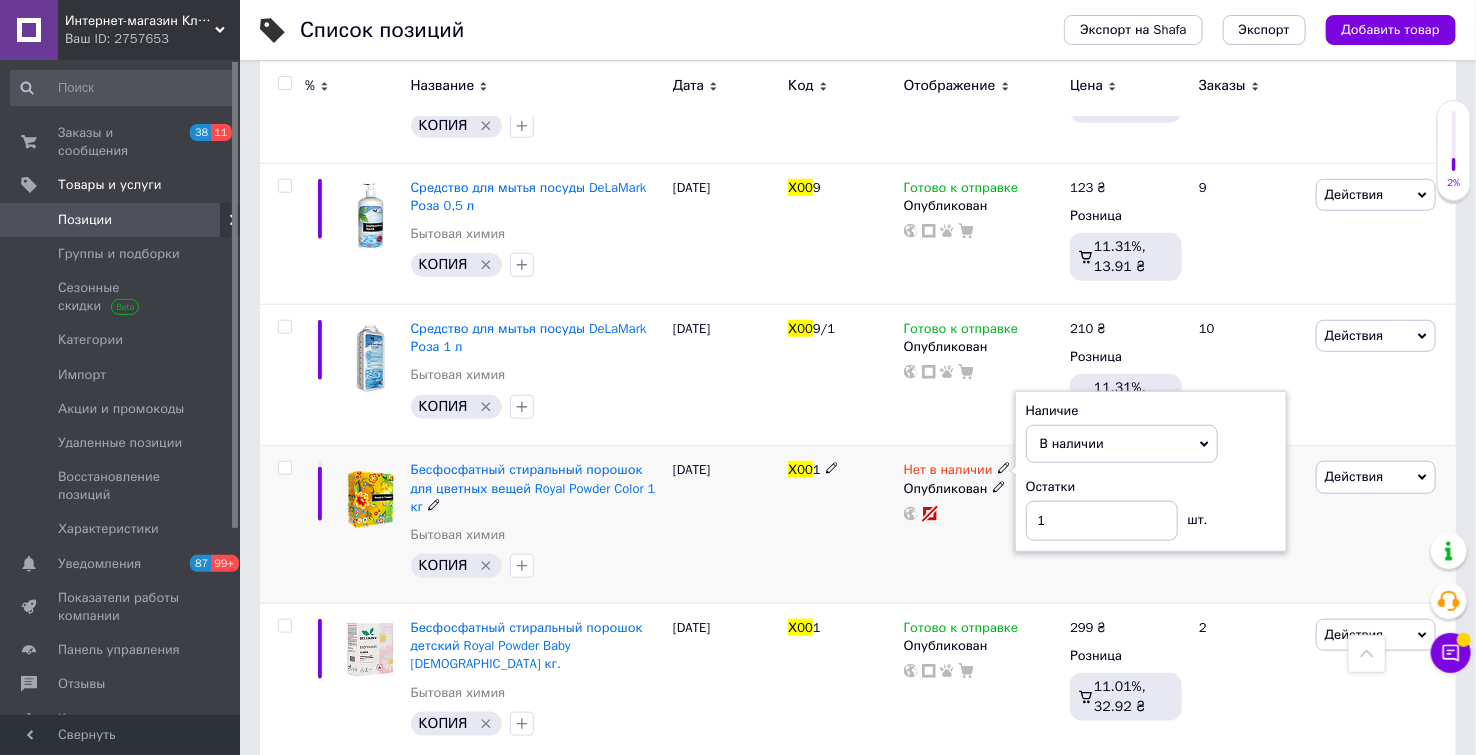click on "Х00 1" at bounding box center [840, 525] 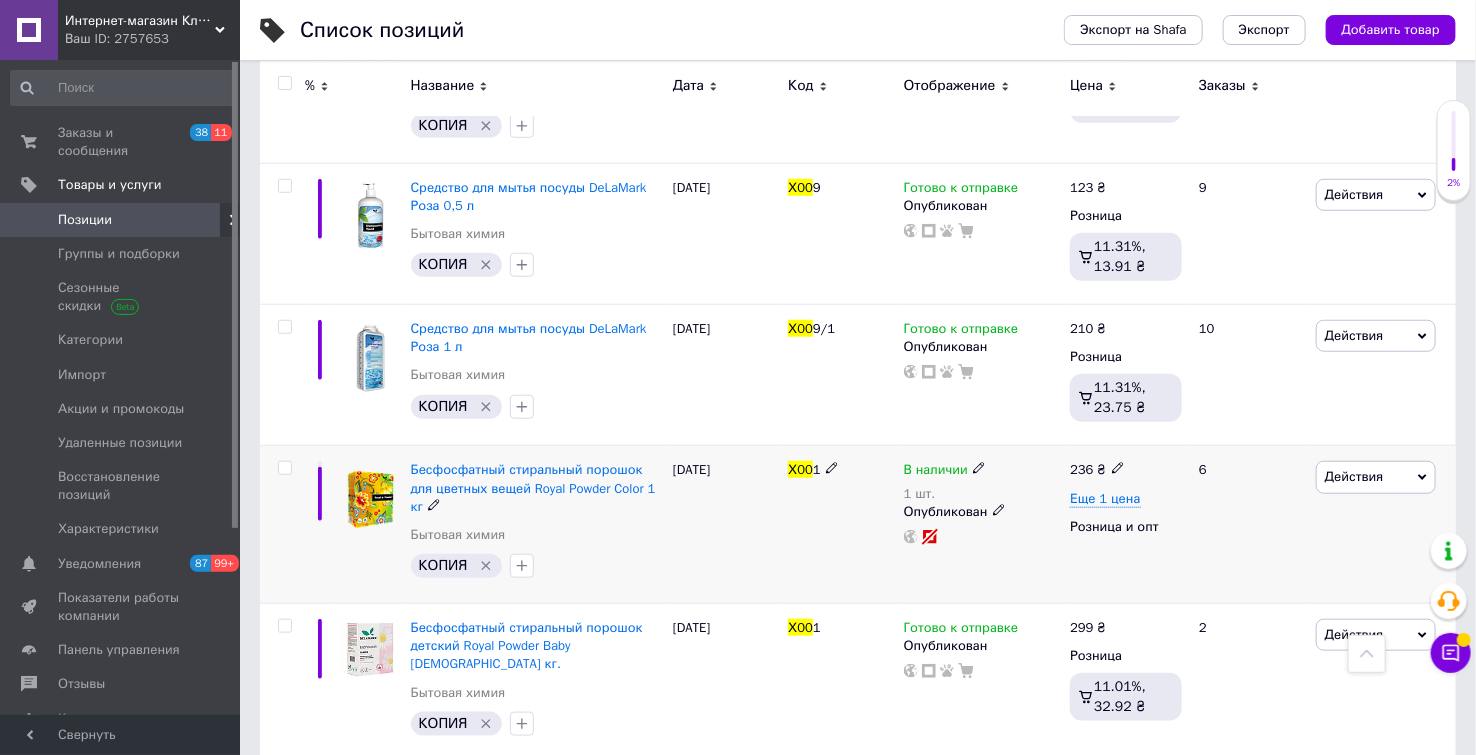 click 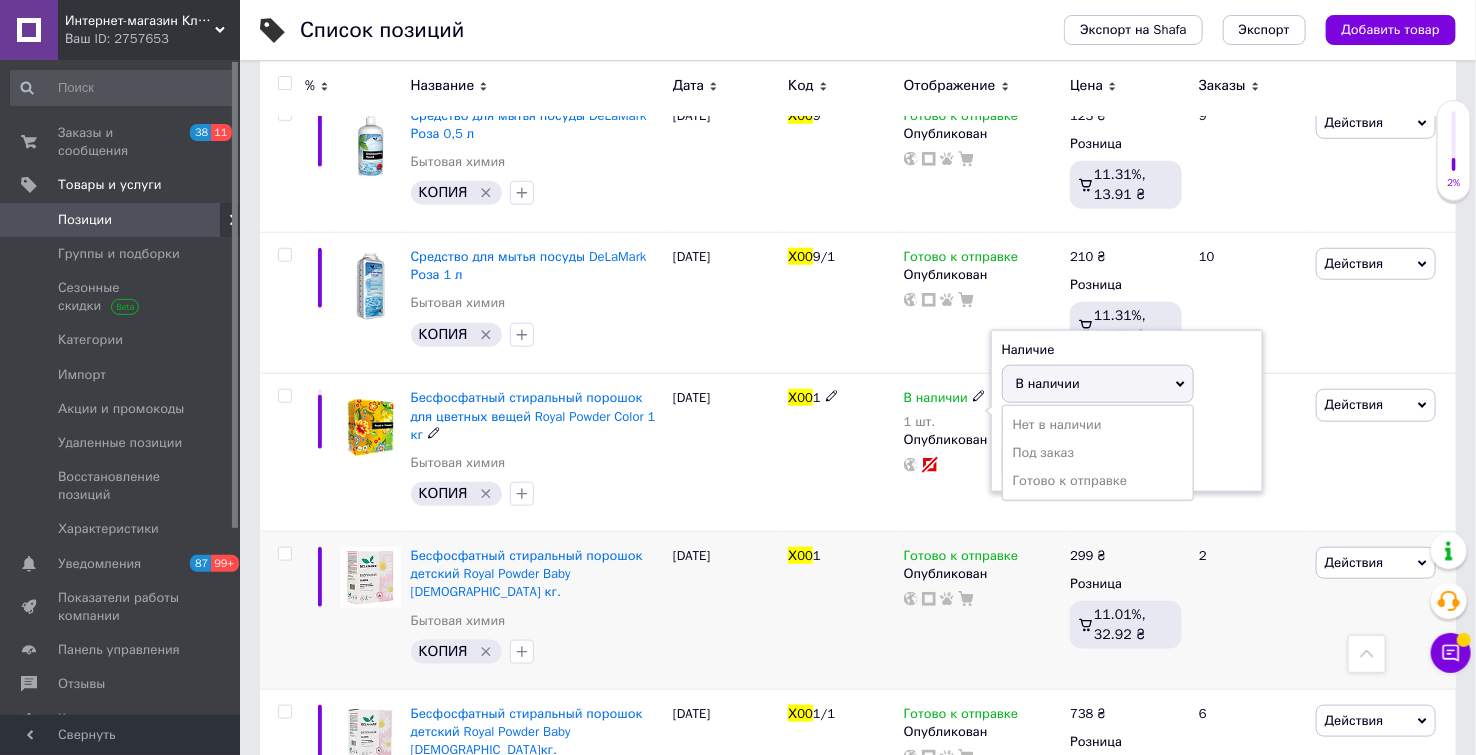 scroll, scrollTop: 666, scrollLeft: 0, axis: vertical 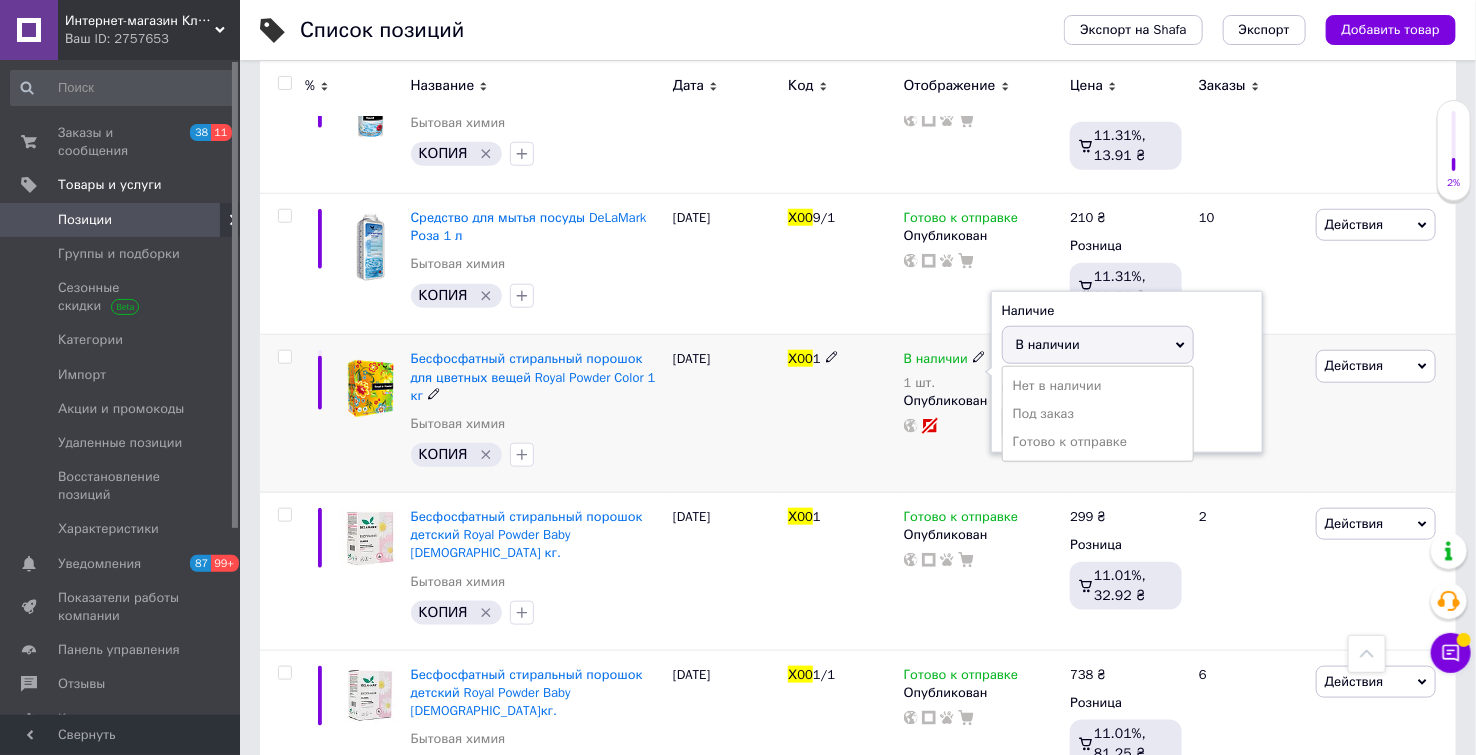 click on "Х00 1" at bounding box center [840, 414] 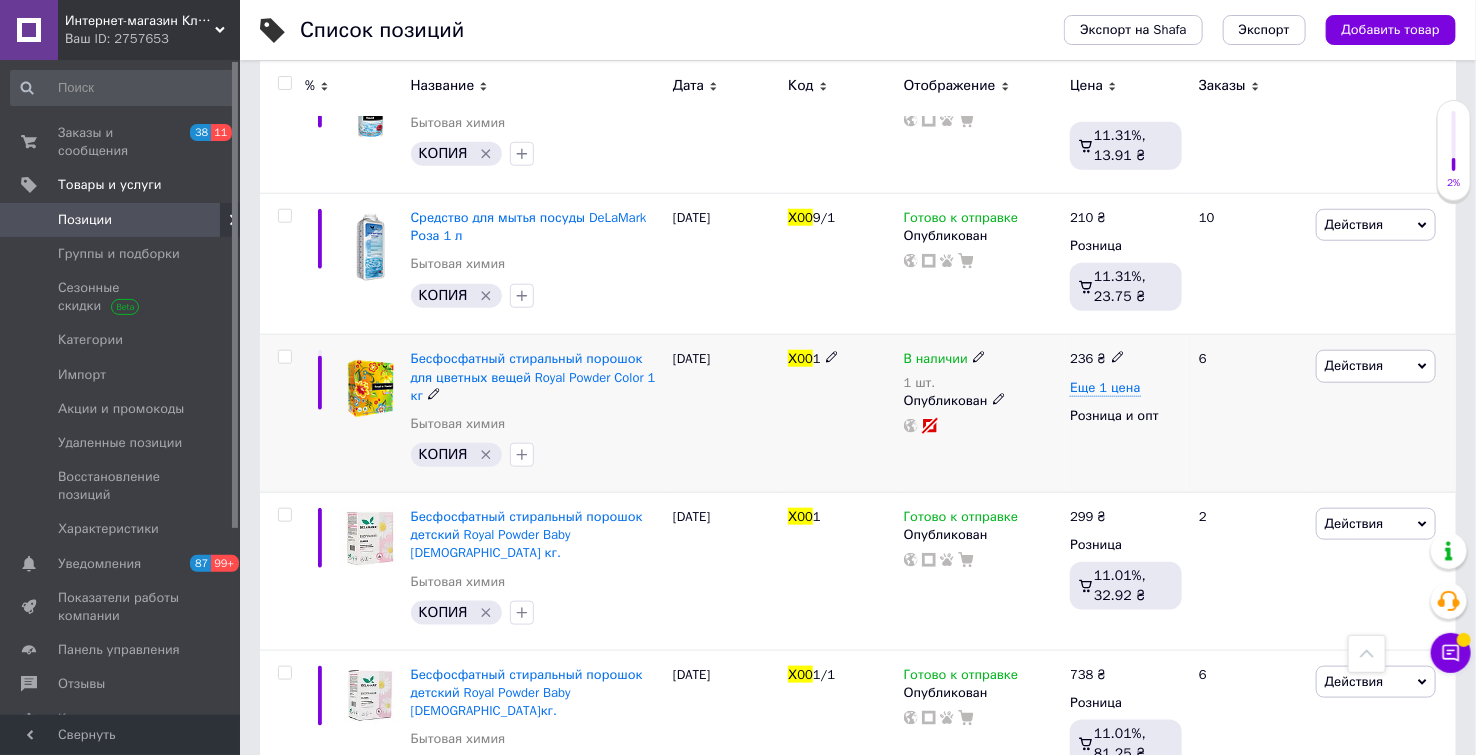 click on "Х00 1" at bounding box center [840, 414] 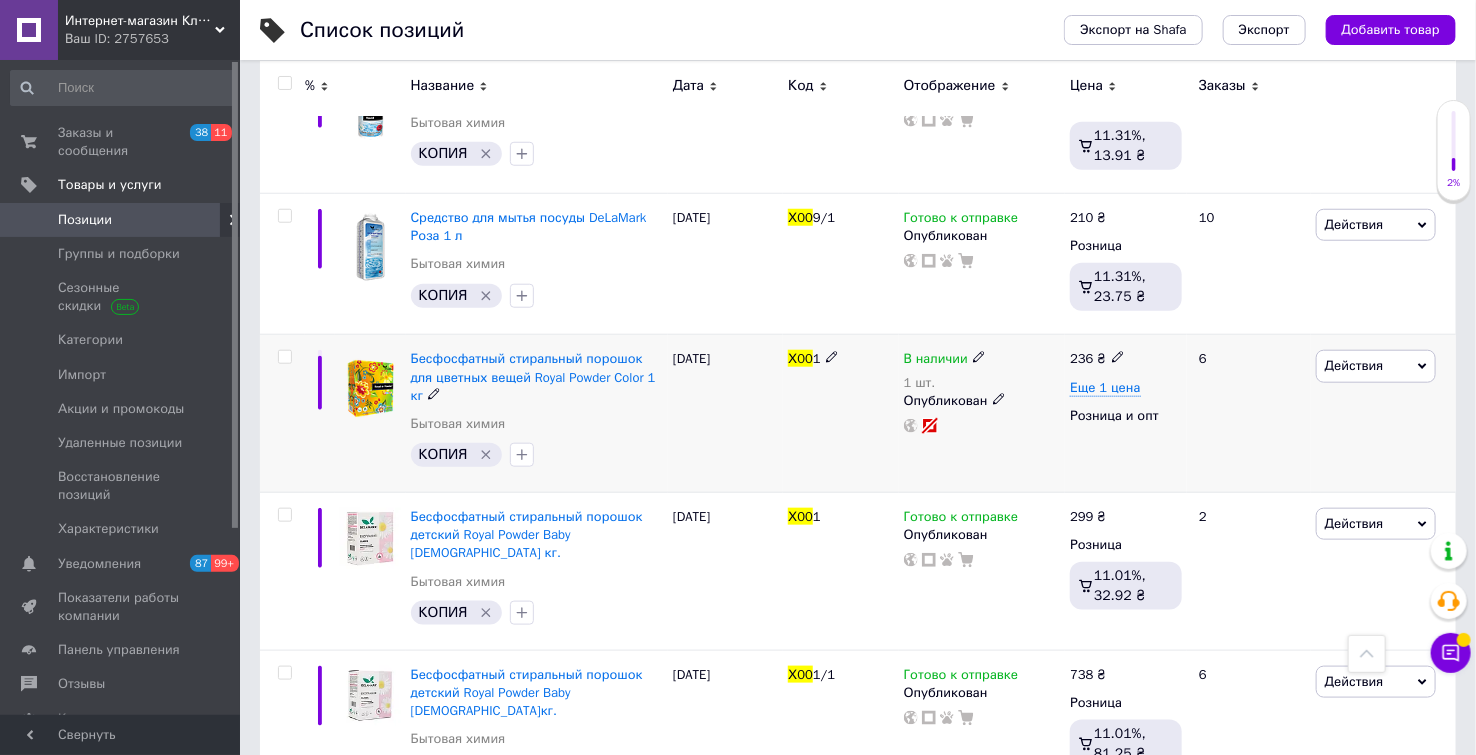 click on "В наличии" at bounding box center (945, 359) 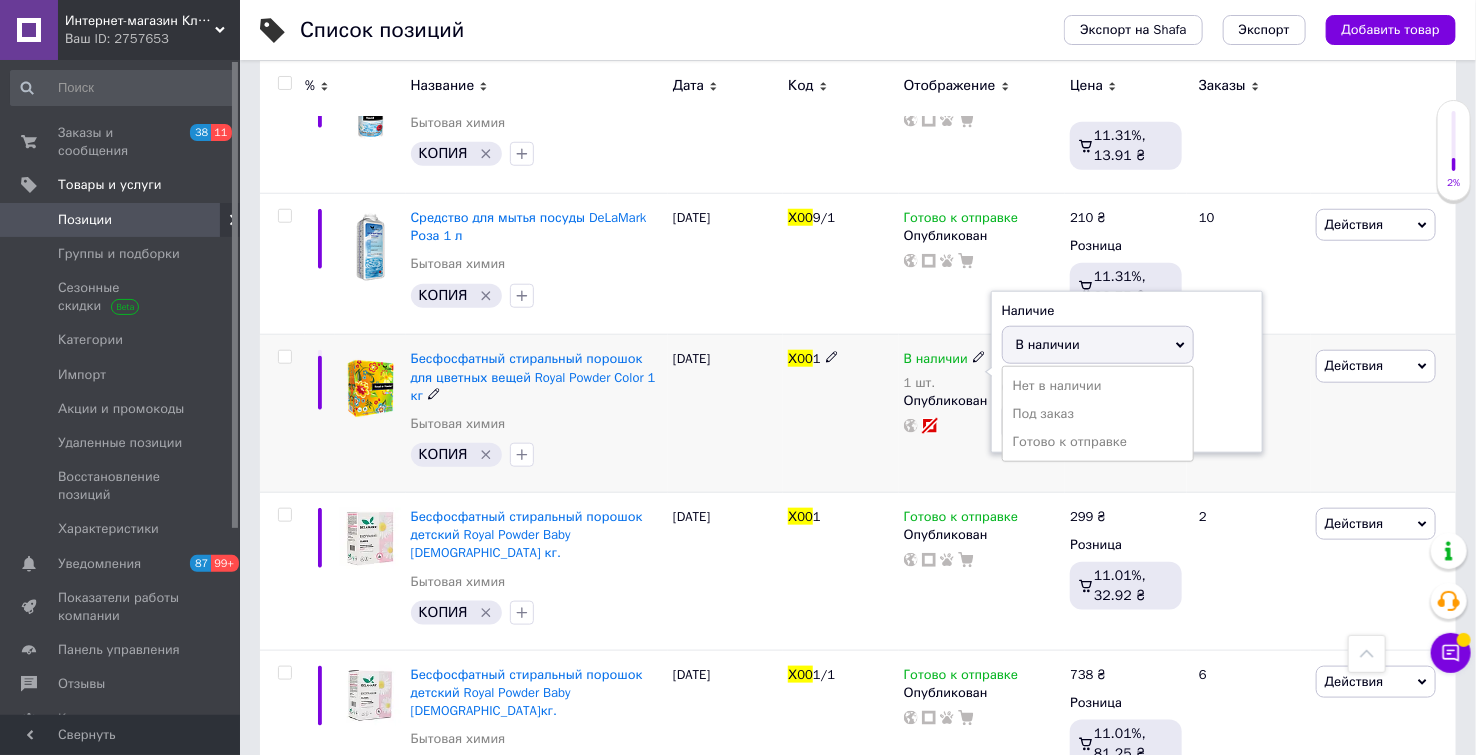 click on "Х00 1" at bounding box center (840, 414) 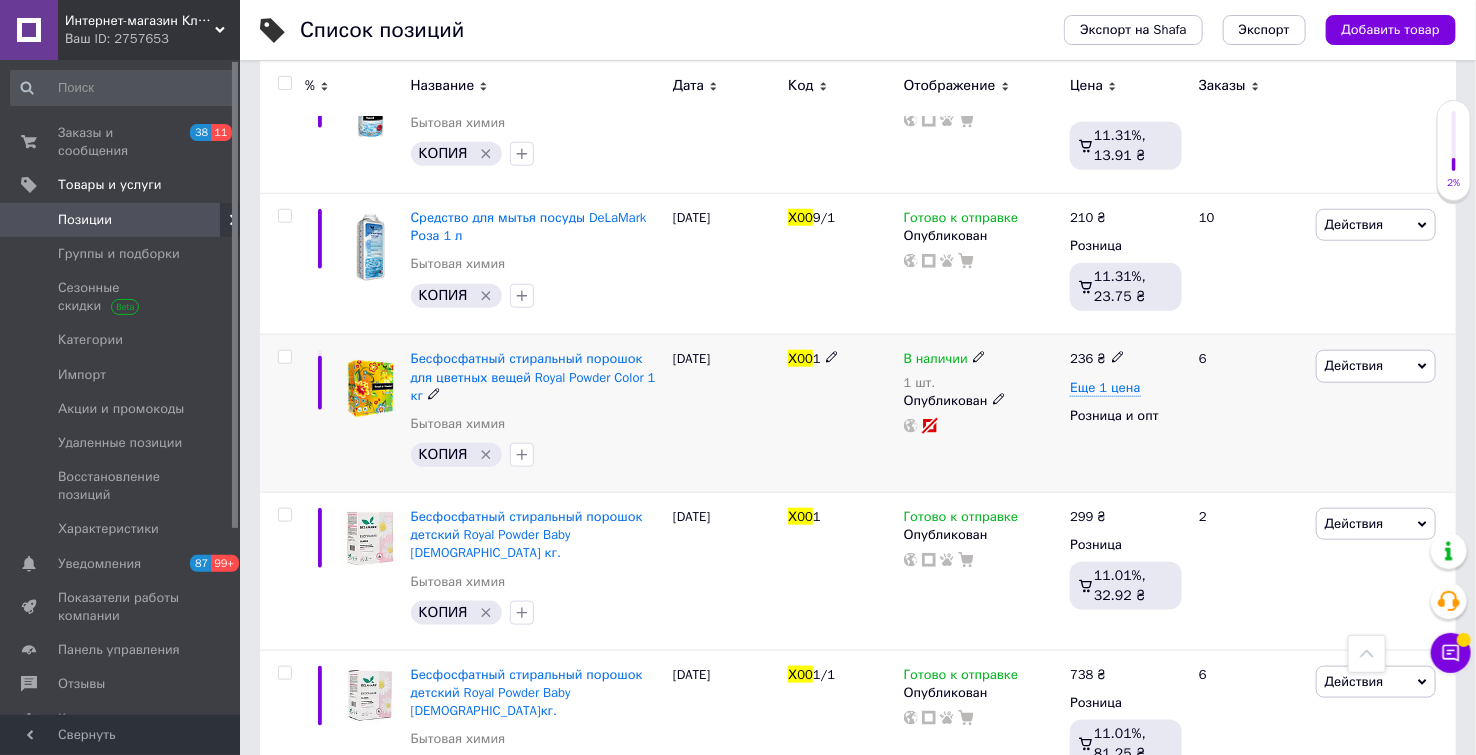 click 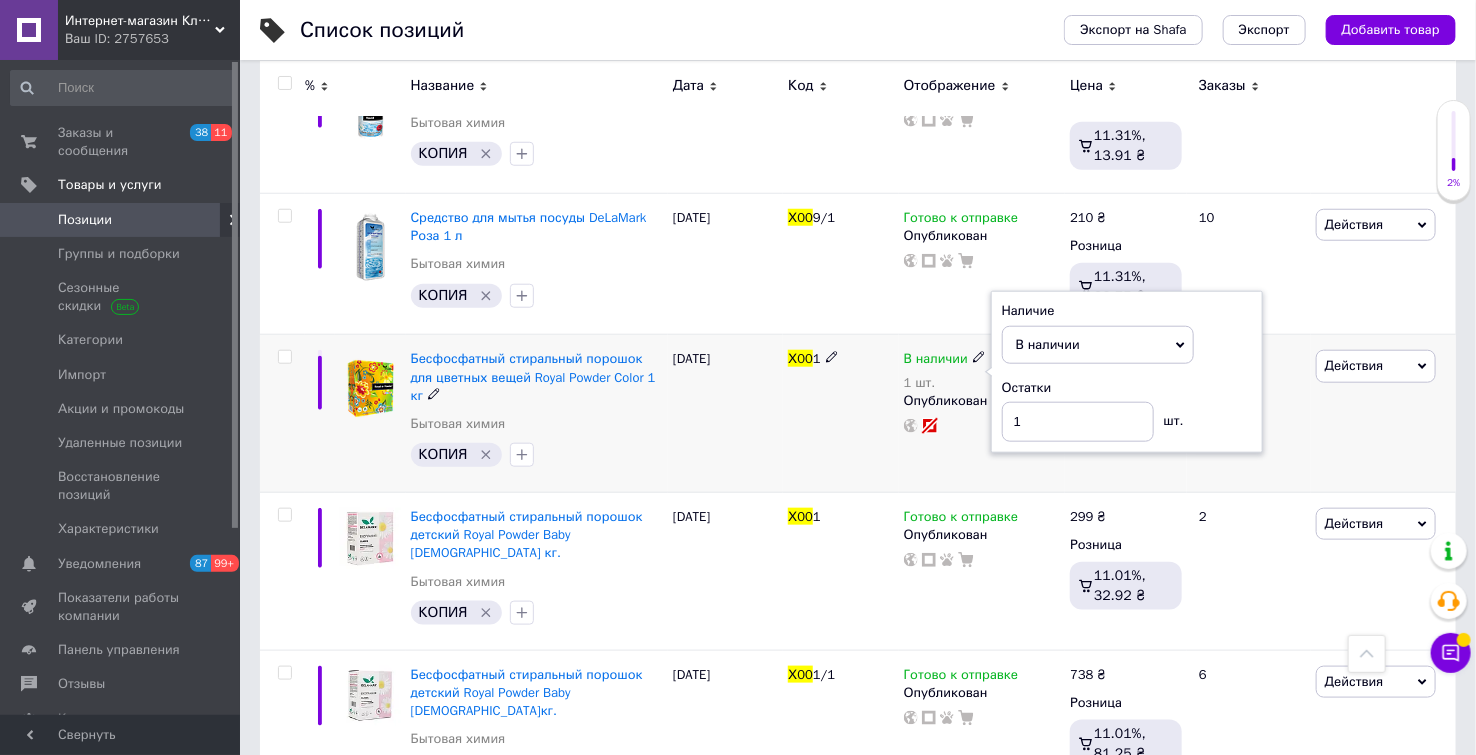 click on "Х00 1" at bounding box center [840, 414] 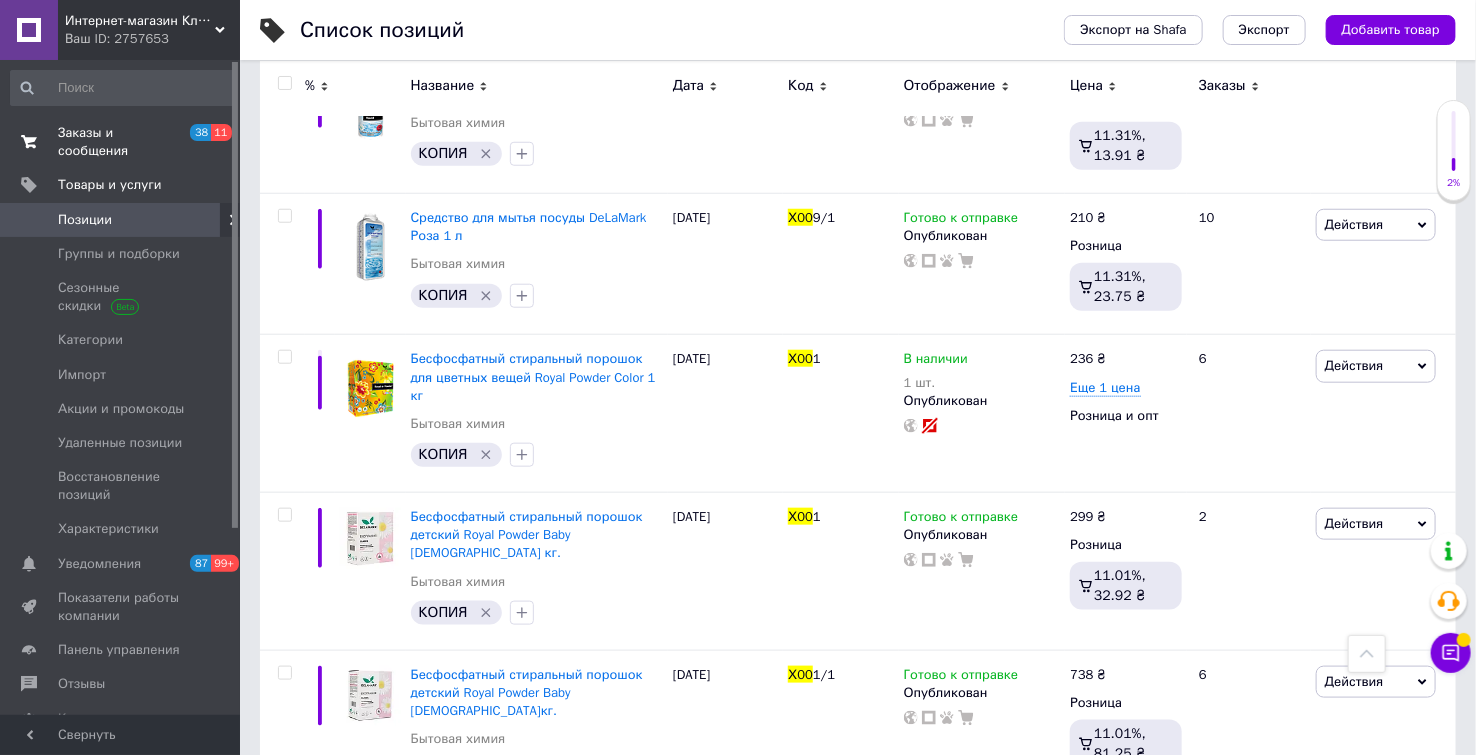 click on "Заказы и сообщения" at bounding box center [121, 142] 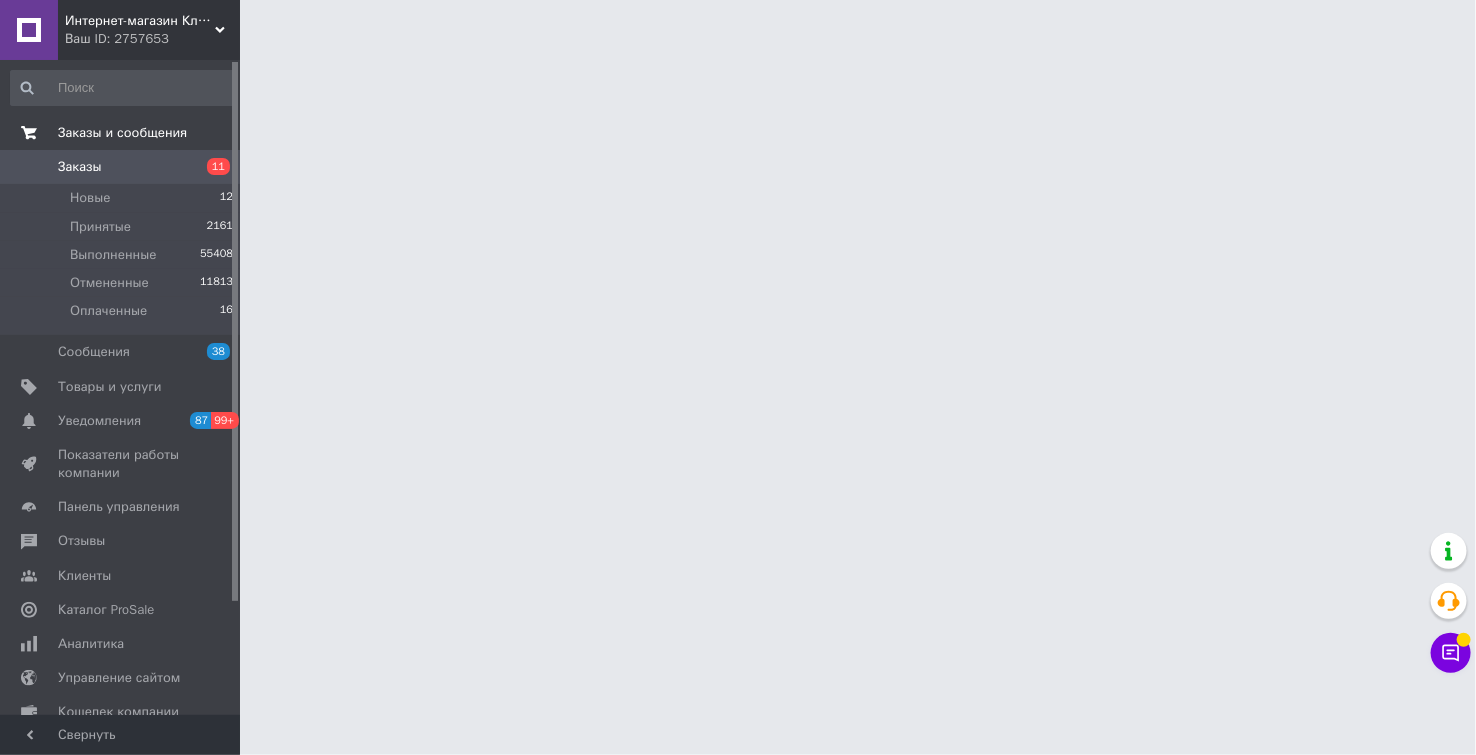 scroll, scrollTop: 0, scrollLeft: 0, axis: both 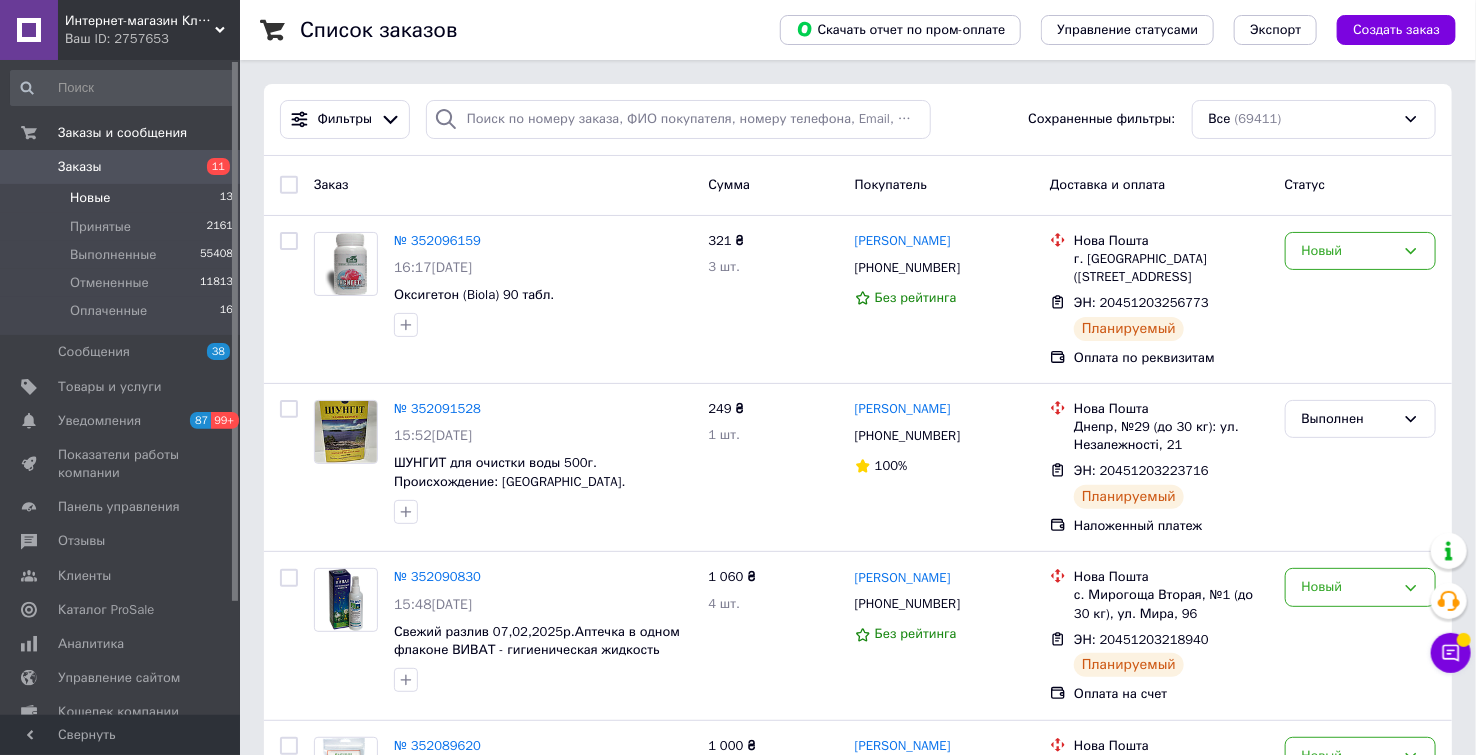 click on "Новые" at bounding box center [90, 198] 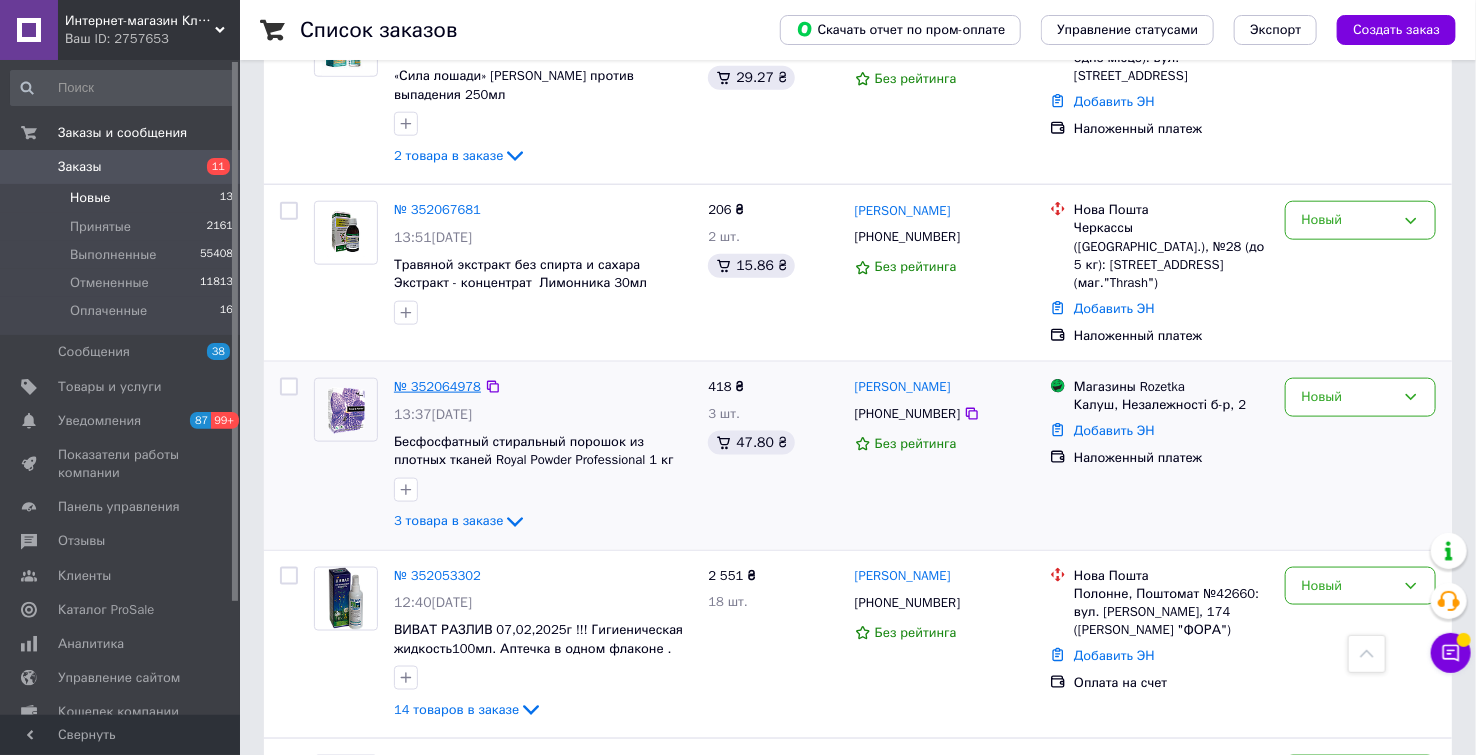 click on "№ 352064978" at bounding box center [437, 386] 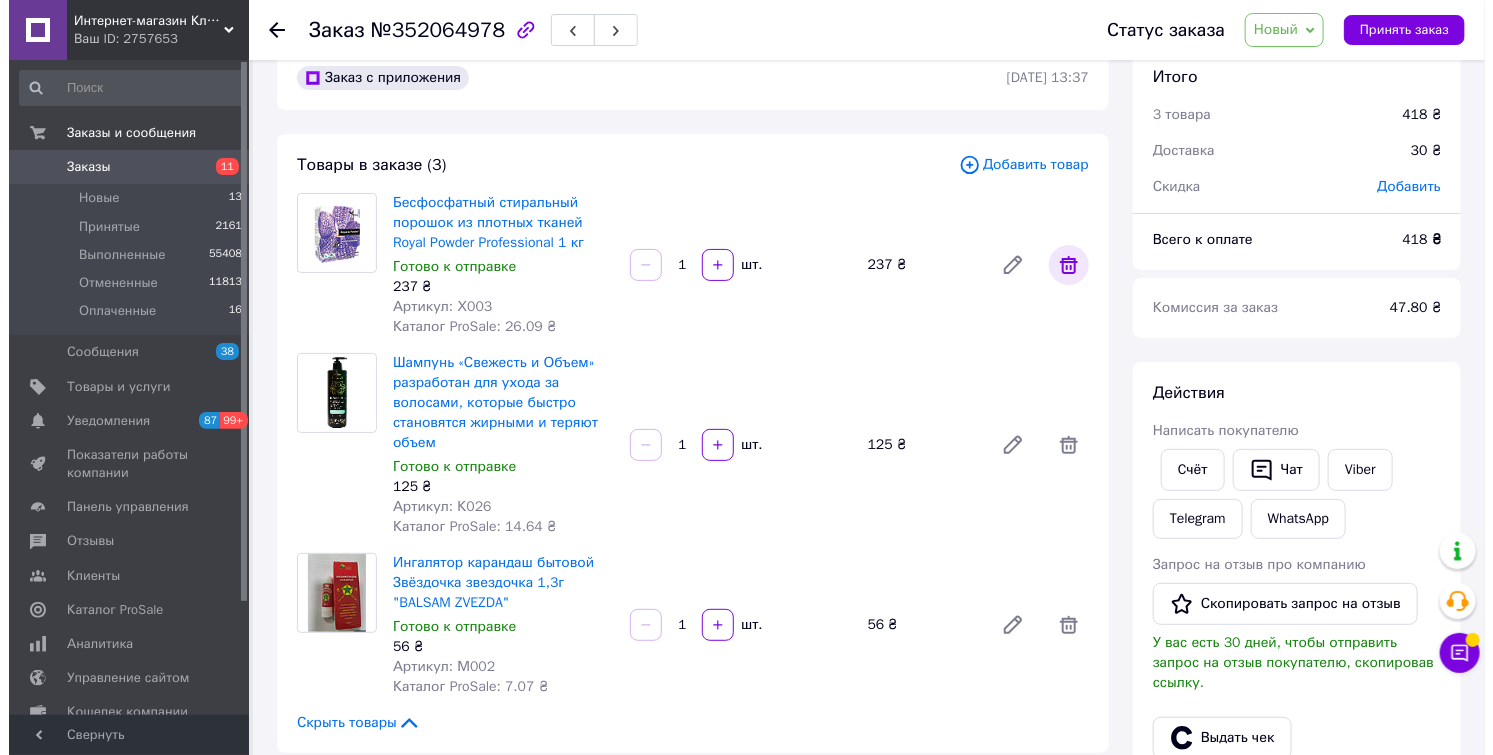scroll, scrollTop: 0, scrollLeft: 0, axis: both 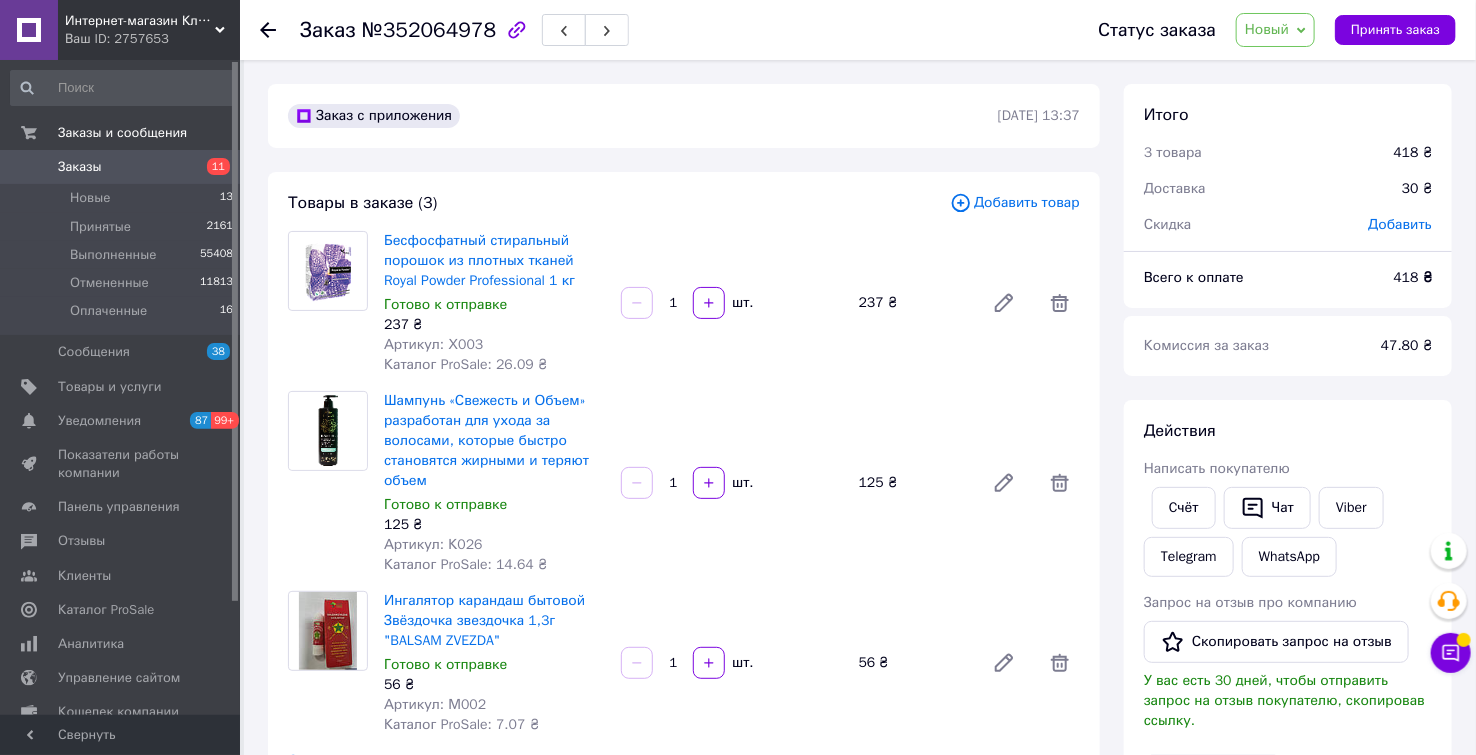 click on "Добавить товар" at bounding box center [1015, 203] 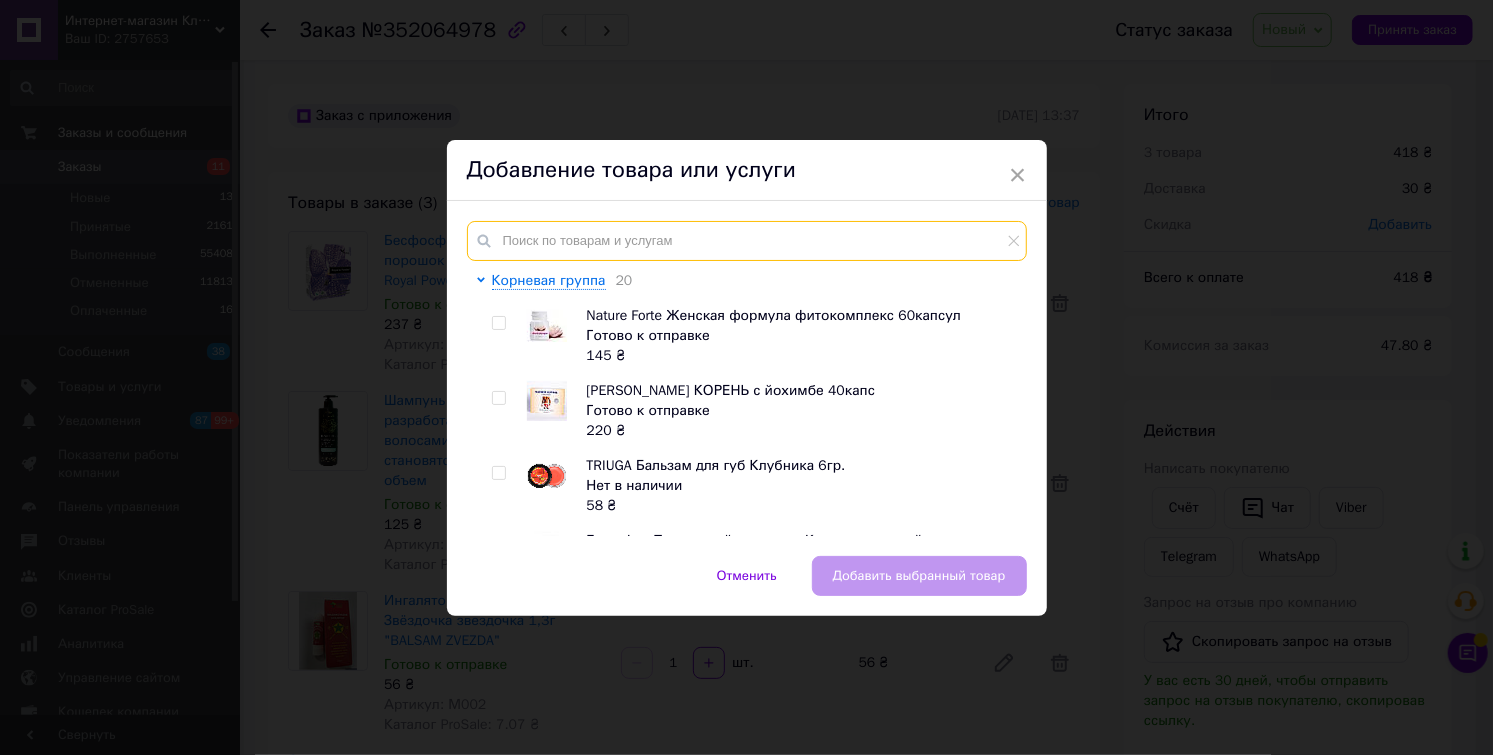 click at bounding box center [747, 241] 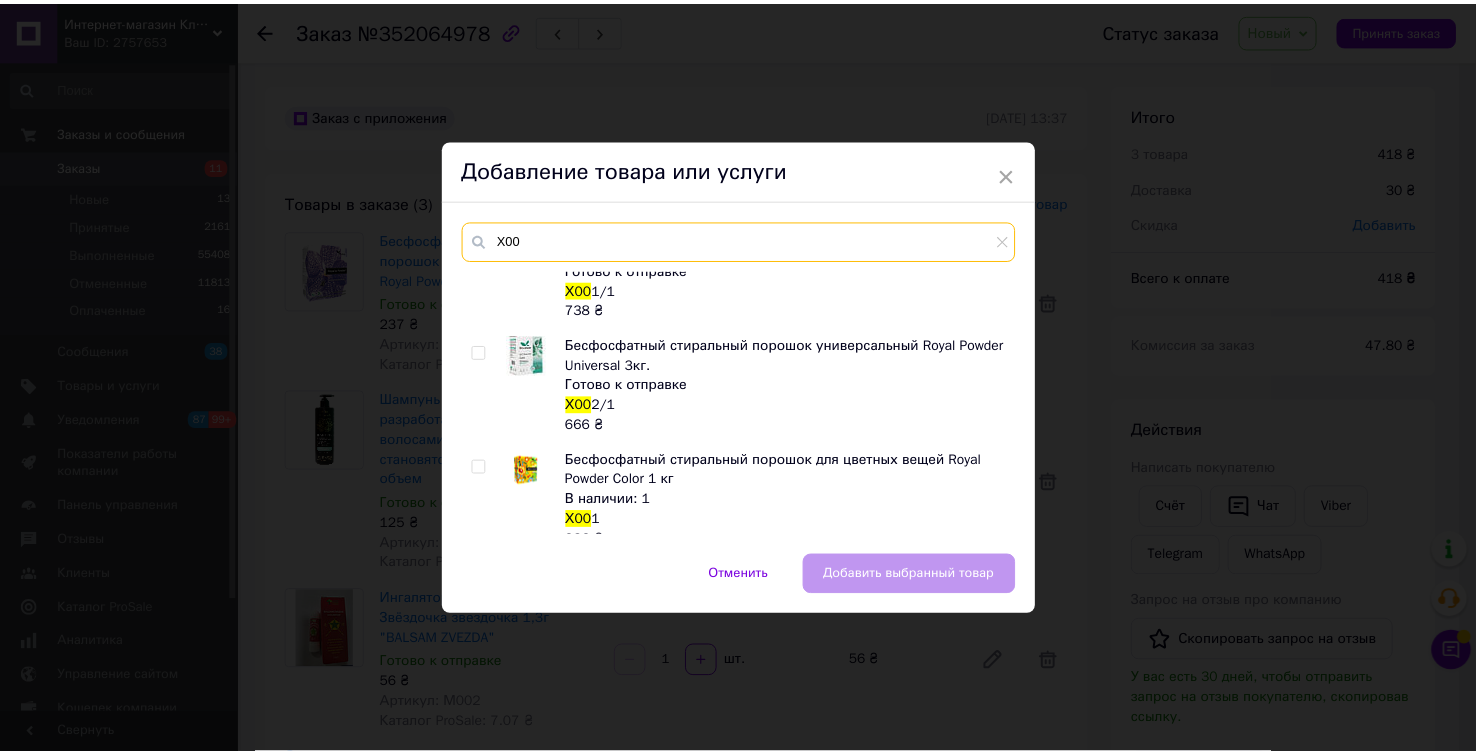 scroll, scrollTop: 444, scrollLeft: 0, axis: vertical 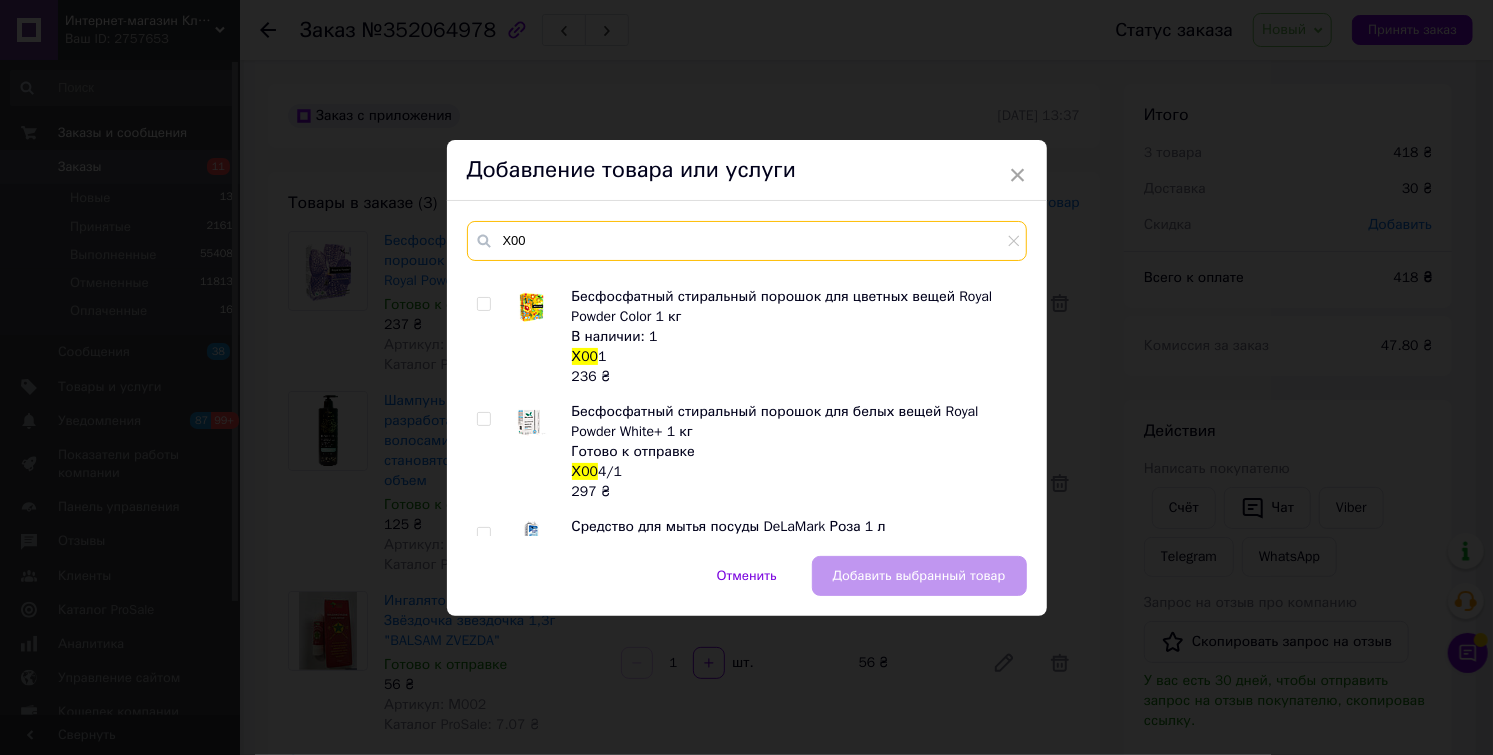type on "Х00" 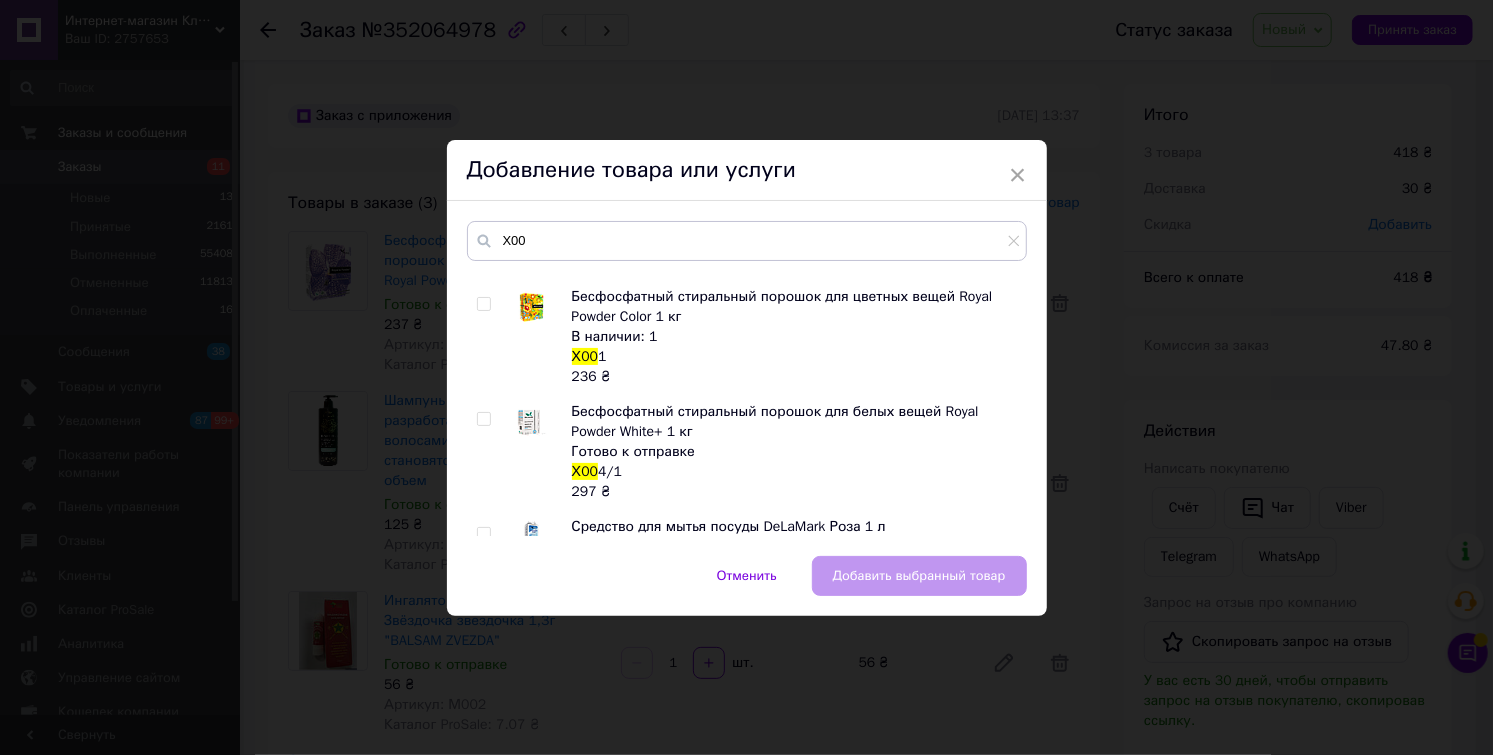 click at bounding box center (483, 304) 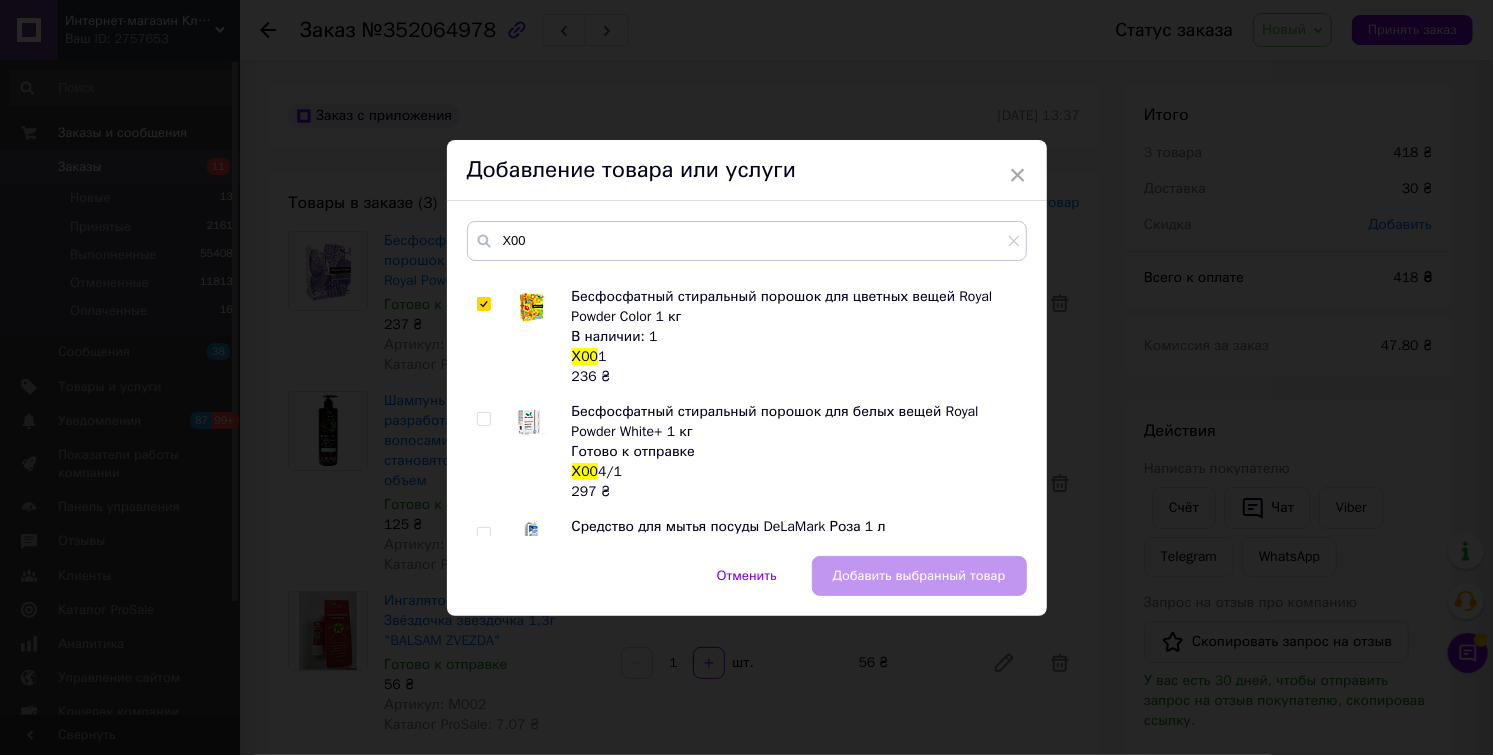 checkbox on "true" 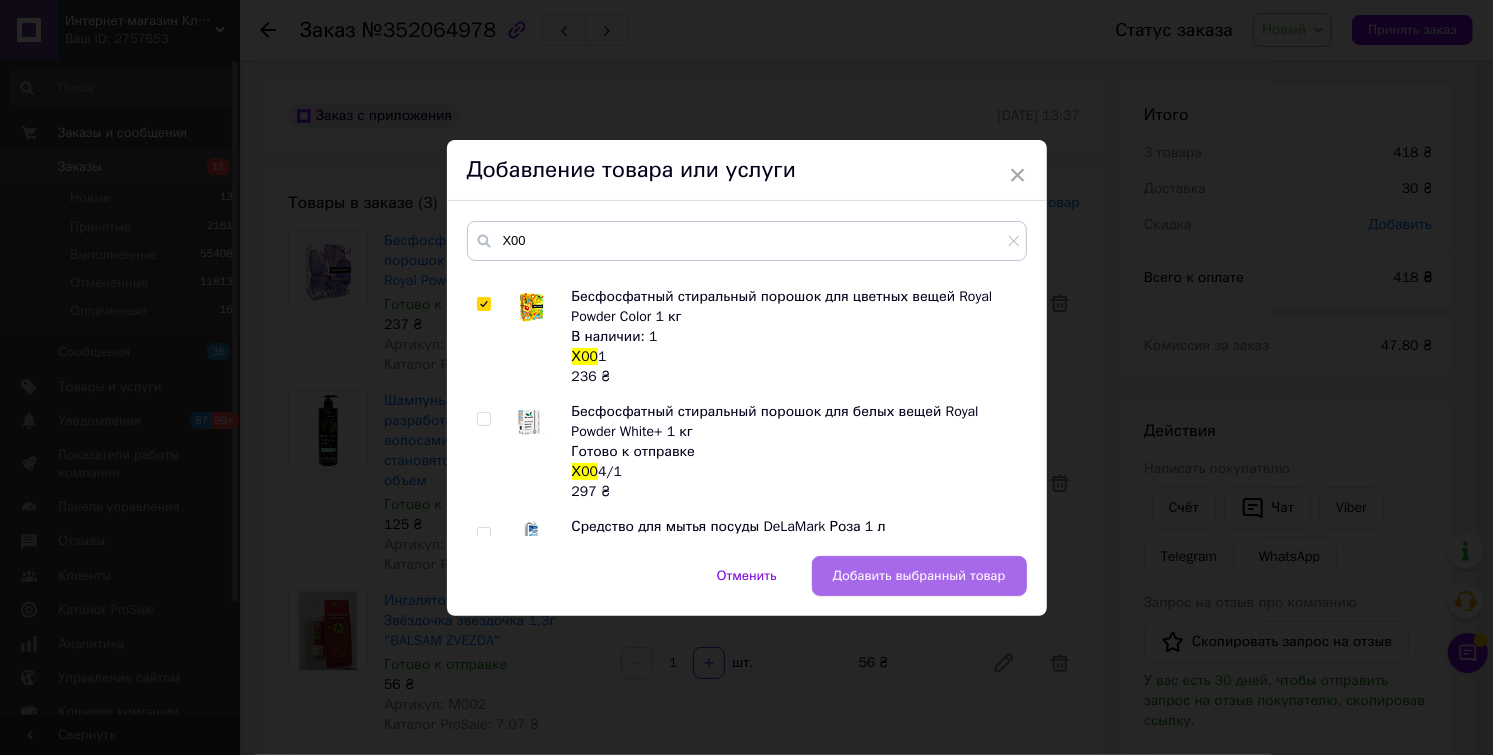 click on "Добавить выбранный товар" at bounding box center [919, 576] 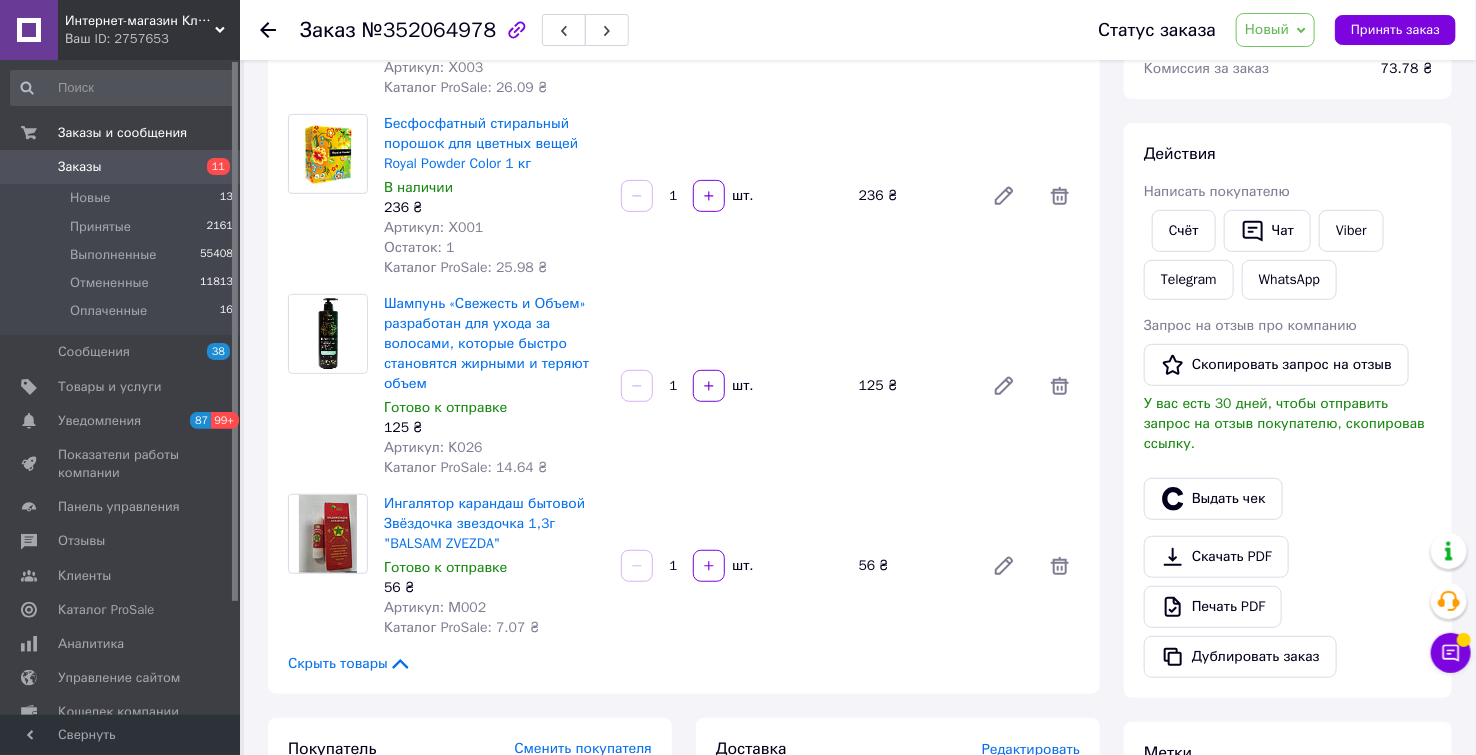 scroll, scrollTop: 333, scrollLeft: 0, axis: vertical 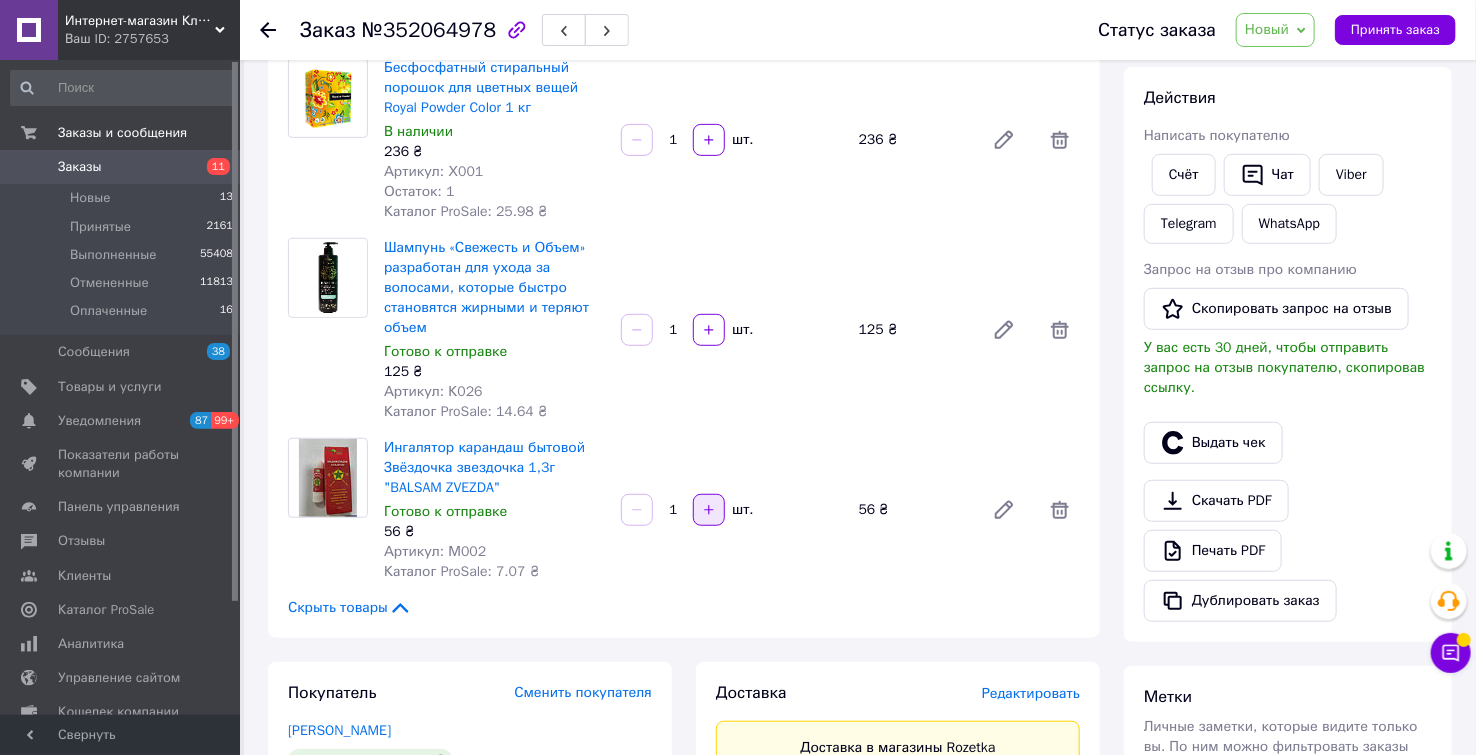 click 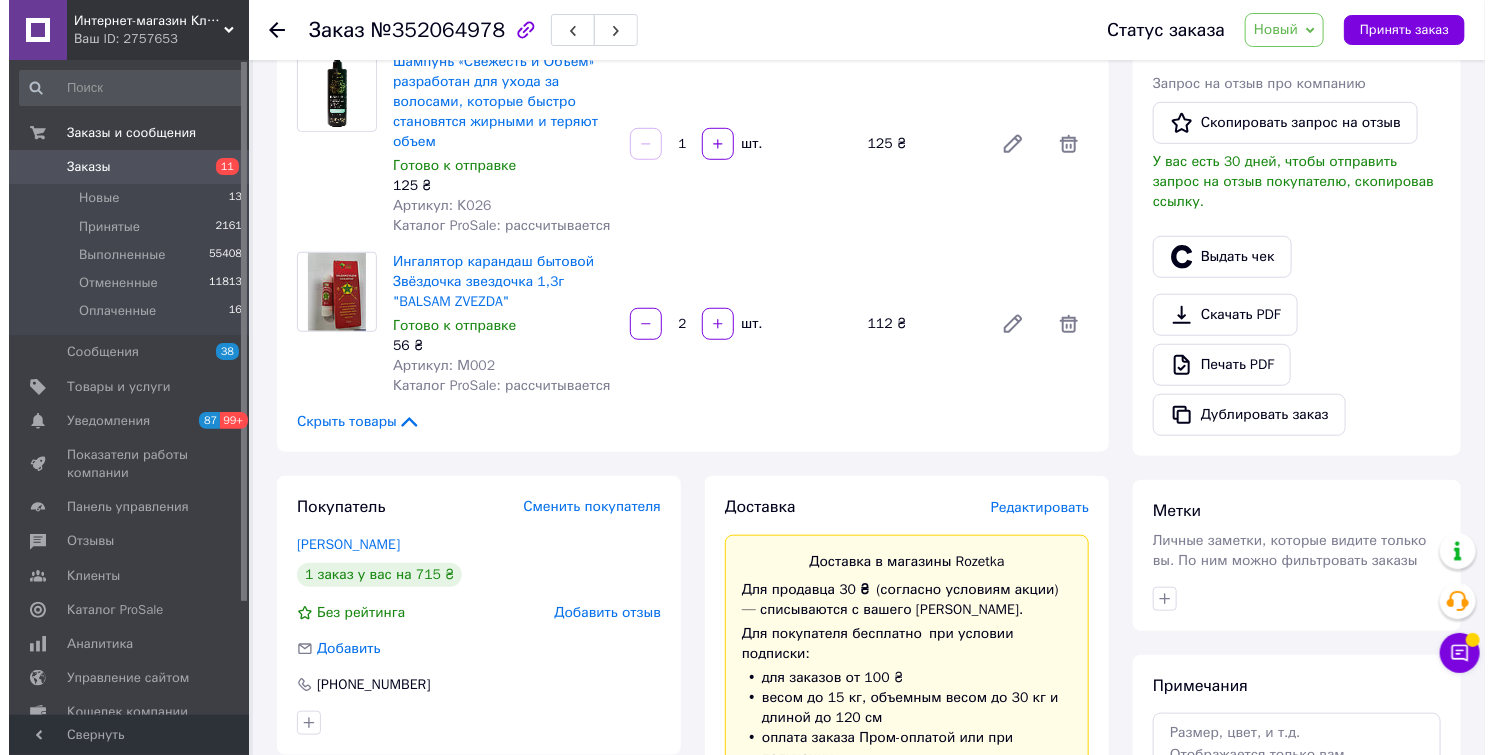 scroll, scrollTop: 555, scrollLeft: 0, axis: vertical 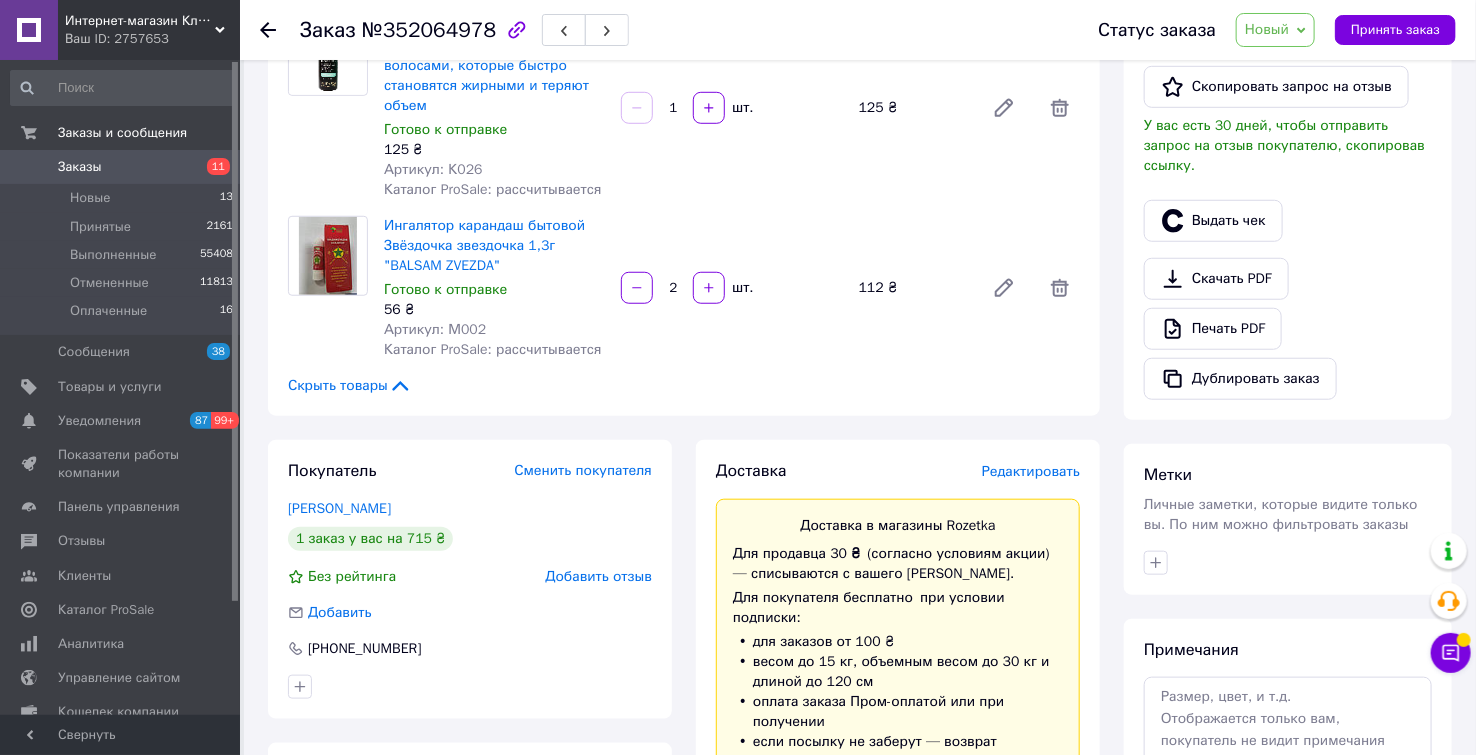 click on "Редактировать" at bounding box center (1031, 471) 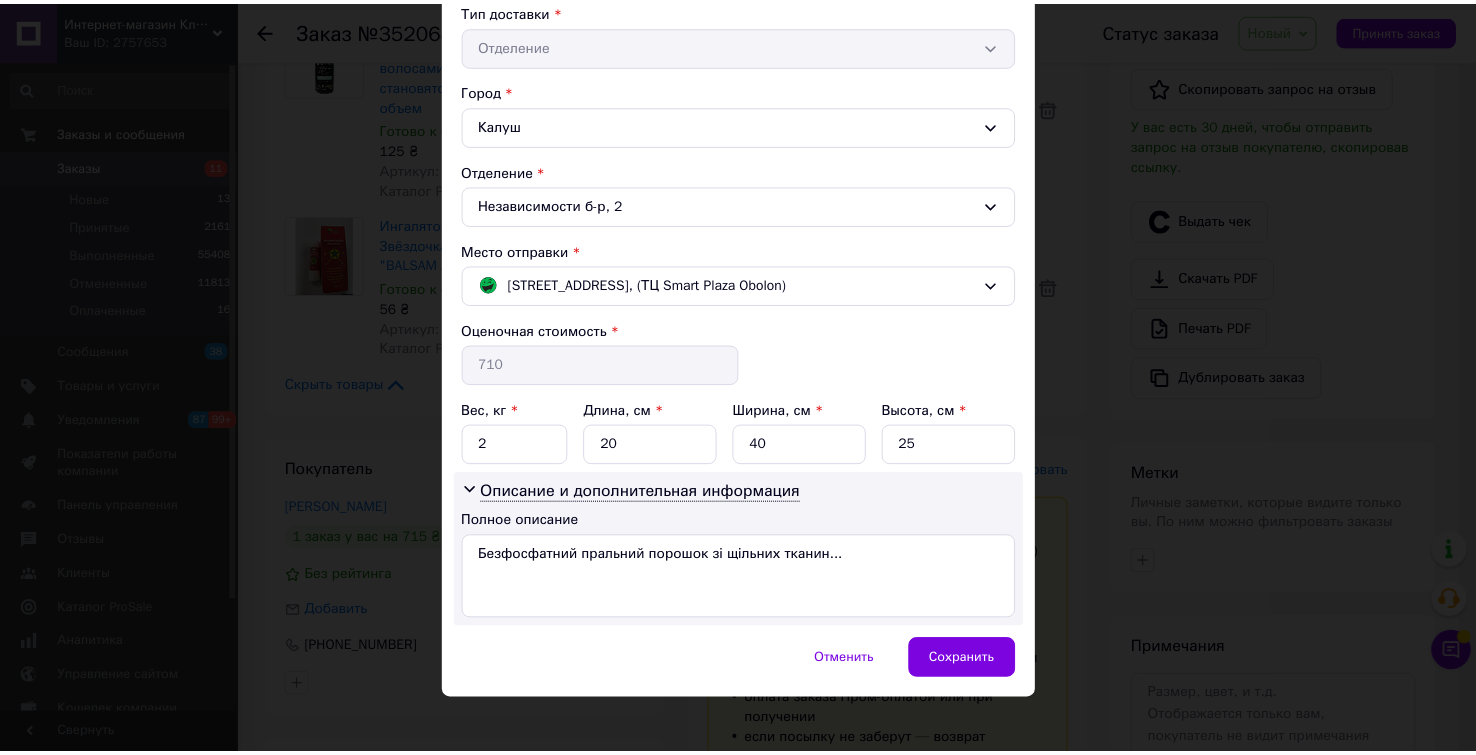 scroll, scrollTop: 482, scrollLeft: 0, axis: vertical 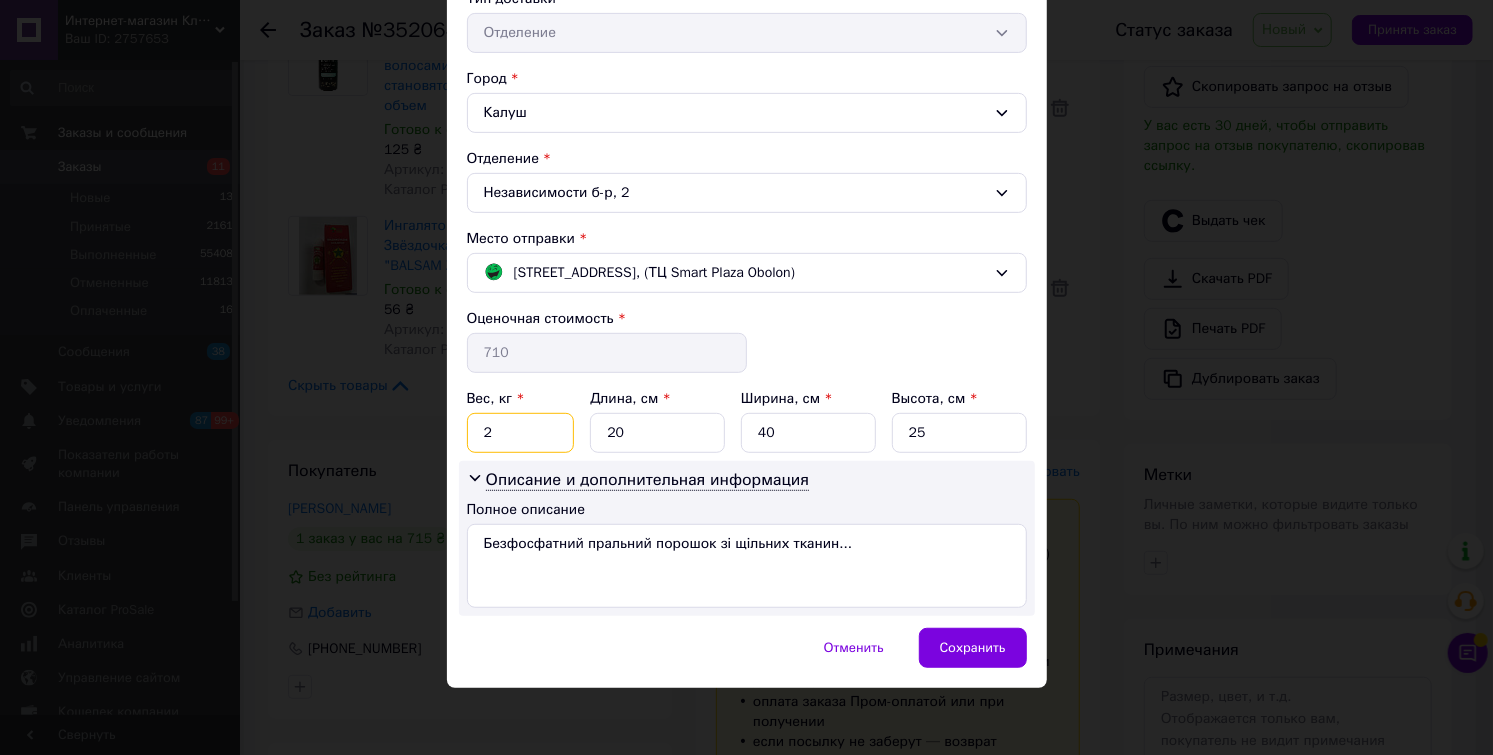 click on "2" at bounding box center [521, 433] 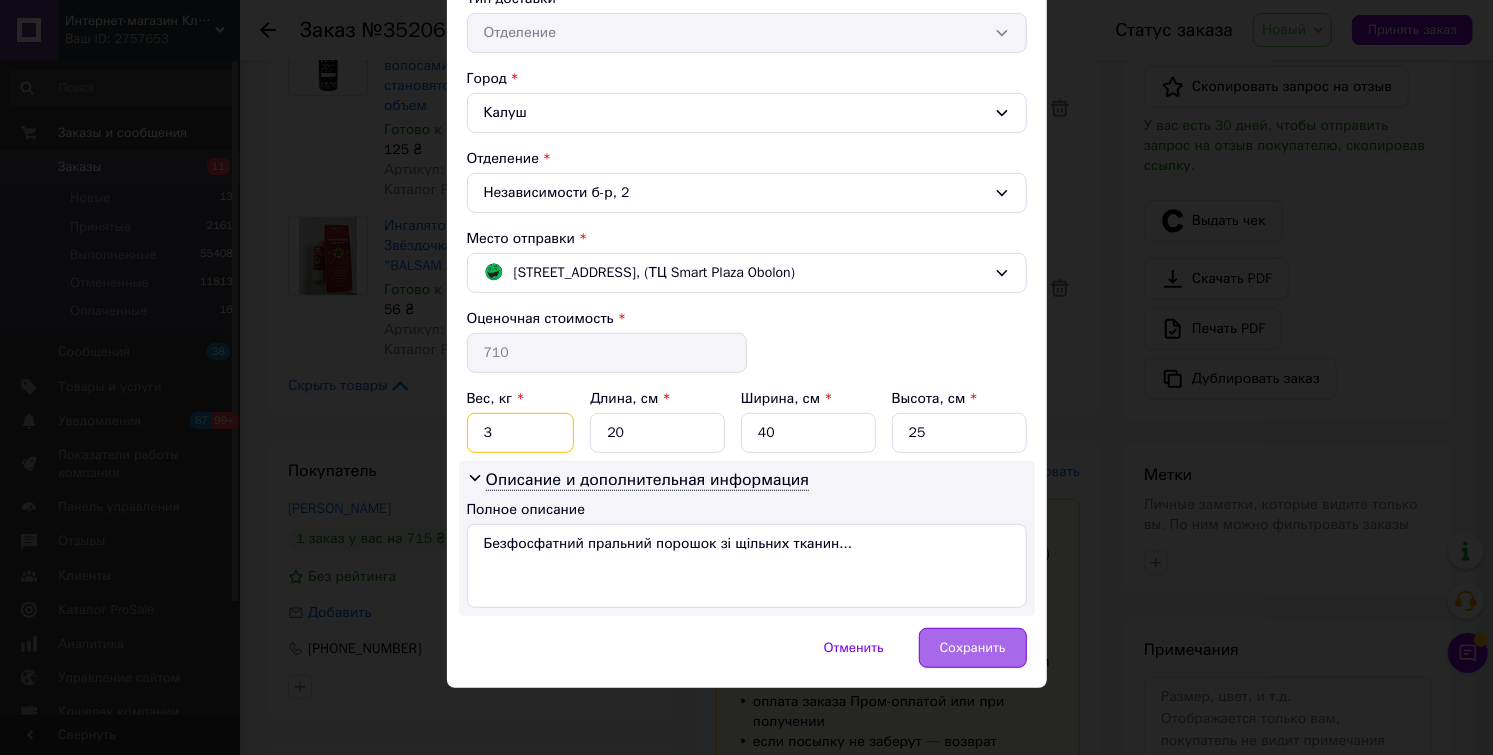 type on "3" 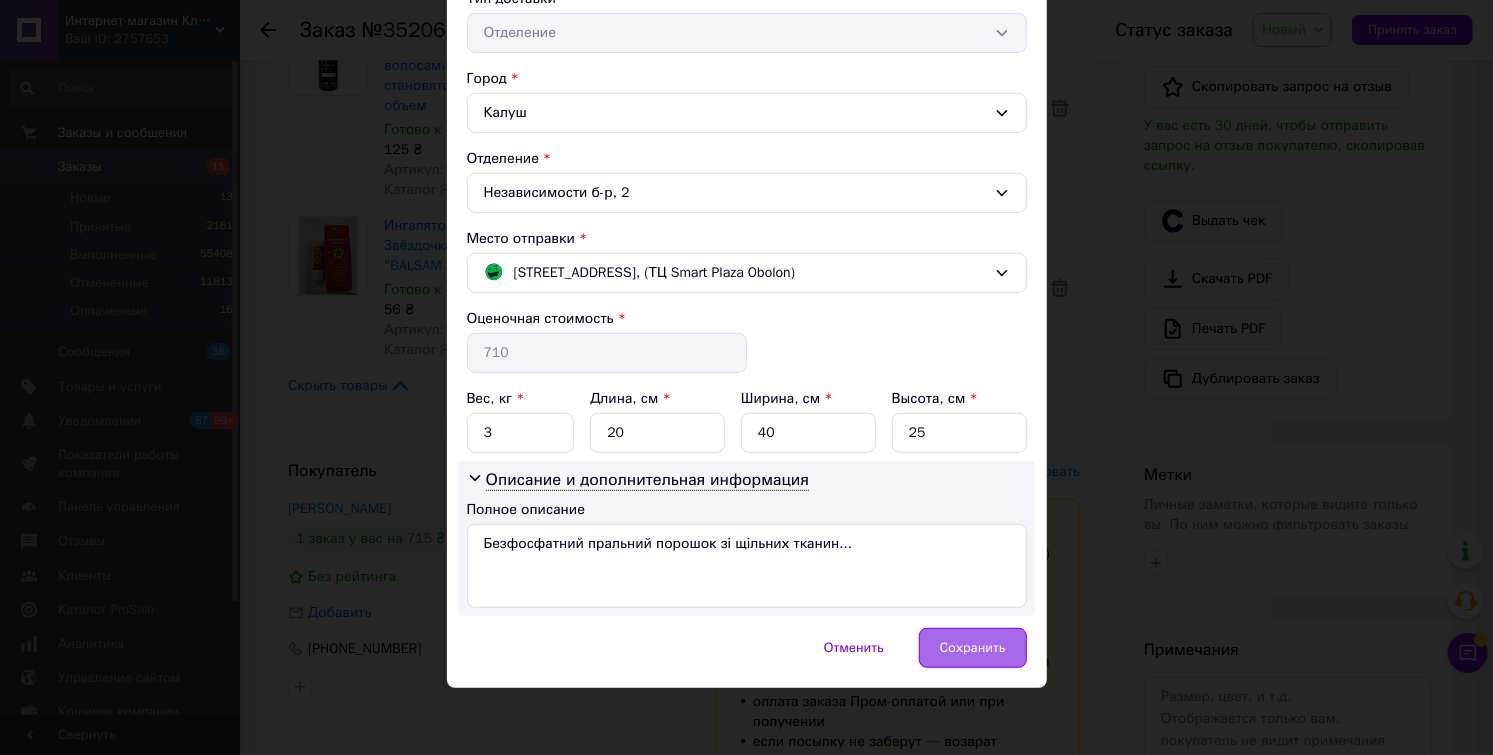 click on "Сохранить" at bounding box center (973, 648) 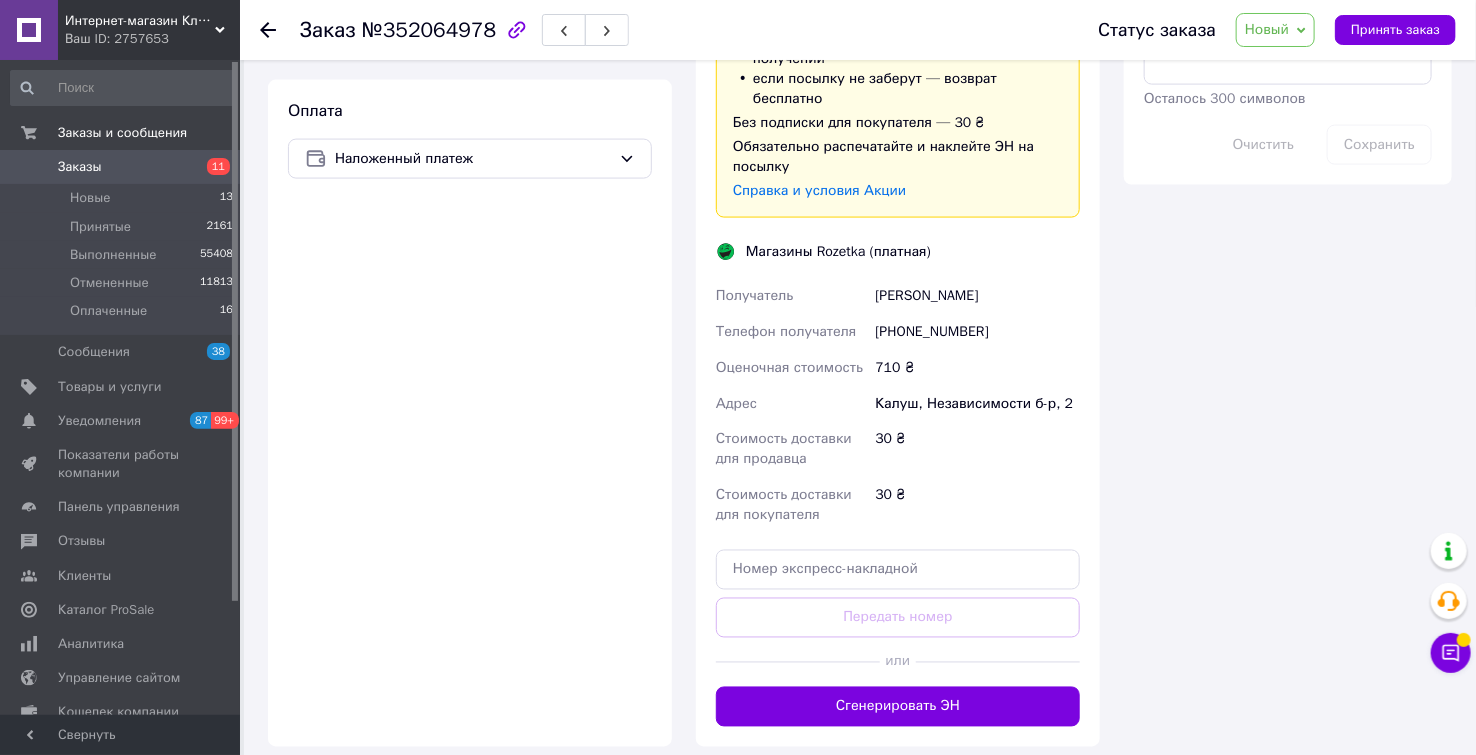 scroll, scrollTop: 1222, scrollLeft: 0, axis: vertical 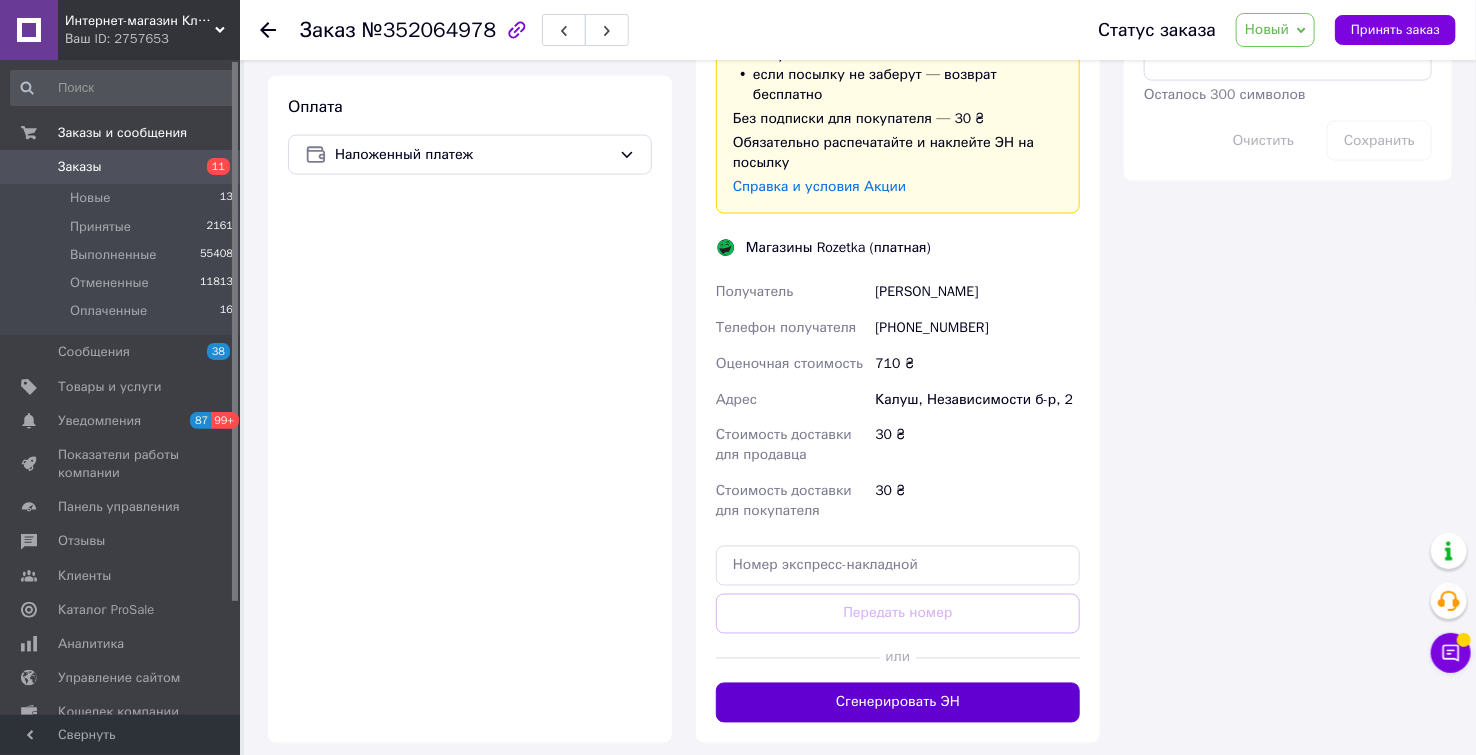 click on "Сгенерировать ЭН" at bounding box center [898, 703] 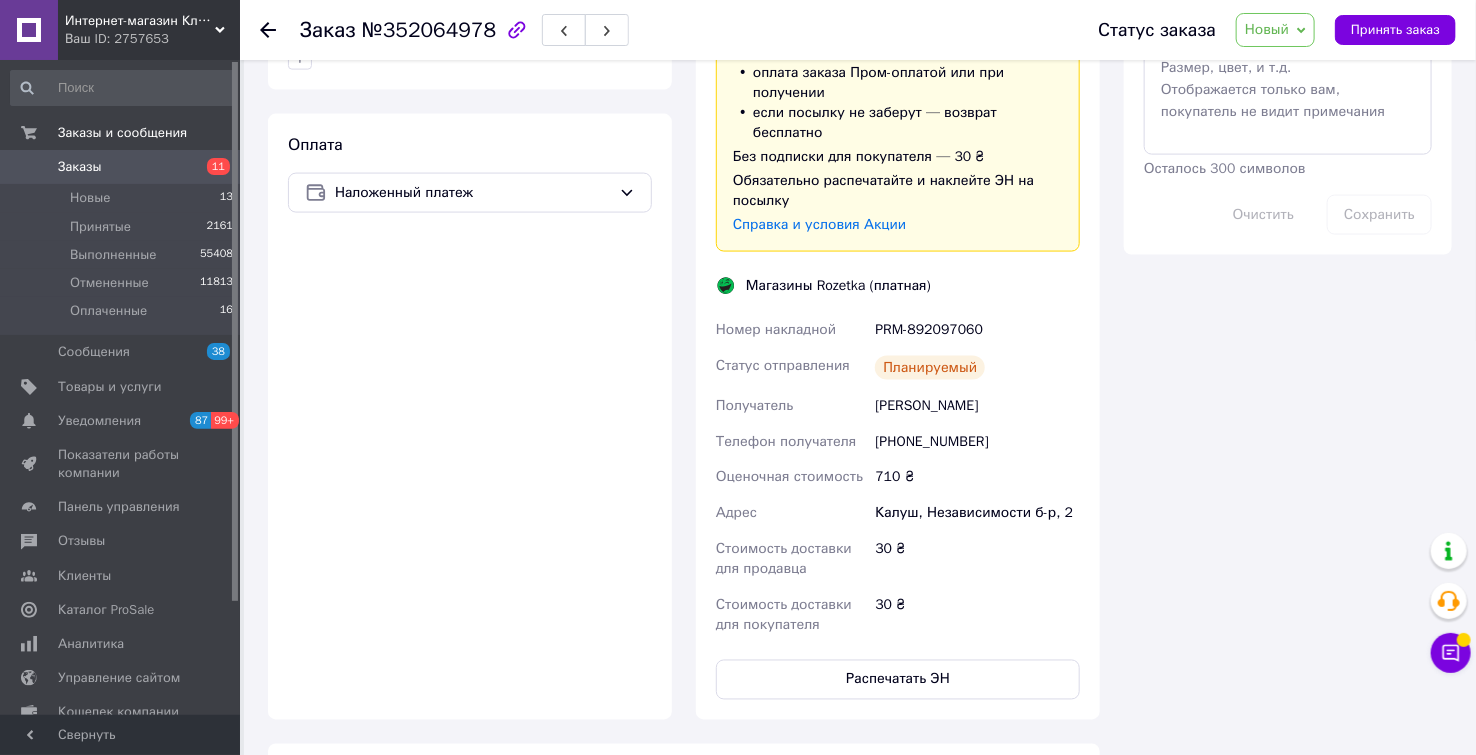 scroll, scrollTop: 1222, scrollLeft: 0, axis: vertical 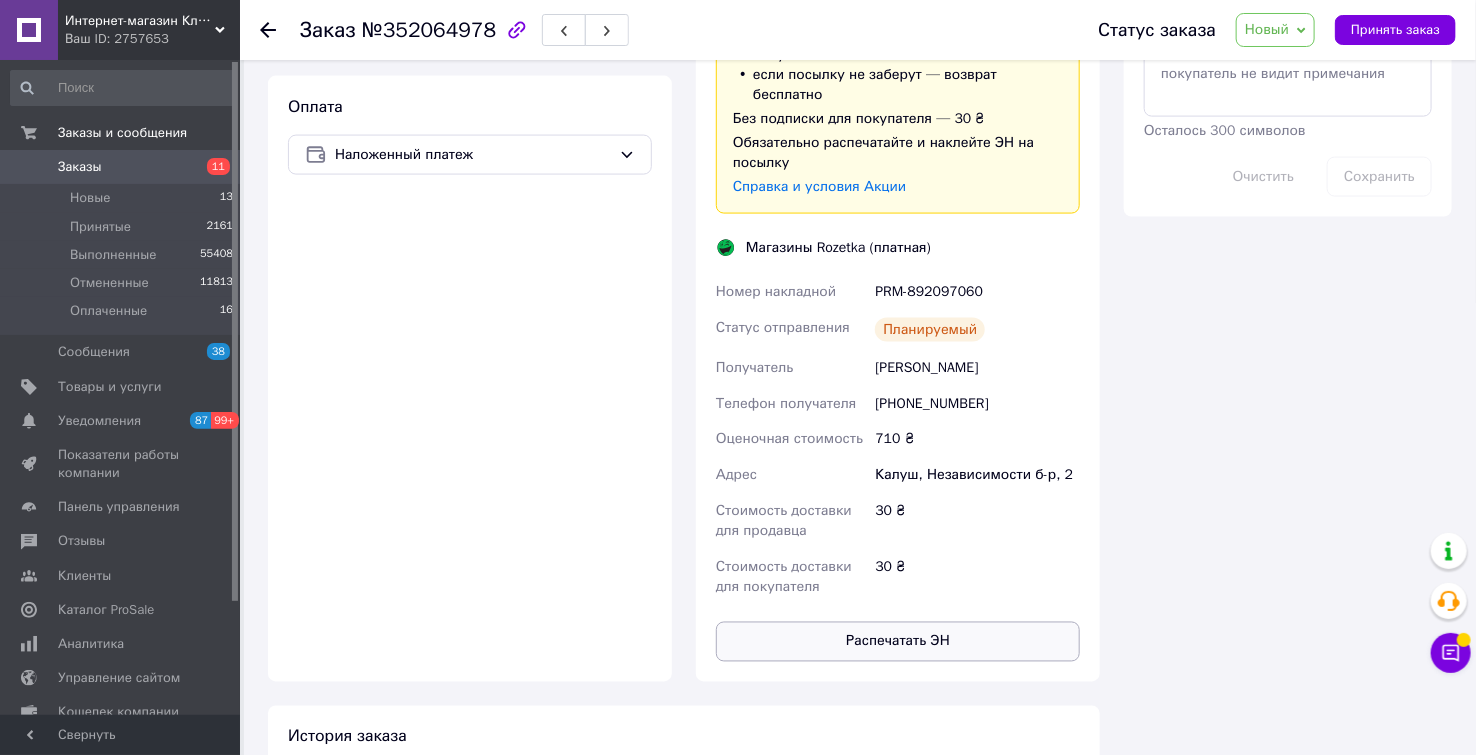 click on "Распечатать ЭН" at bounding box center (898, 642) 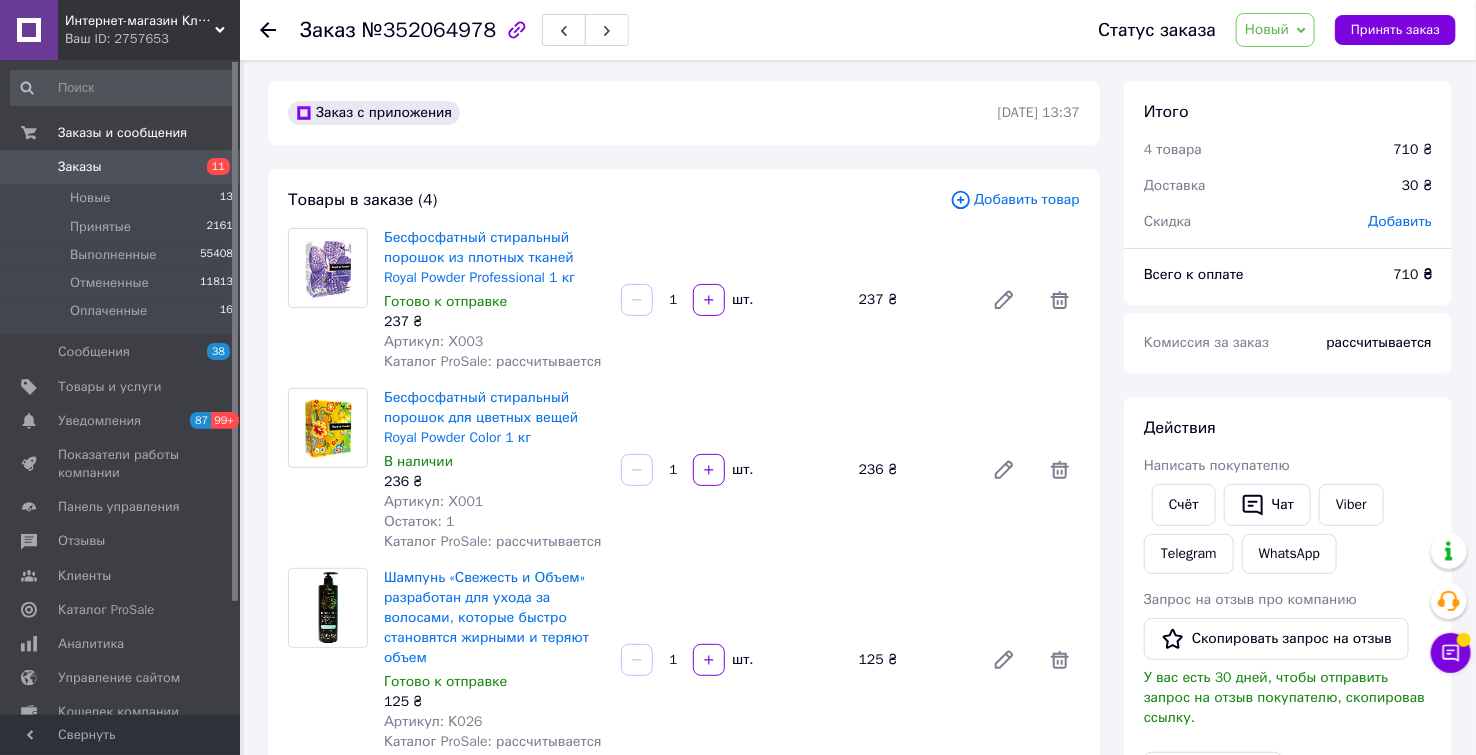 scroll, scrollTop: 0, scrollLeft: 0, axis: both 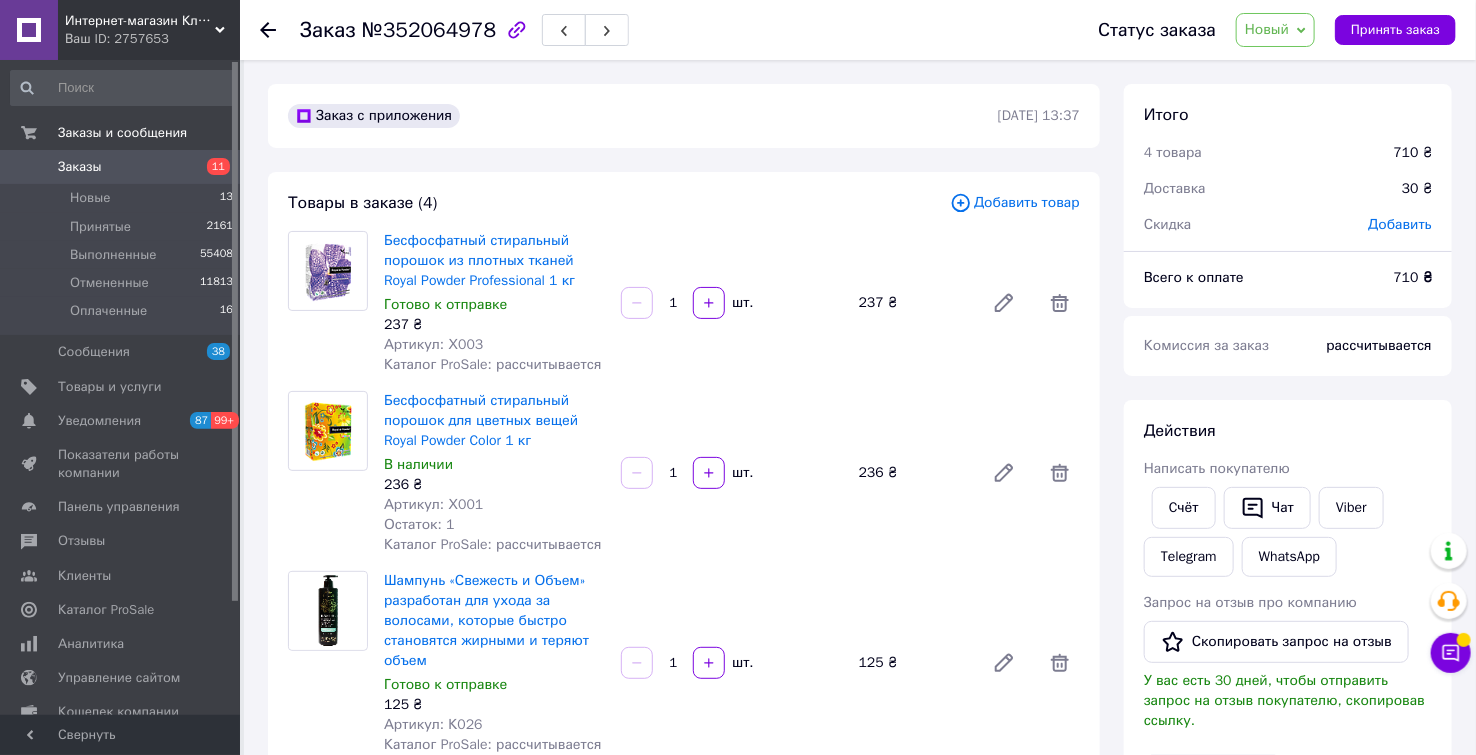 click at bounding box center [268, 30] 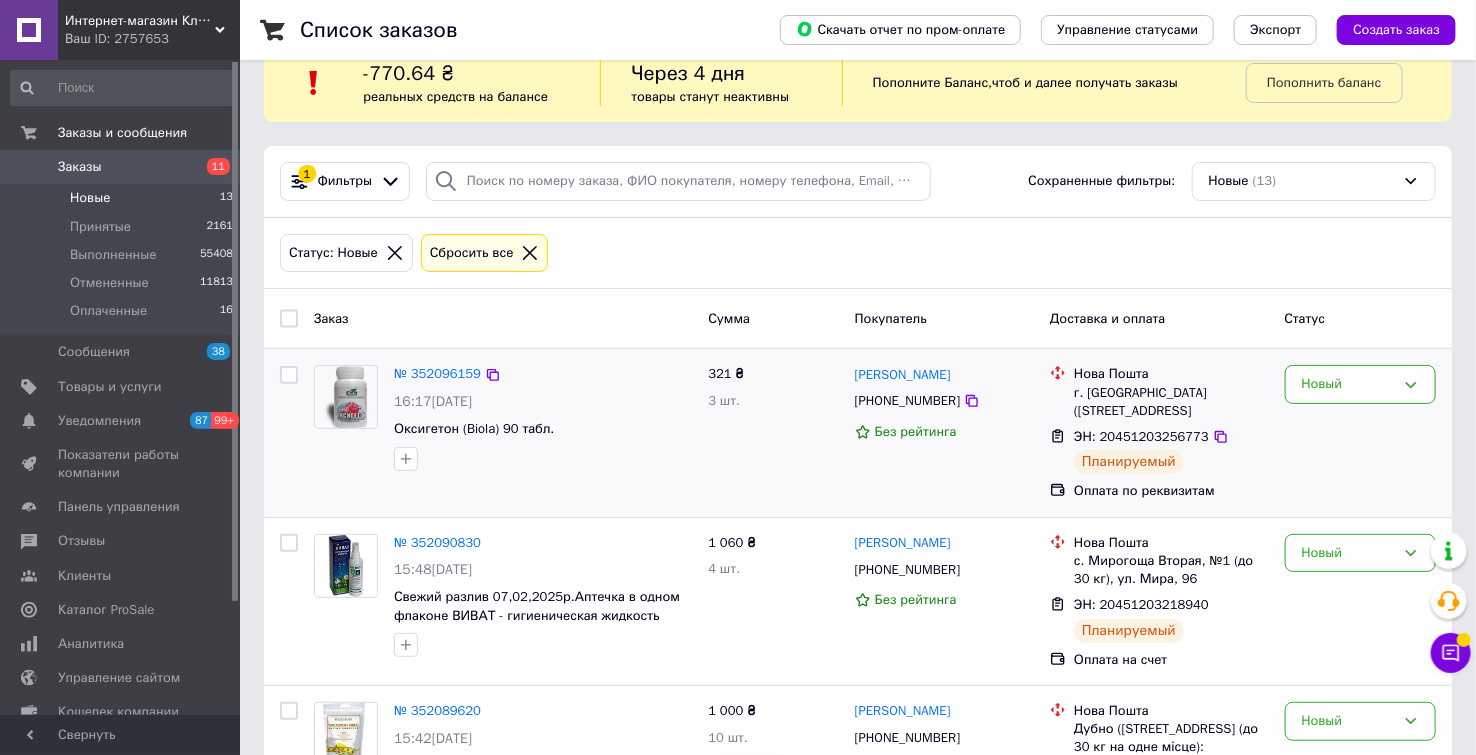 scroll, scrollTop: 111, scrollLeft: 0, axis: vertical 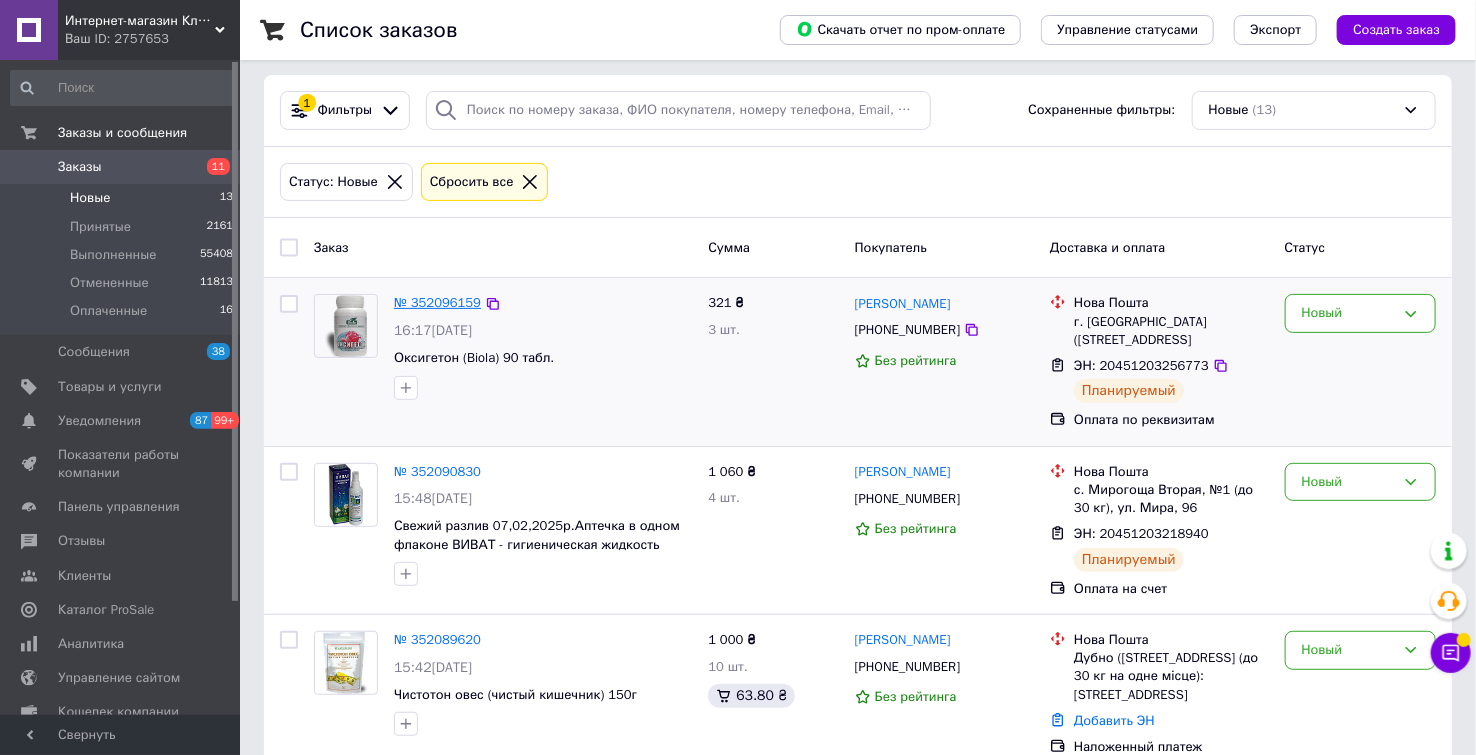 click on "№ 352096159" at bounding box center [437, 302] 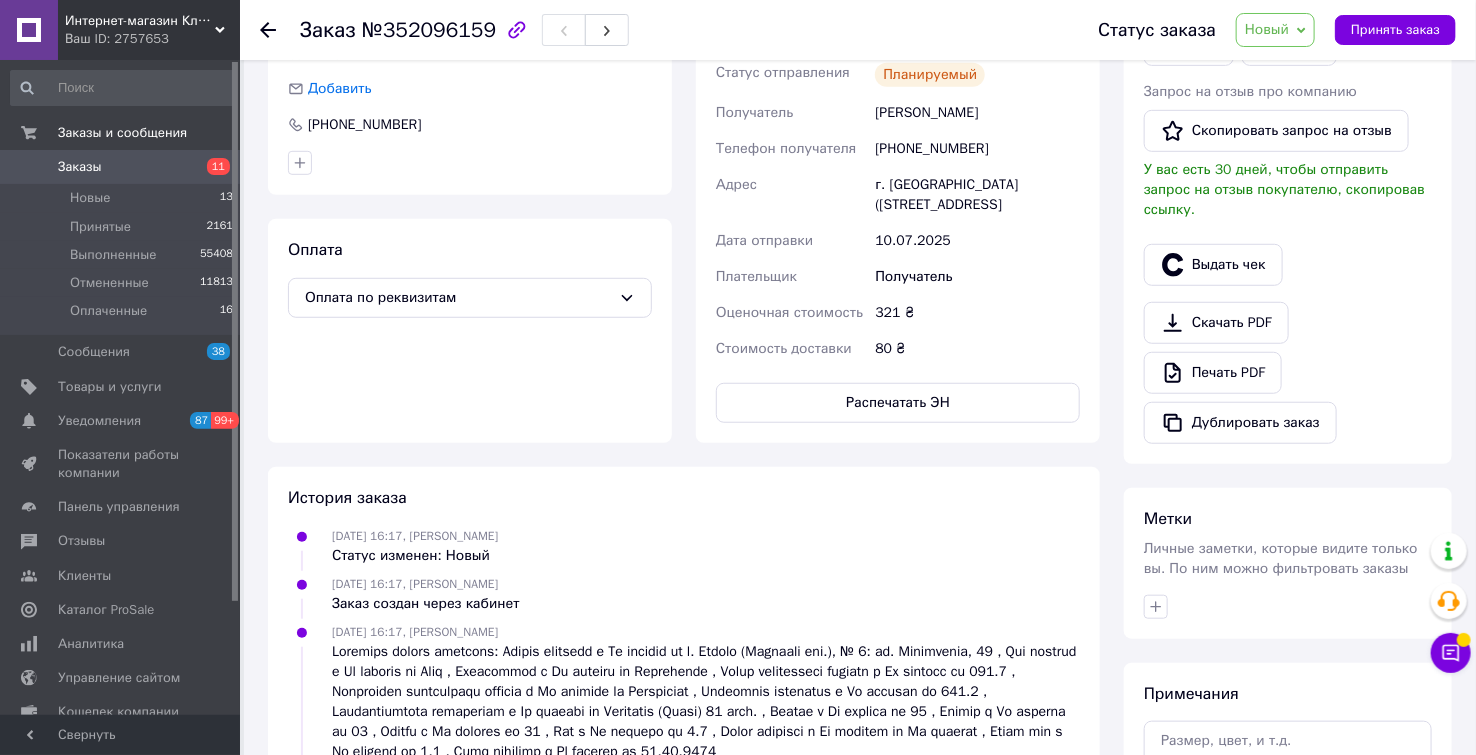 scroll, scrollTop: 444, scrollLeft: 0, axis: vertical 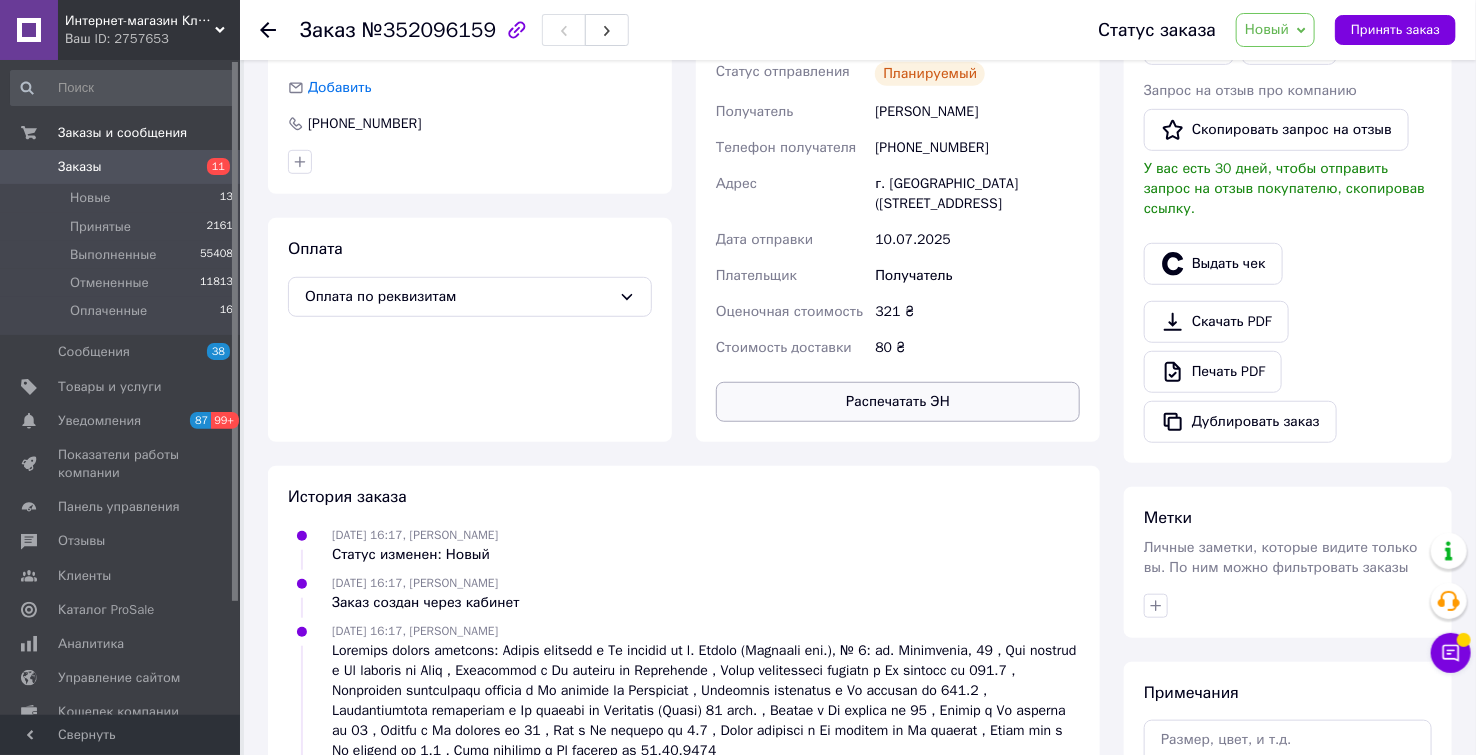 click on "Распечатать ЭН" at bounding box center [898, 402] 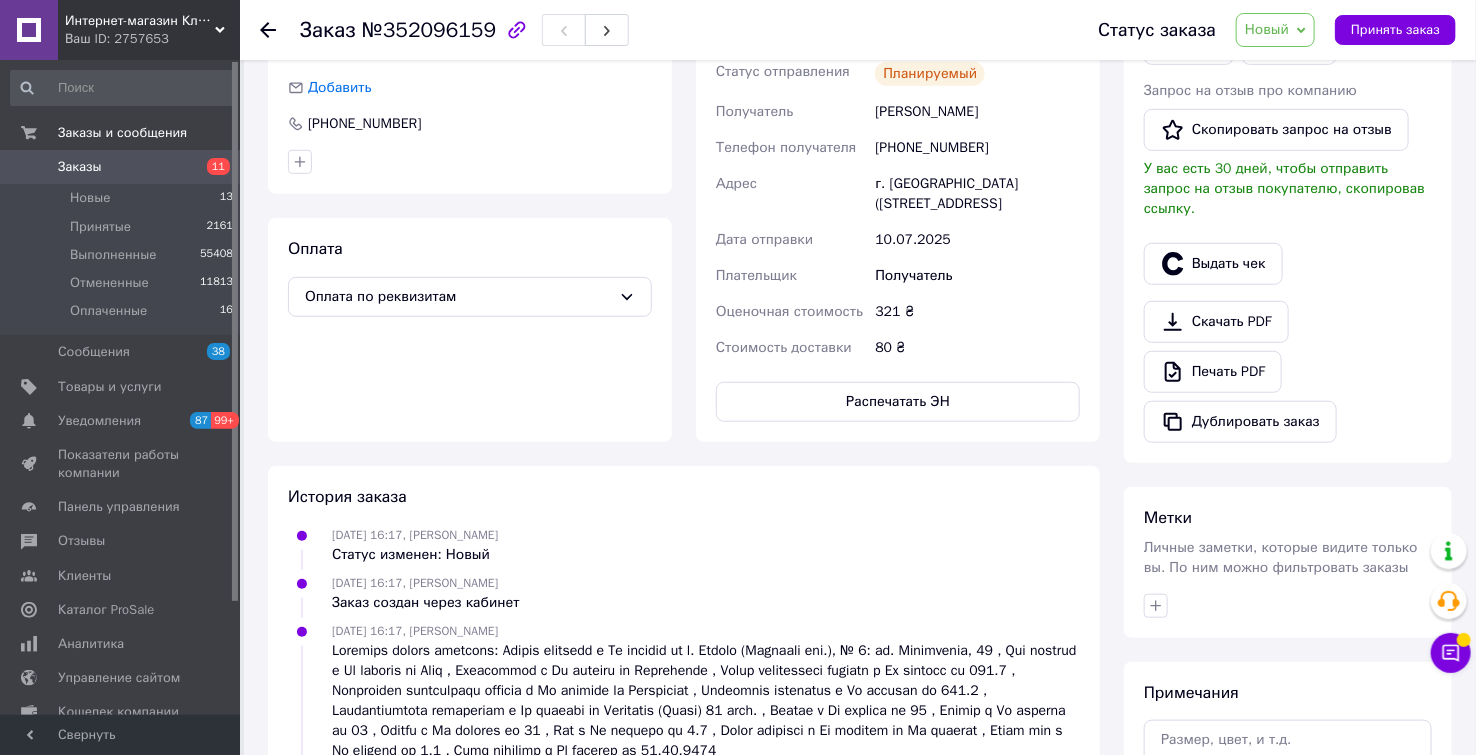click on "Телефон получателя" at bounding box center [791, 148] 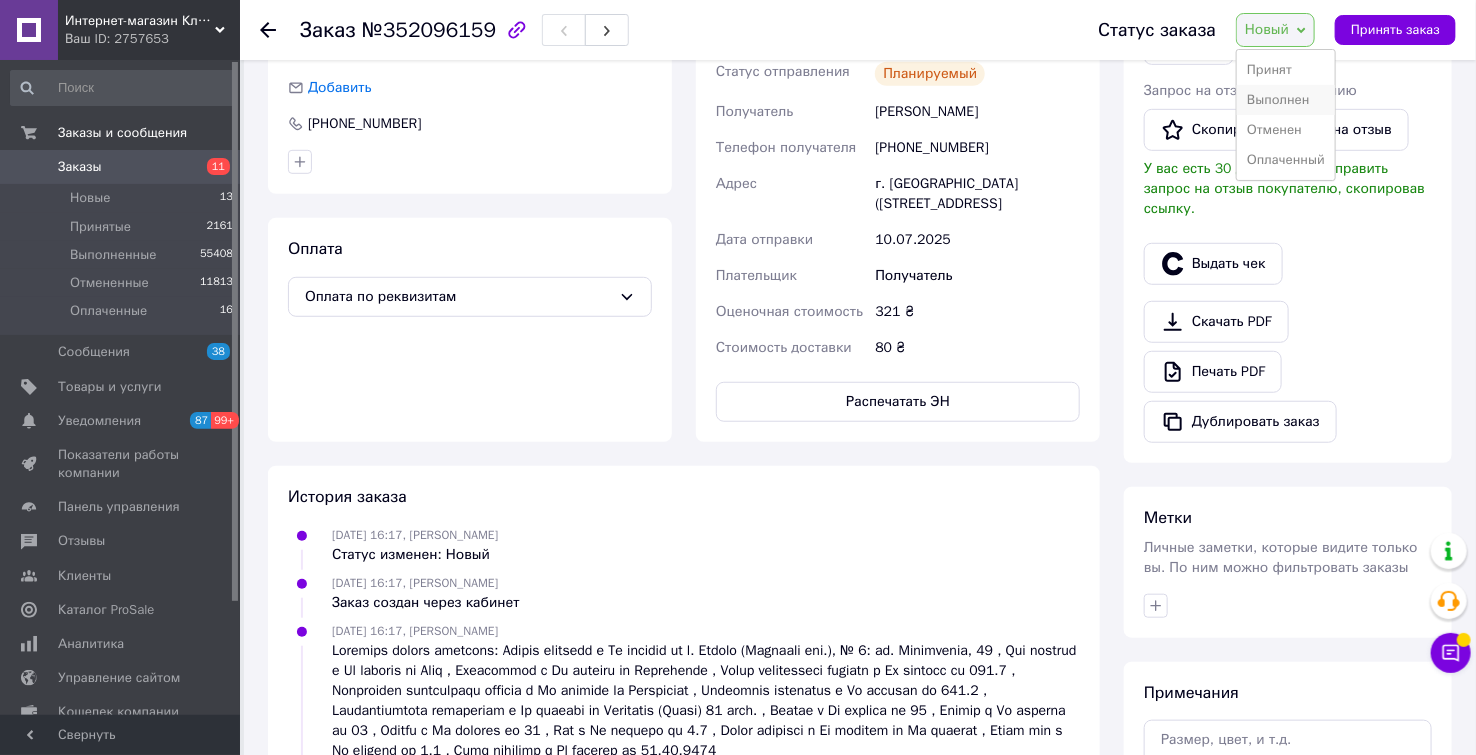 click on "Выполнен" at bounding box center [1286, 100] 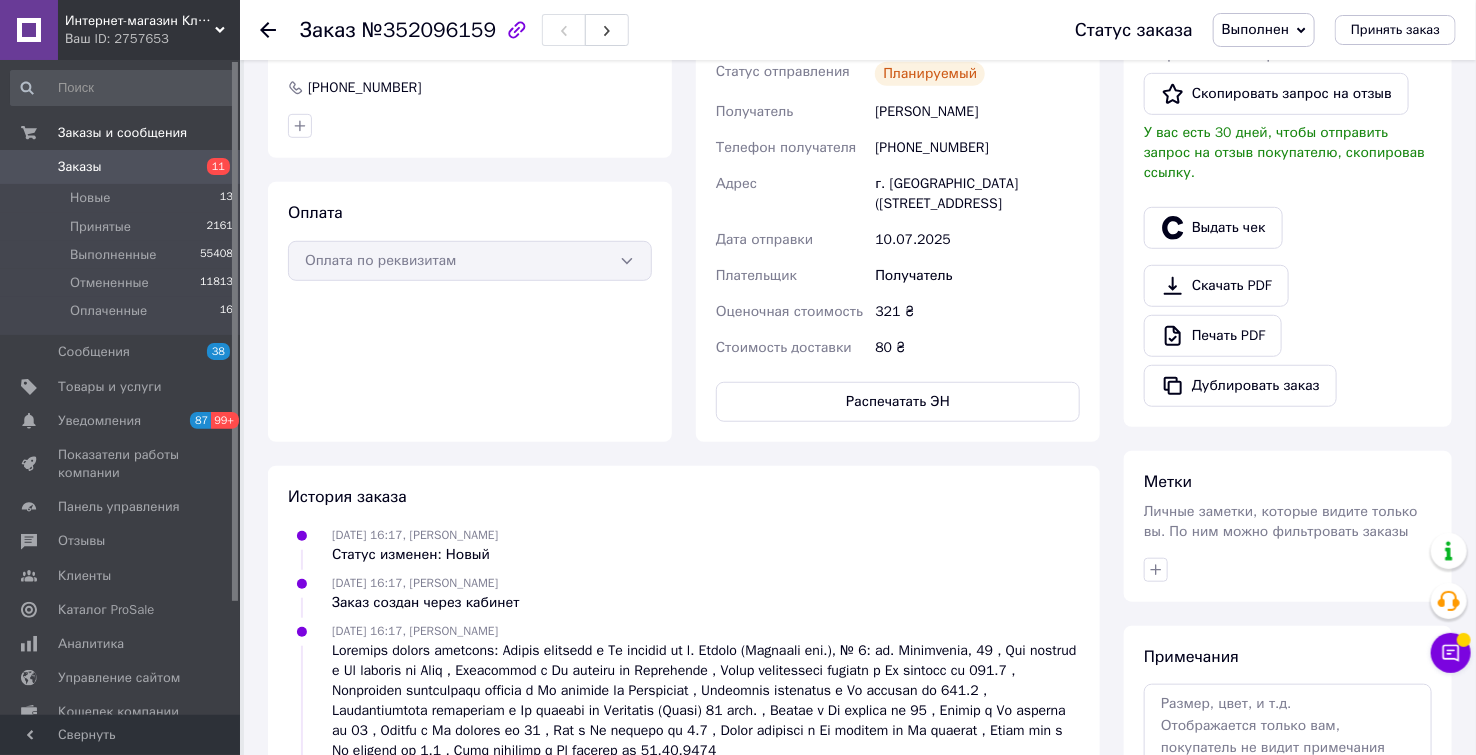 click 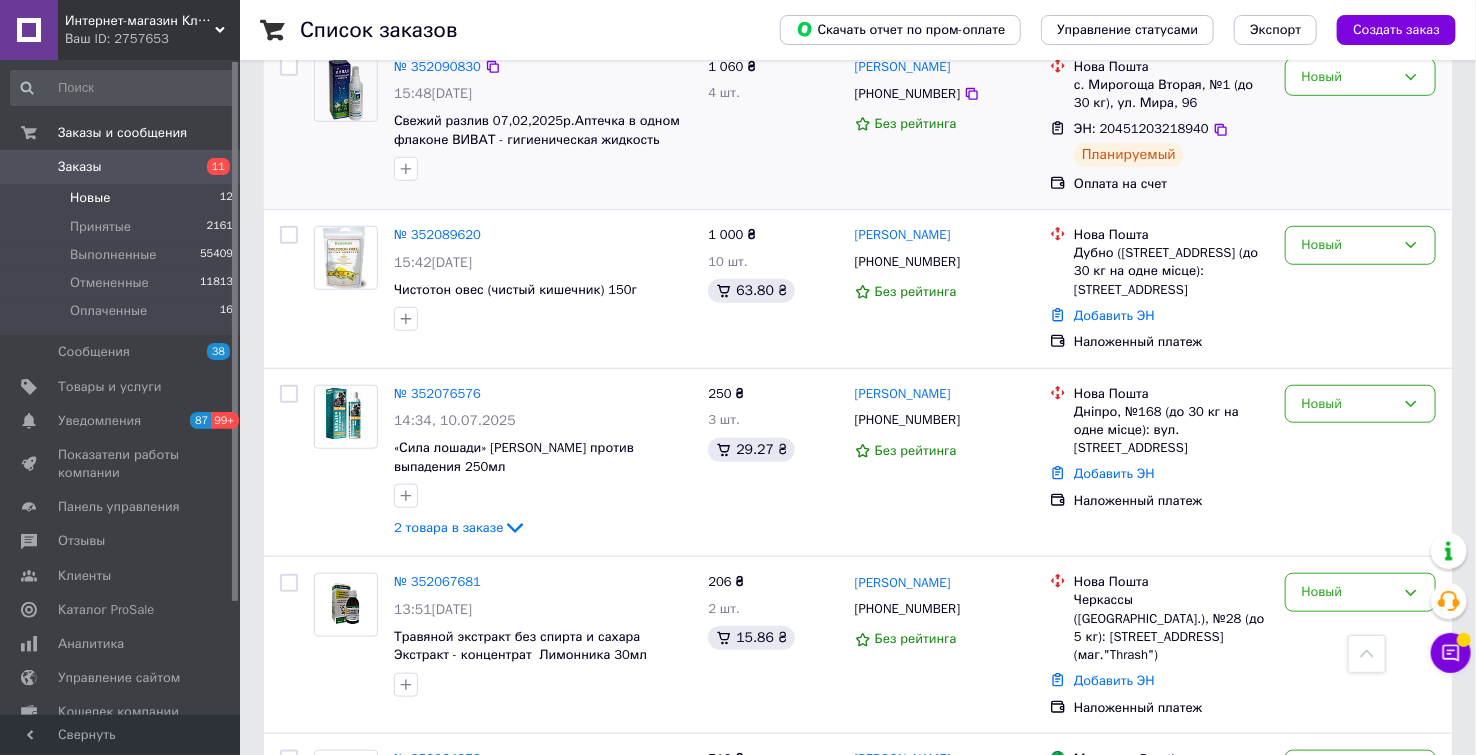 scroll, scrollTop: 555, scrollLeft: 0, axis: vertical 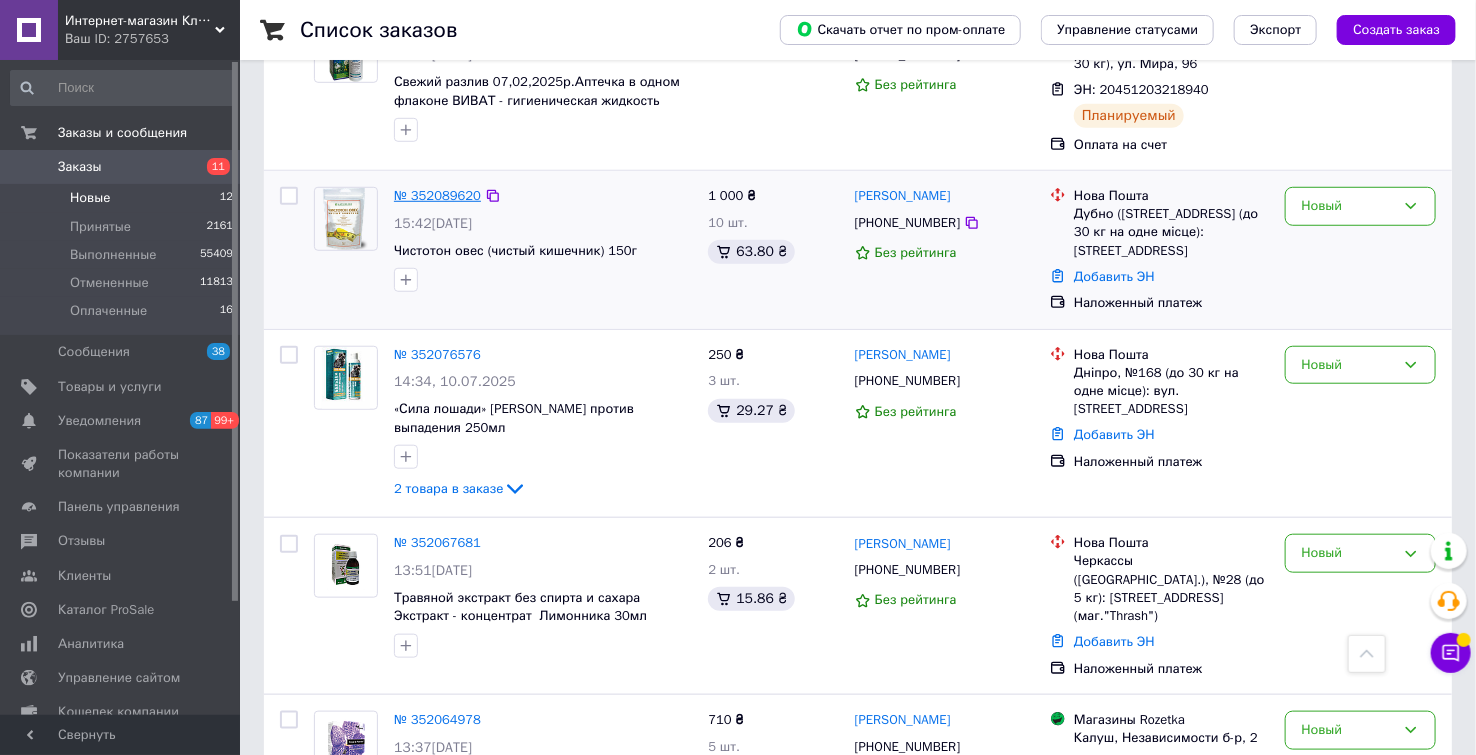 click on "№ 352089620" at bounding box center [437, 195] 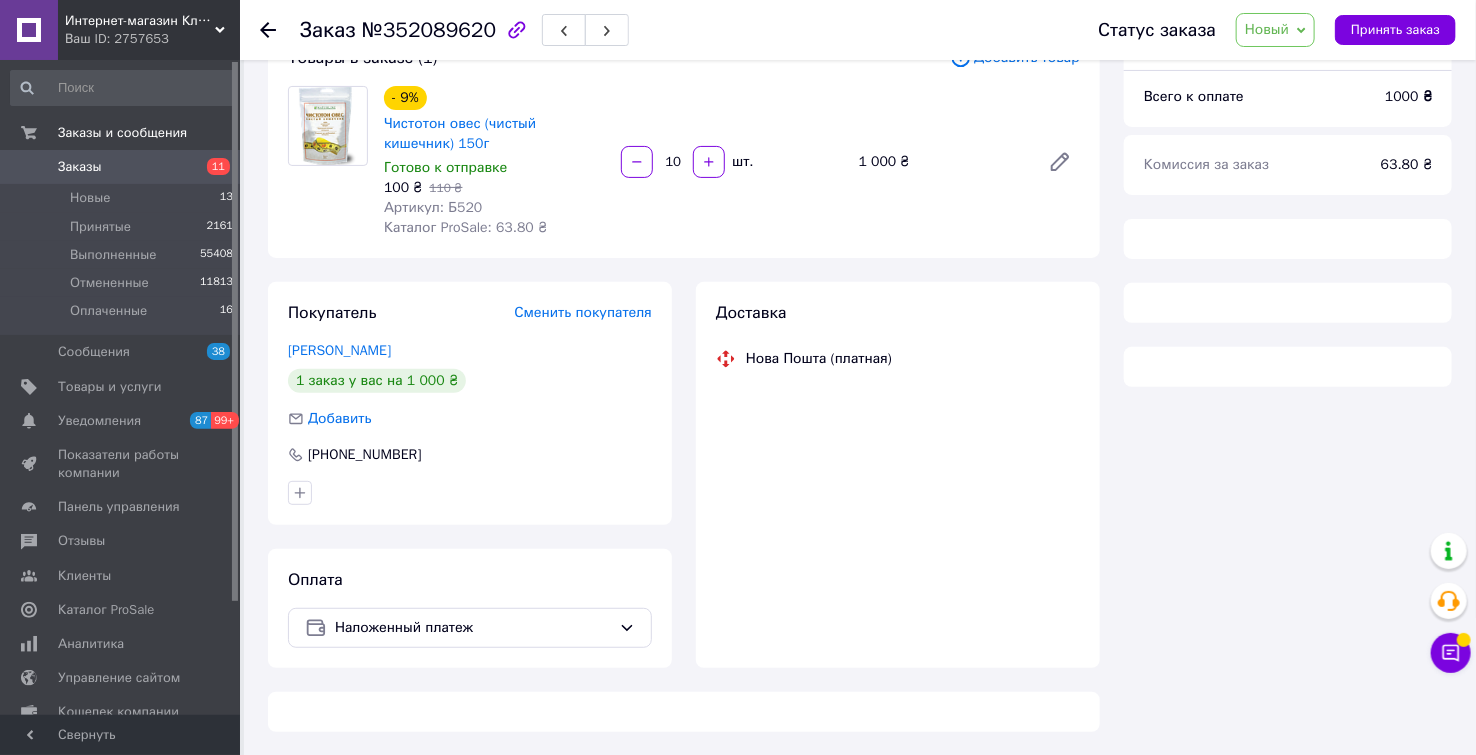 scroll, scrollTop: 0, scrollLeft: 0, axis: both 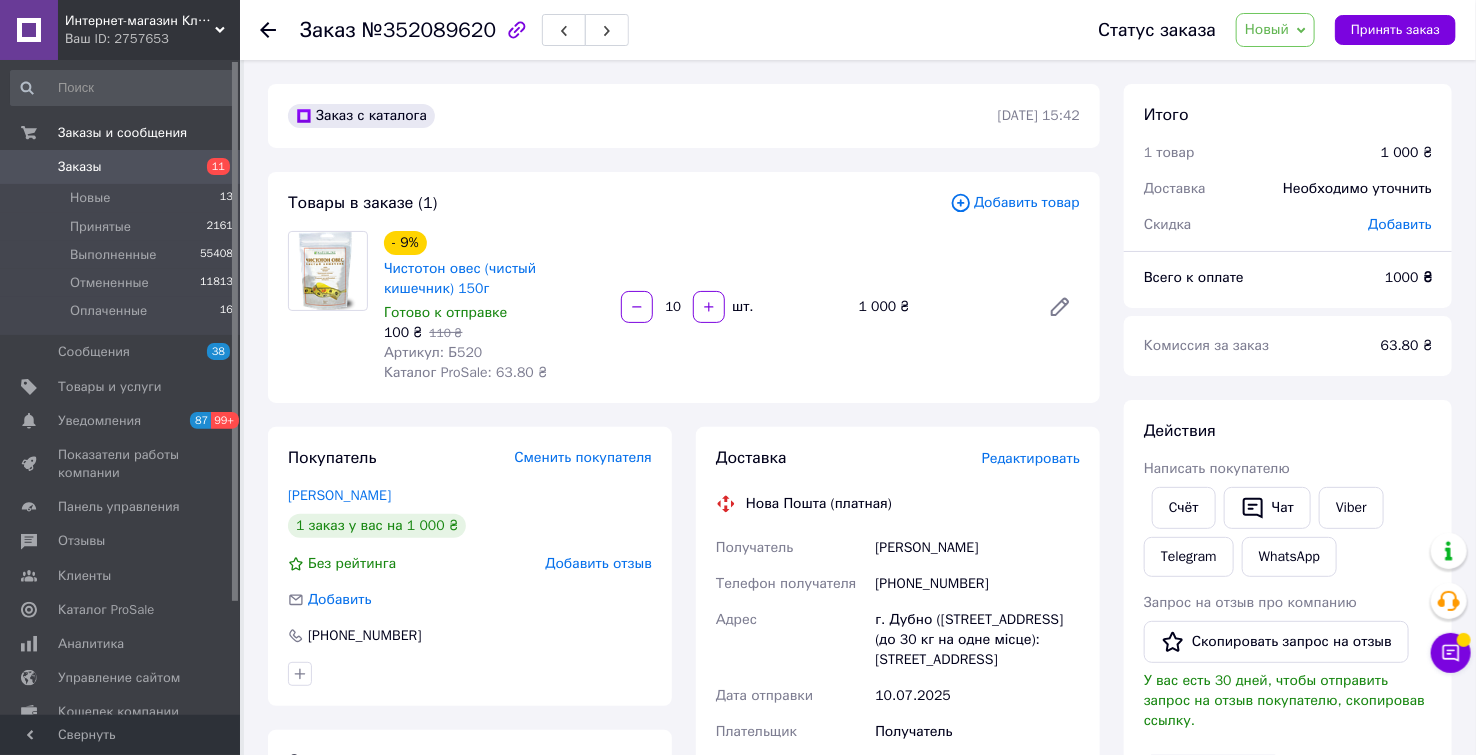 drag, startPoint x: 266, startPoint y: 23, endPoint x: 277, endPoint y: 52, distance: 31.016125 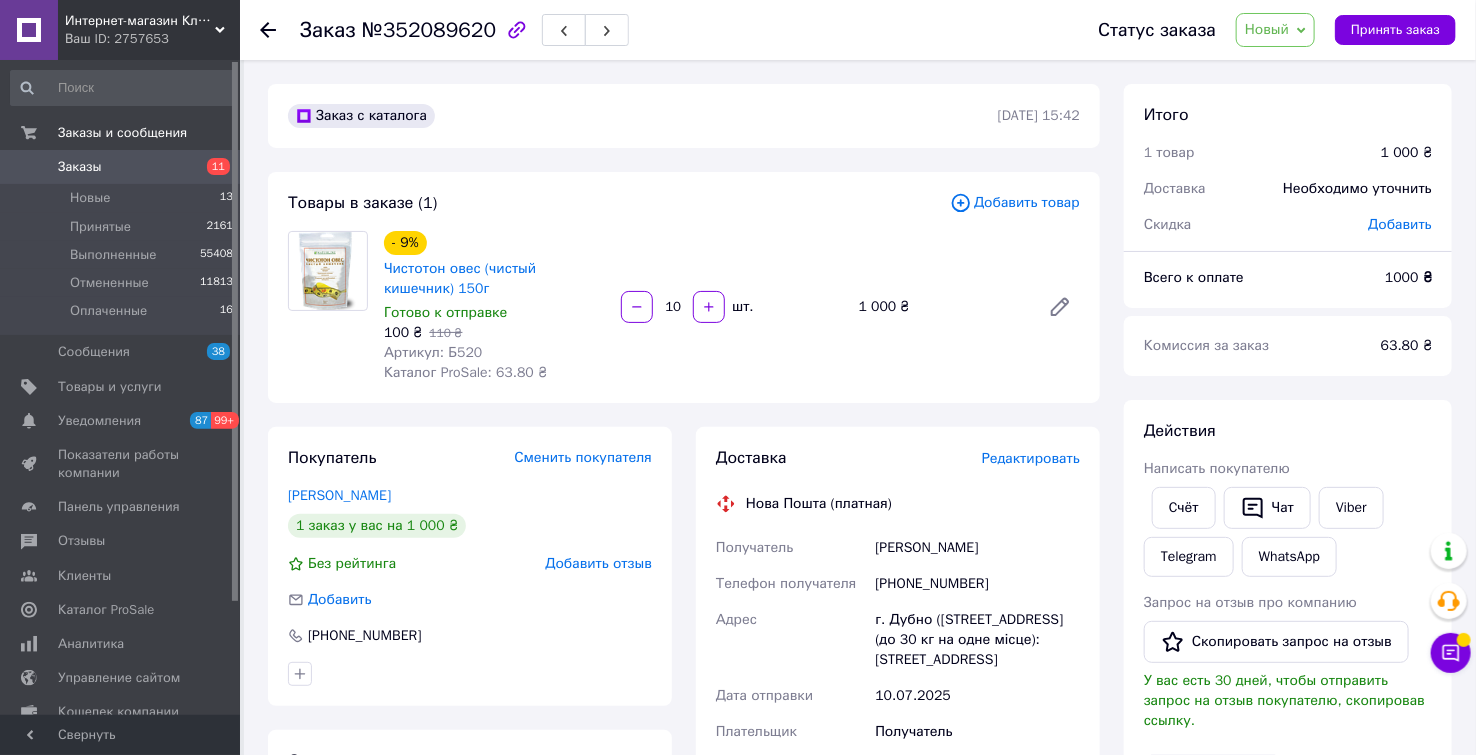 click 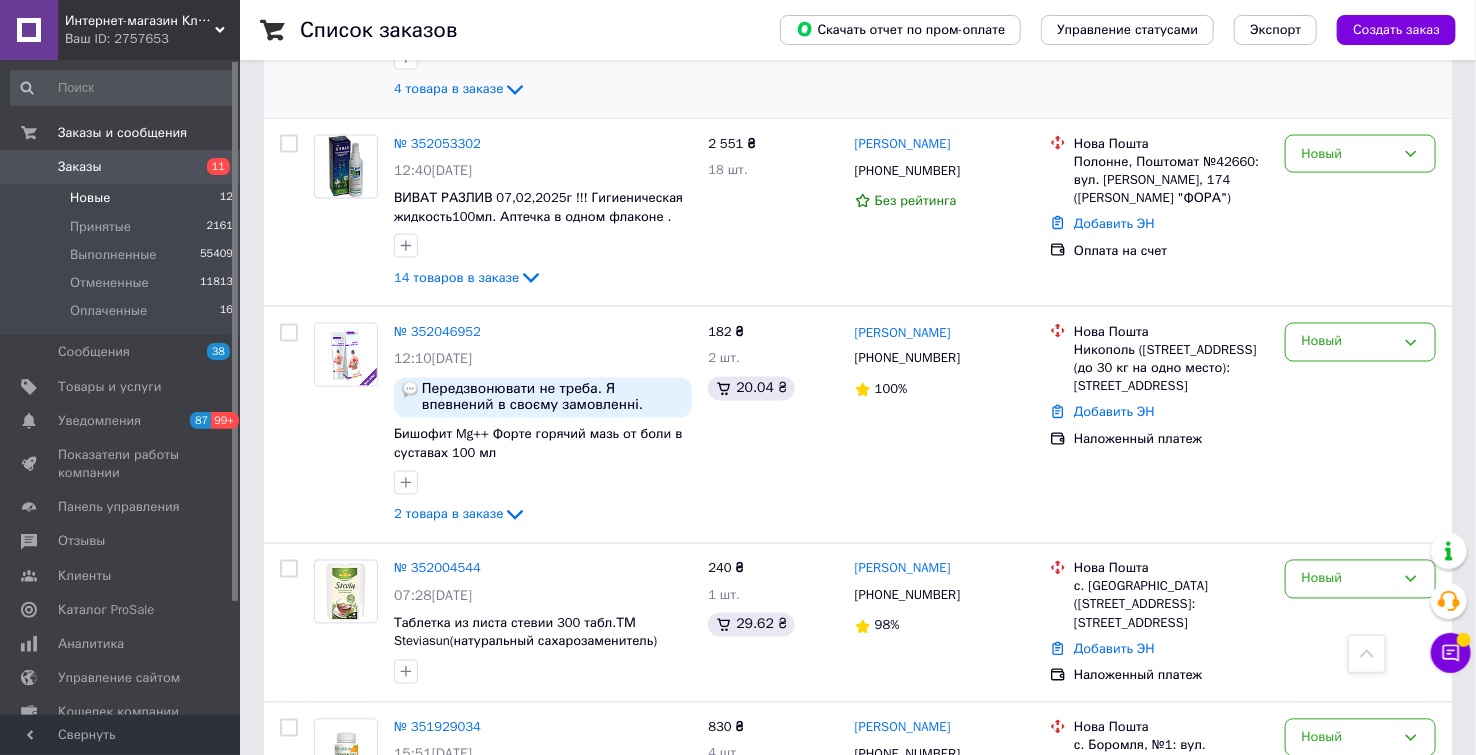 scroll, scrollTop: 1324, scrollLeft: 0, axis: vertical 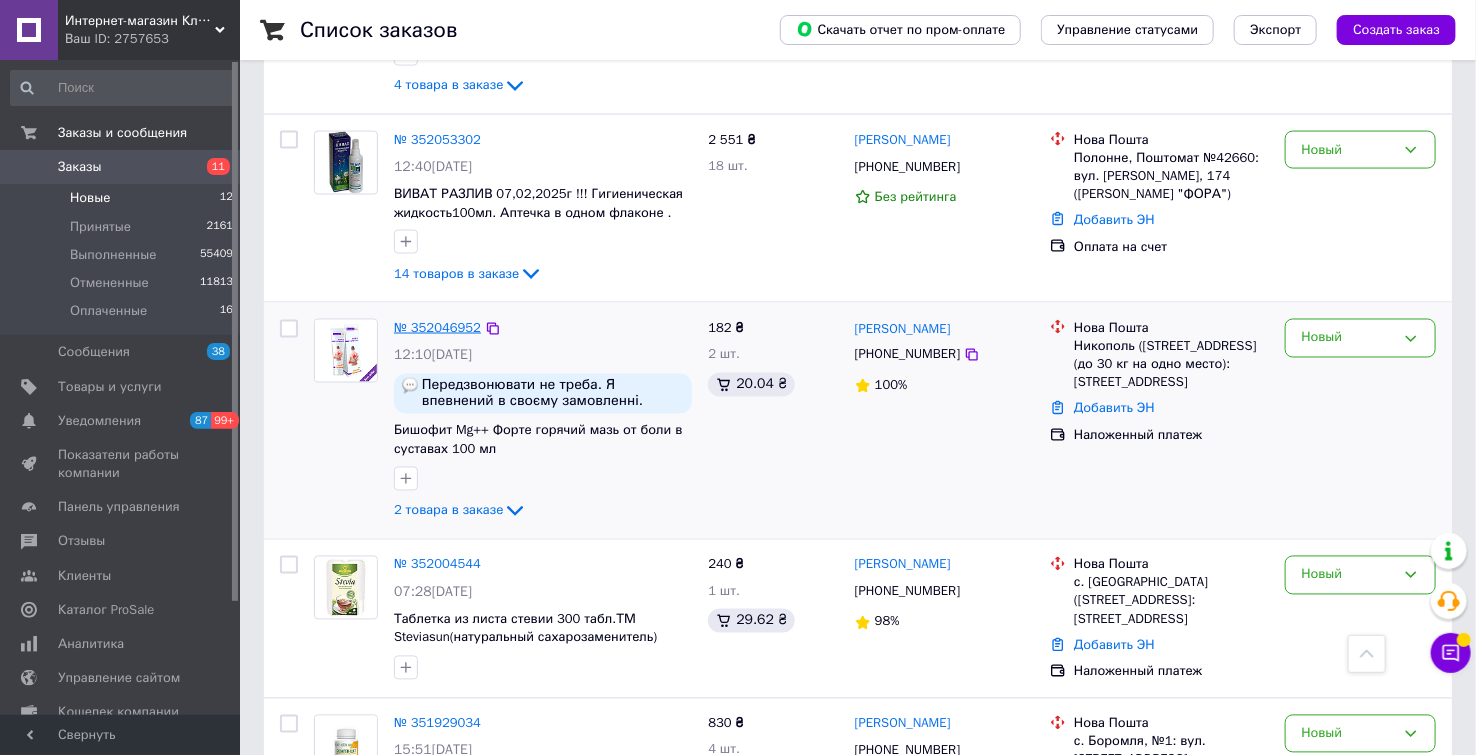 click on "№ 352046952" at bounding box center (437, 327) 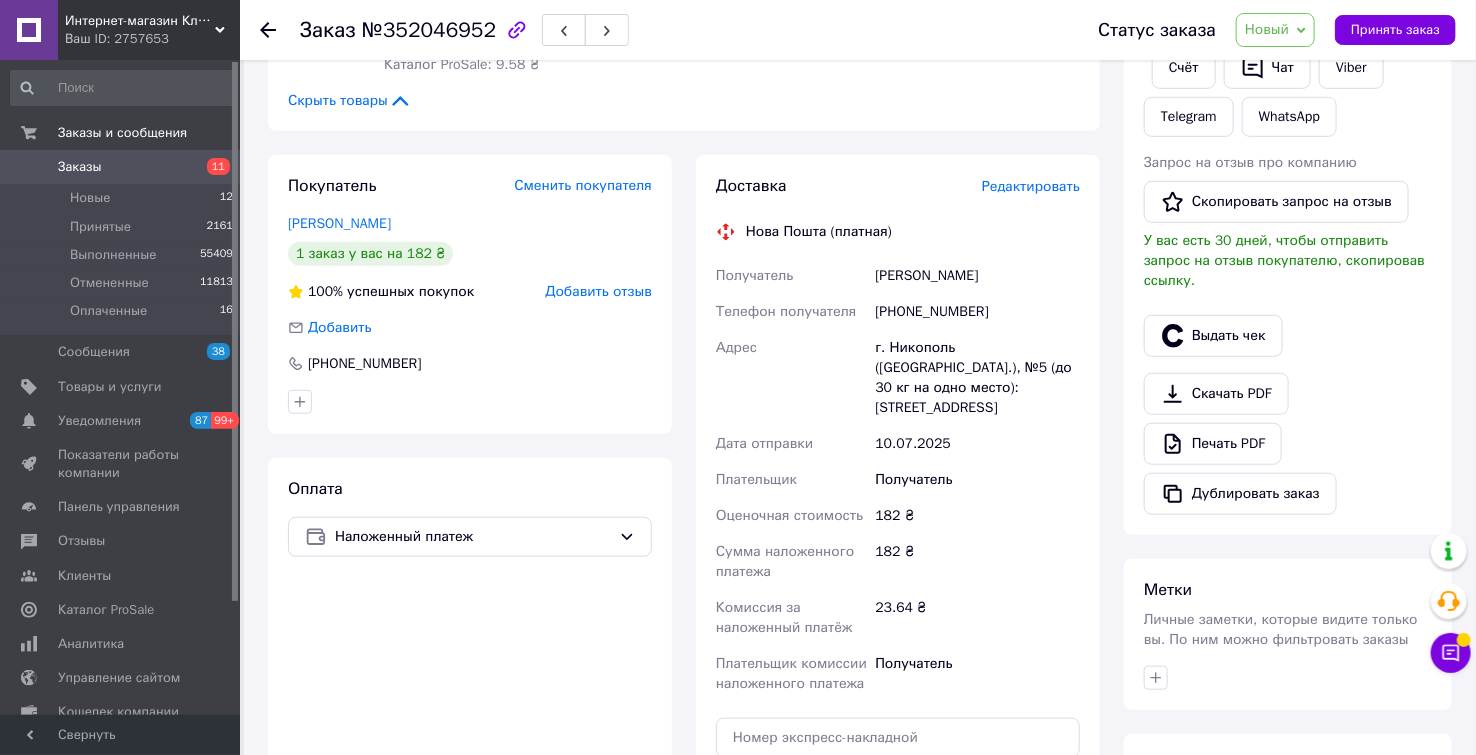 scroll, scrollTop: 444, scrollLeft: 0, axis: vertical 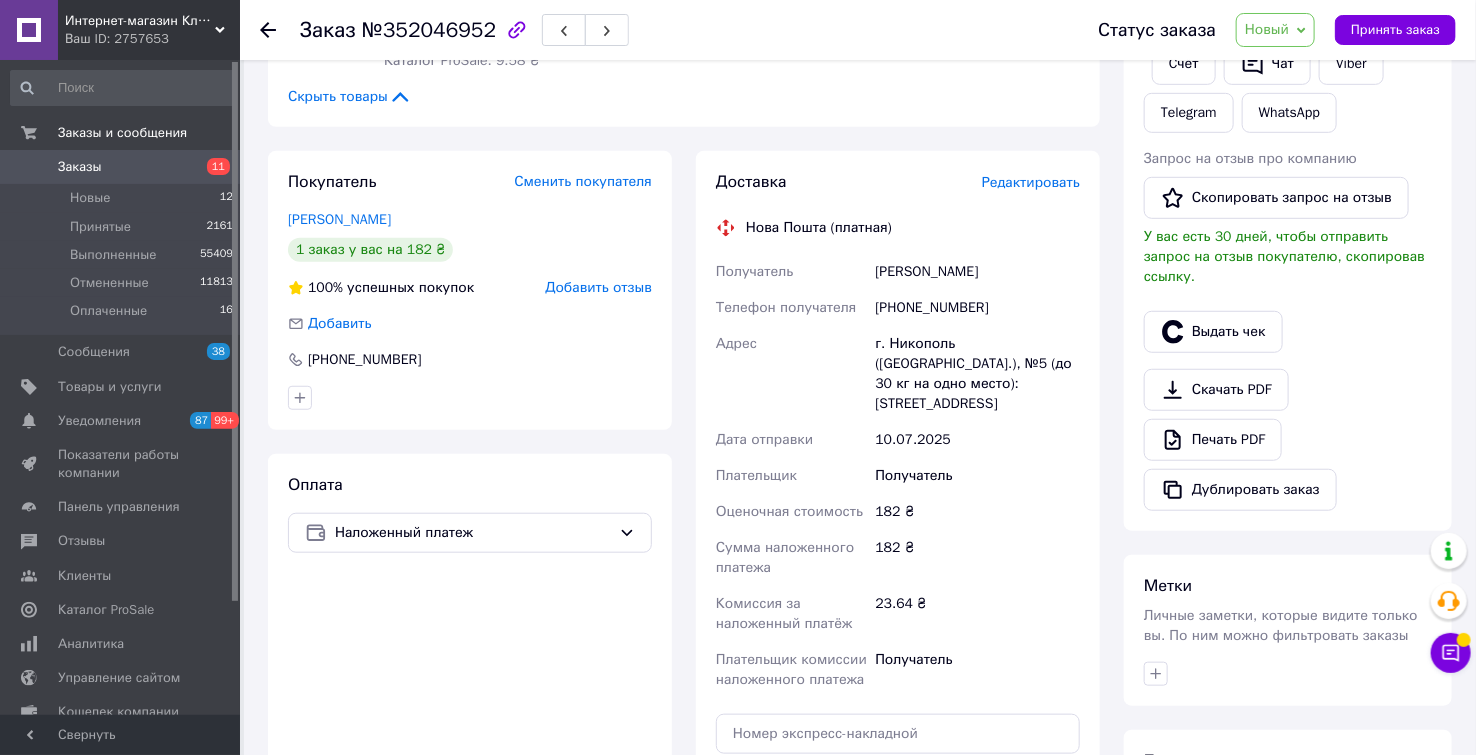 click 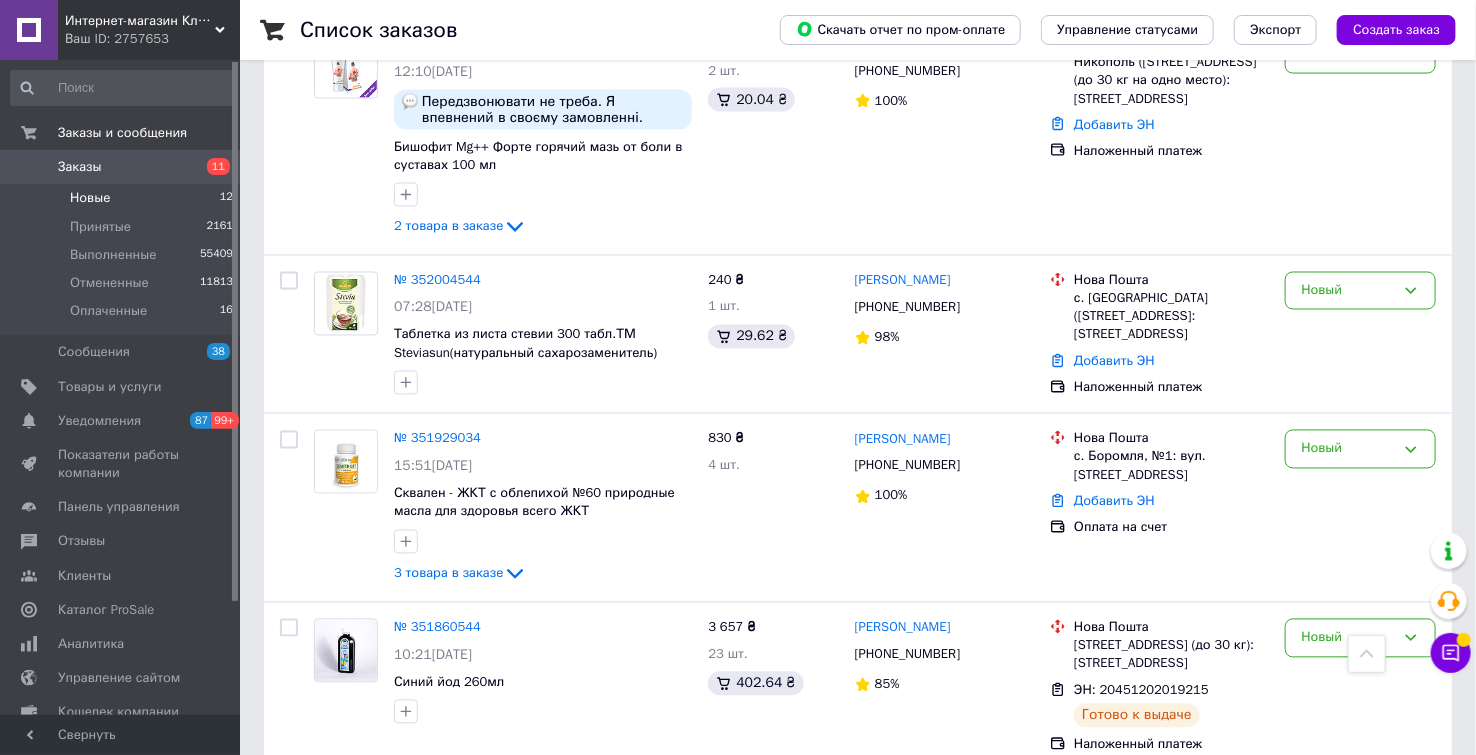 scroll, scrollTop: 1444, scrollLeft: 0, axis: vertical 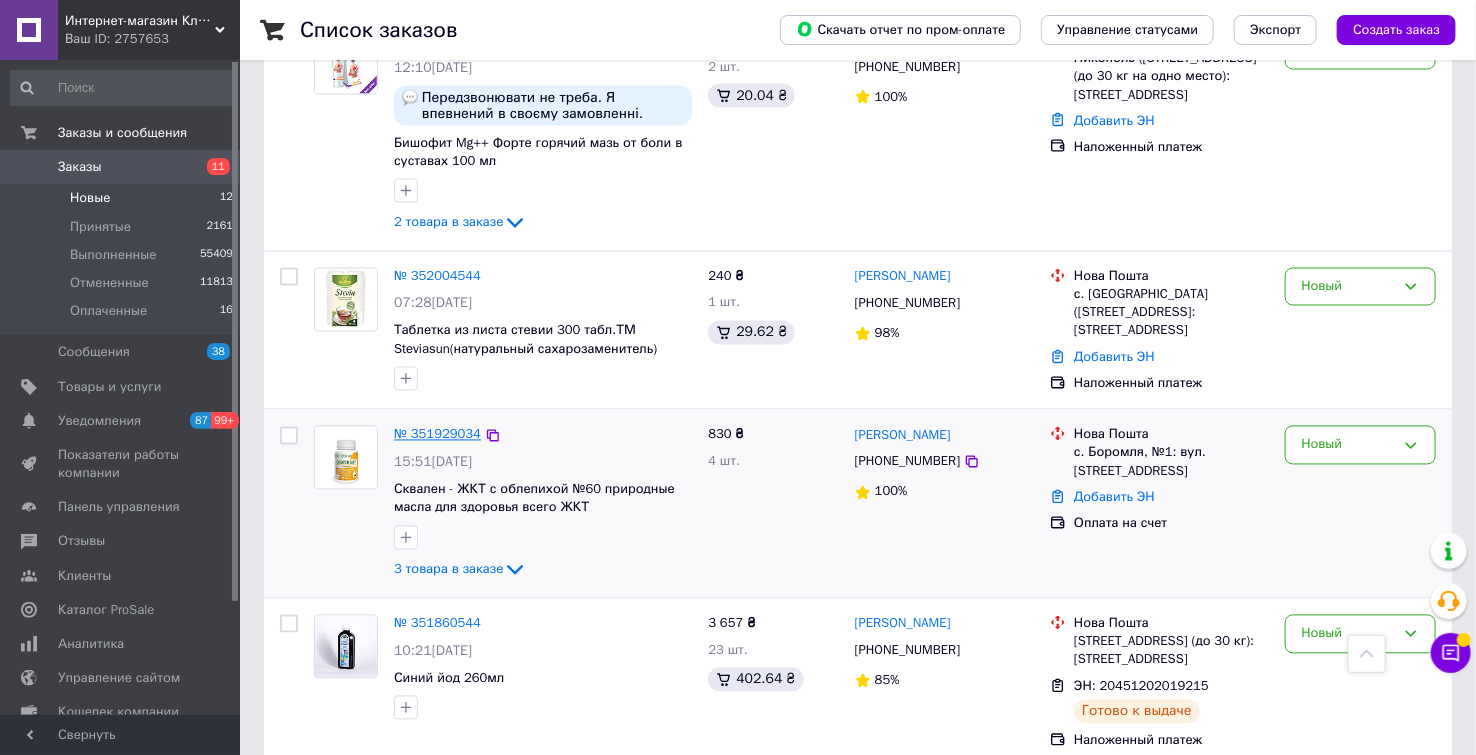 click on "№ 351929034" at bounding box center [437, 434] 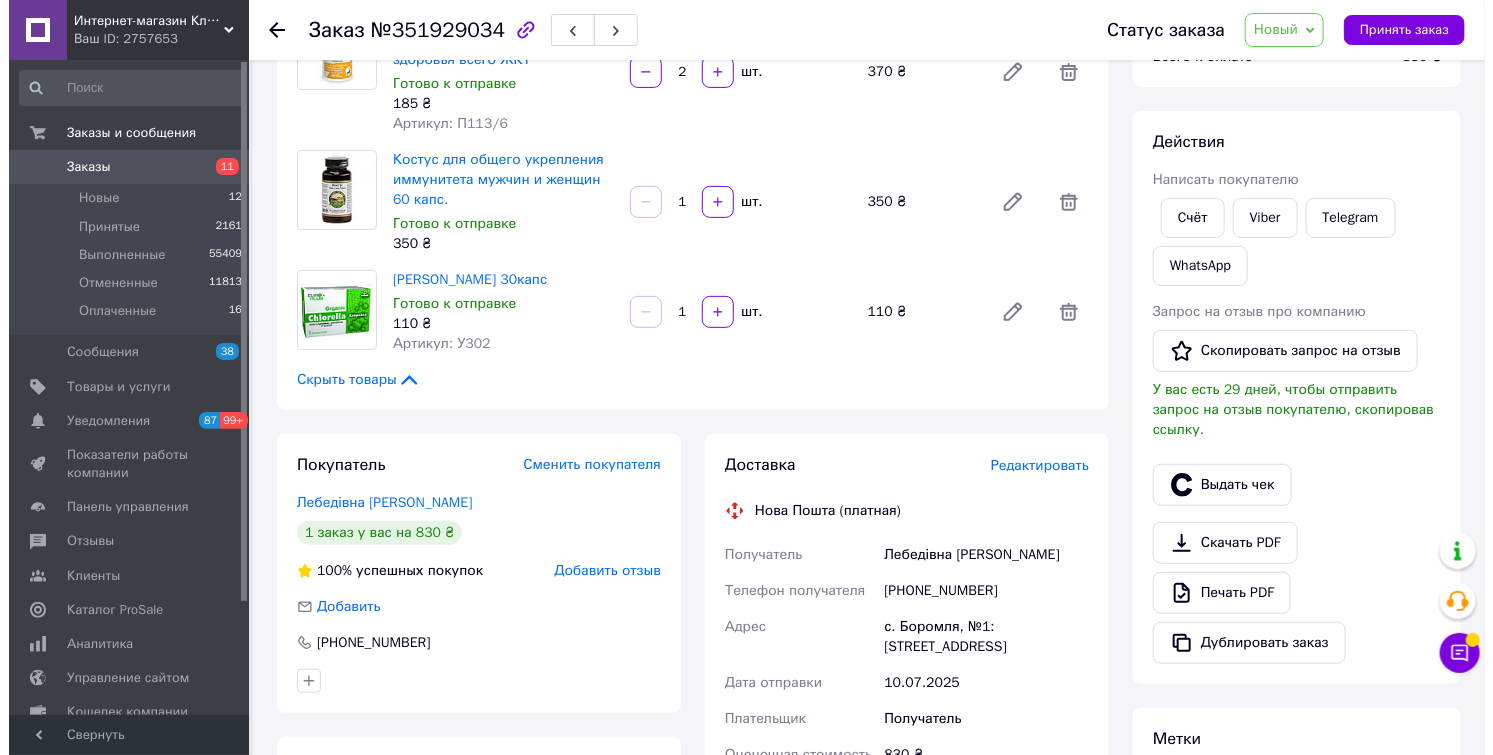 scroll, scrollTop: 222, scrollLeft: 0, axis: vertical 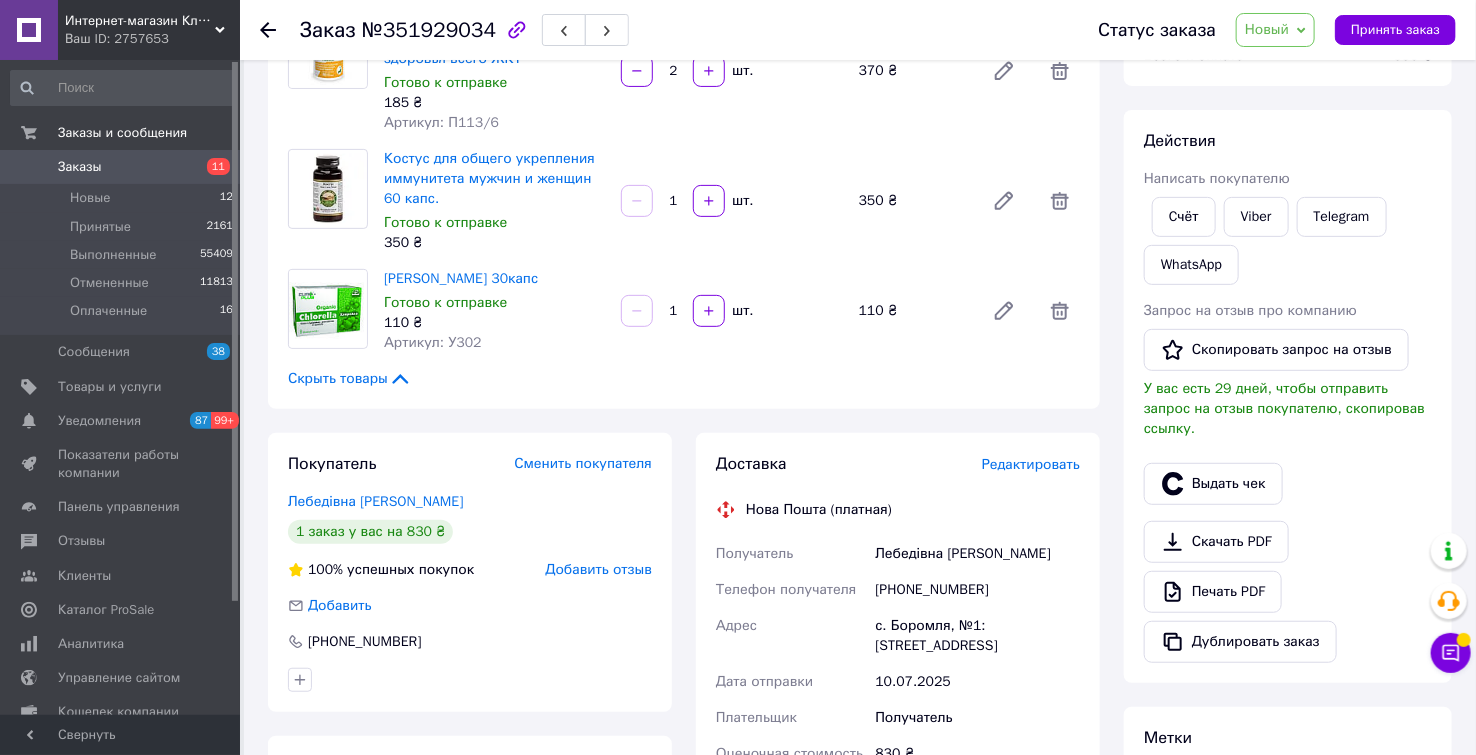 click on "Редактировать" at bounding box center (1031, 464) 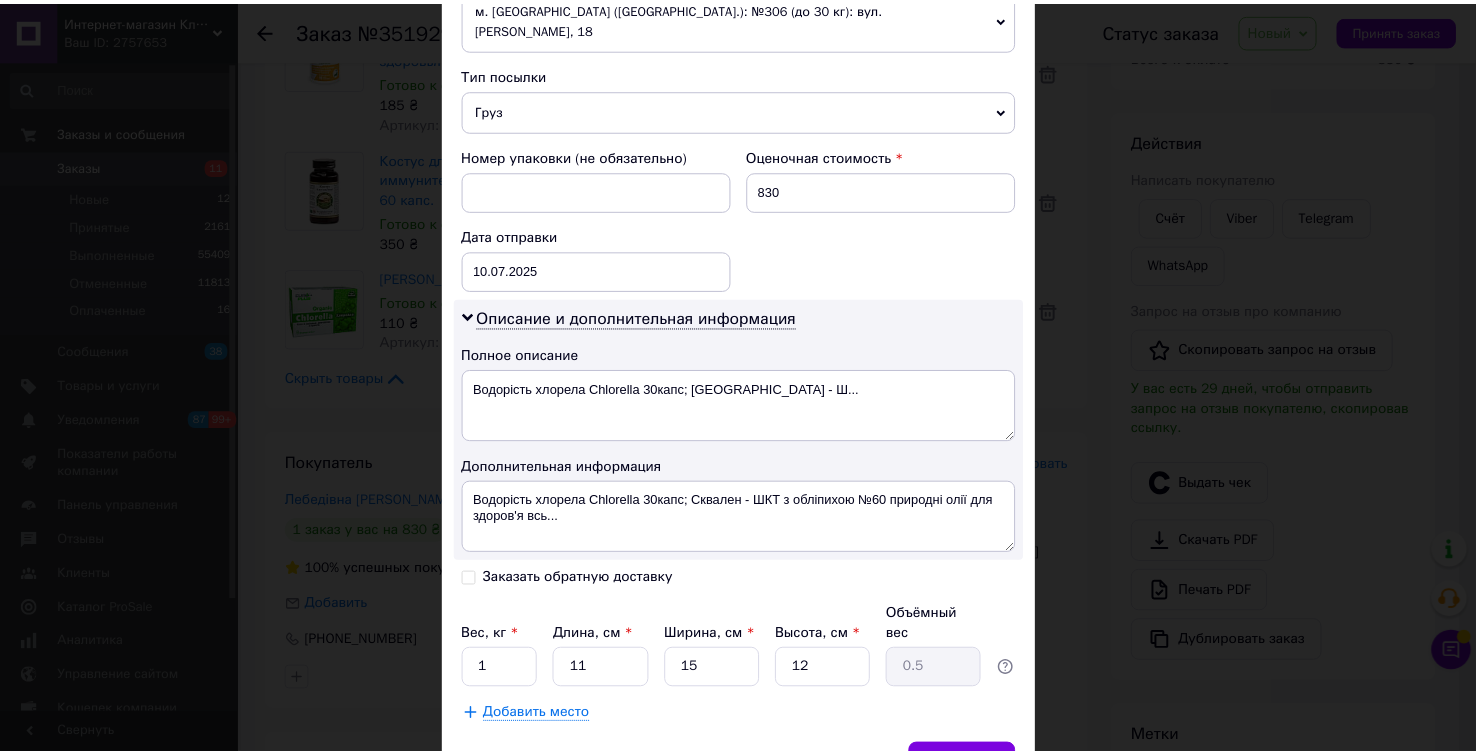 scroll, scrollTop: 829, scrollLeft: 0, axis: vertical 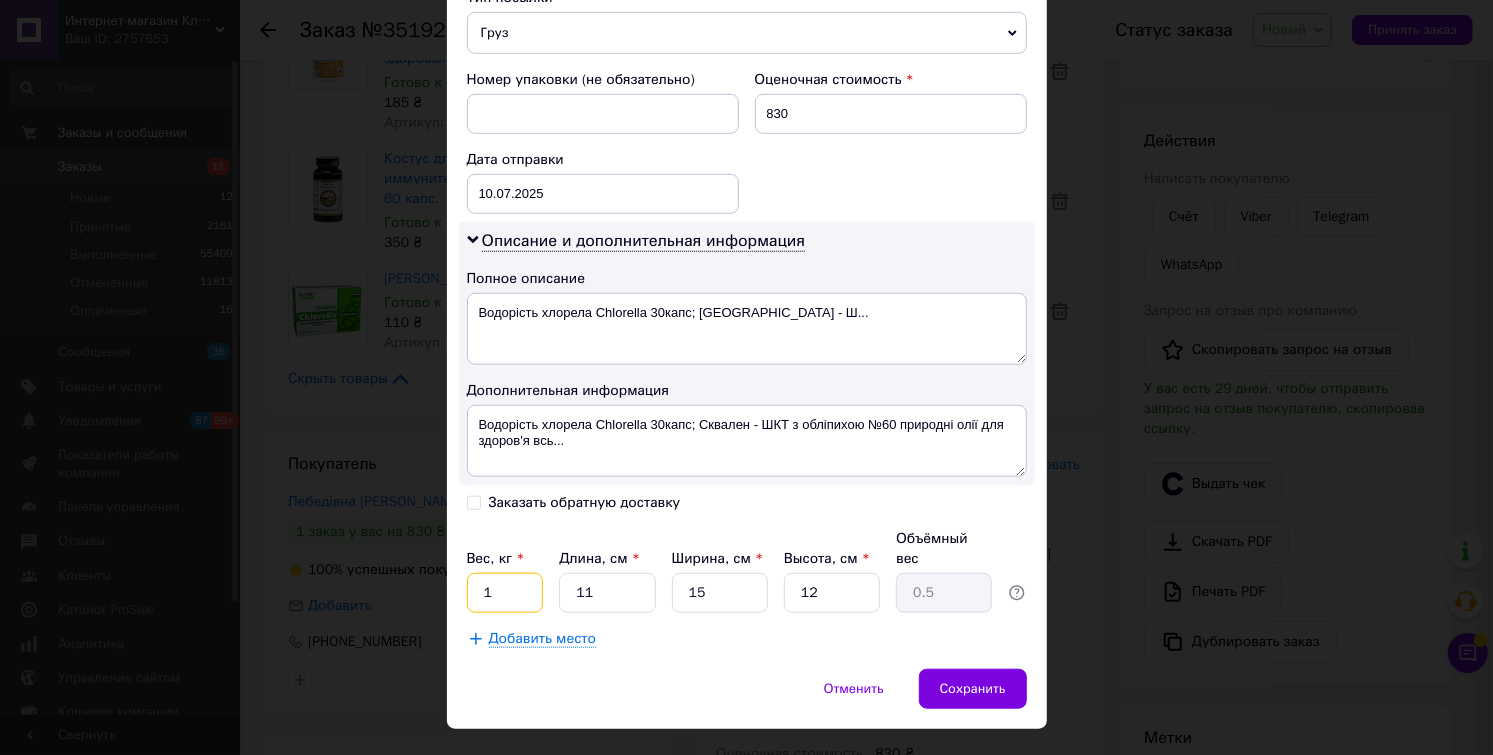 click on "1" at bounding box center (505, 593) 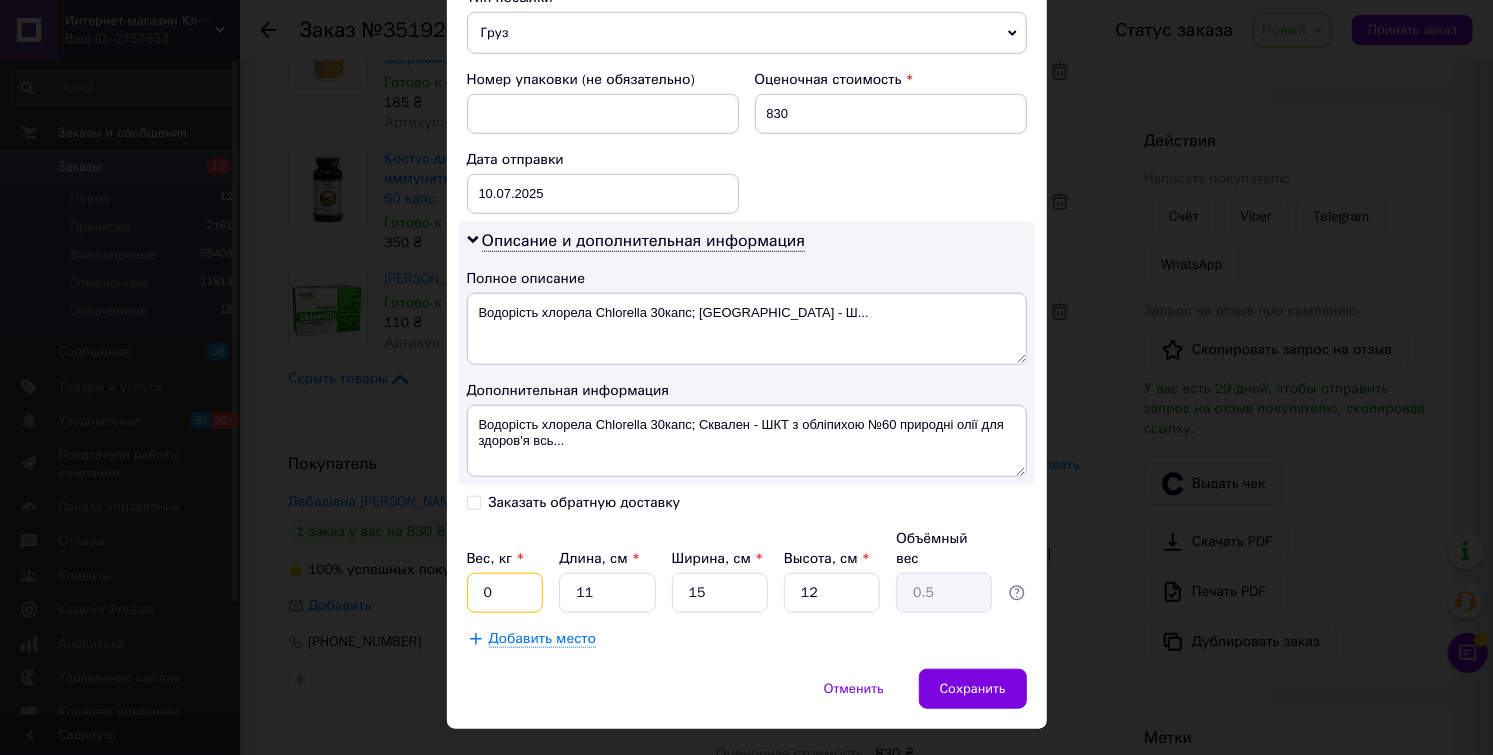 type on "0.5" 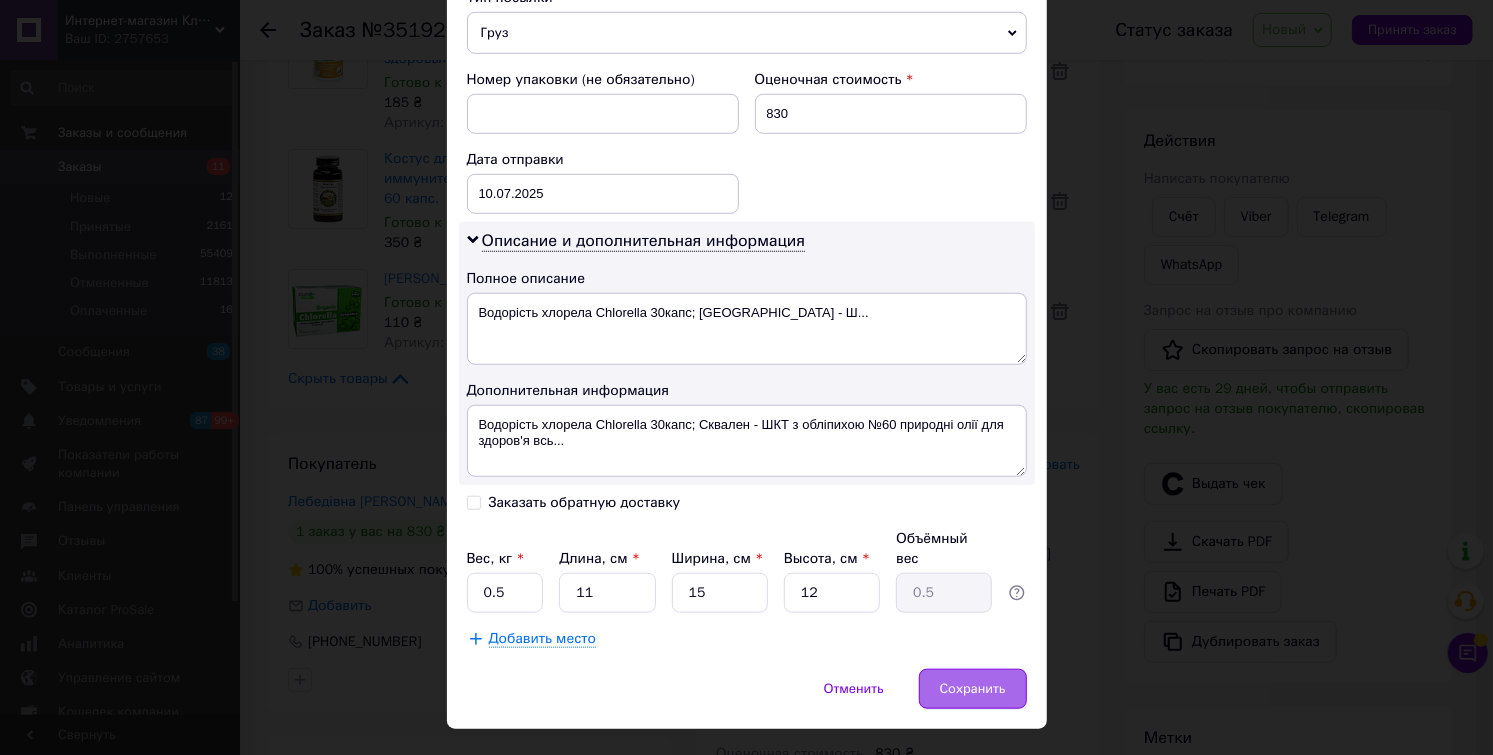 click on "Сохранить" at bounding box center (973, 689) 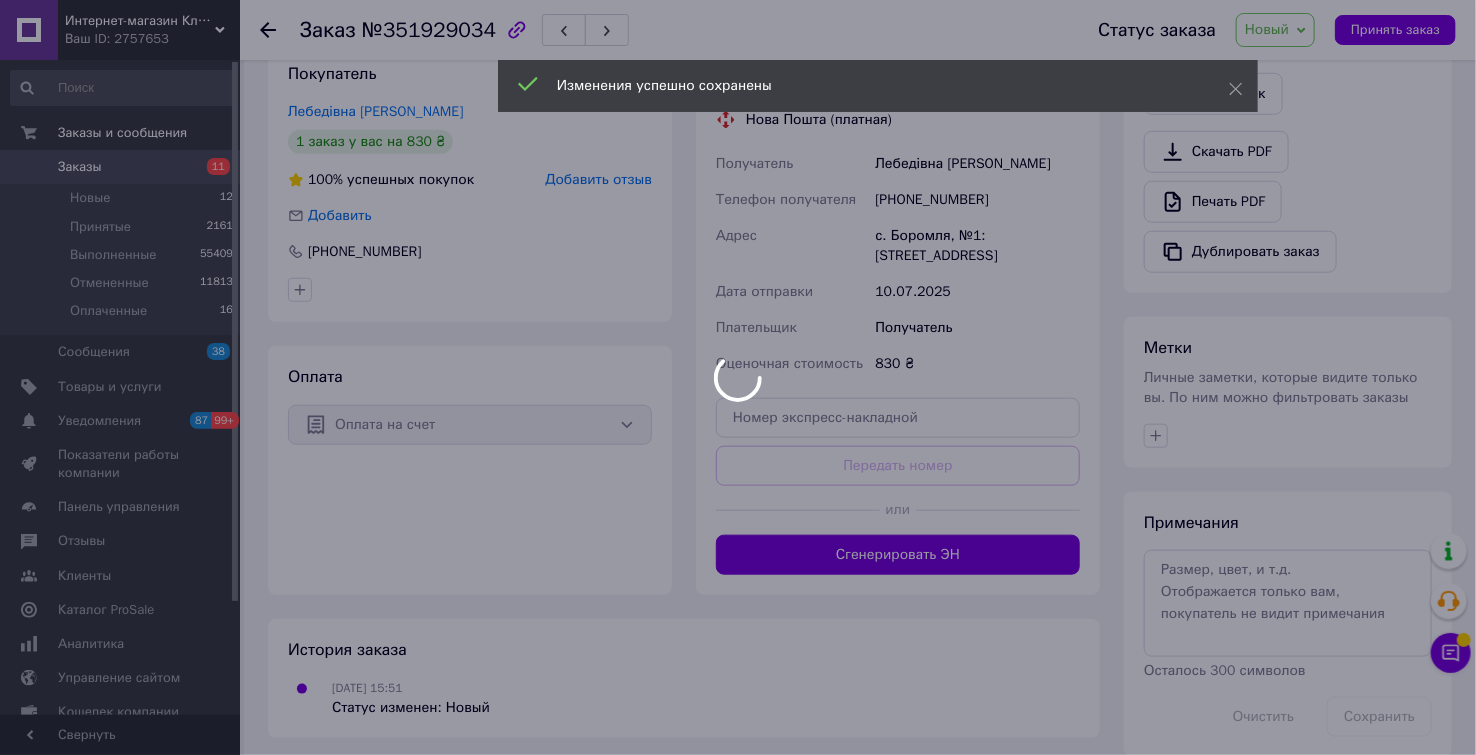 scroll, scrollTop: 638, scrollLeft: 0, axis: vertical 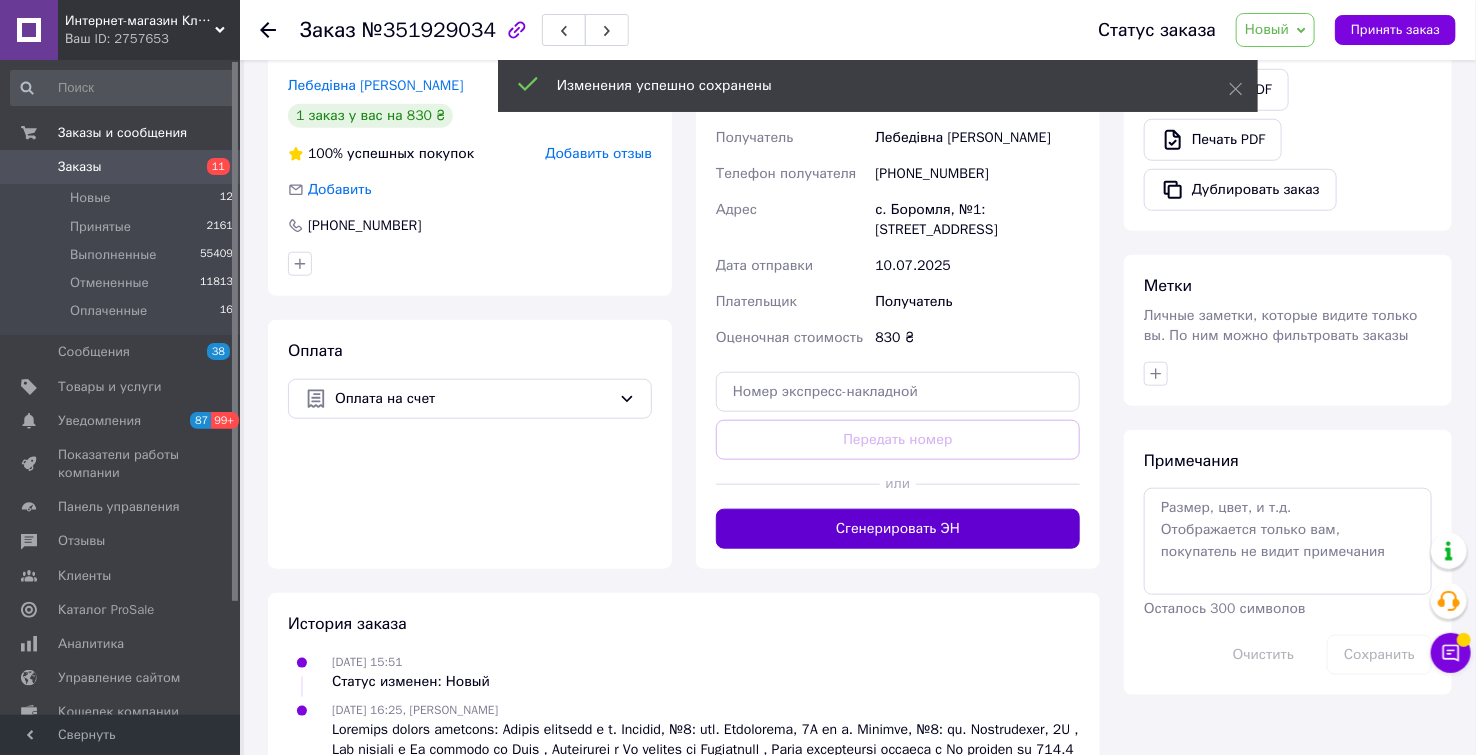 click on "Сгенерировать ЭН" at bounding box center (898, 529) 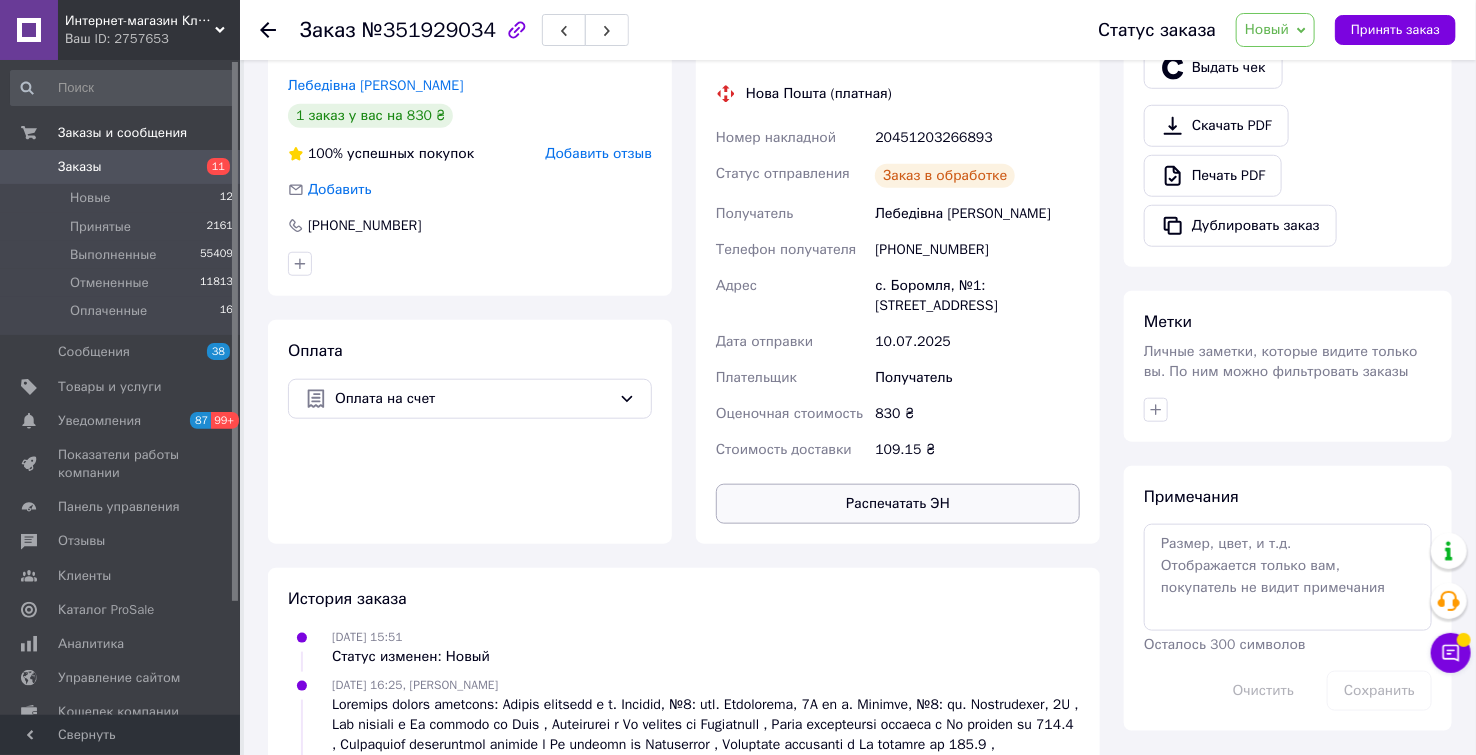 click on "Распечатать ЭН" at bounding box center [898, 504] 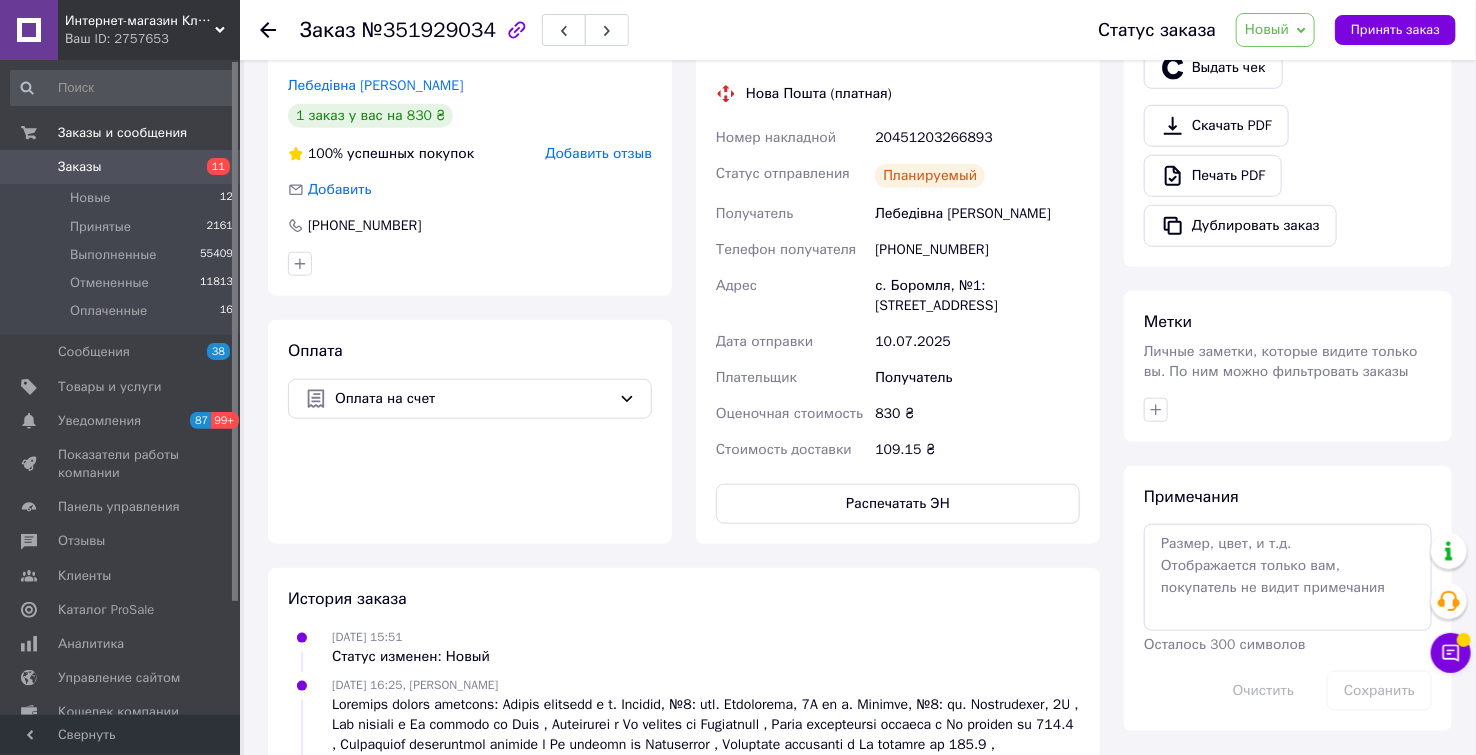 click on "Новый" at bounding box center (1267, 29) 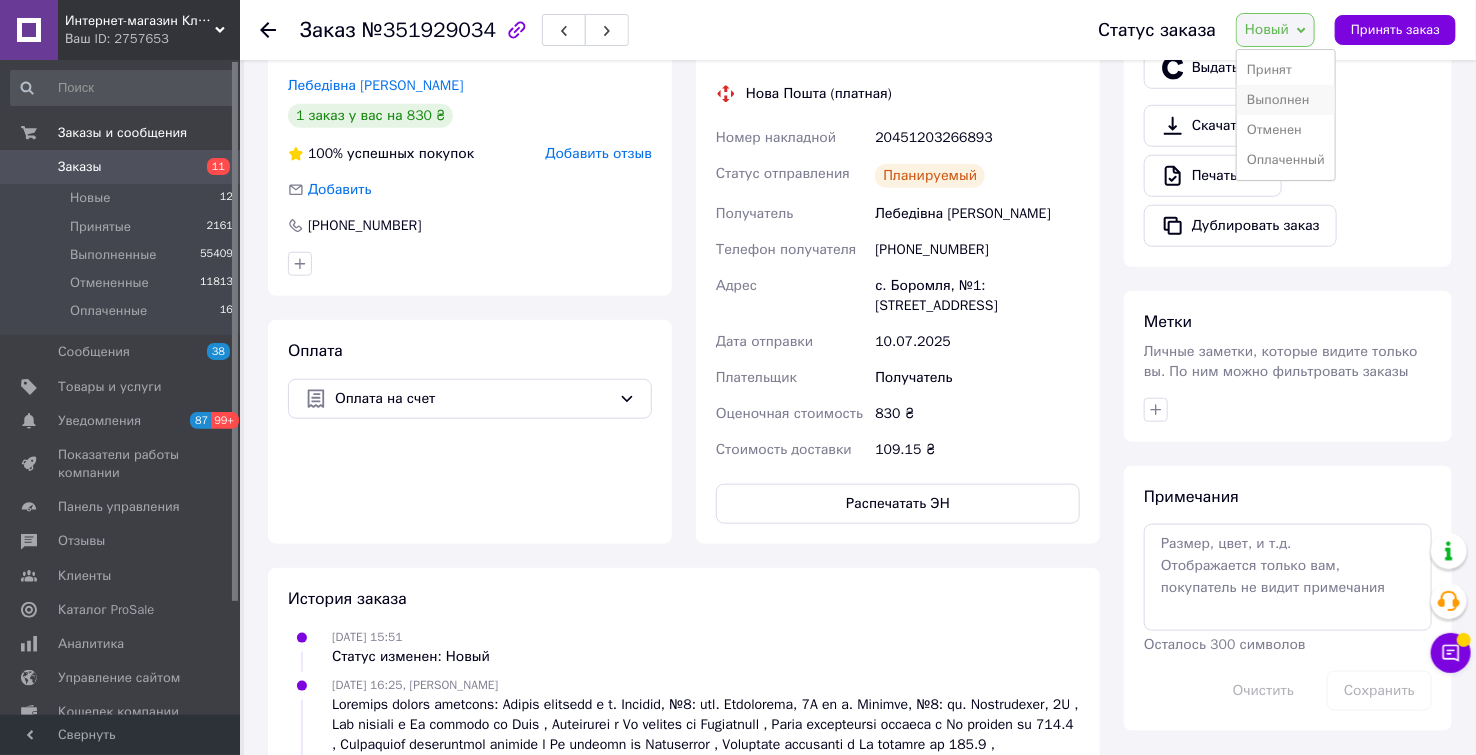 click on "Выполнен" at bounding box center (1286, 100) 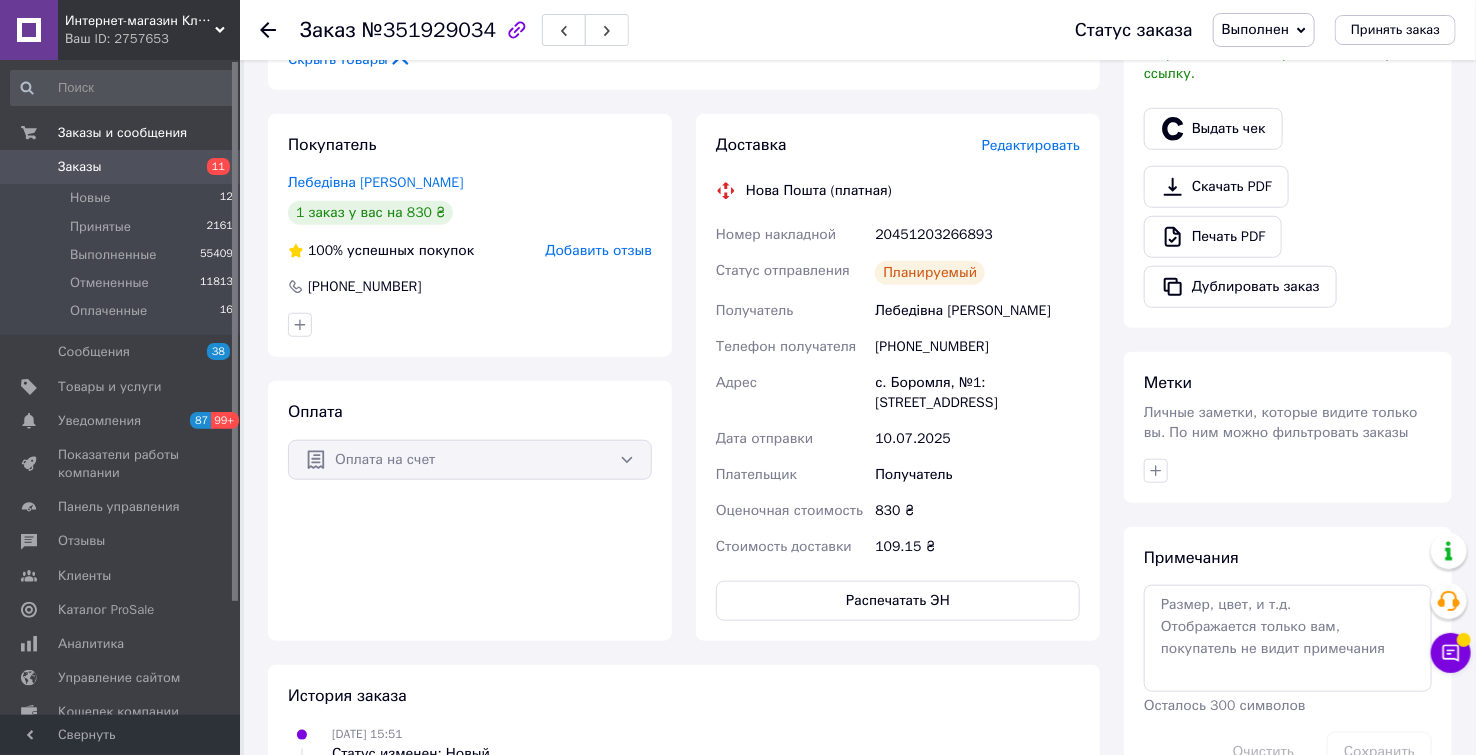 scroll, scrollTop: 555, scrollLeft: 0, axis: vertical 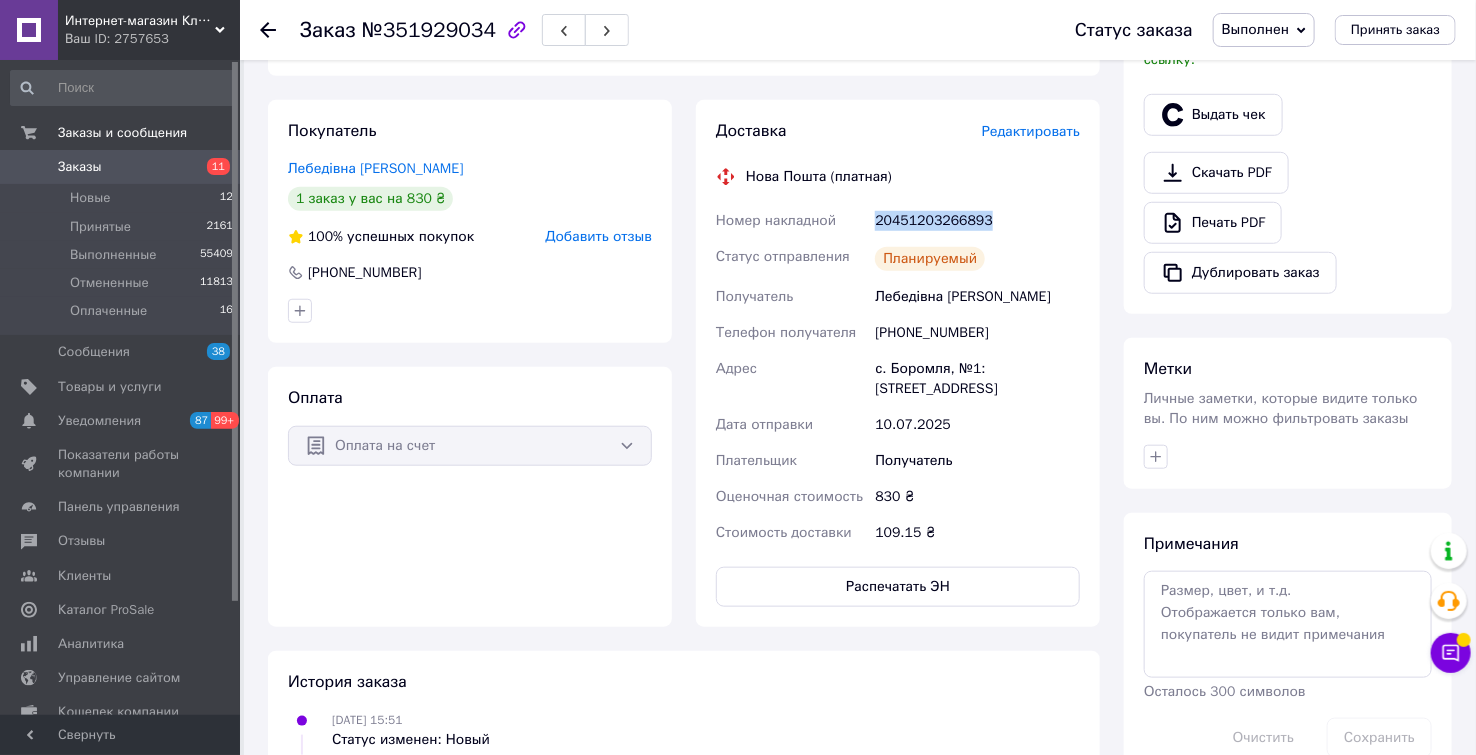 drag, startPoint x: 1004, startPoint y: 231, endPoint x: 852, endPoint y: 241, distance: 152.3286 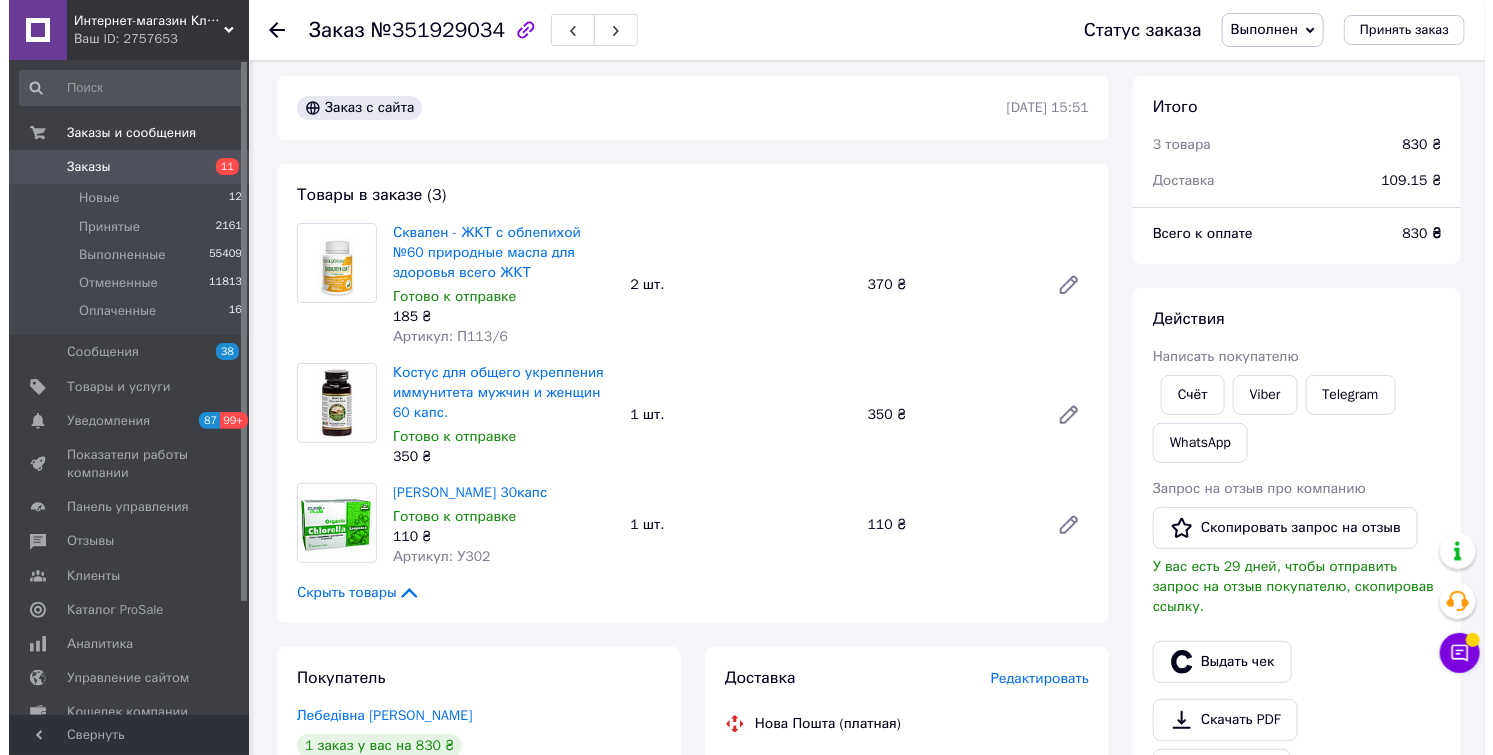 scroll, scrollTop: 0, scrollLeft: 0, axis: both 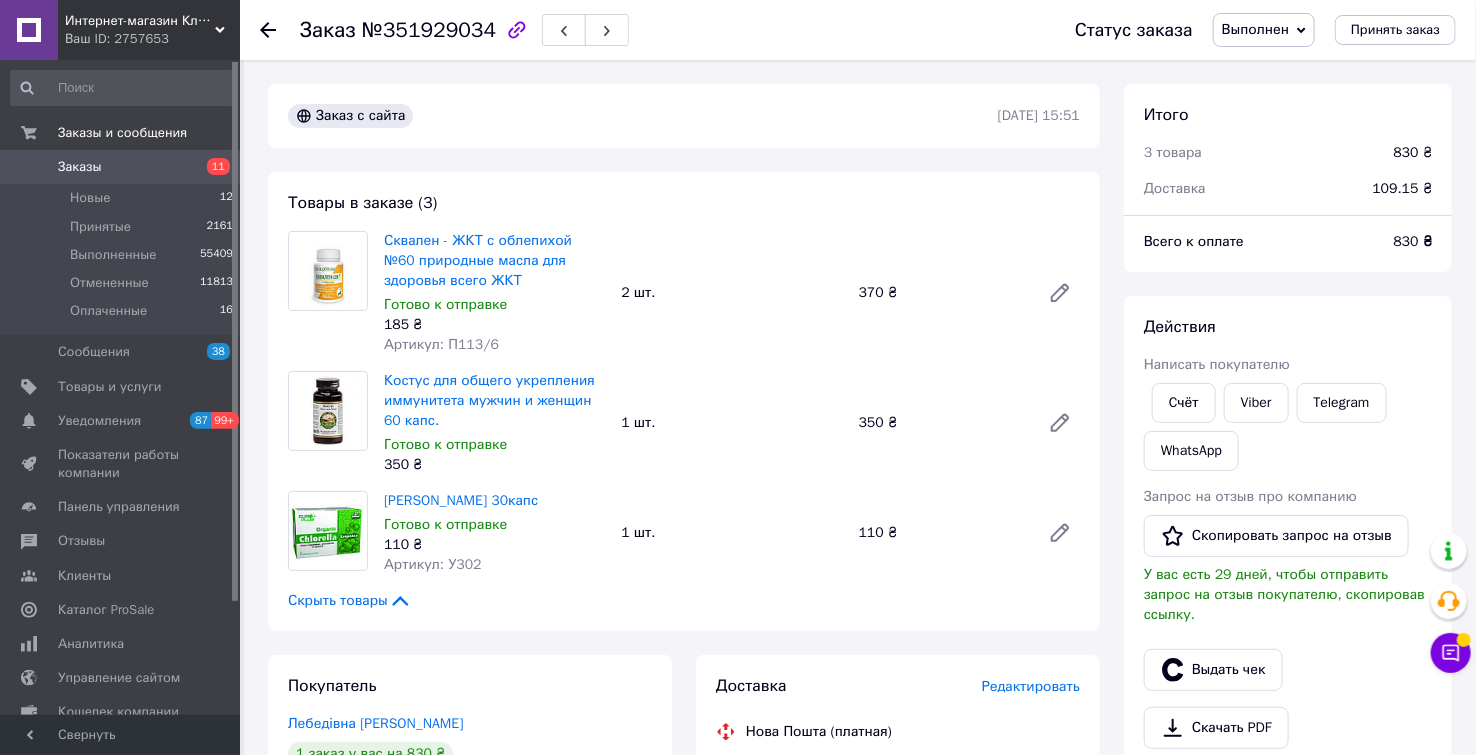 click 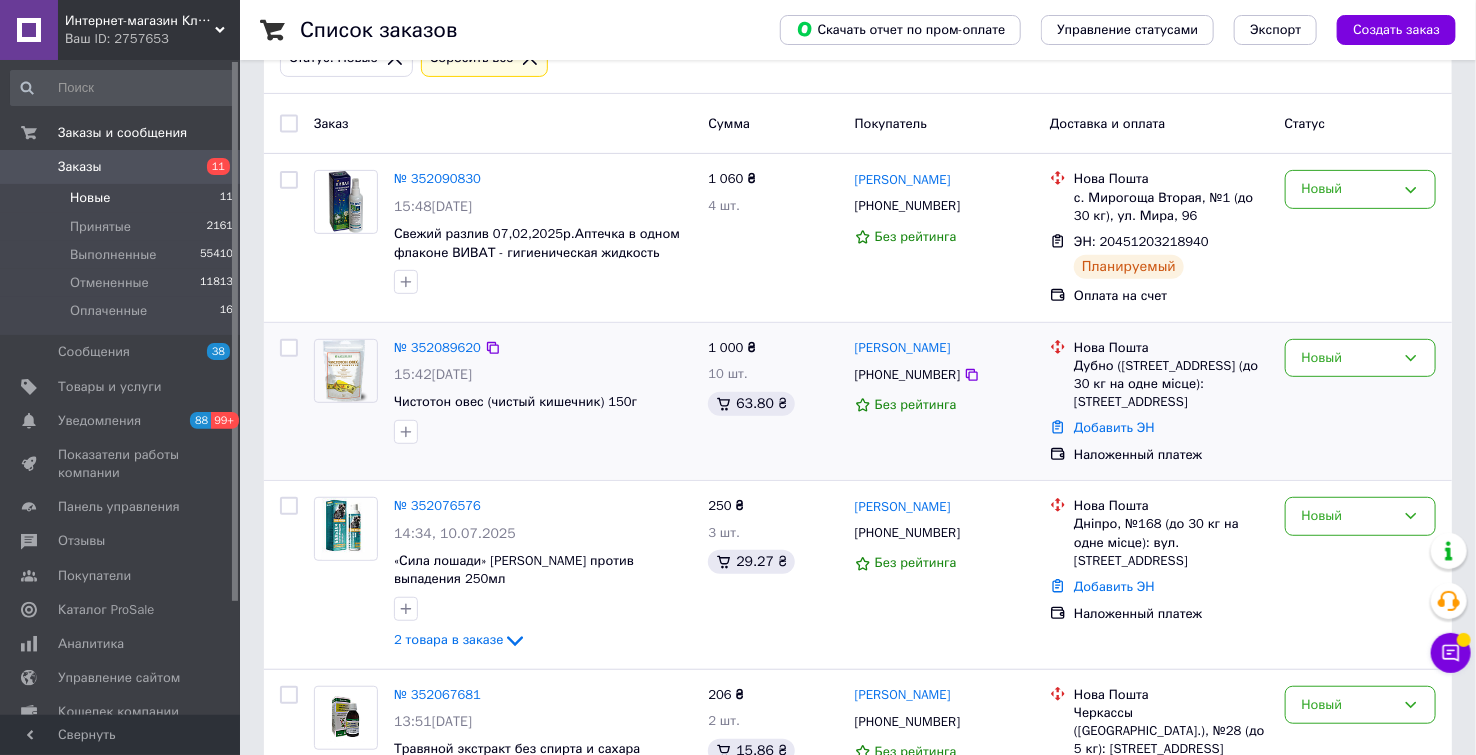 scroll, scrollTop: 333, scrollLeft: 0, axis: vertical 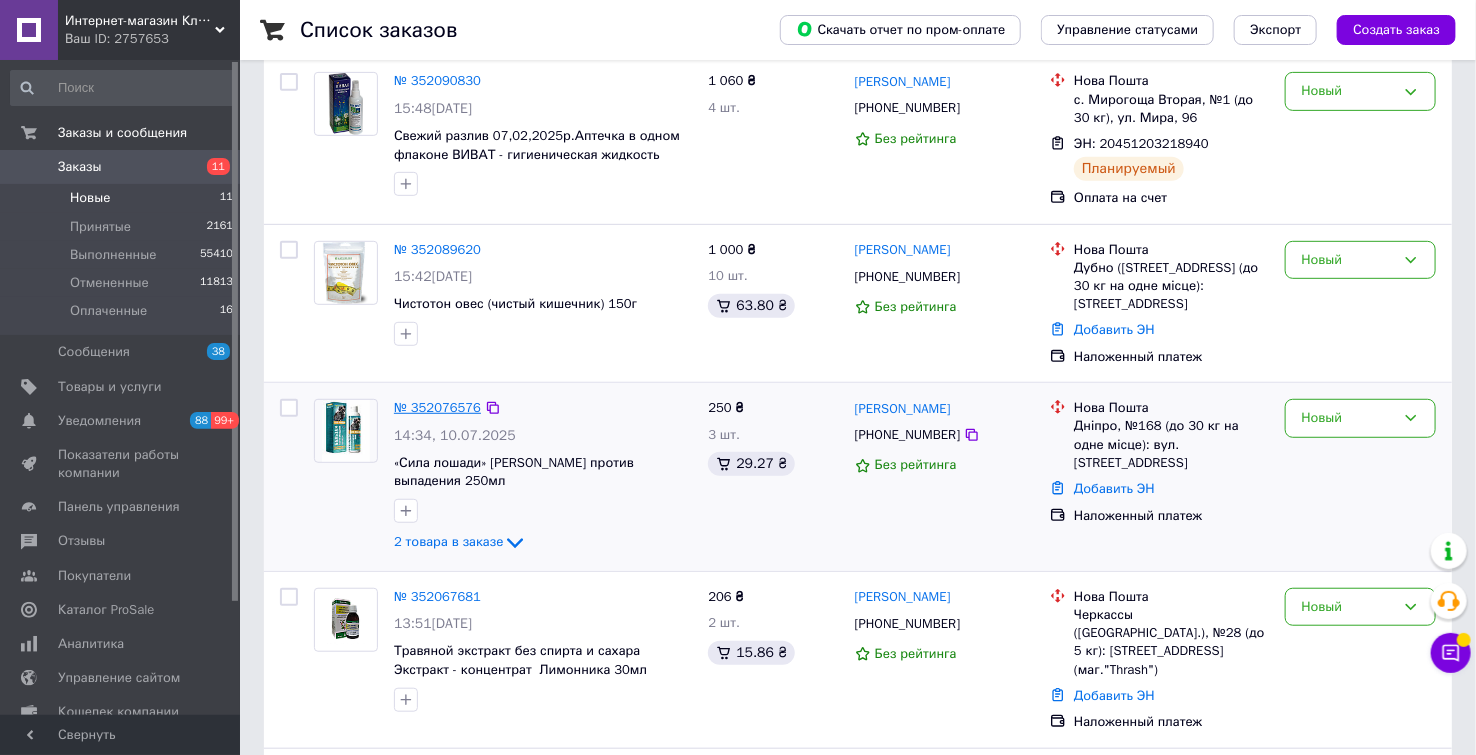 click on "№ 352076576" at bounding box center (437, 407) 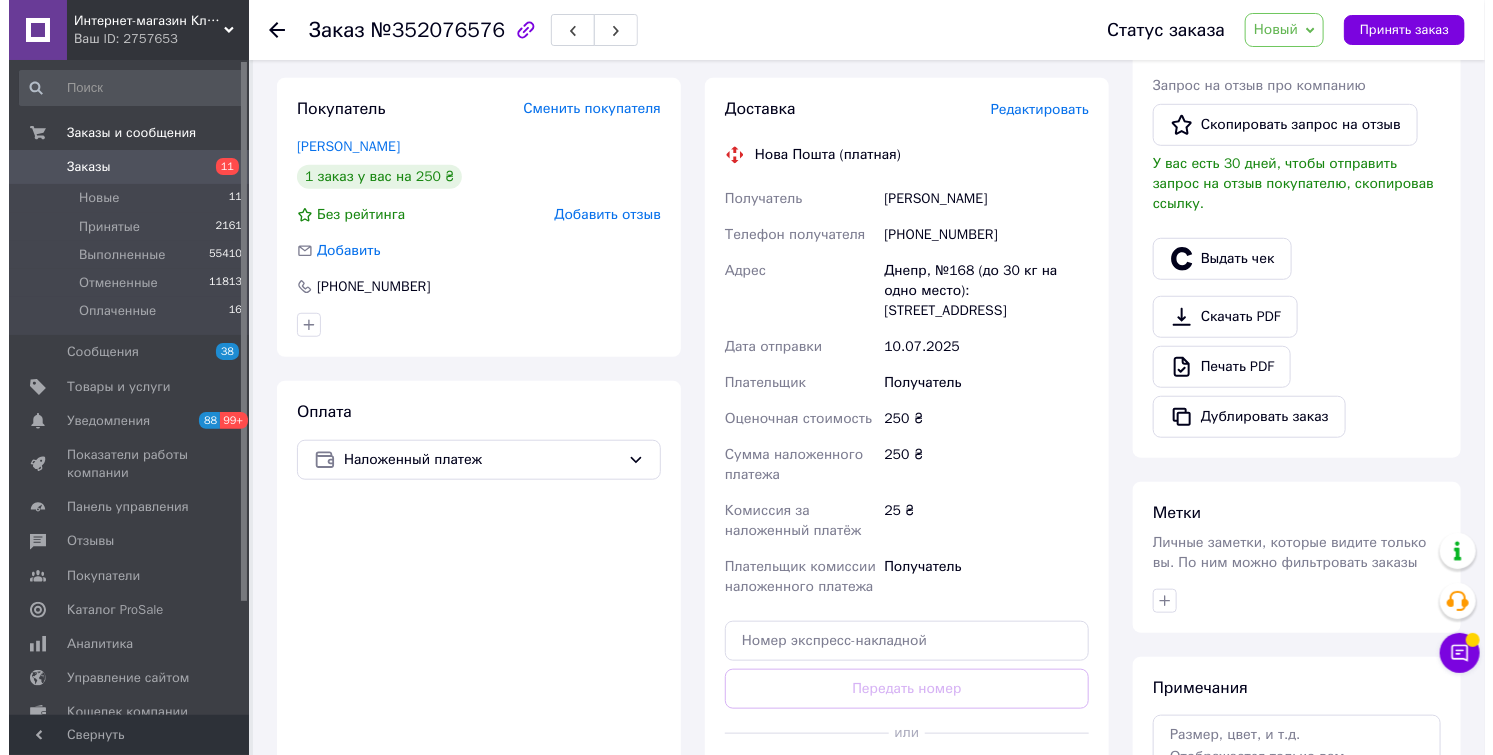 scroll, scrollTop: 555, scrollLeft: 0, axis: vertical 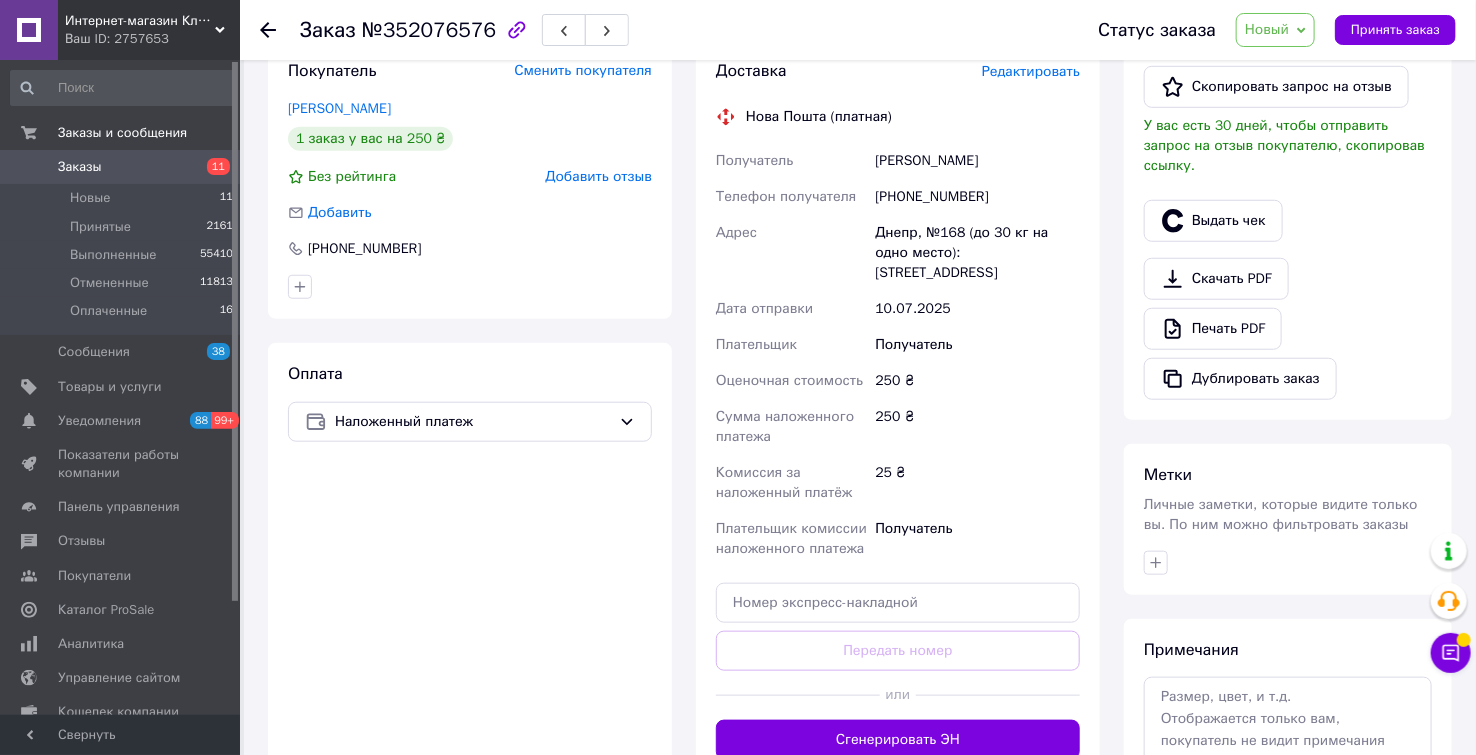 click on "Редактировать" at bounding box center (1031, 71) 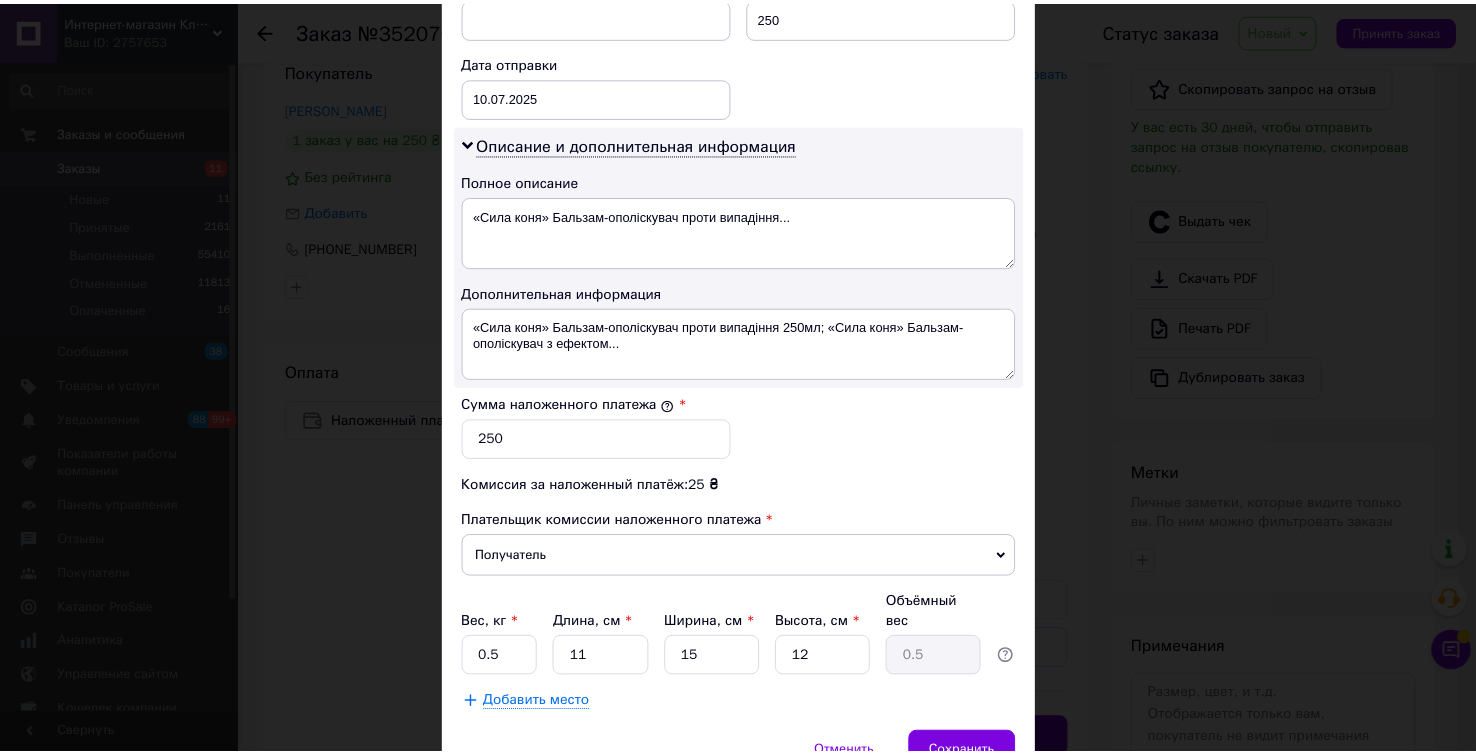 scroll, scrollTop: 991, scrollLeft: 0, axis: vertical 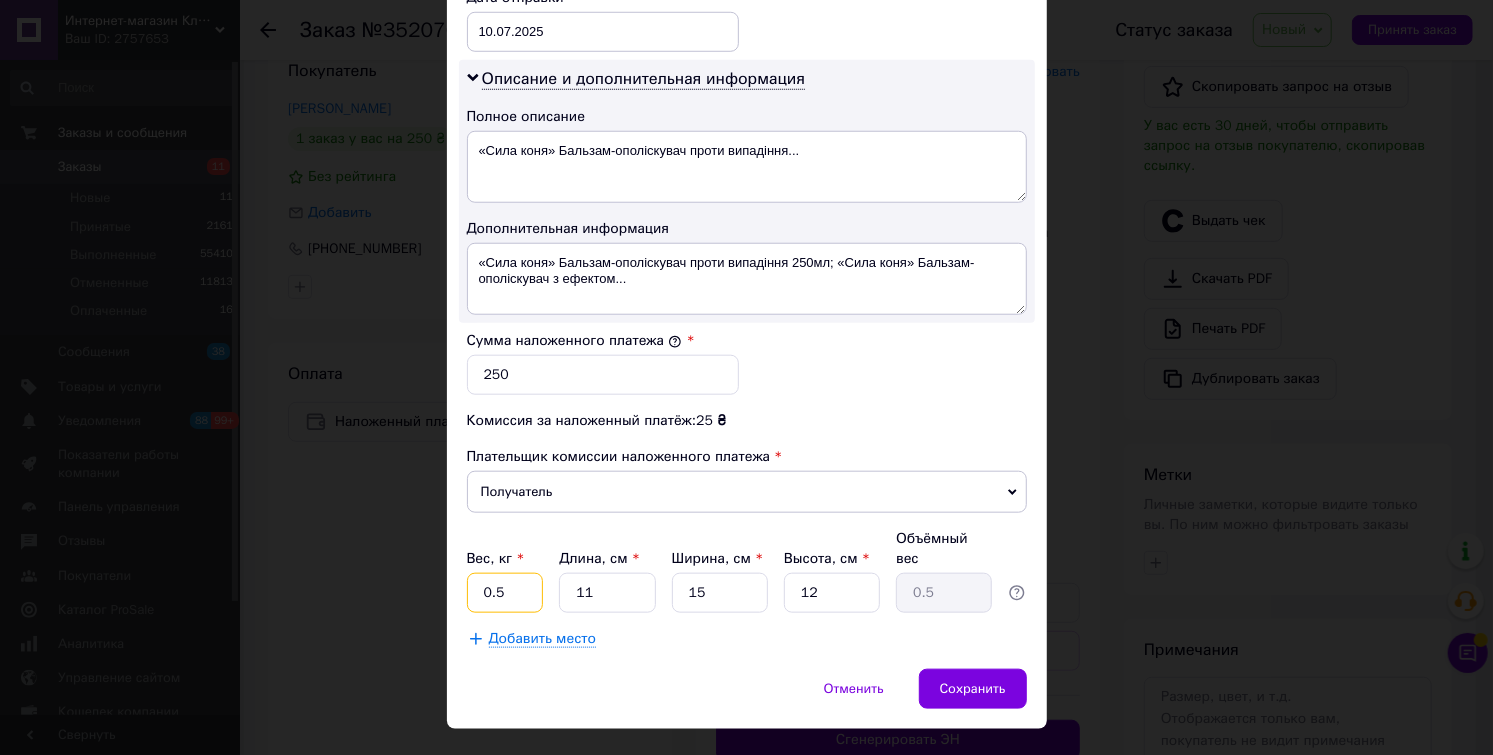 click on "0.5" at bounding box center (505, 593) 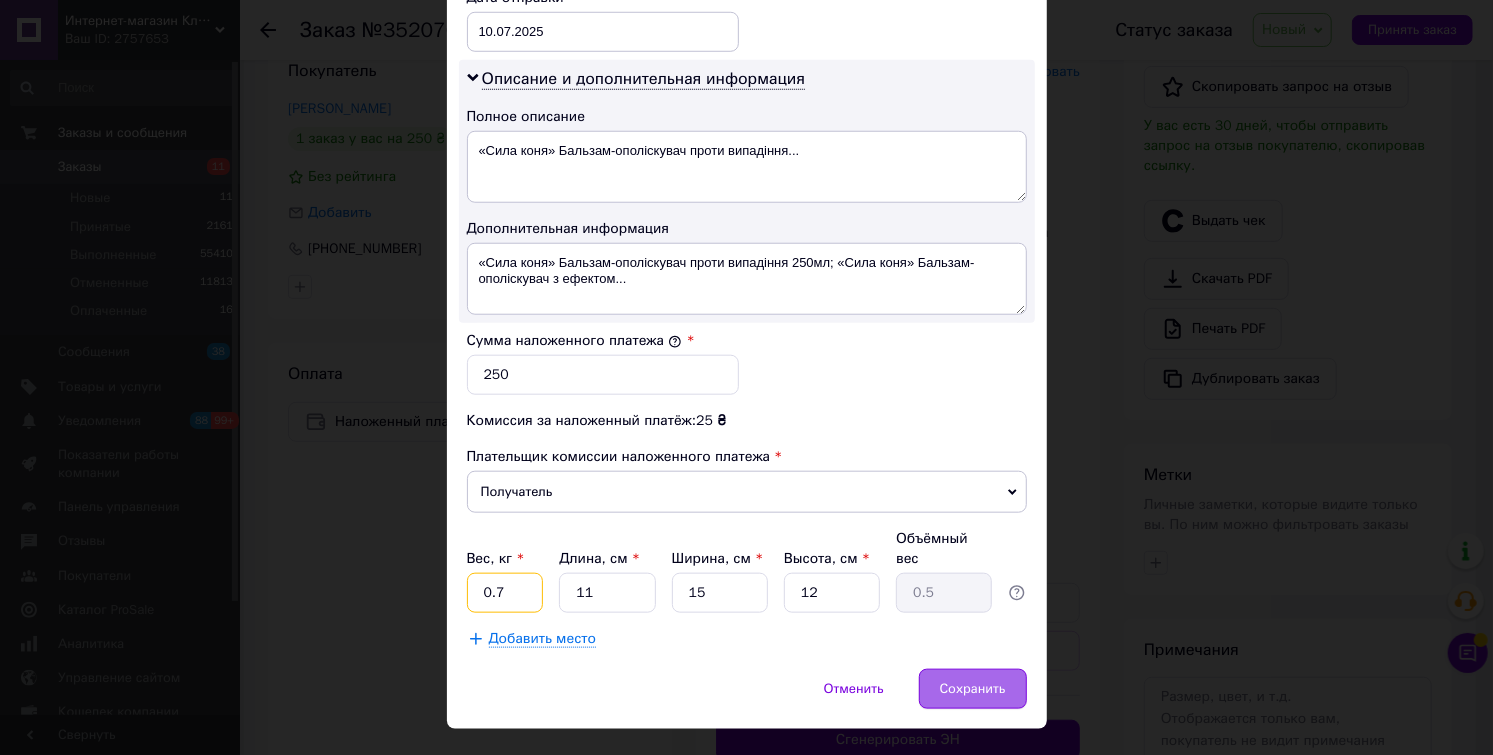 type on "0.7" 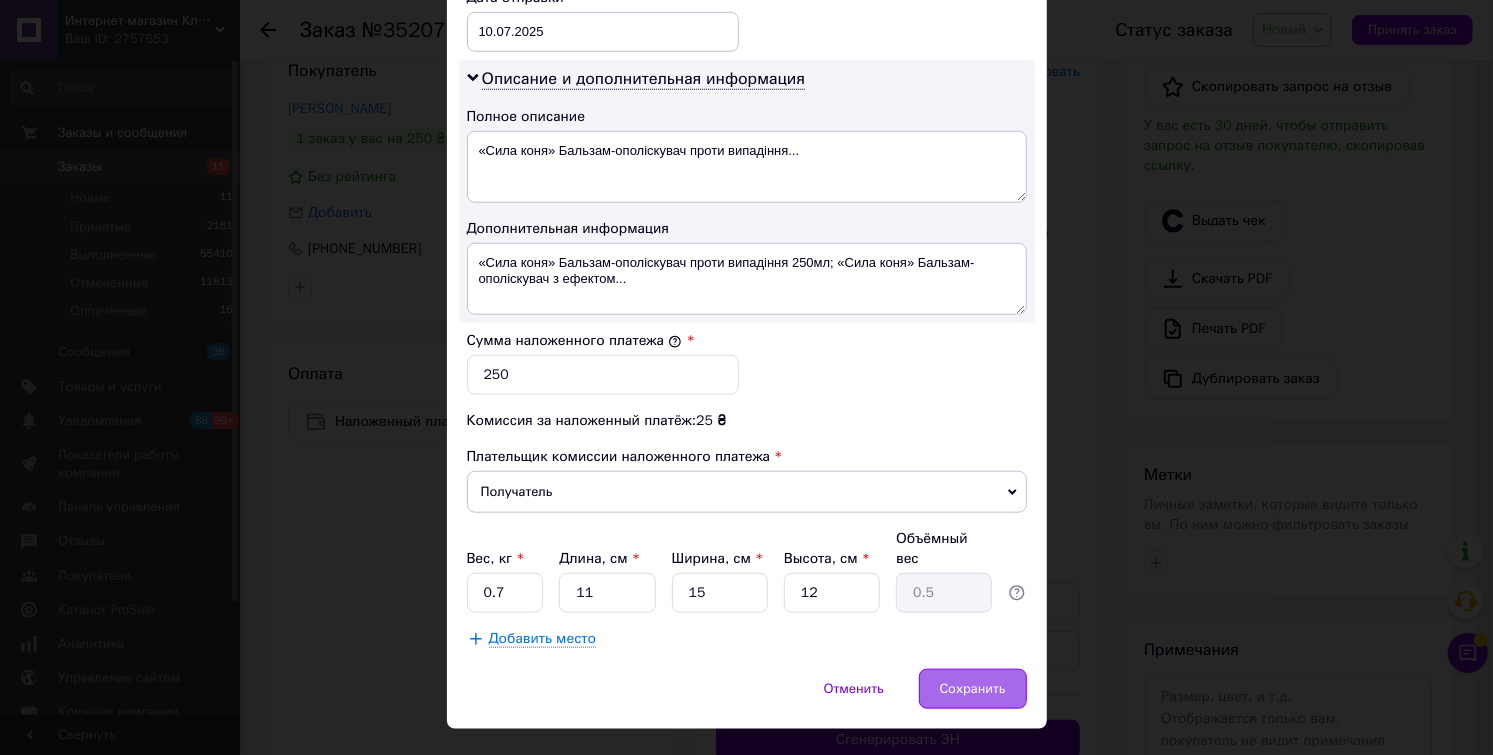 click on "Сохранить" at bounding box center [973, 689] 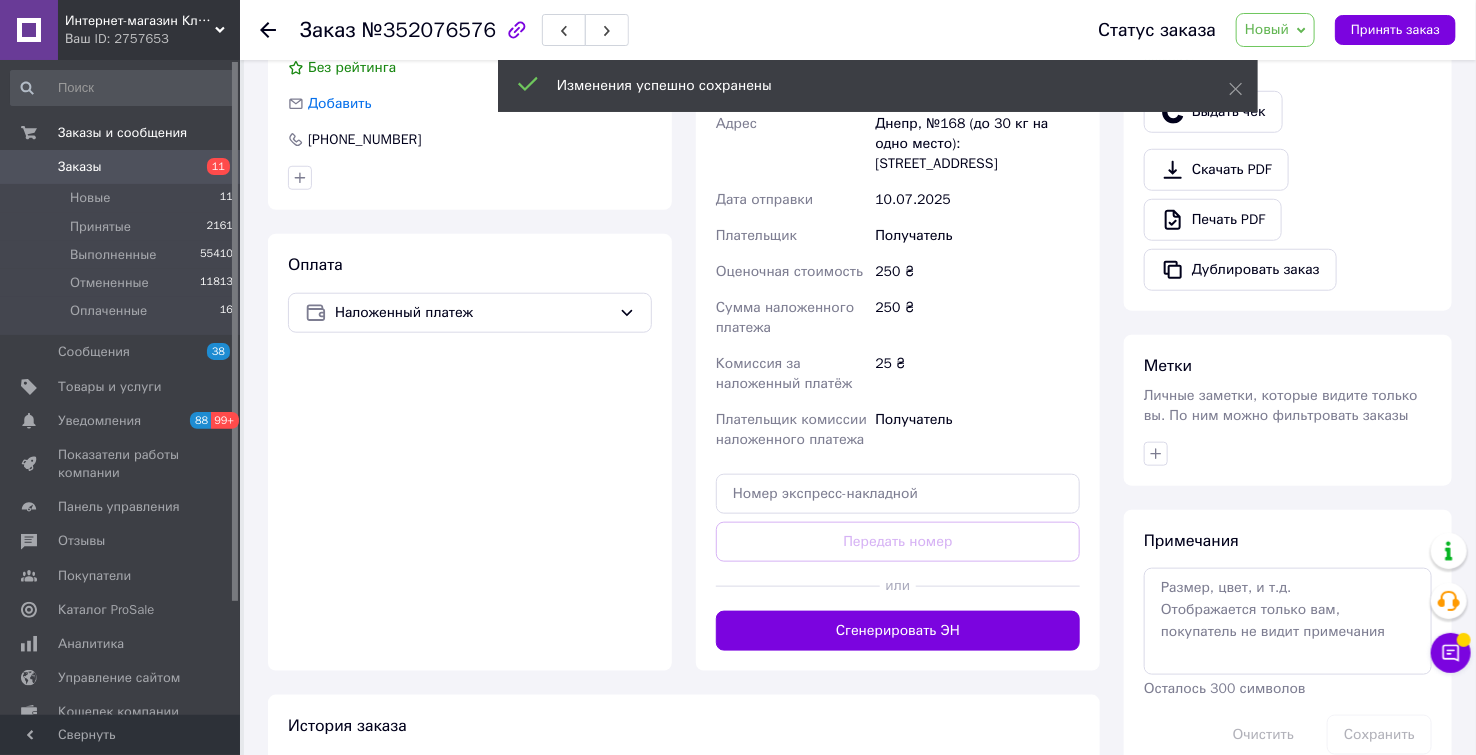 scroll, scrollTop: 666, scrollLeft: 0, axis: vertical 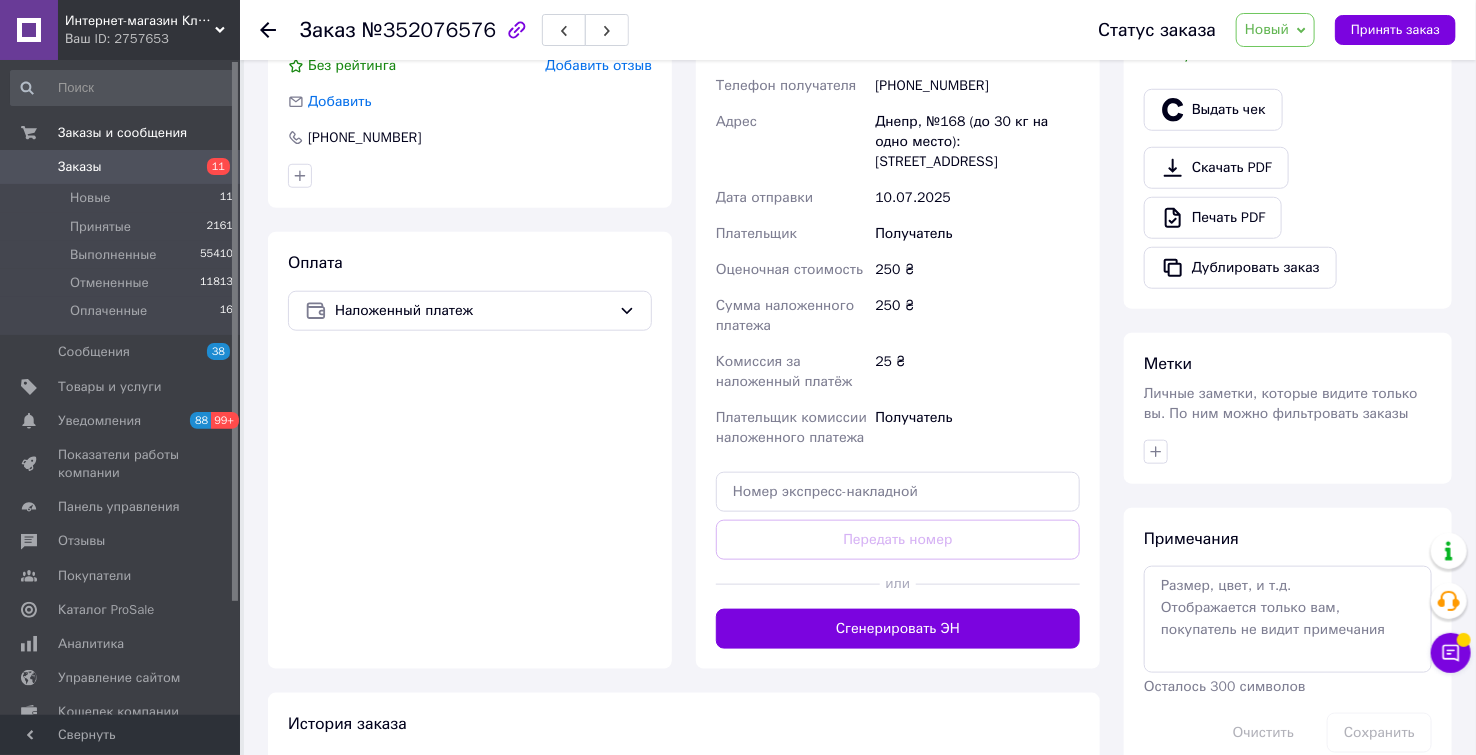 click on "Сгенерировать ЭН" at bounding box center (898, 629) 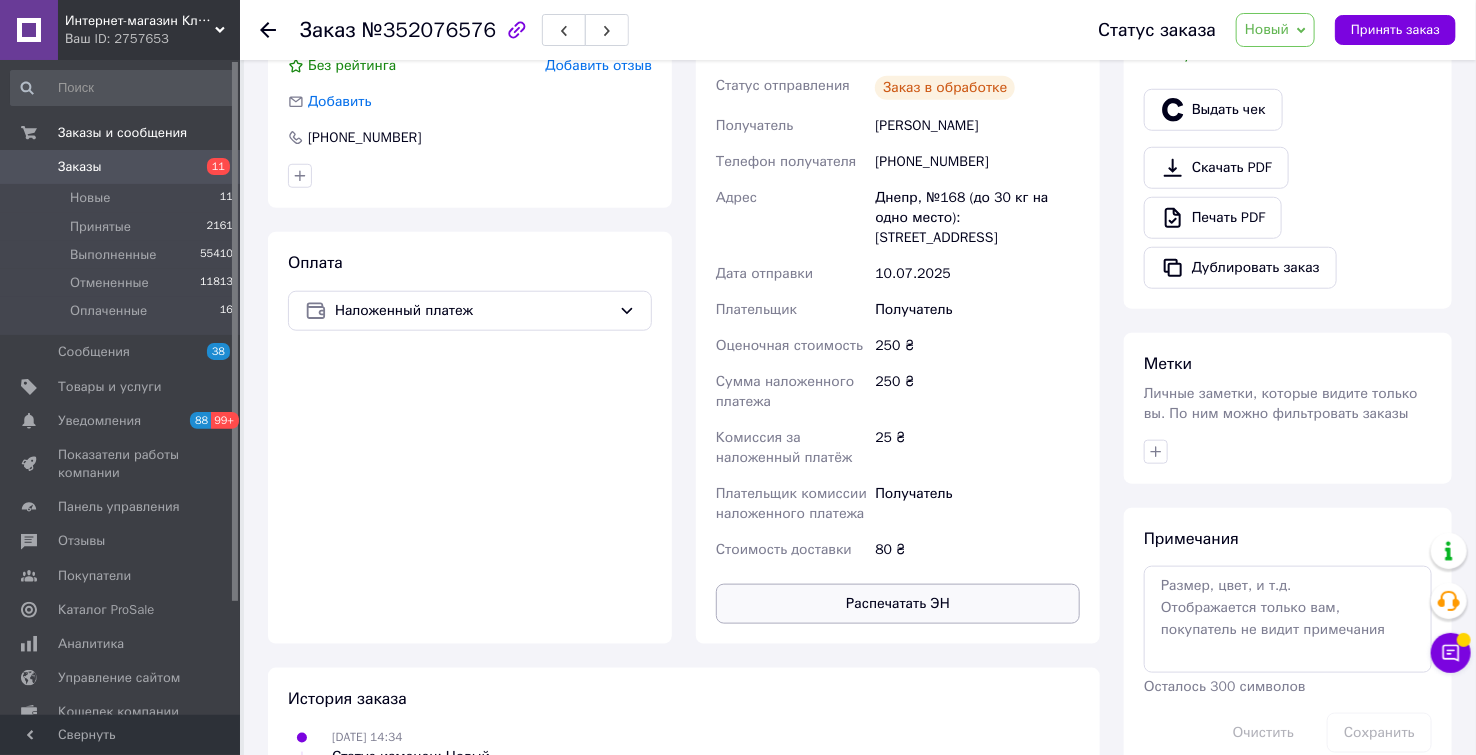 click on "Распечатать ЭН" at bounding box center (898, 604) 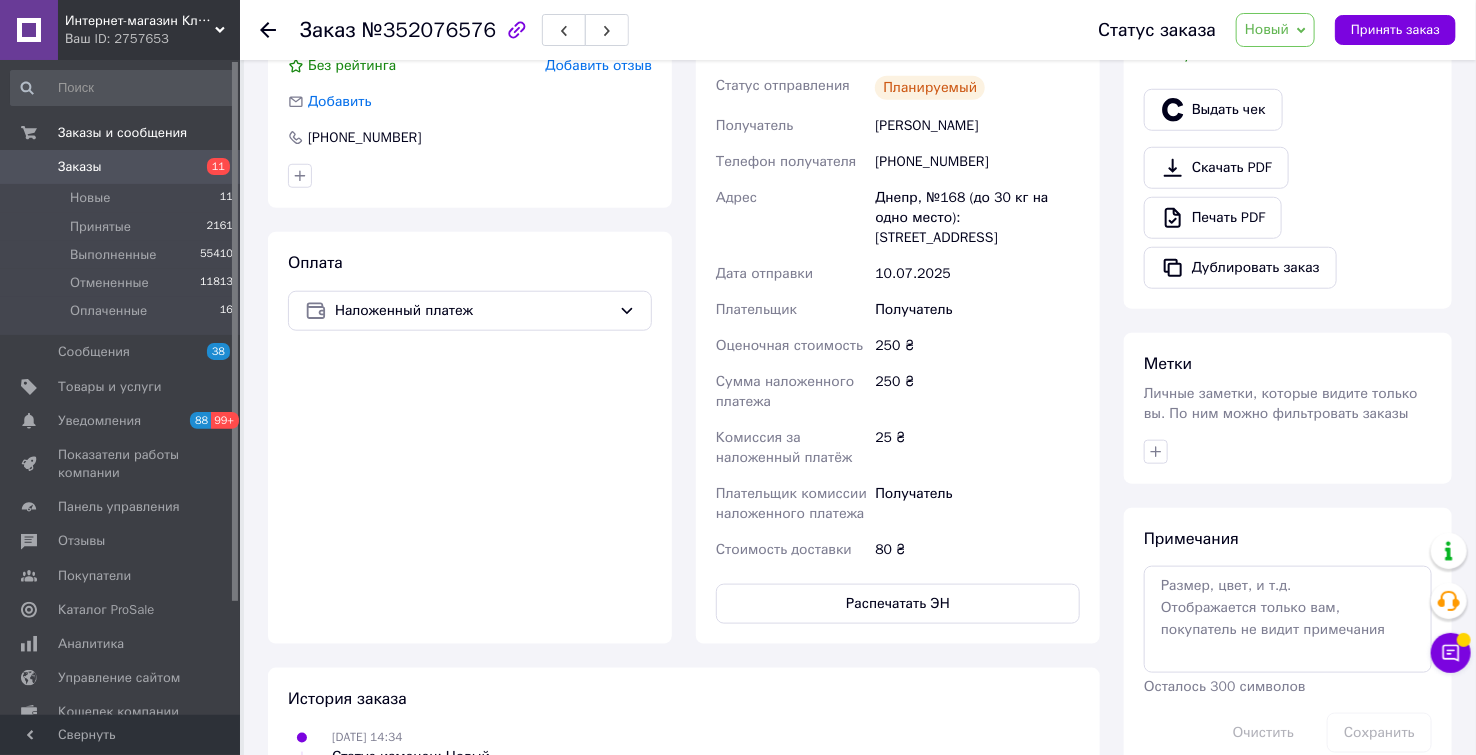 click on "Новый" at bounding box center (1267, 29) 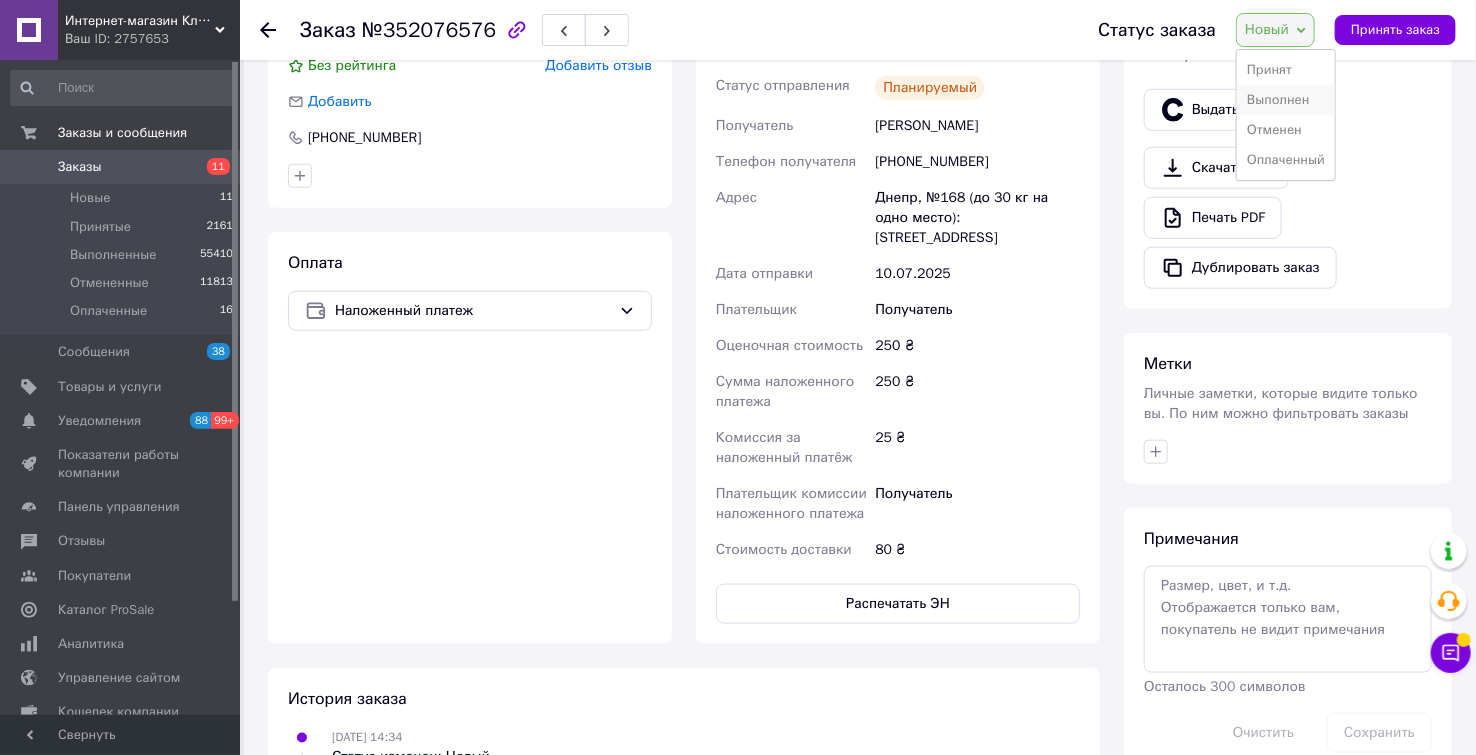 click on "Выполнен" at bounding box center [1286, 100] 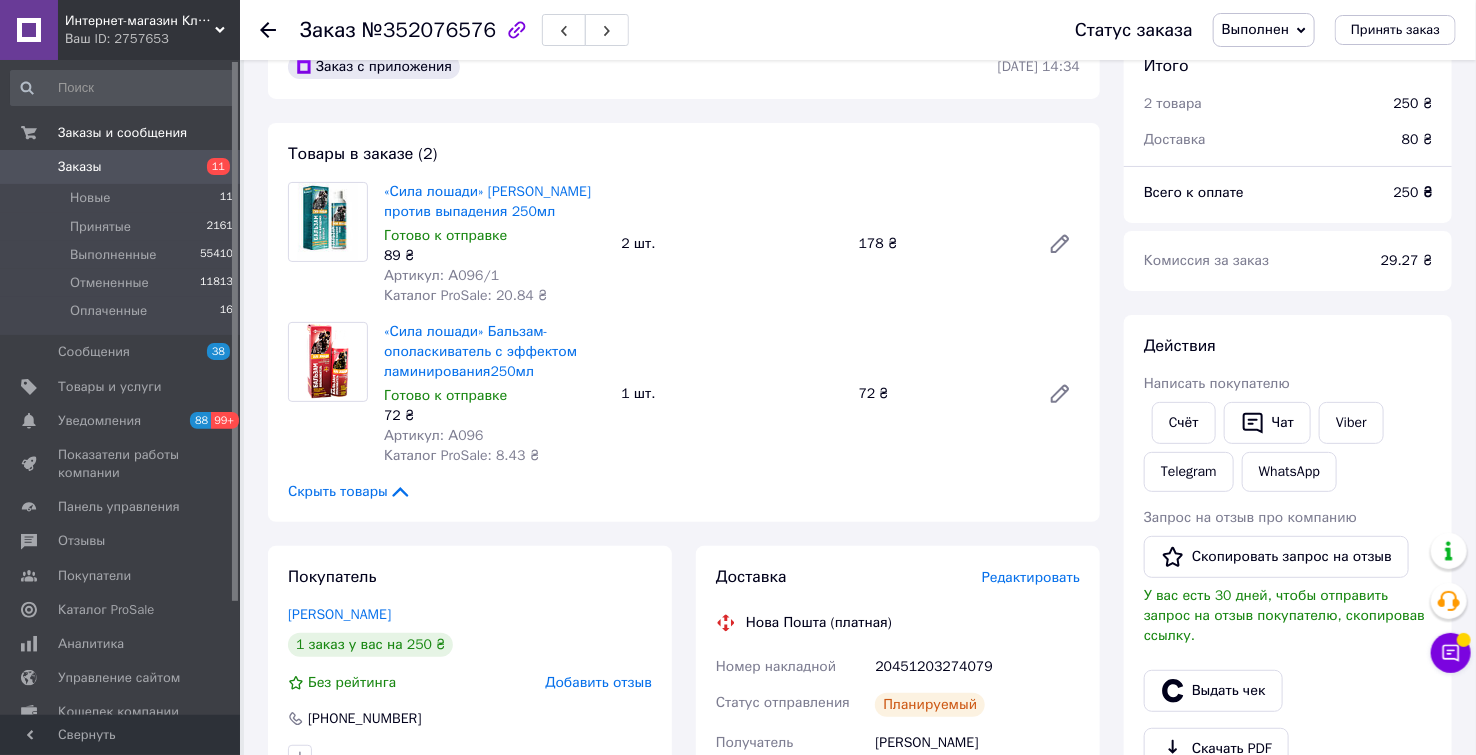 scroll, scrollTop: 0, scrollLeft: 0, axis: both 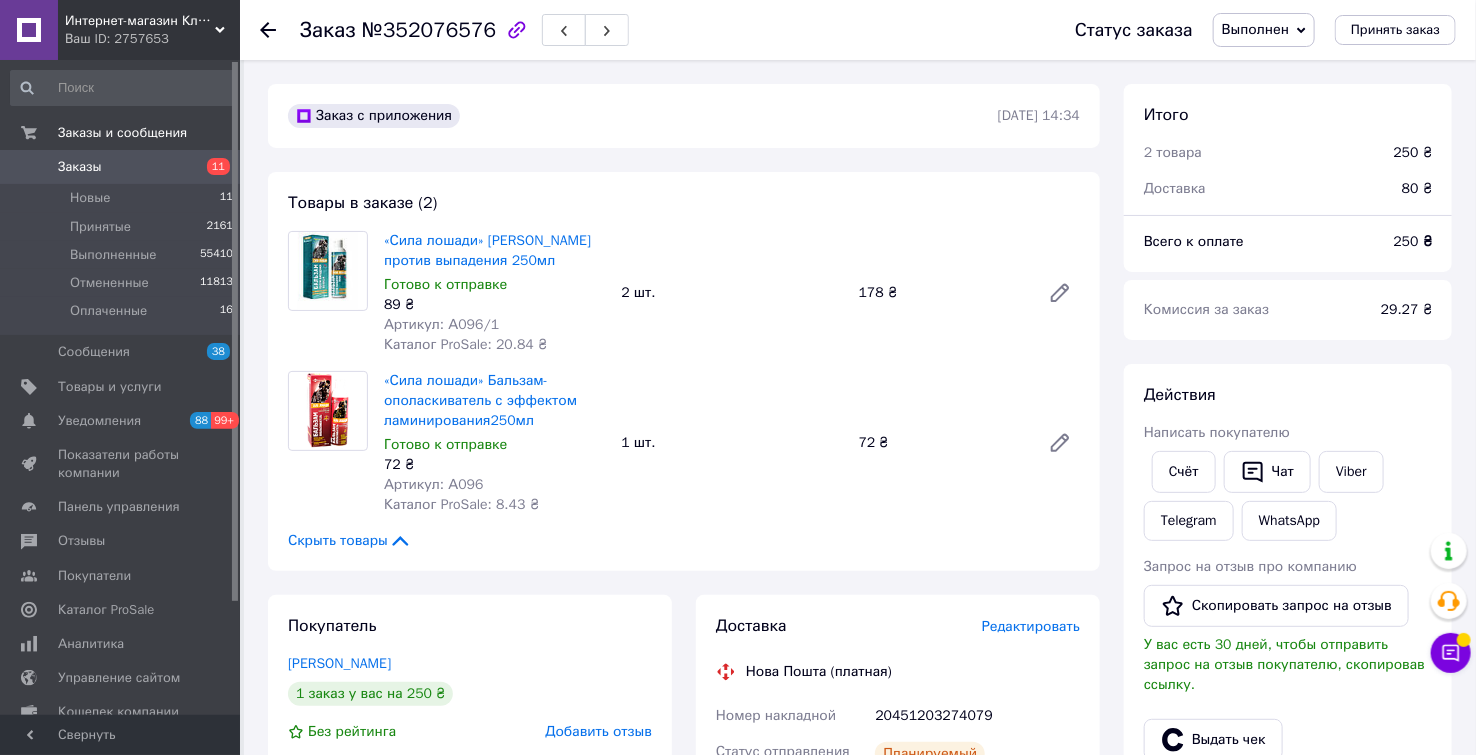 click at bounding box center [268, 30] 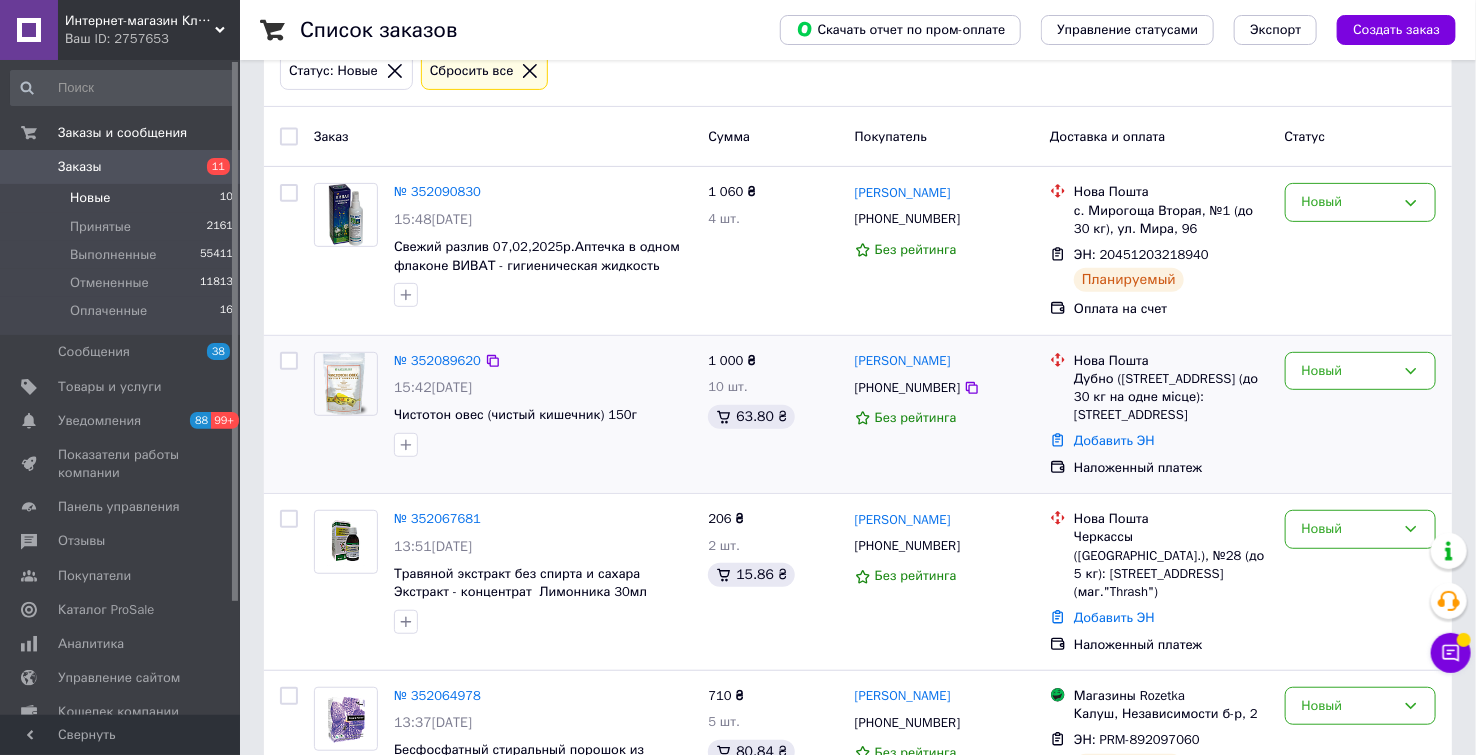 scroll, scrollTop: 333, scrollLeft: 0, axis: vertical 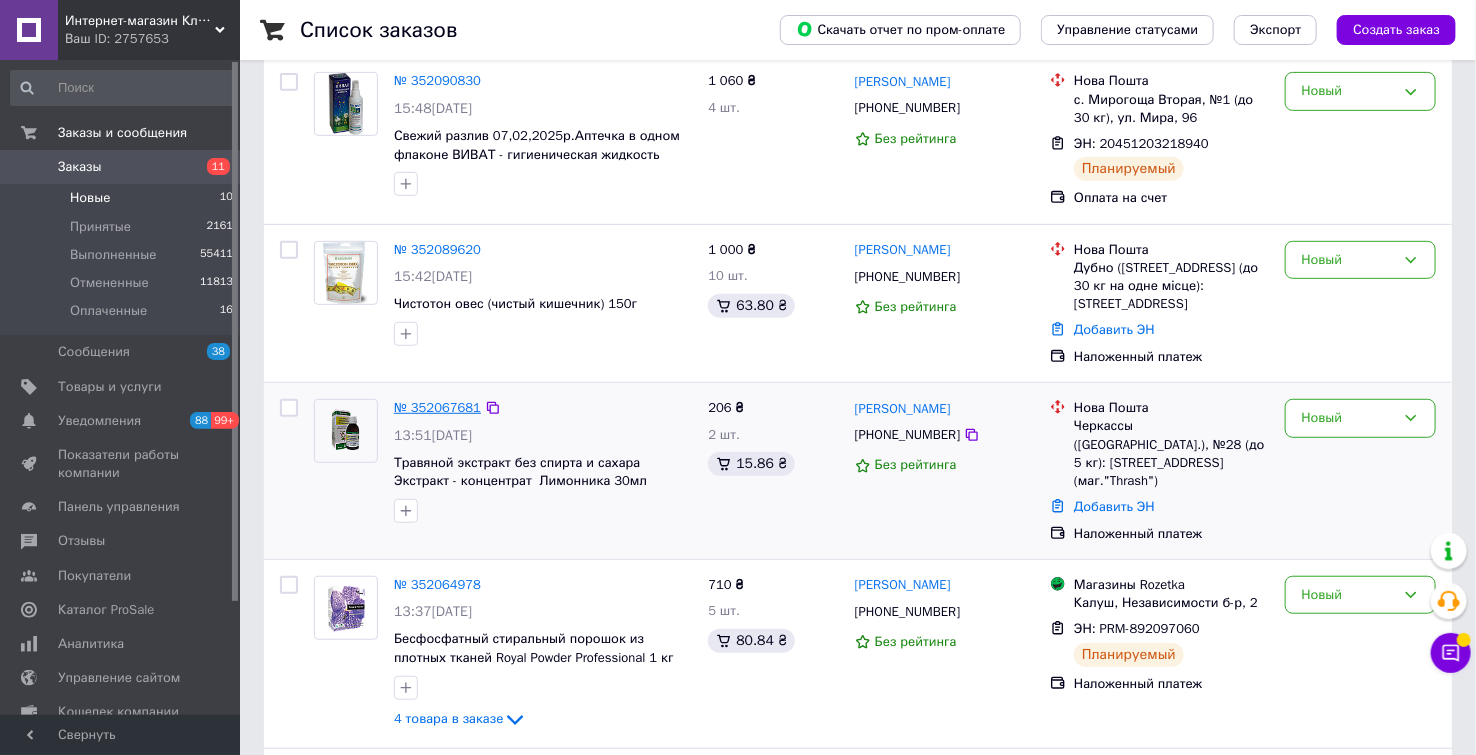 click on "№ 352067681" at bounding box center [437, 407] 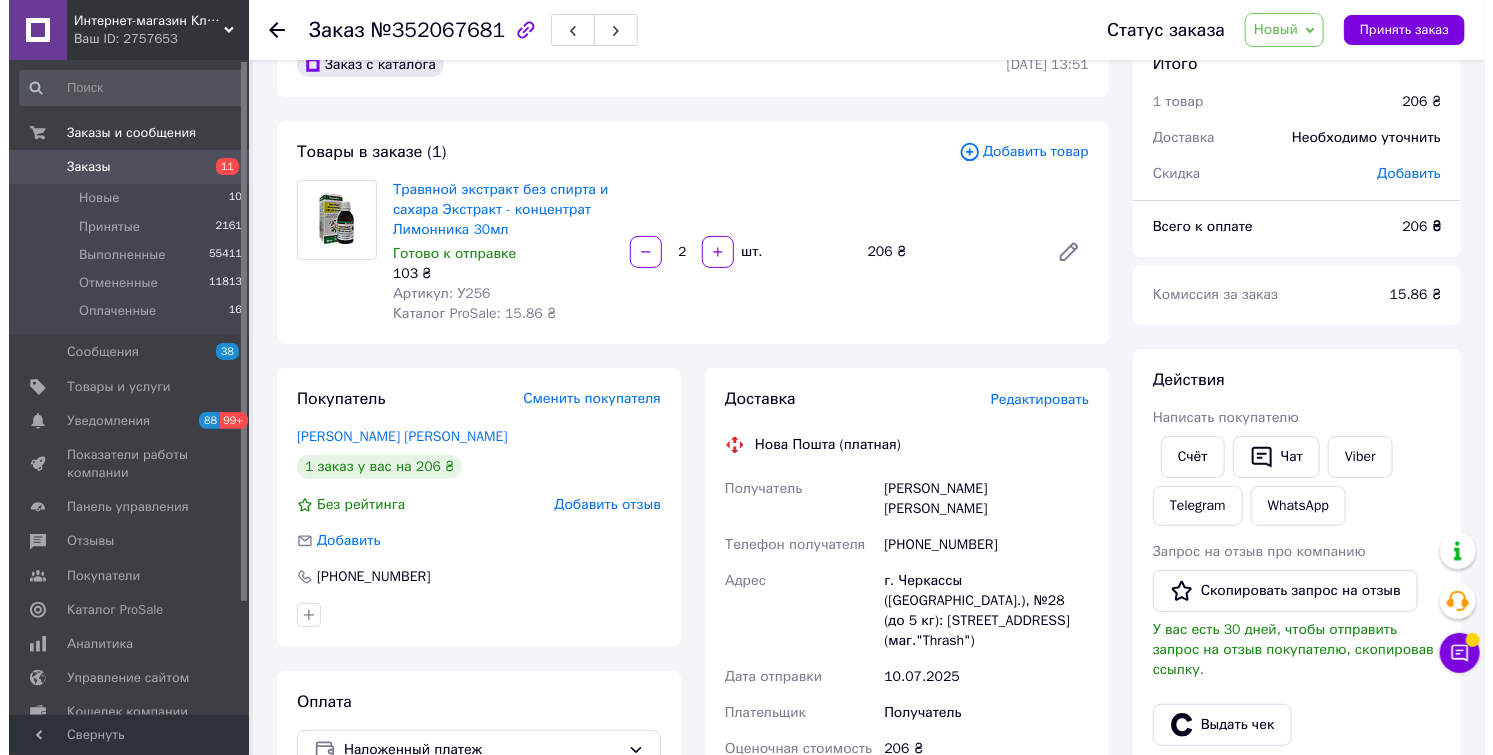 scroll, scrollTop: 26, scrollLeft: 0, axis: vertical 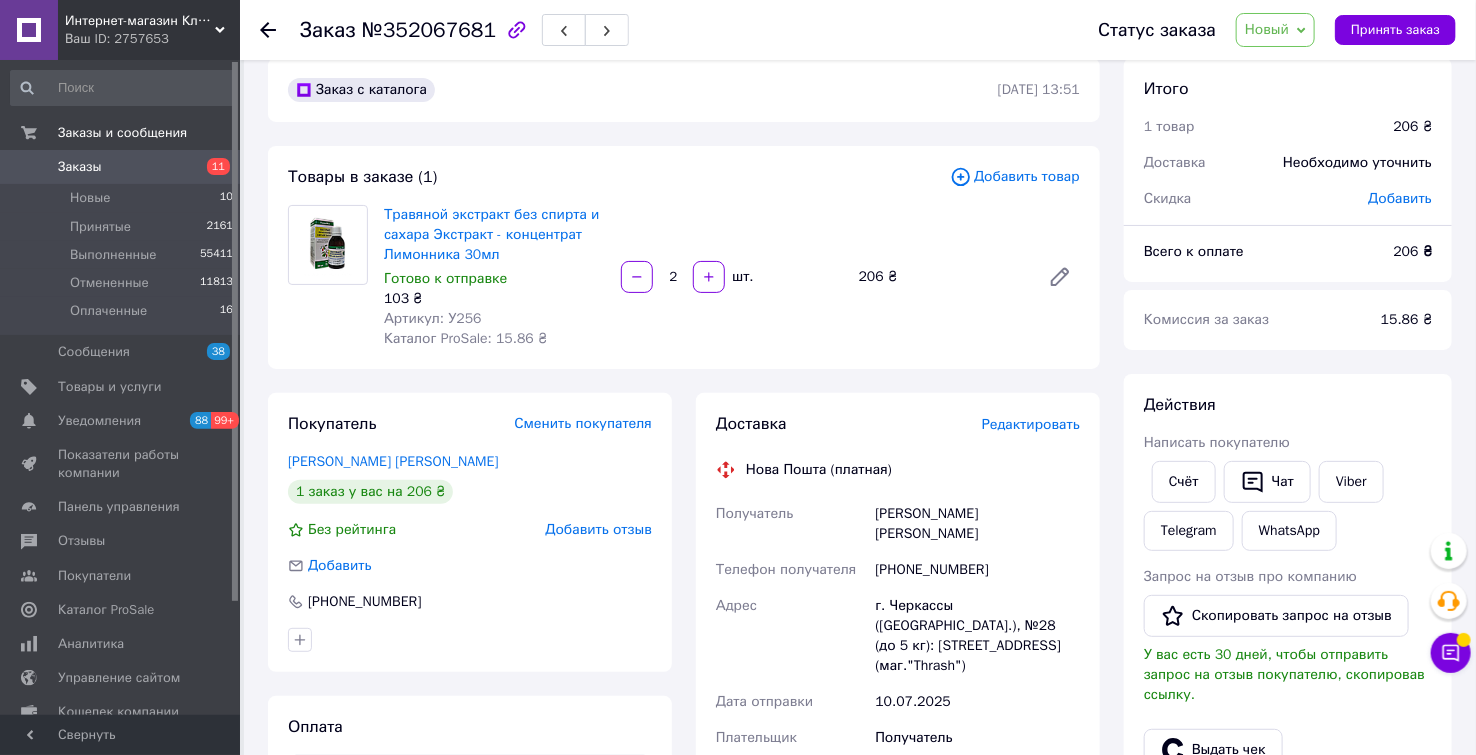 click on "Редактировать" at bounding box center (1031, 424) 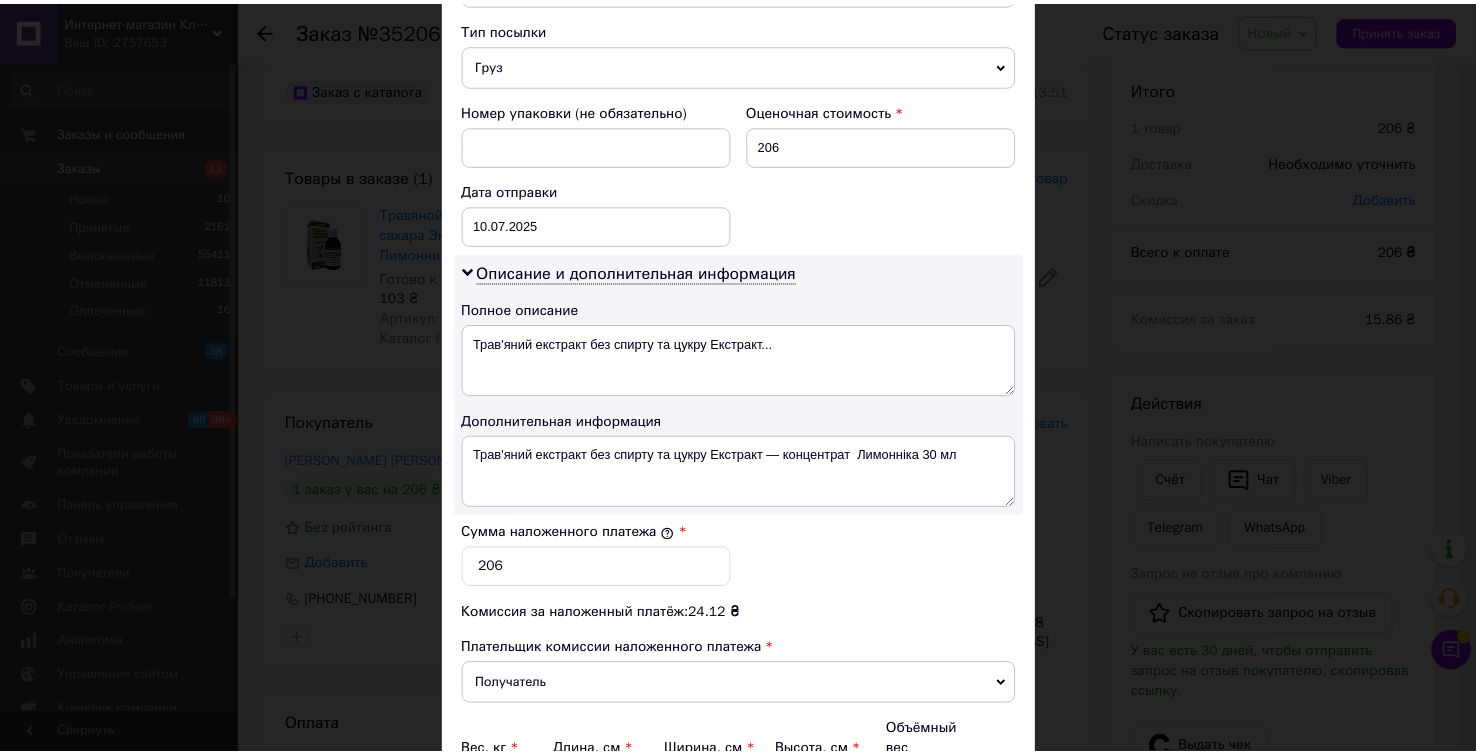 scroll, scrollTop: 991, scrollLeft: 0, axis: vertical 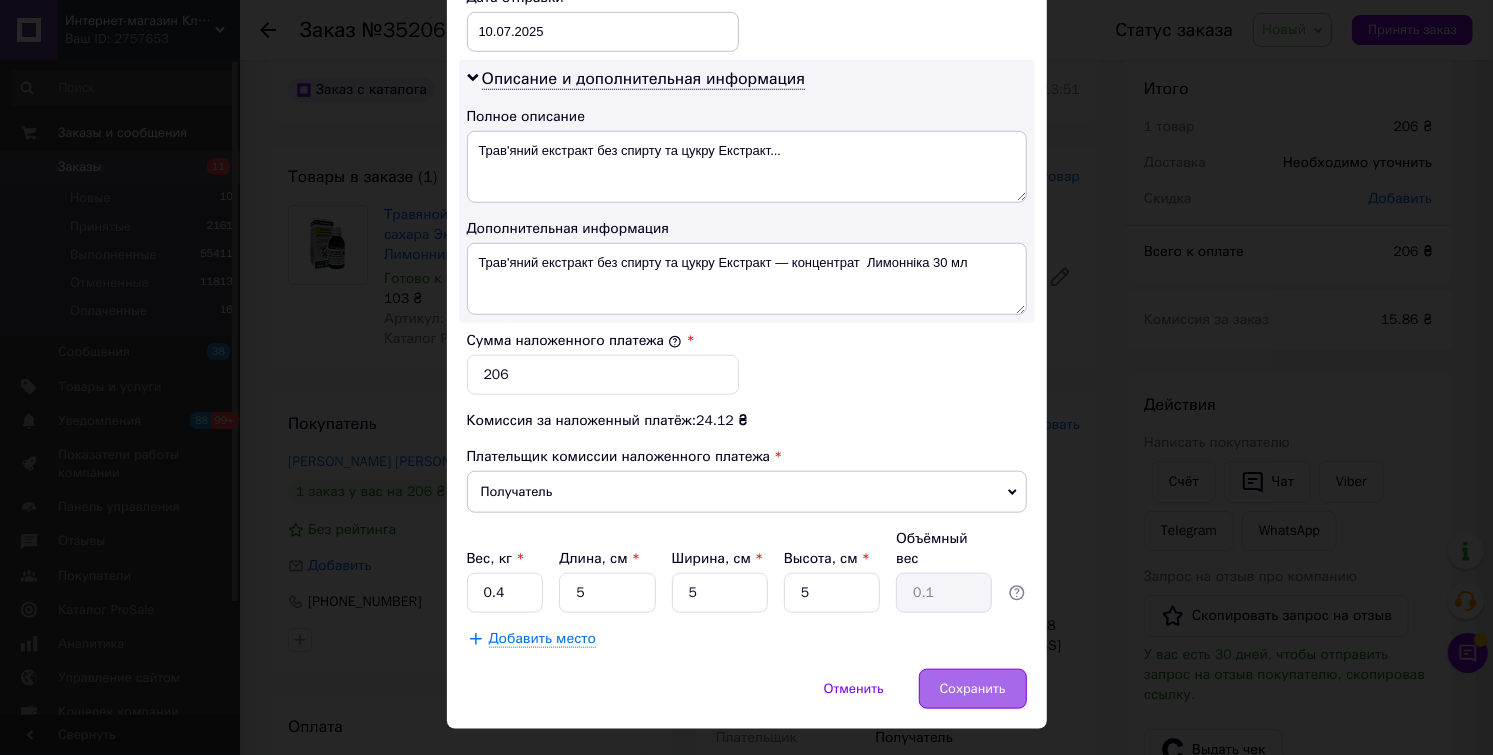 click on "Сохранить" at bounding box center (973, 689) 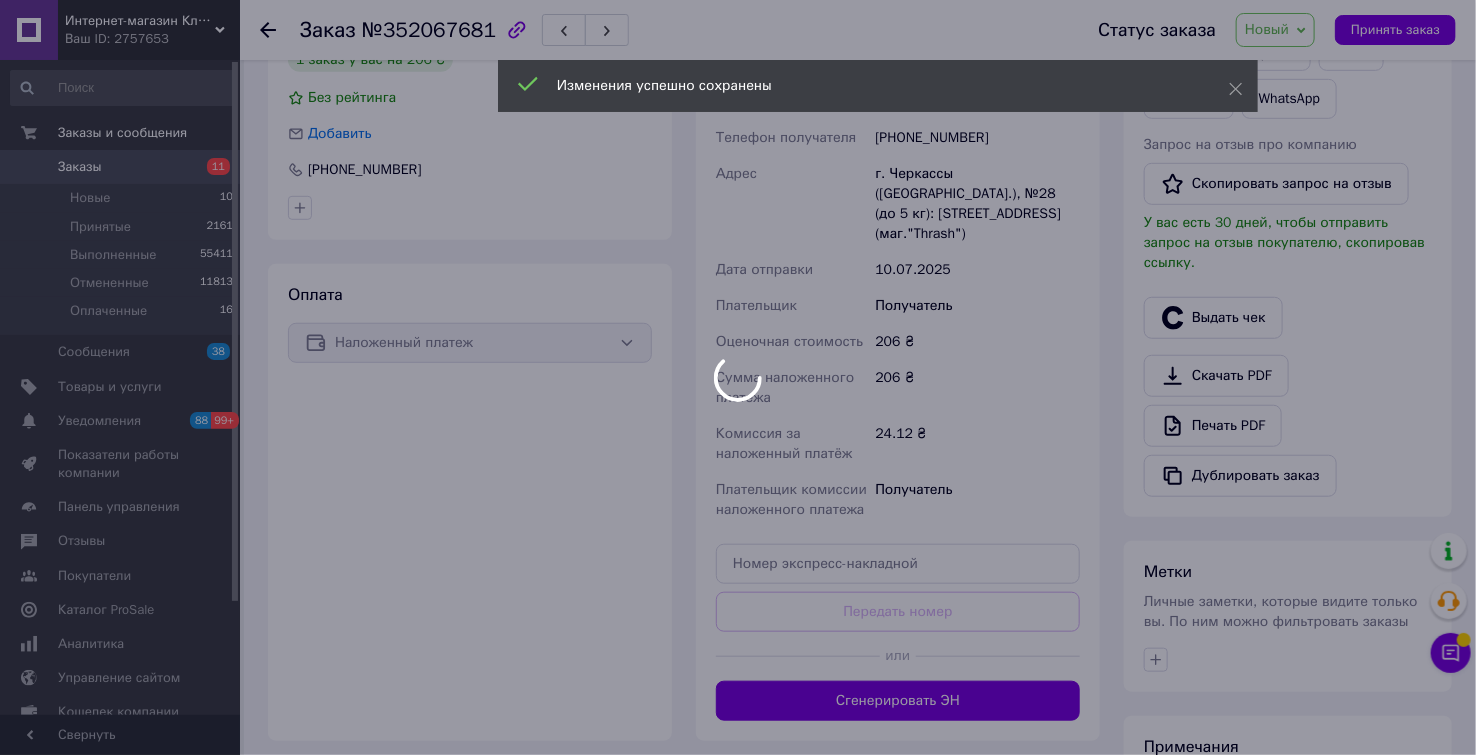 scroll, scrollTop: 471, scrollLeft: 0, axis: vertical 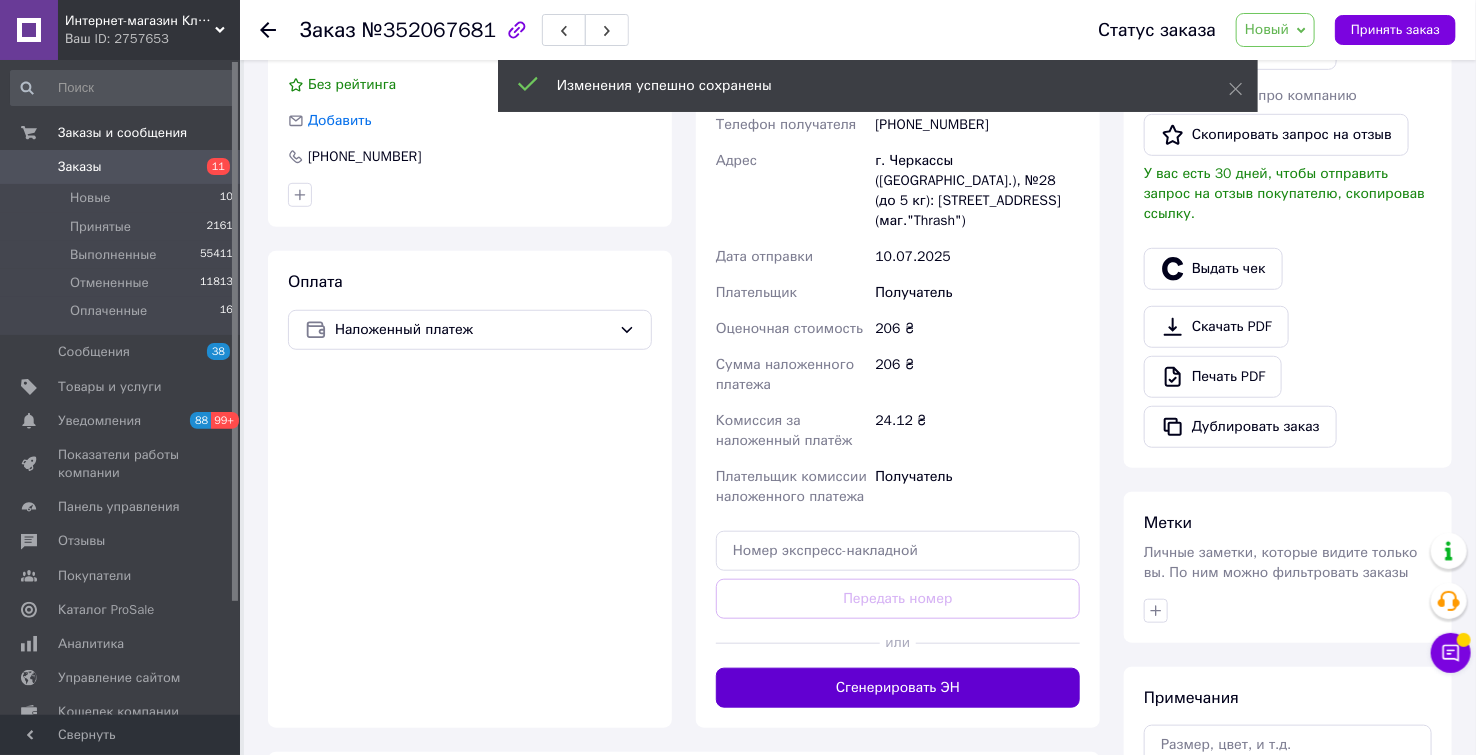 click on "Сгенерировать ЭН" at bounding box center (898, 688) 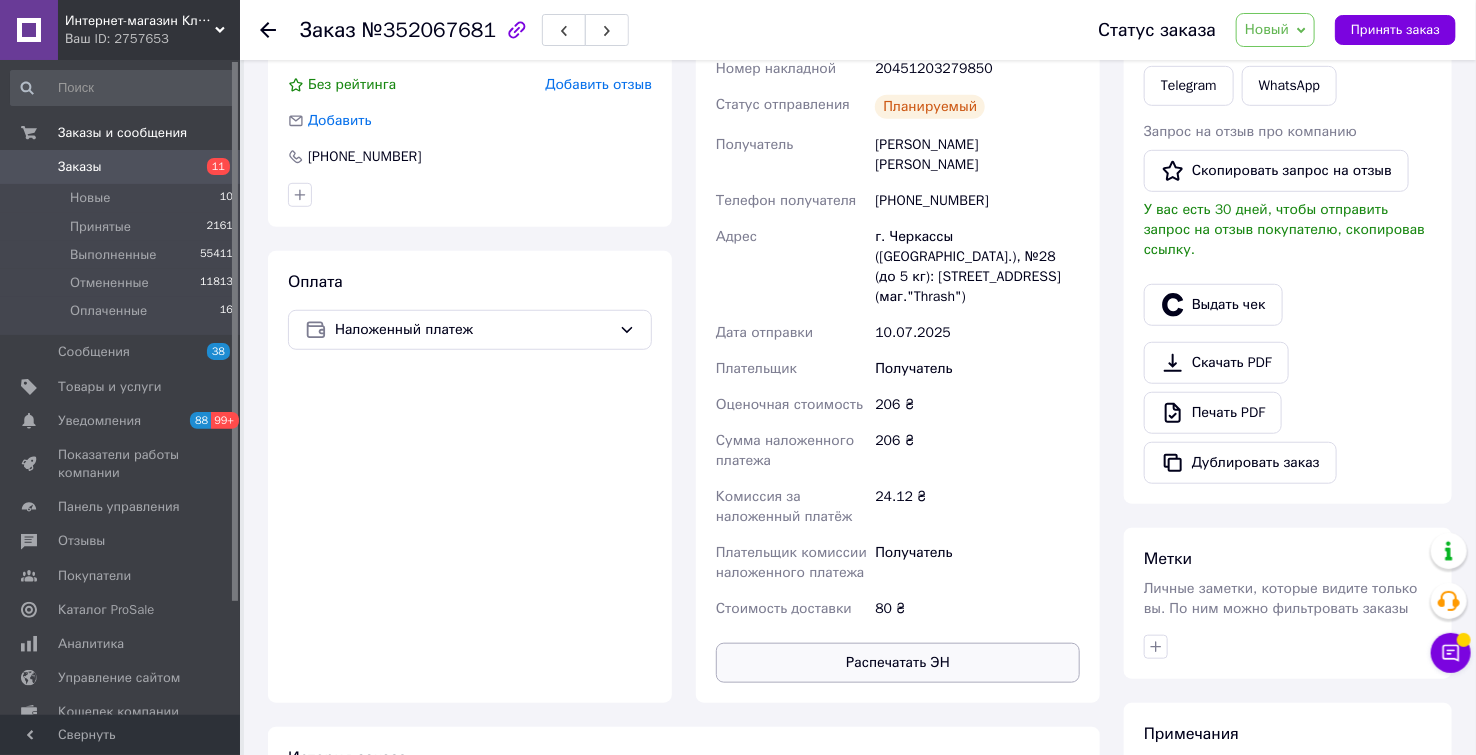 click on "Распечатать ЭН" at bounding box center (898, 663) 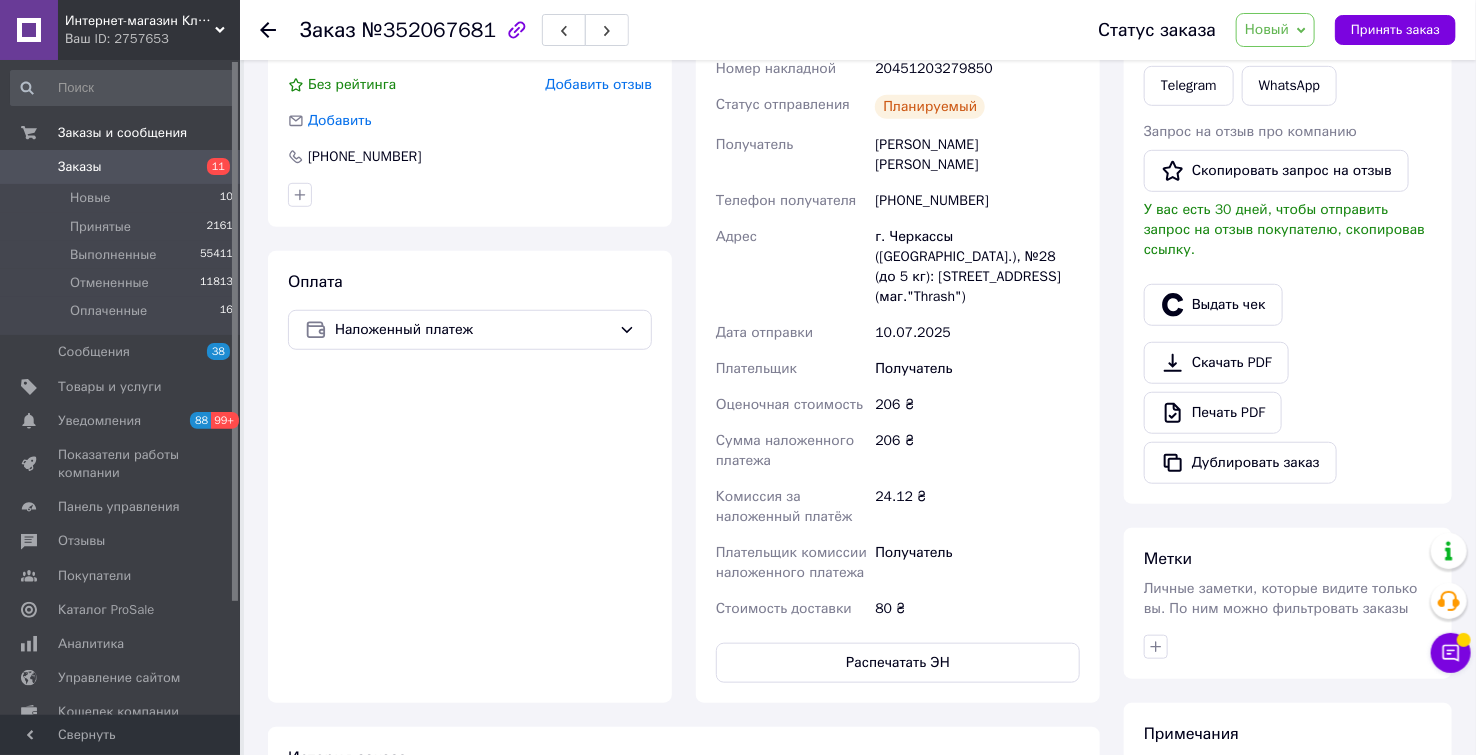 click on "Телефон получателя" at bounding box center [786, 200] 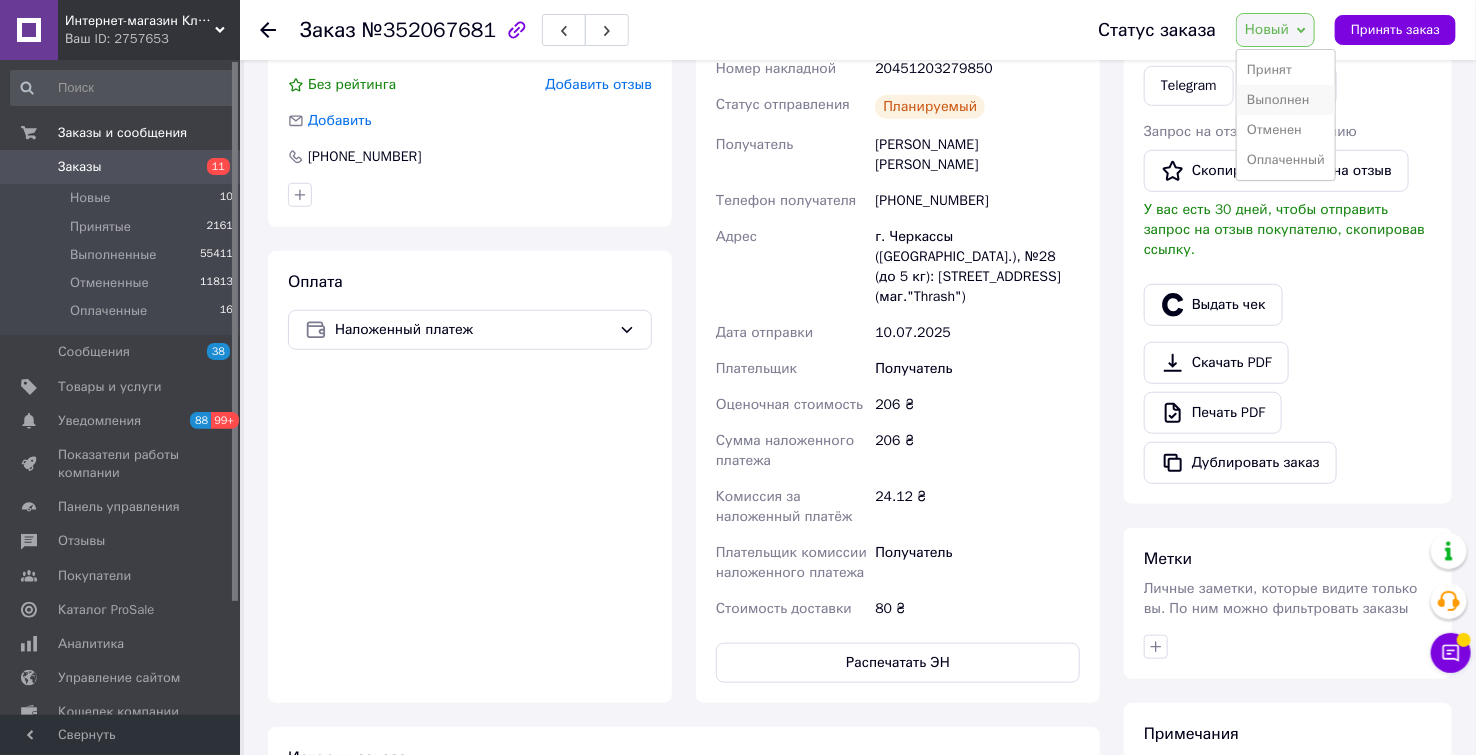 click on "Выполнен" at bounding box center (1286, 100) 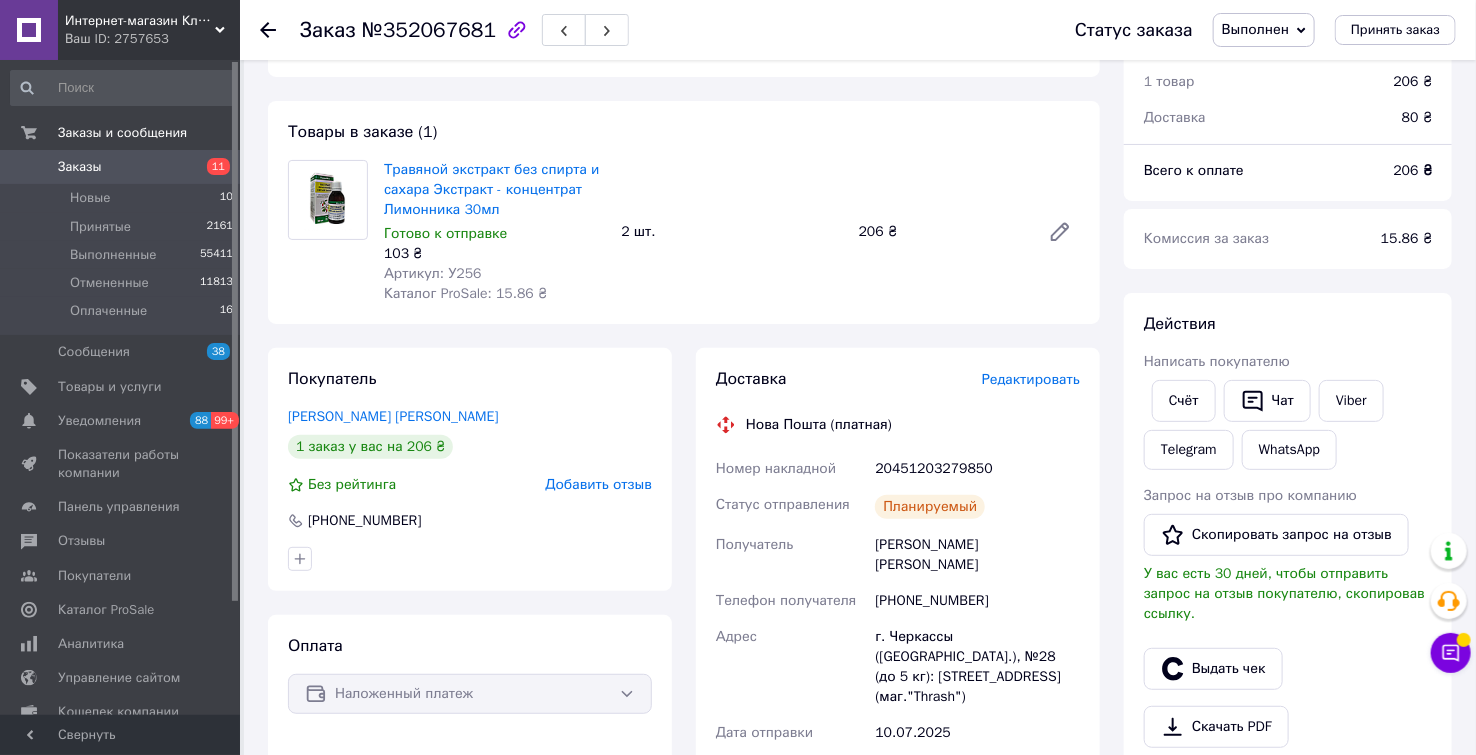 scroll, scrollTop: 111, scrollLeft: 0, axis: vertical 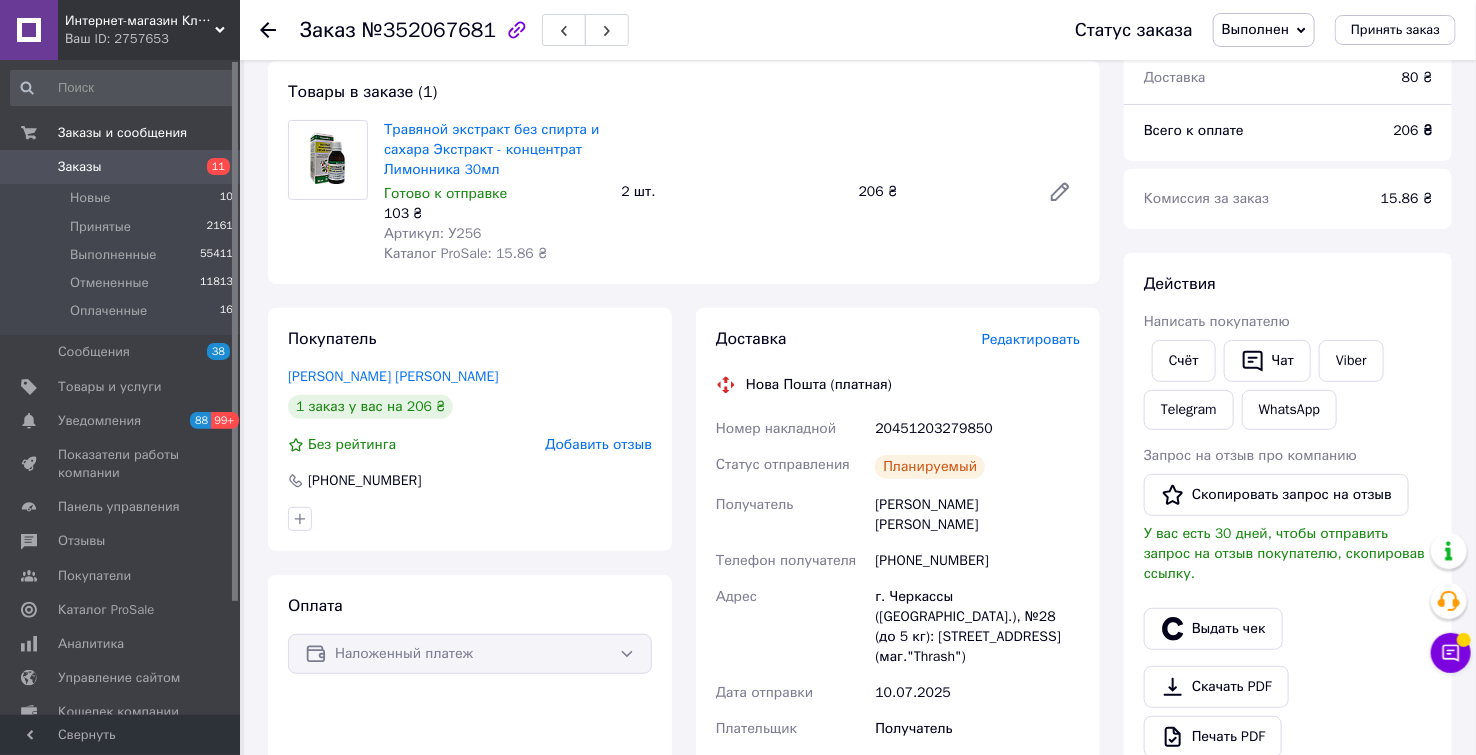 click 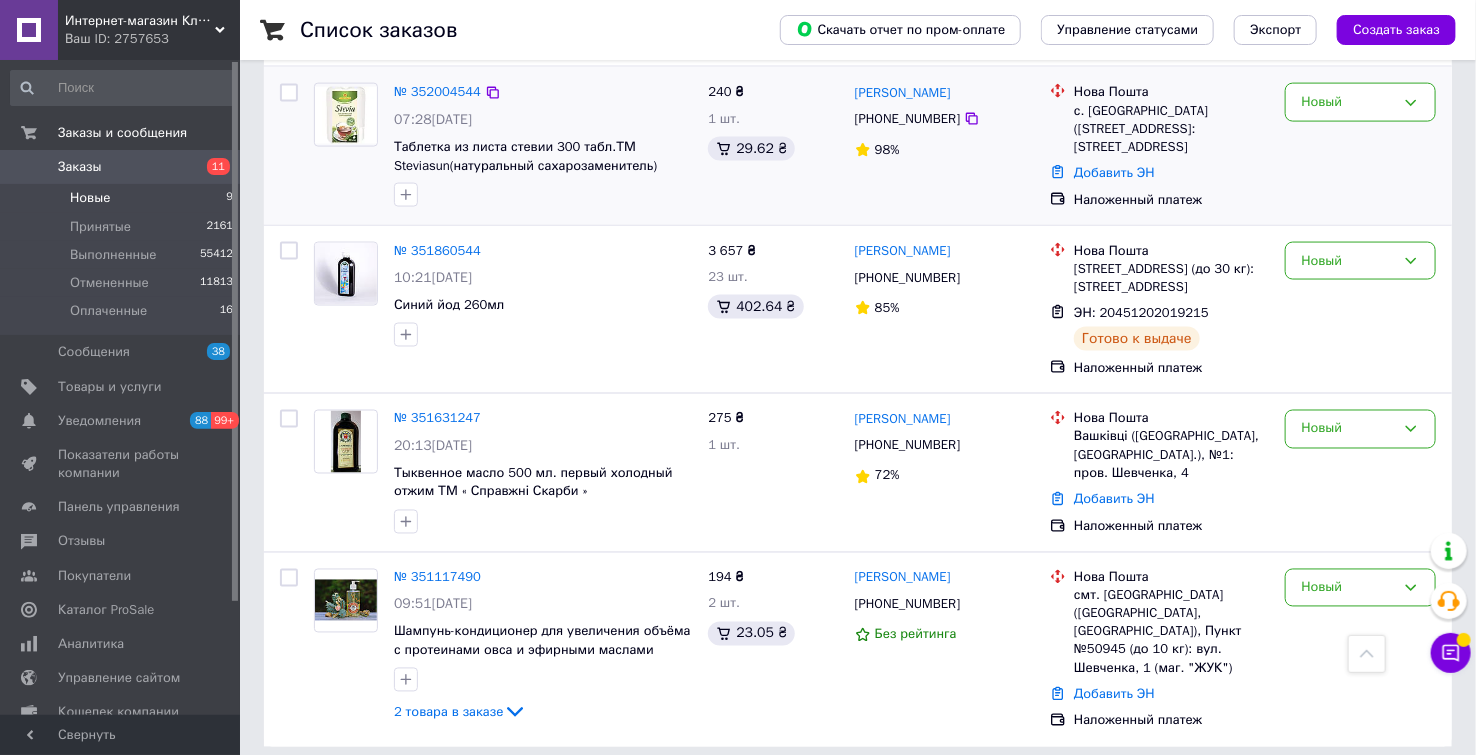 scroll, scrollTop: 1277, scrollLeft: 0, axis: vertical 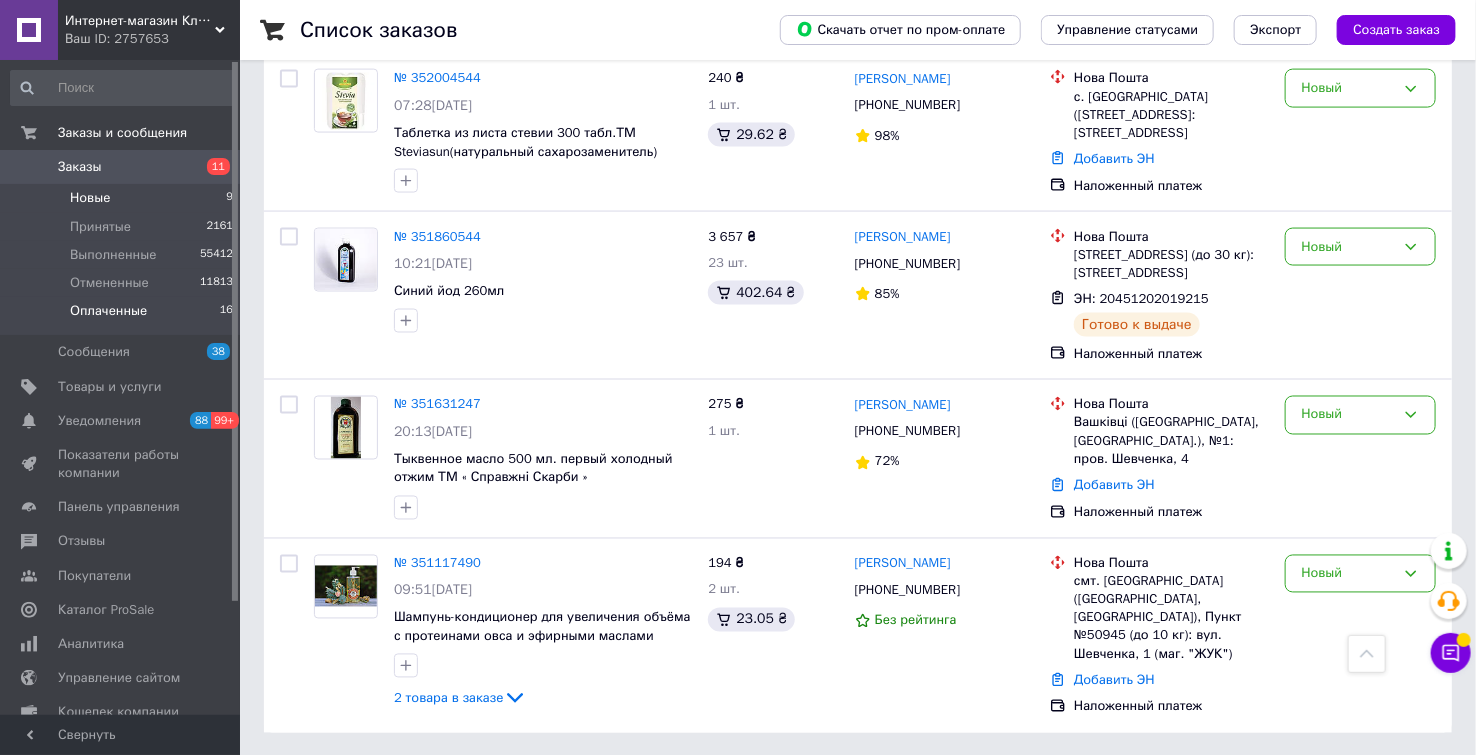 click on "Оплаченные" at bounding box center [108, 311] 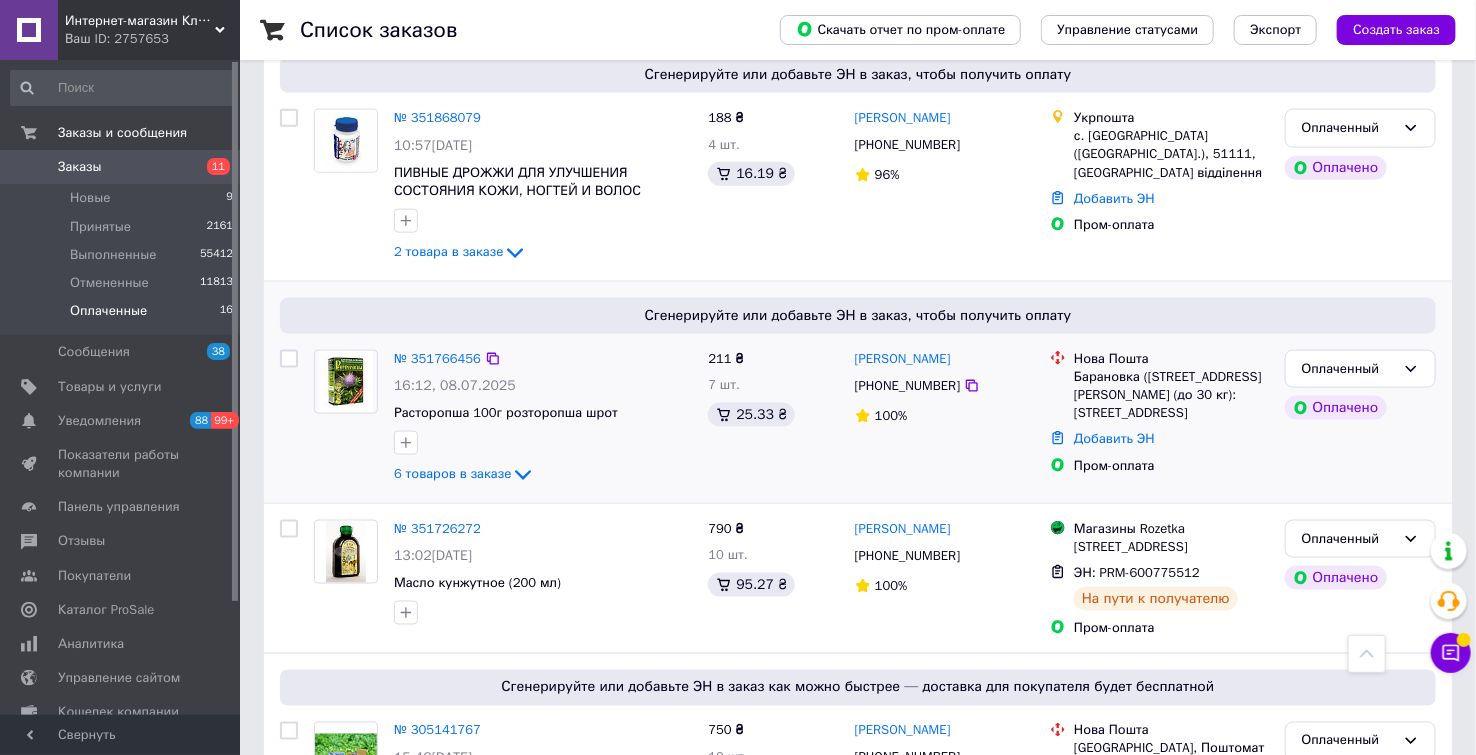 scroll, scrollTop: 888, scrollLeft: 0, axis: vertical 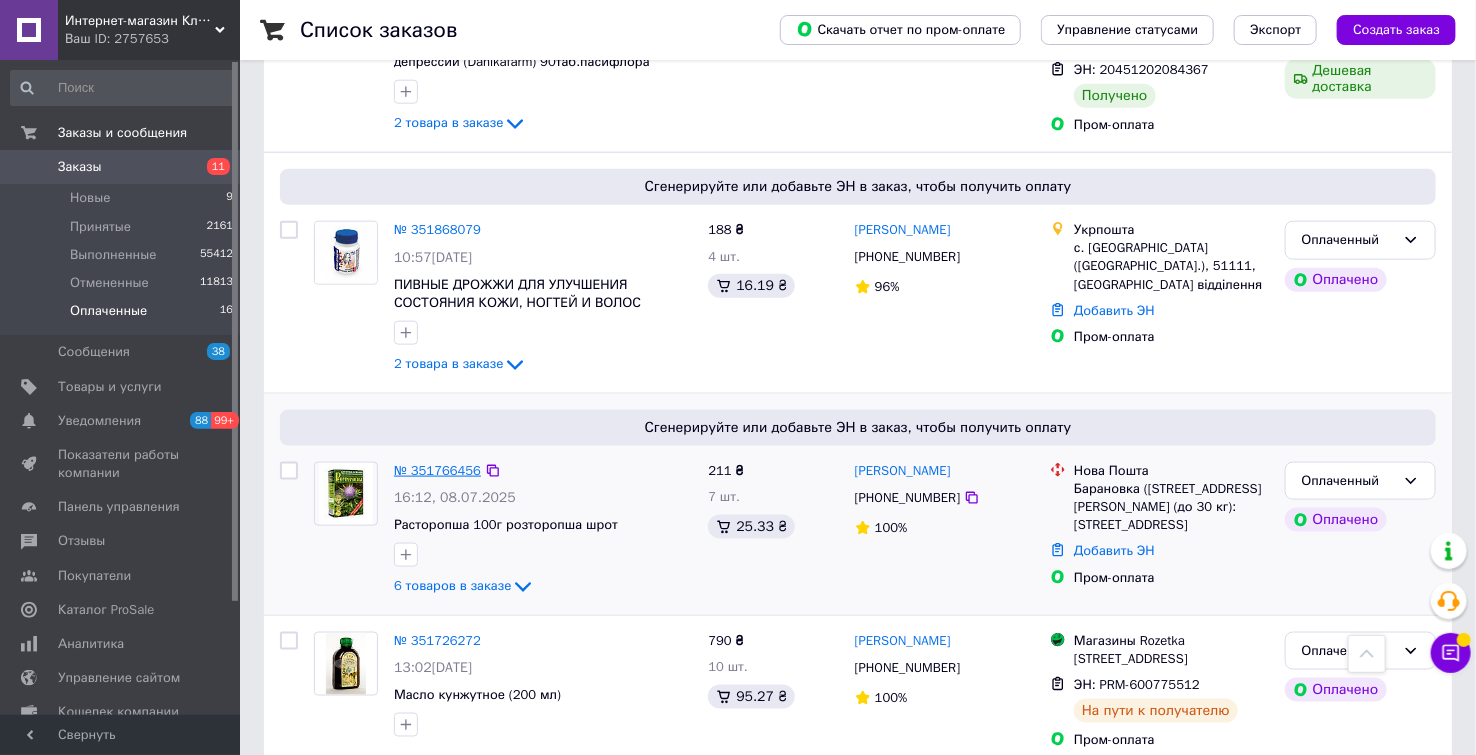 click on "№ 351766456" at bounding box center [437, 470] 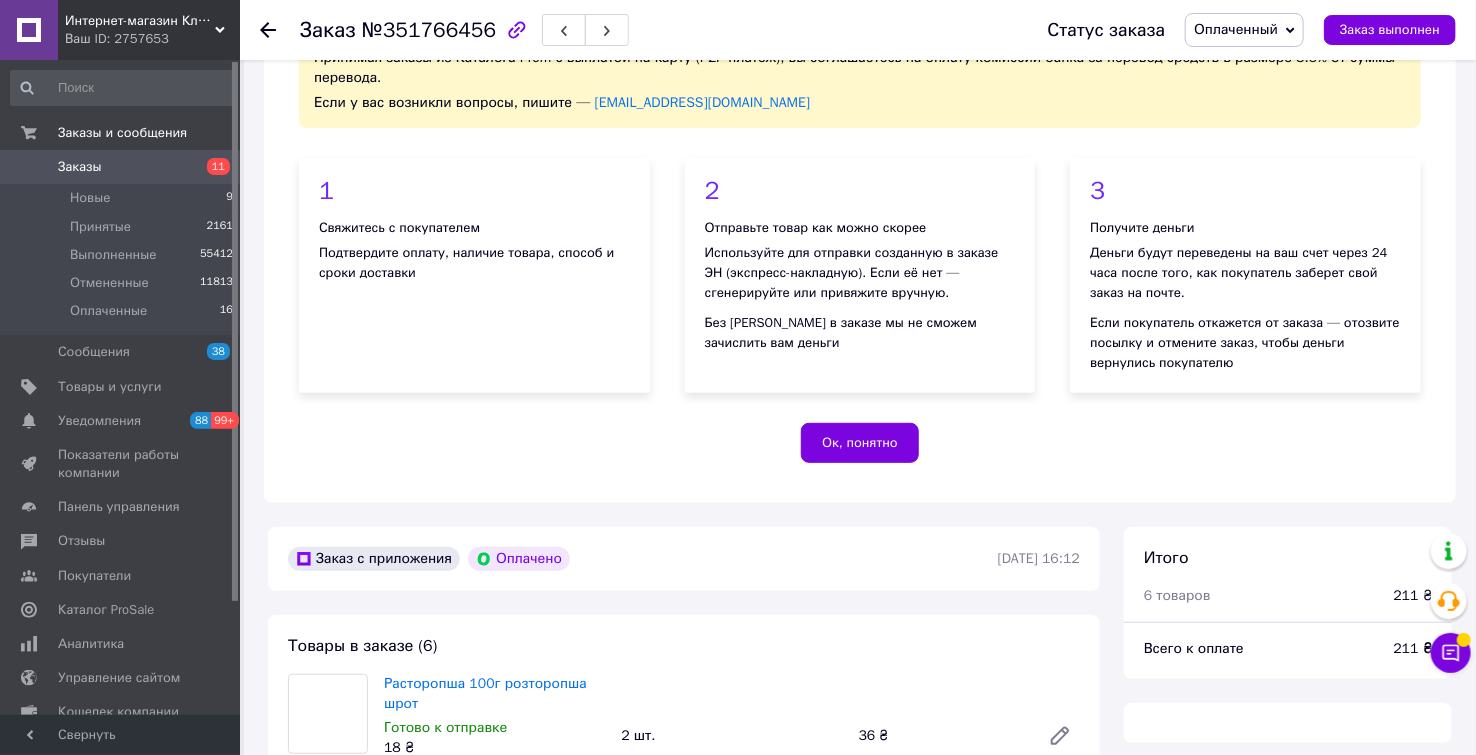 scroll, scrollTop: 888, scrollLeft: 0, axis: vertical 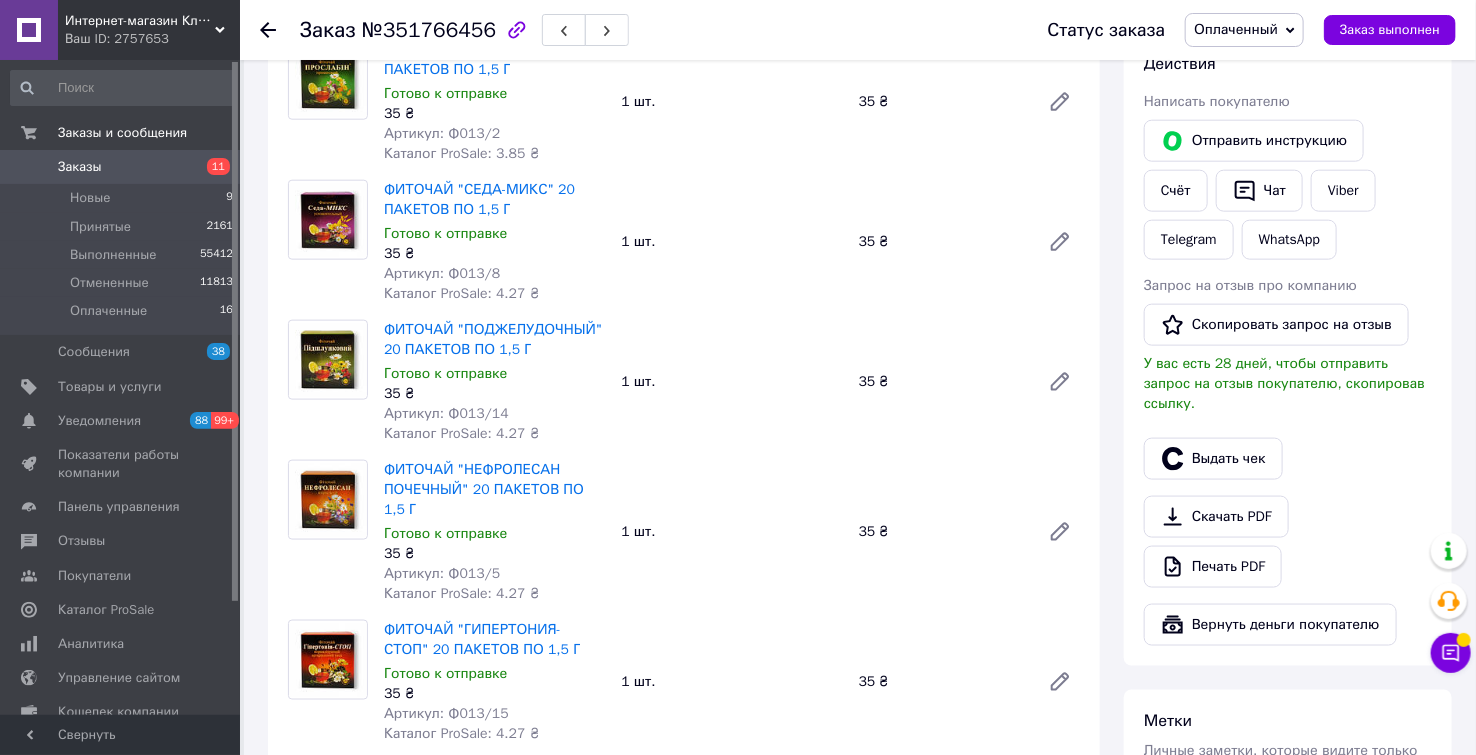 click on "Заказ №351766456 Статус заказа Оплаченный Принят Выполнен Отменен Заказ выполнен" at bounding box center [858, 30] 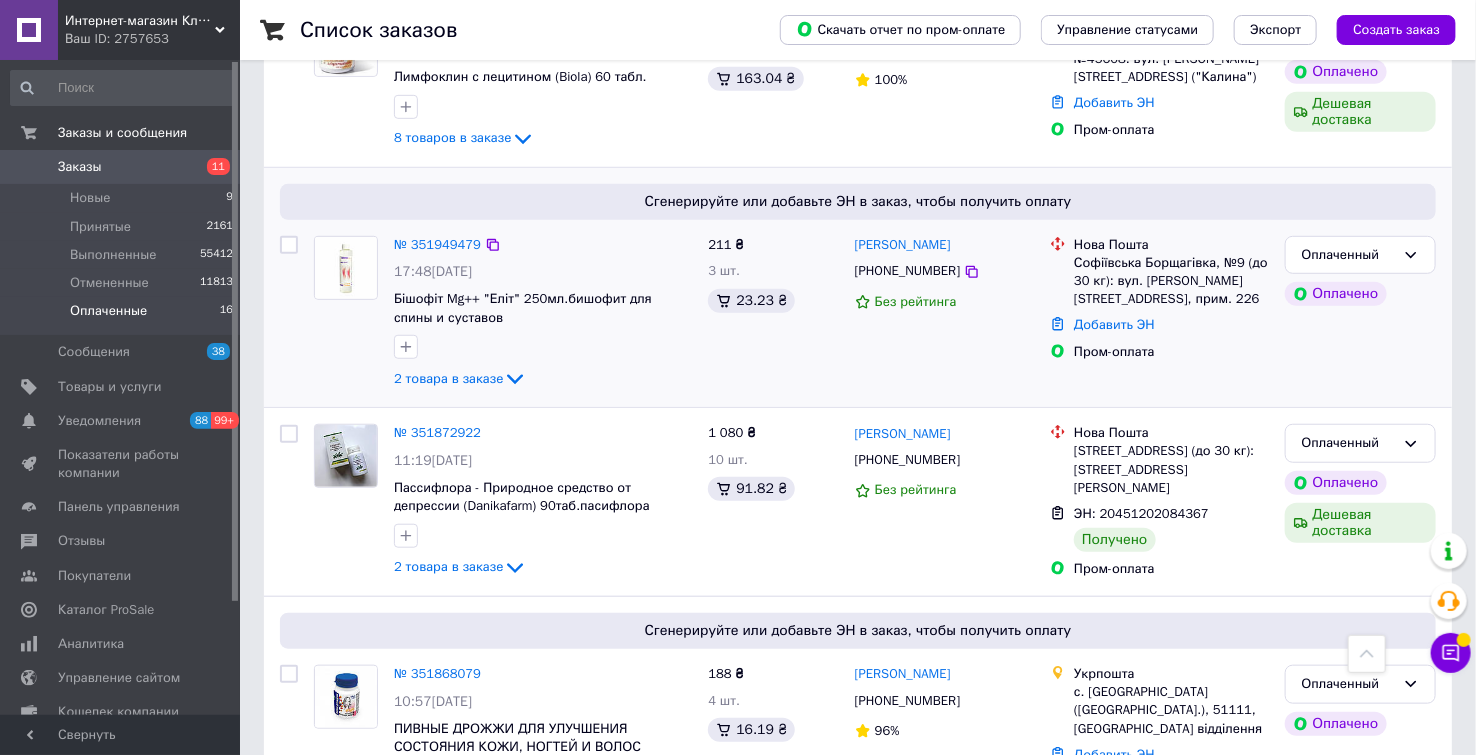 scroll, scrollTop: 222, scrollLeft: 0, axis: vertical 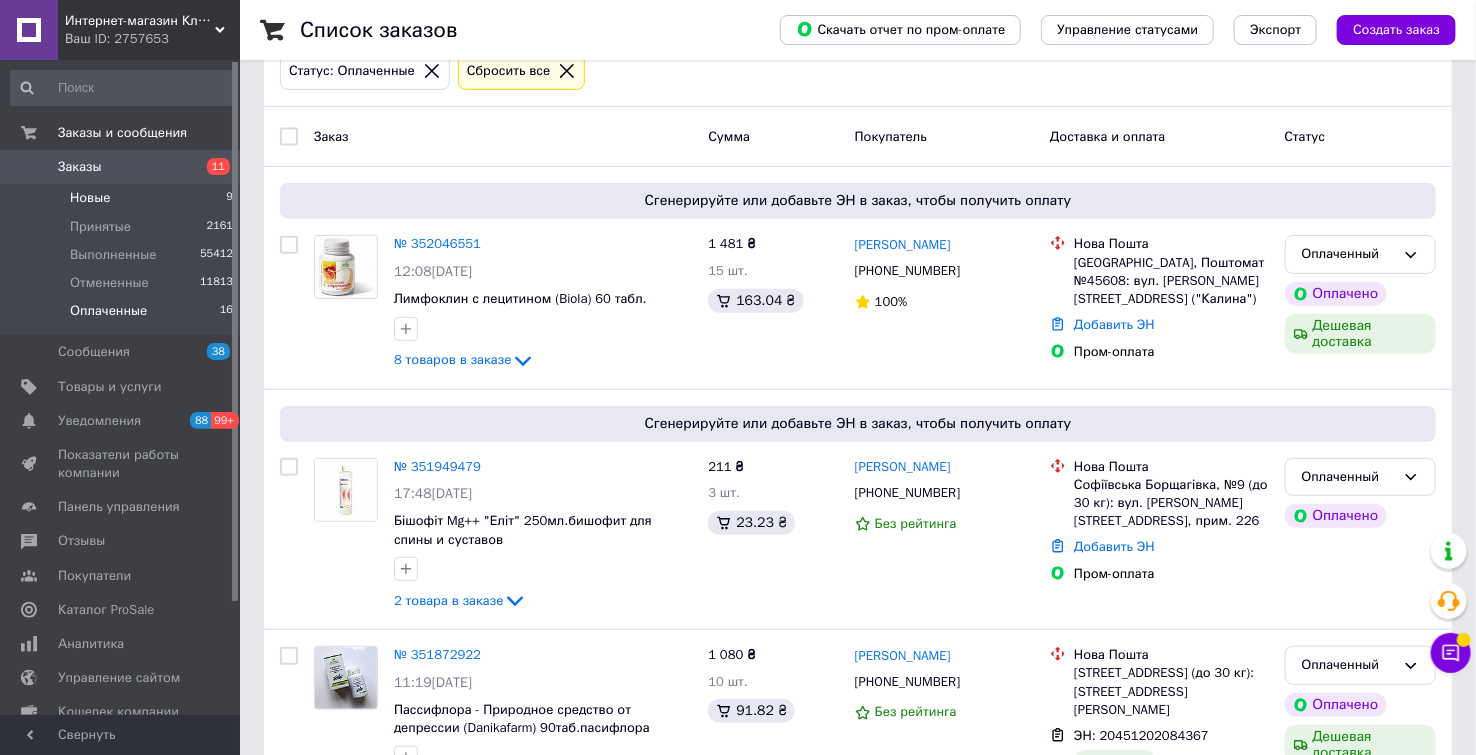 click on "Новые" at bounding box center [90, 198] 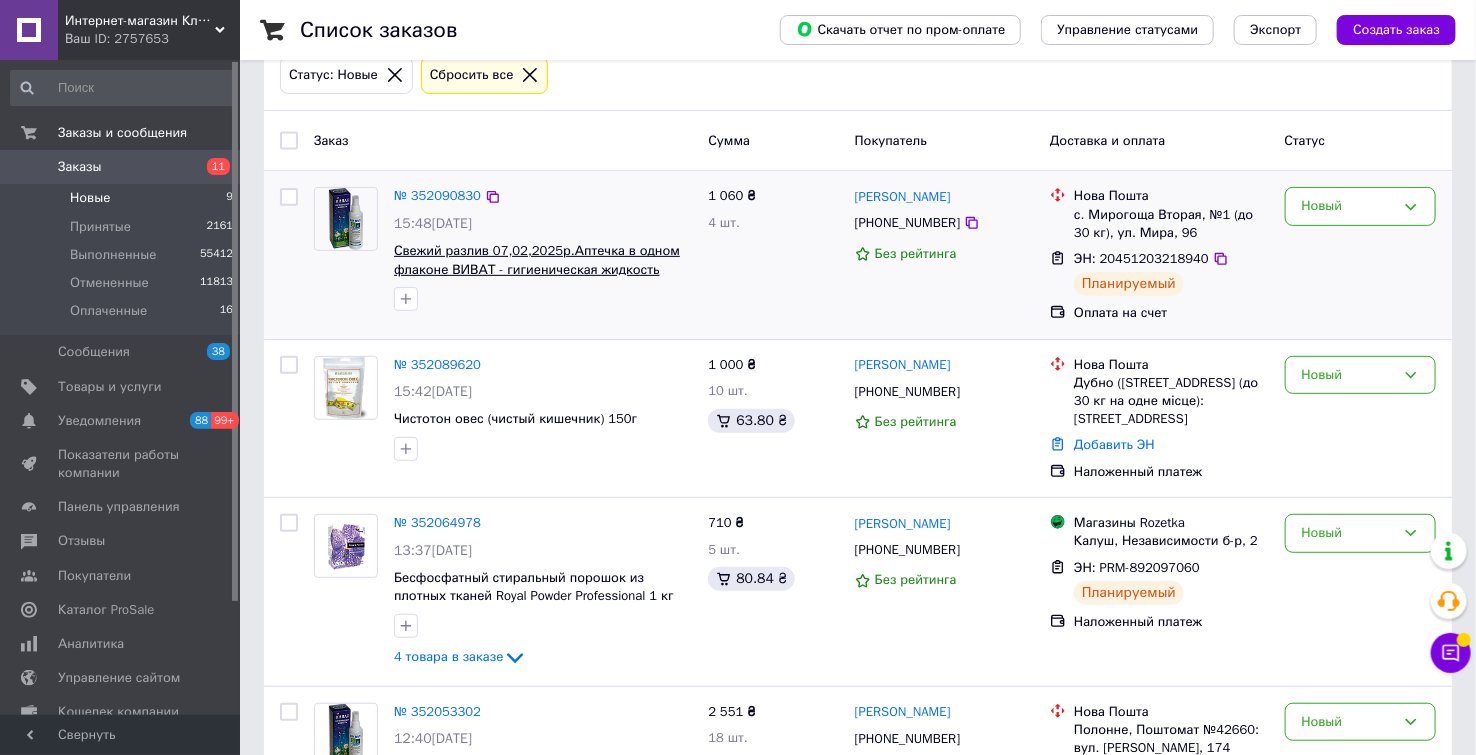 scroll, scrollTop: 222, scrollLeft: 0, axis: vertical 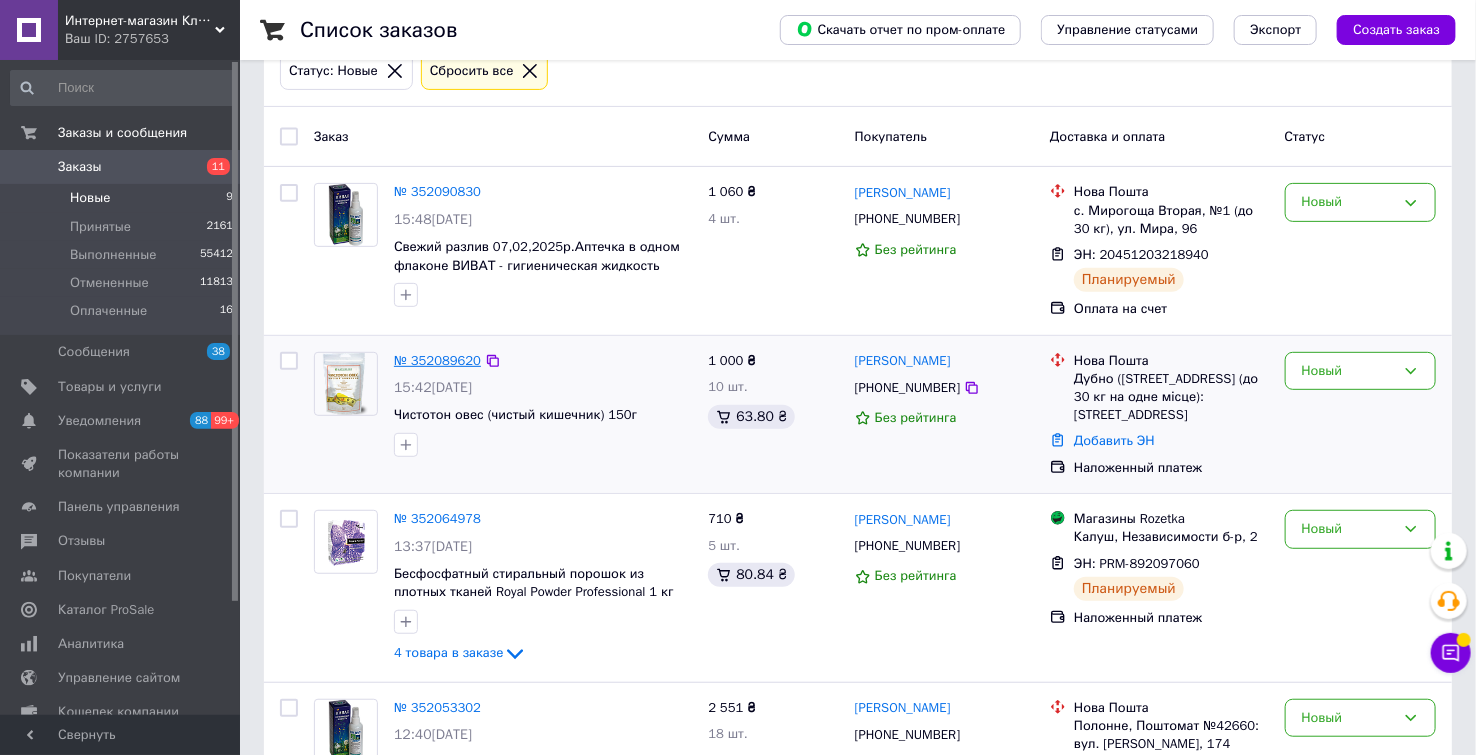 click on "№ 352089620" at bounding box center (437, 360) 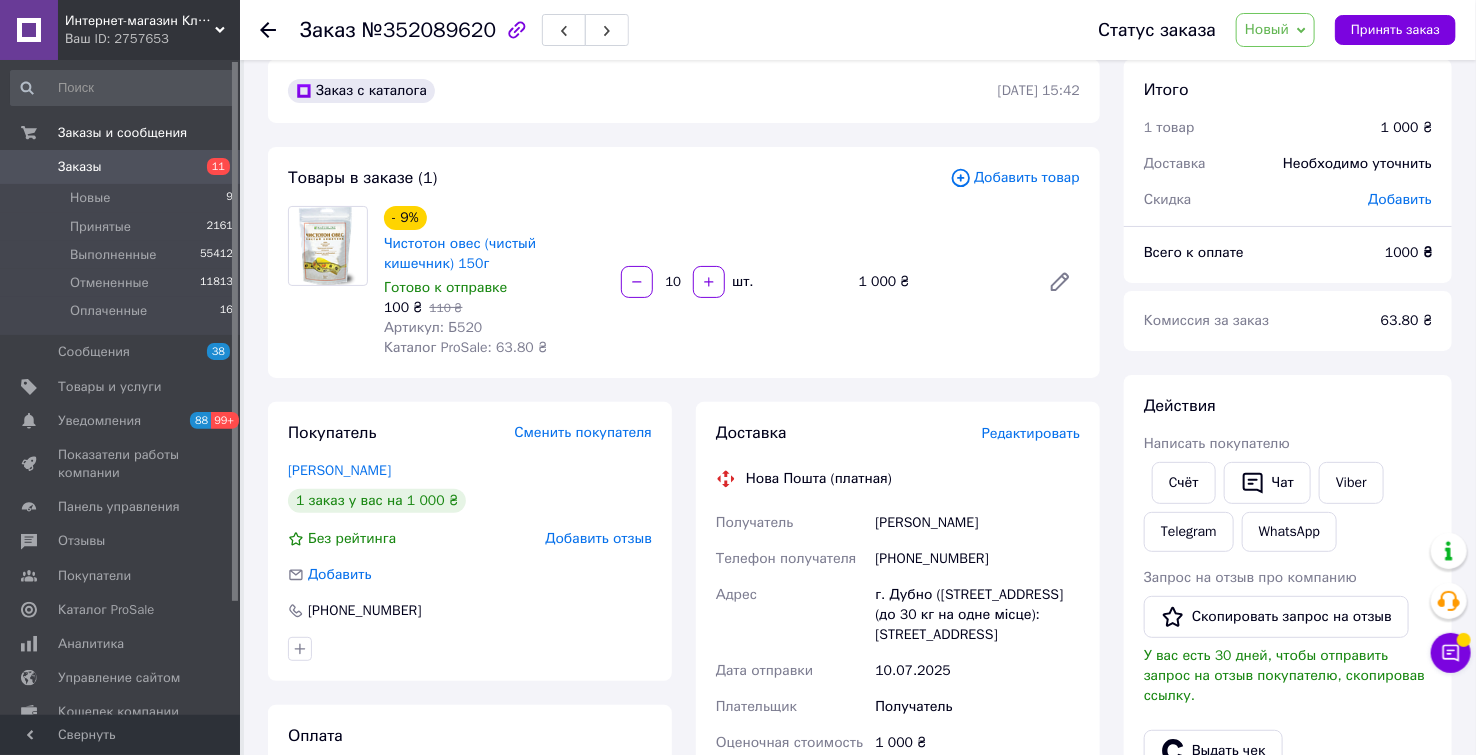 scroll, scrollTop: 0, scrollLeft: 0, axis: both 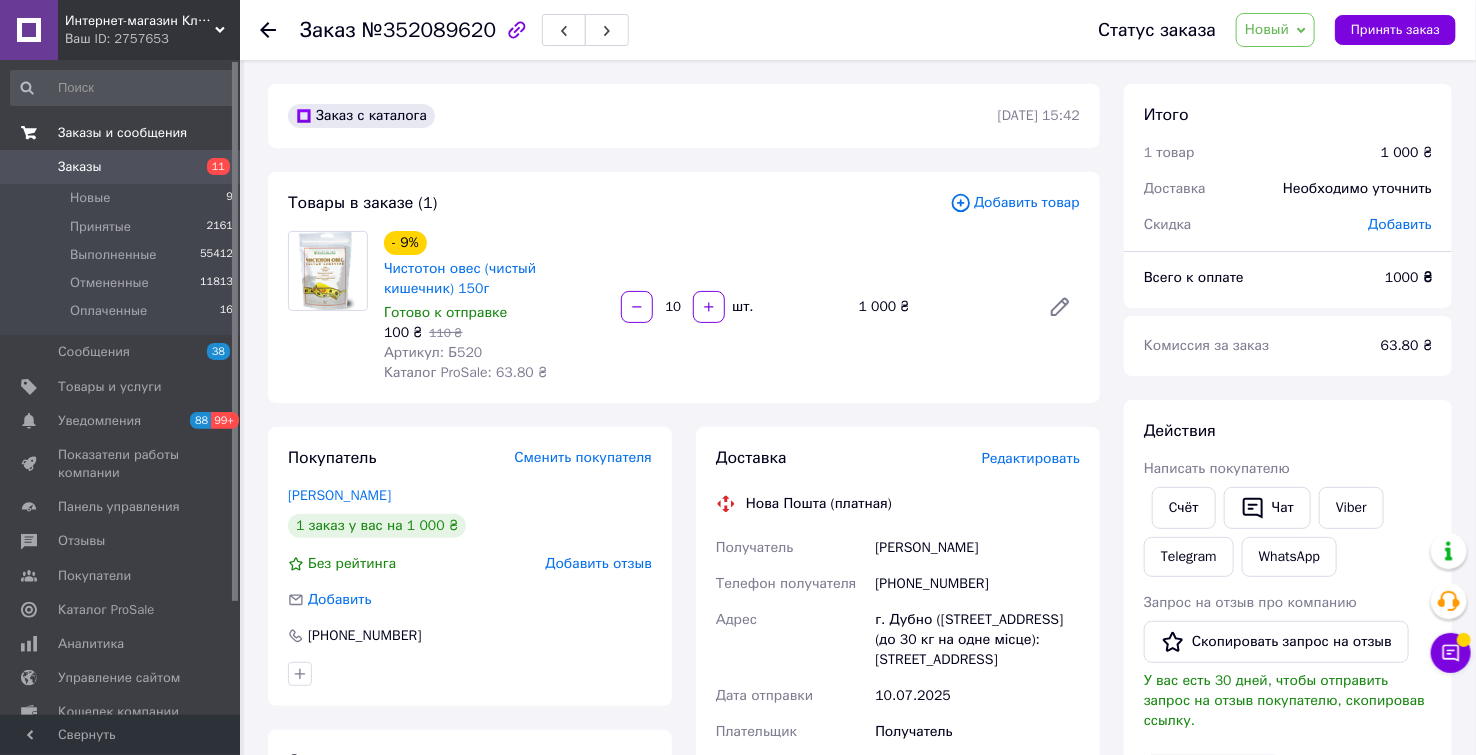 click on "Заказы и сообщения" at bounding box center (122, 133) 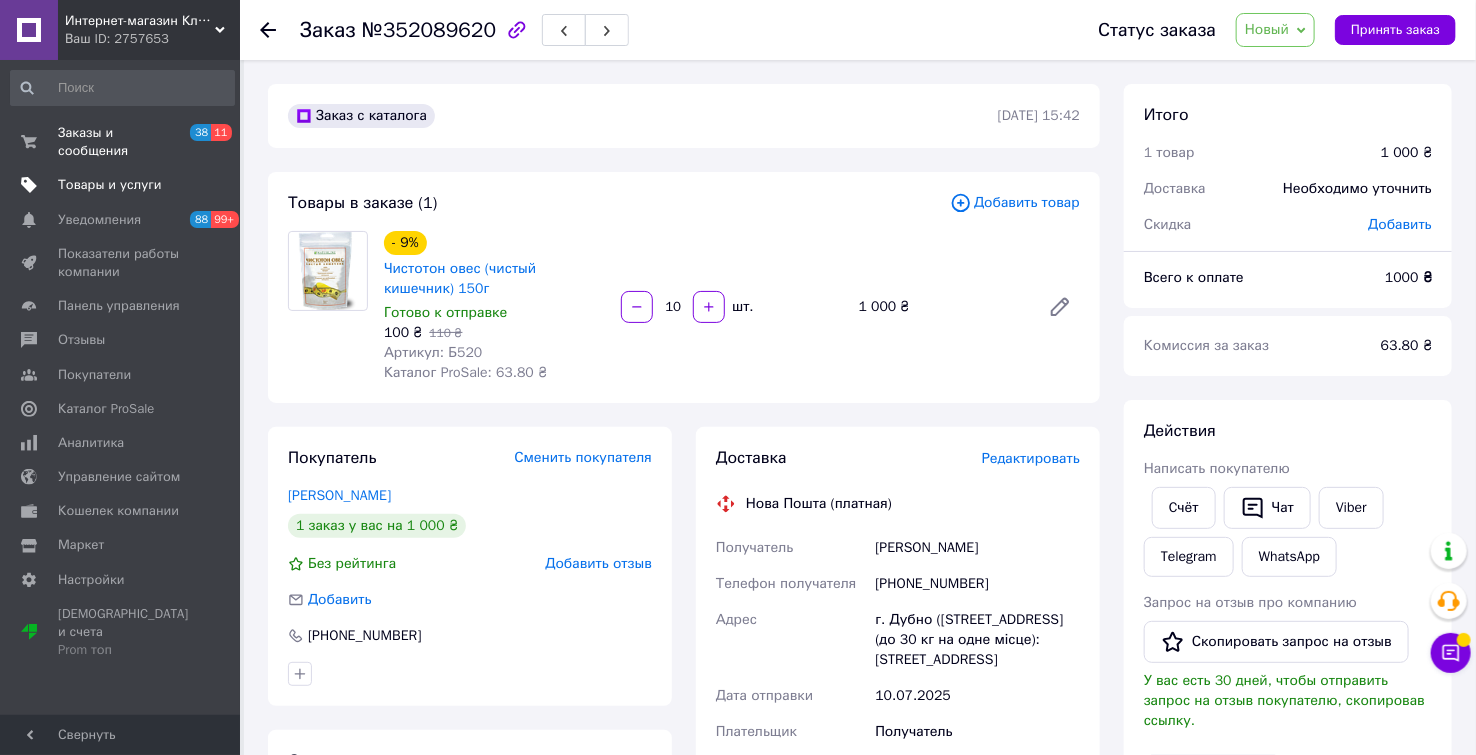 click on "Товары и услуги" at bounding box center (110, 185) 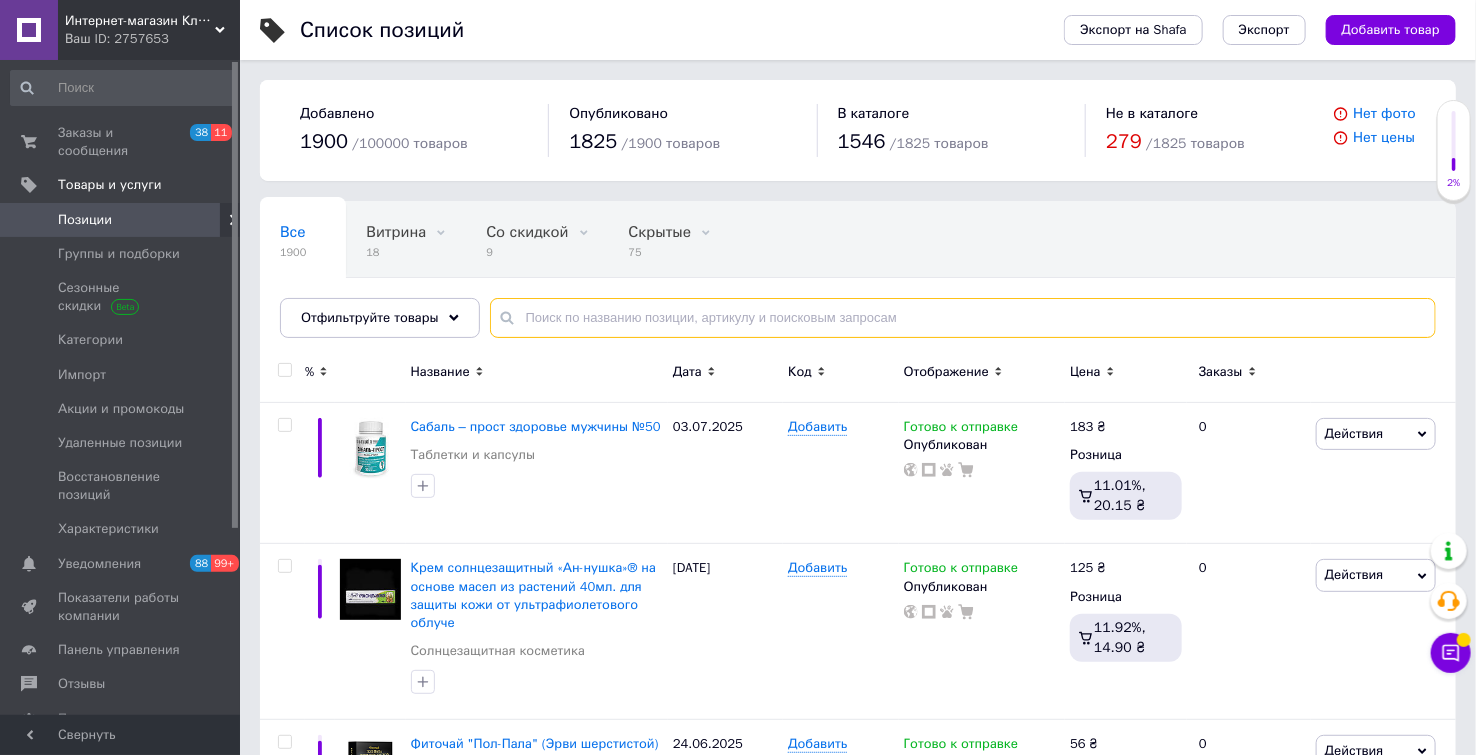 click at bounding box center [963, 318] 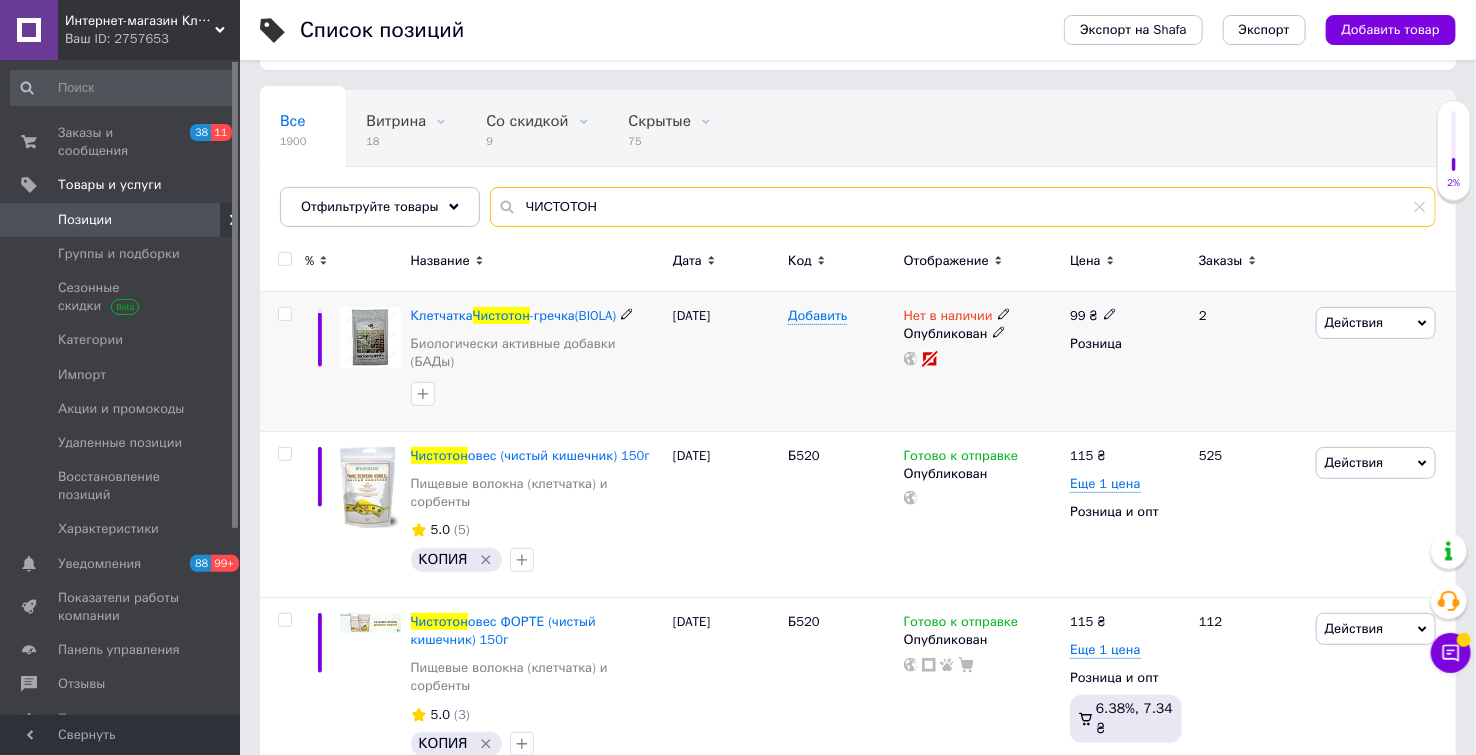 scroll, scrollTop: 222, scrollLeft: 0, axis: vertical 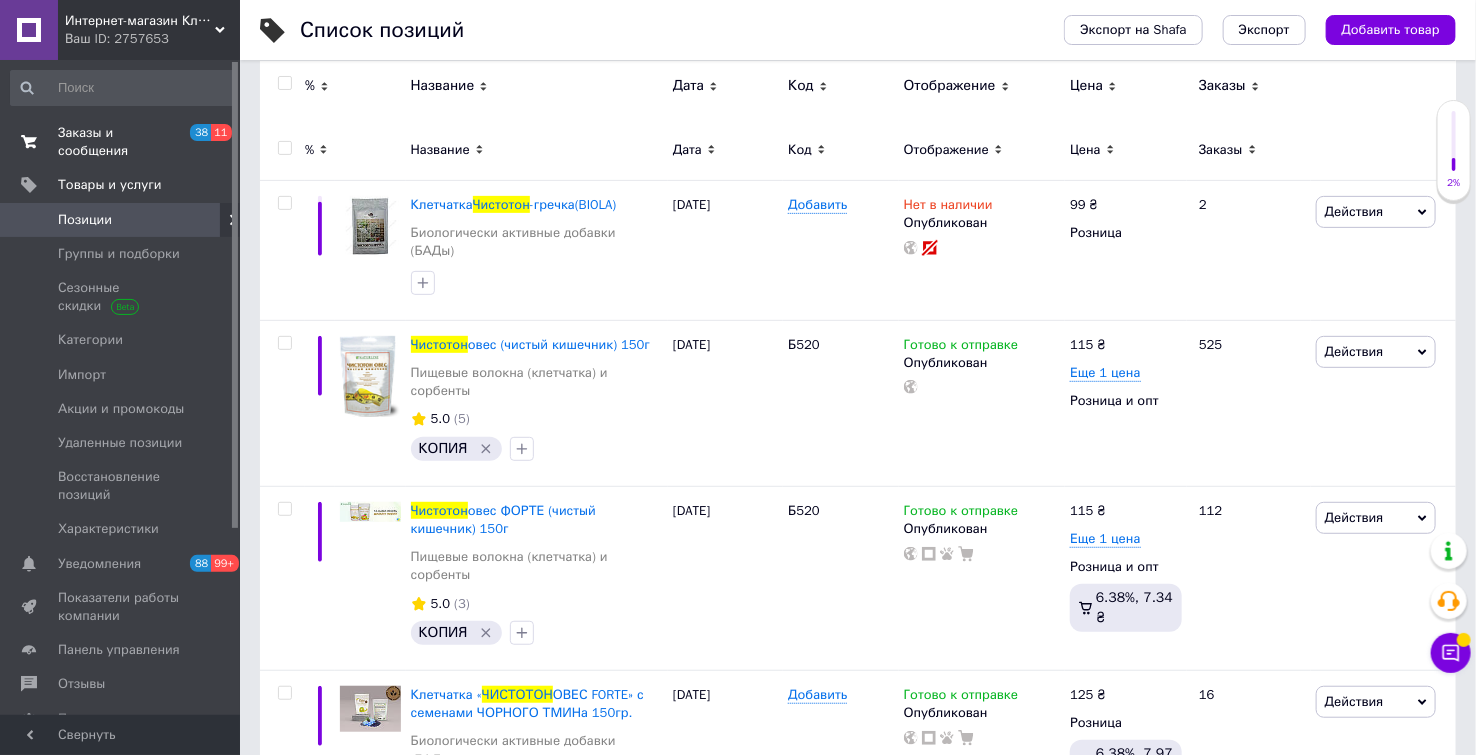 type on "ЧИСТОТОН" 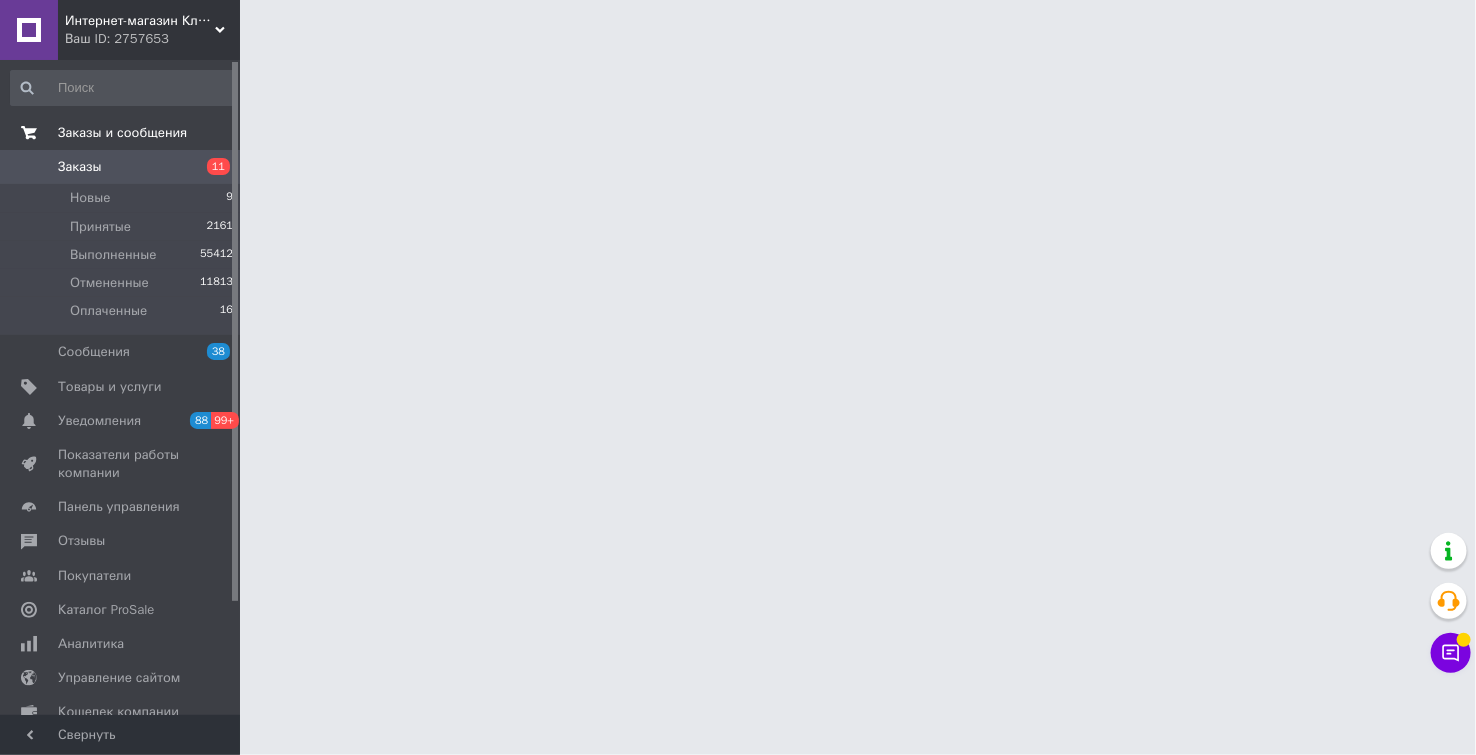 scroll, scrollTop: 0, scrollLeft: 0, axis: both 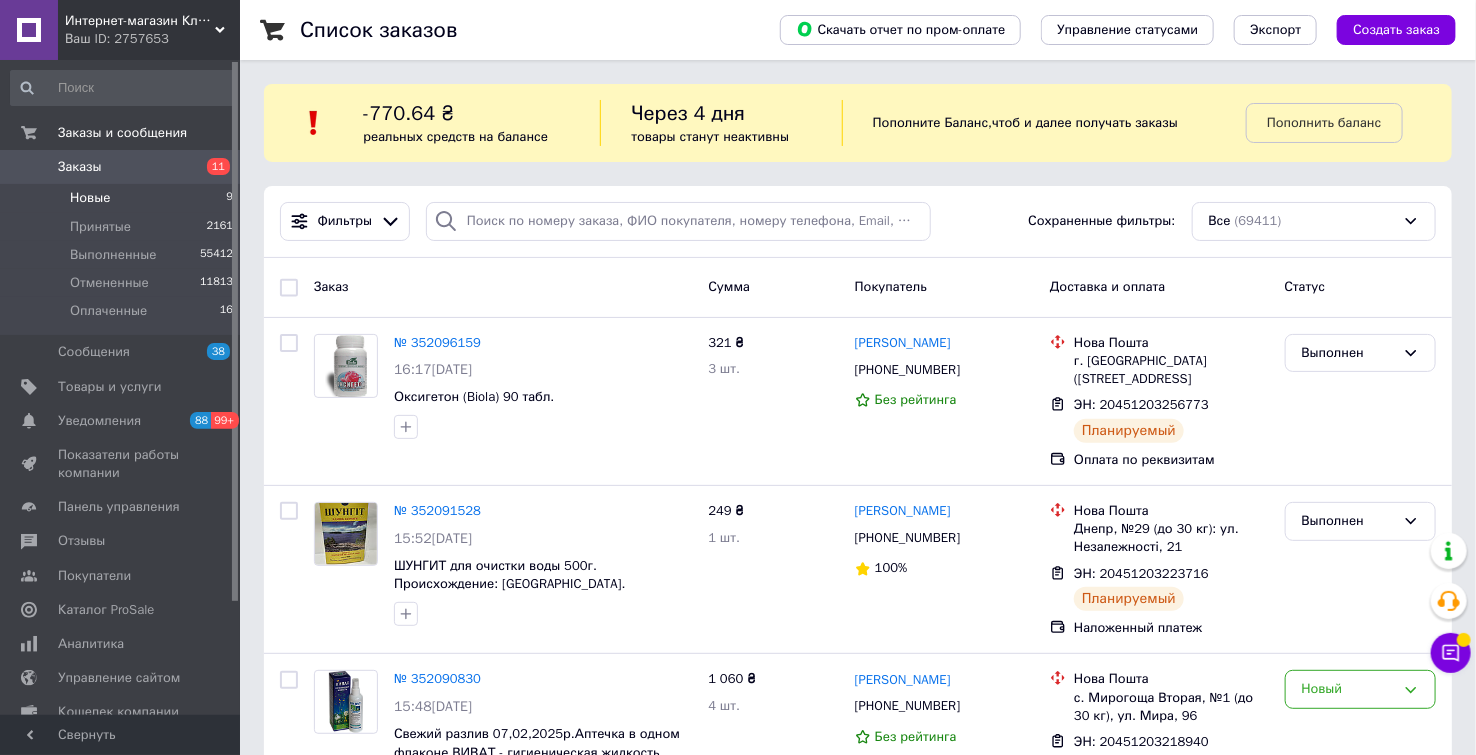 click on "Новые" at bounding box center (90, 198) 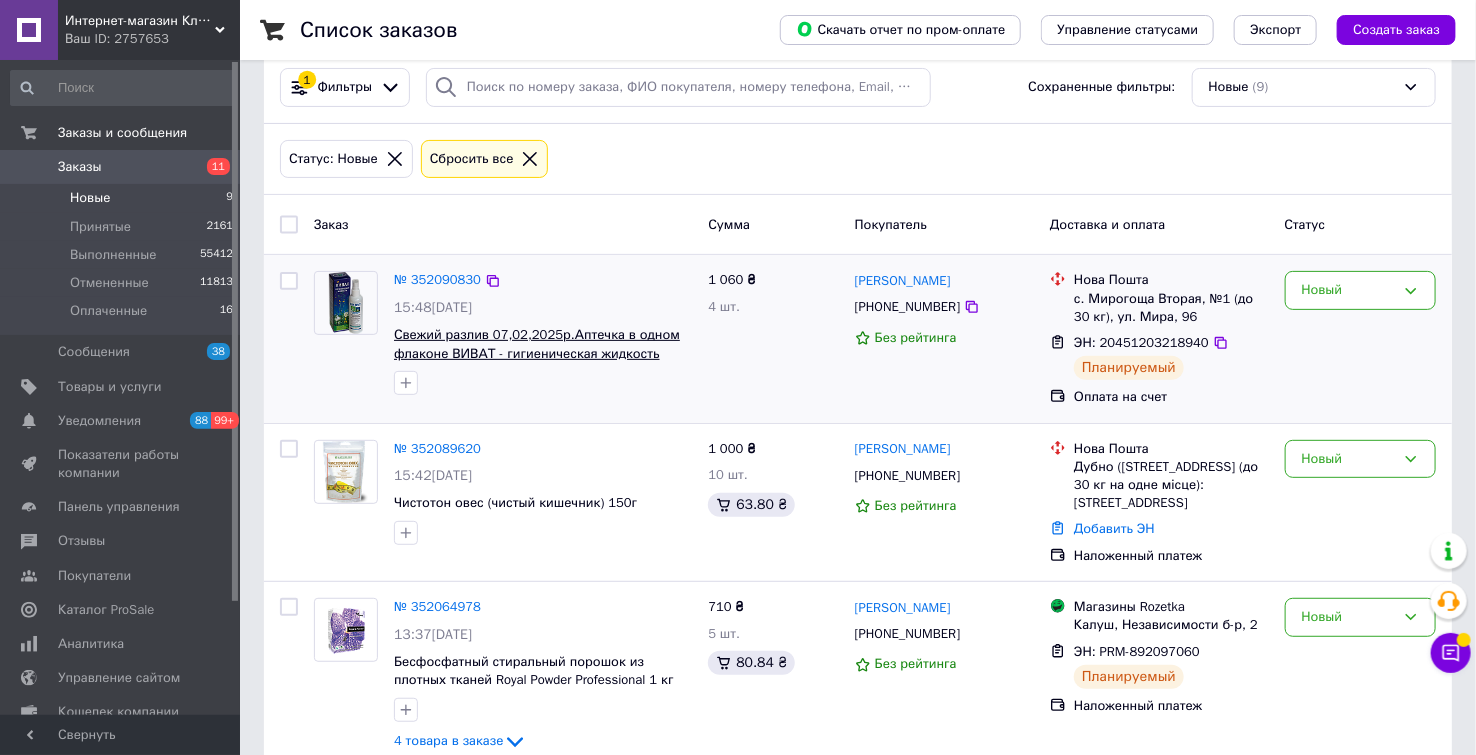 scroll, scrollTop: 222, scrollLeft: 0, axis: vertical 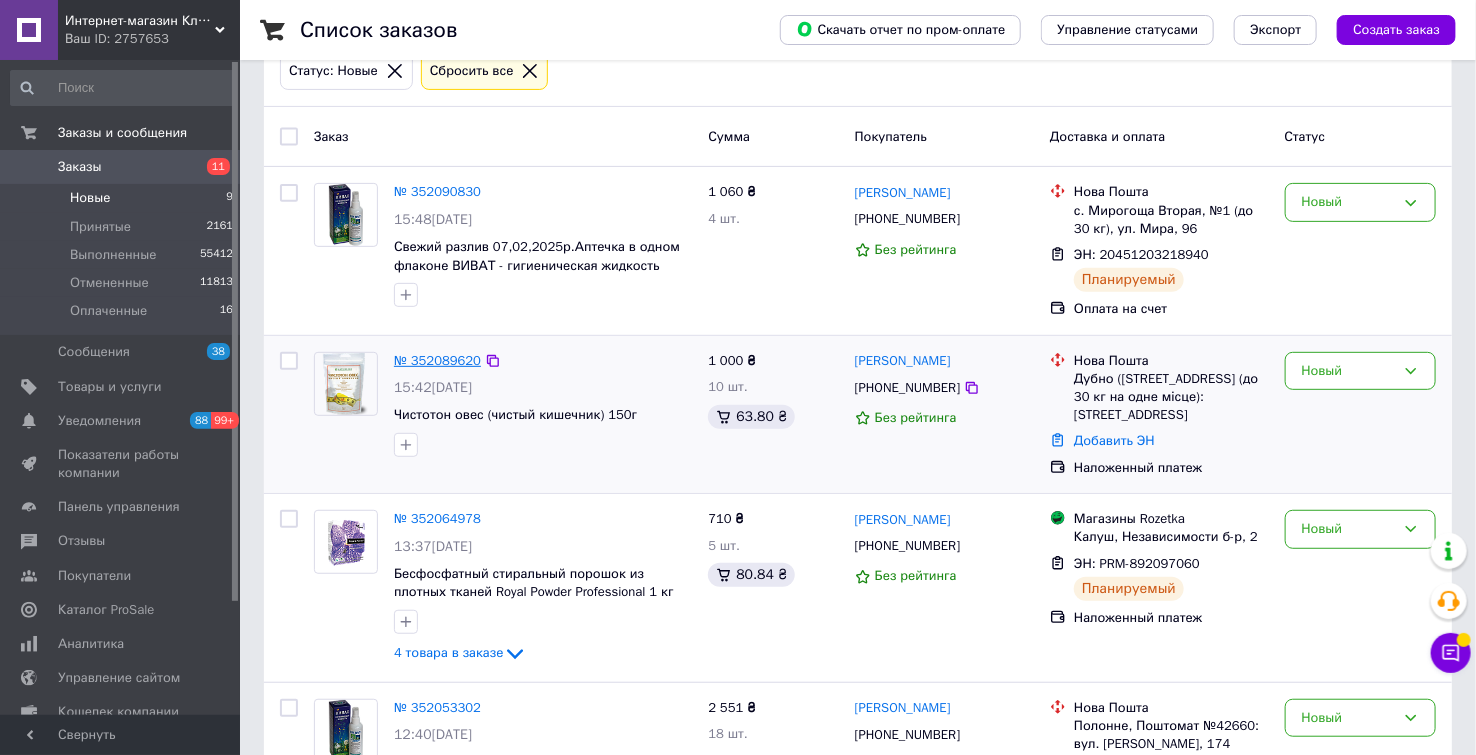 click on "№ 352089620" at bounding box center (437, 360) 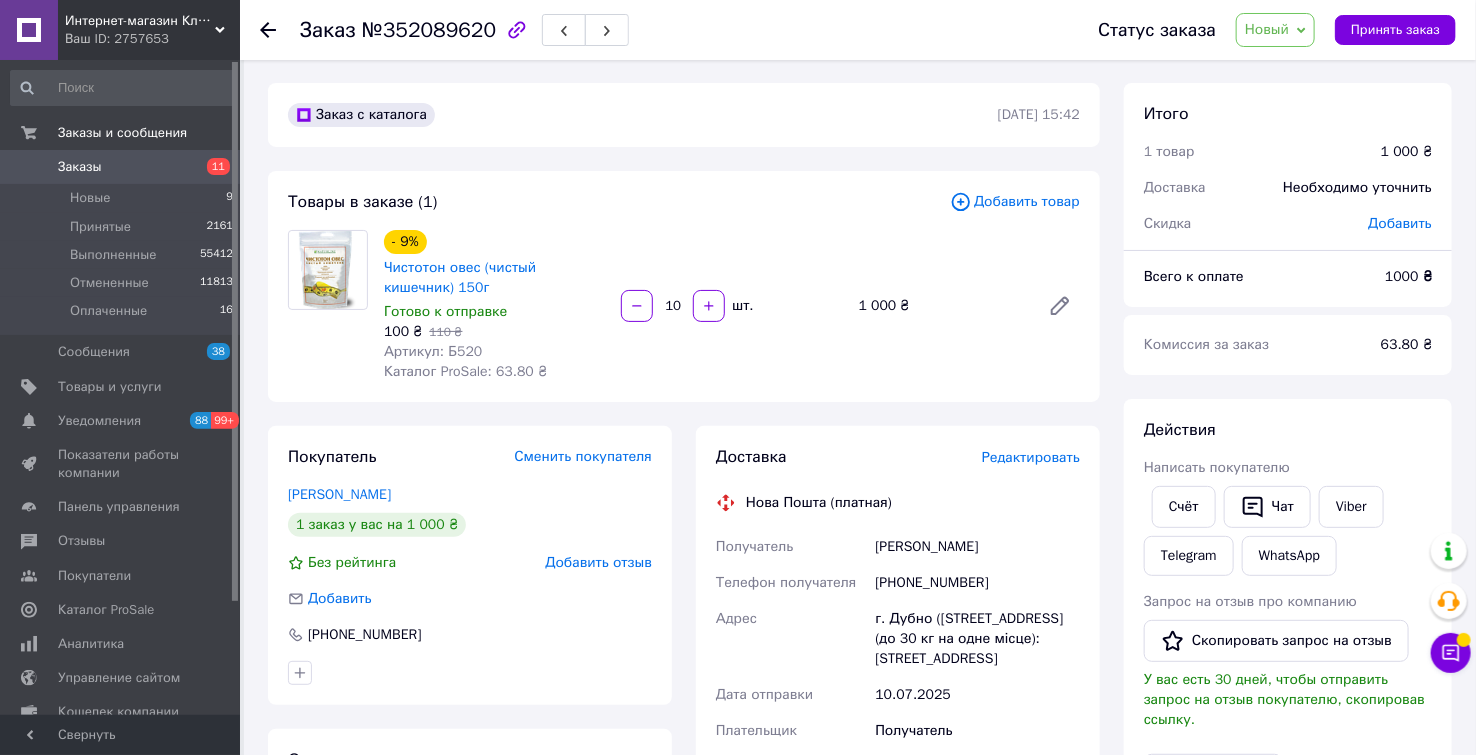 scroll, scrollTop: 0, scrollLeft: 0, axis: both 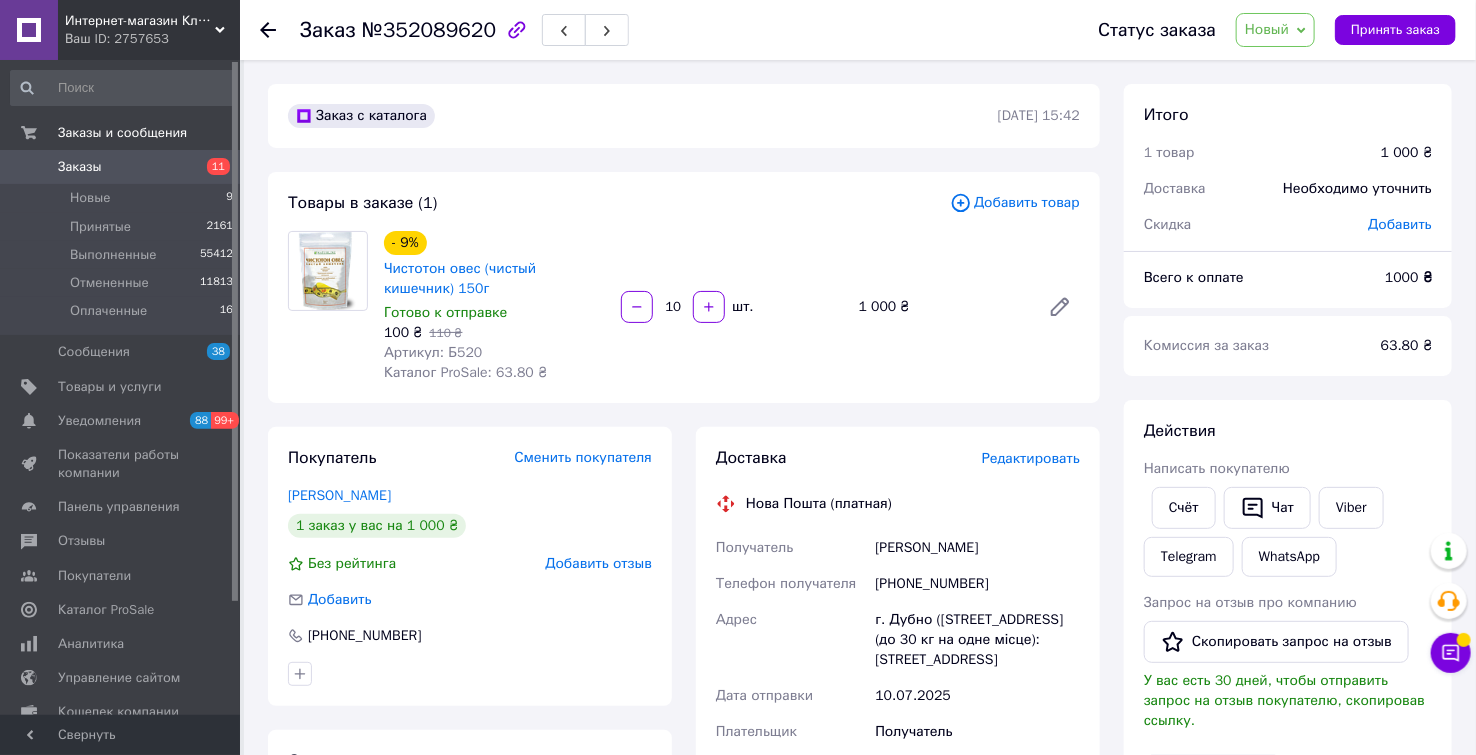 click 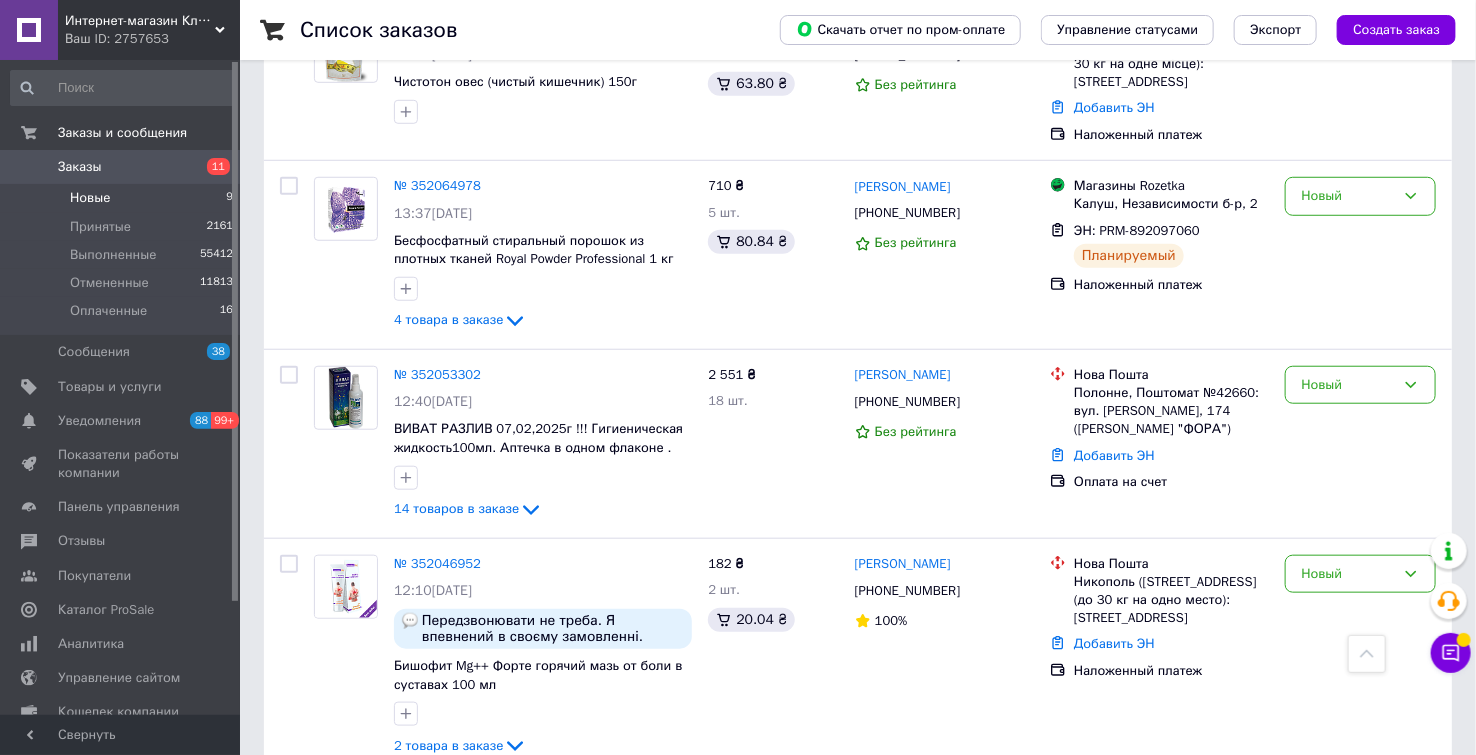 scroll, scrollTop: 666, scrollLeft: 0, axis: vertical 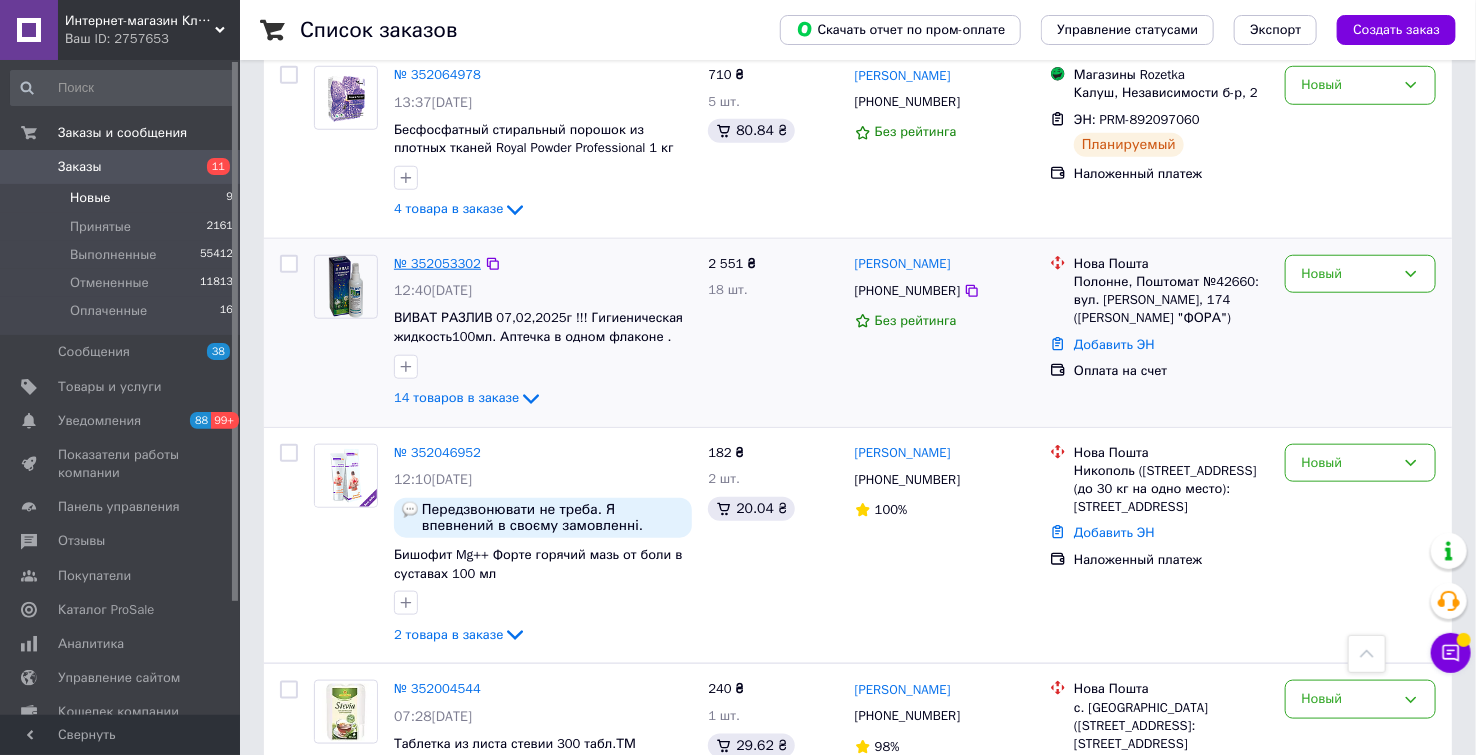 click on "№ 352053302" at bounding box center [437, 263] 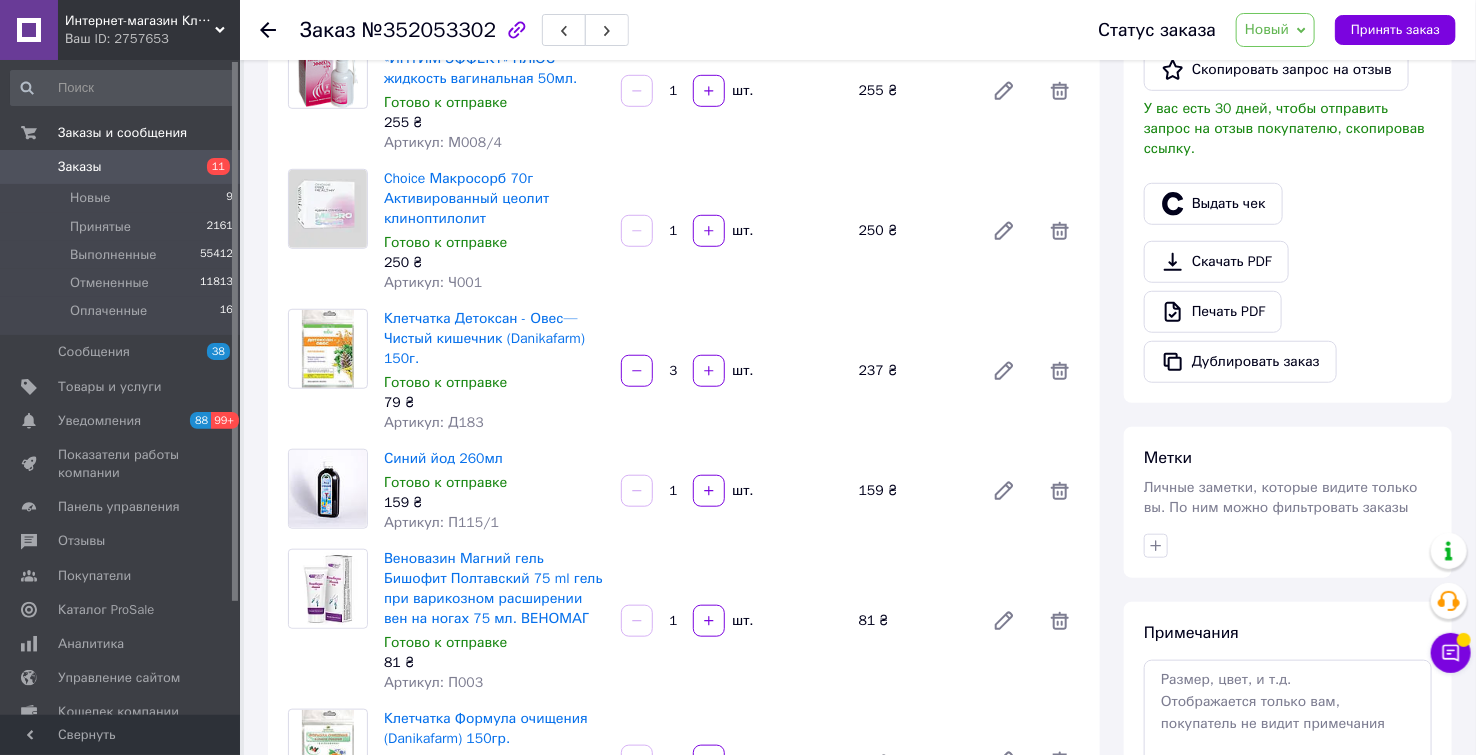 scroll, scrollTop: 57, scrollLeft: 0, axis: vertical 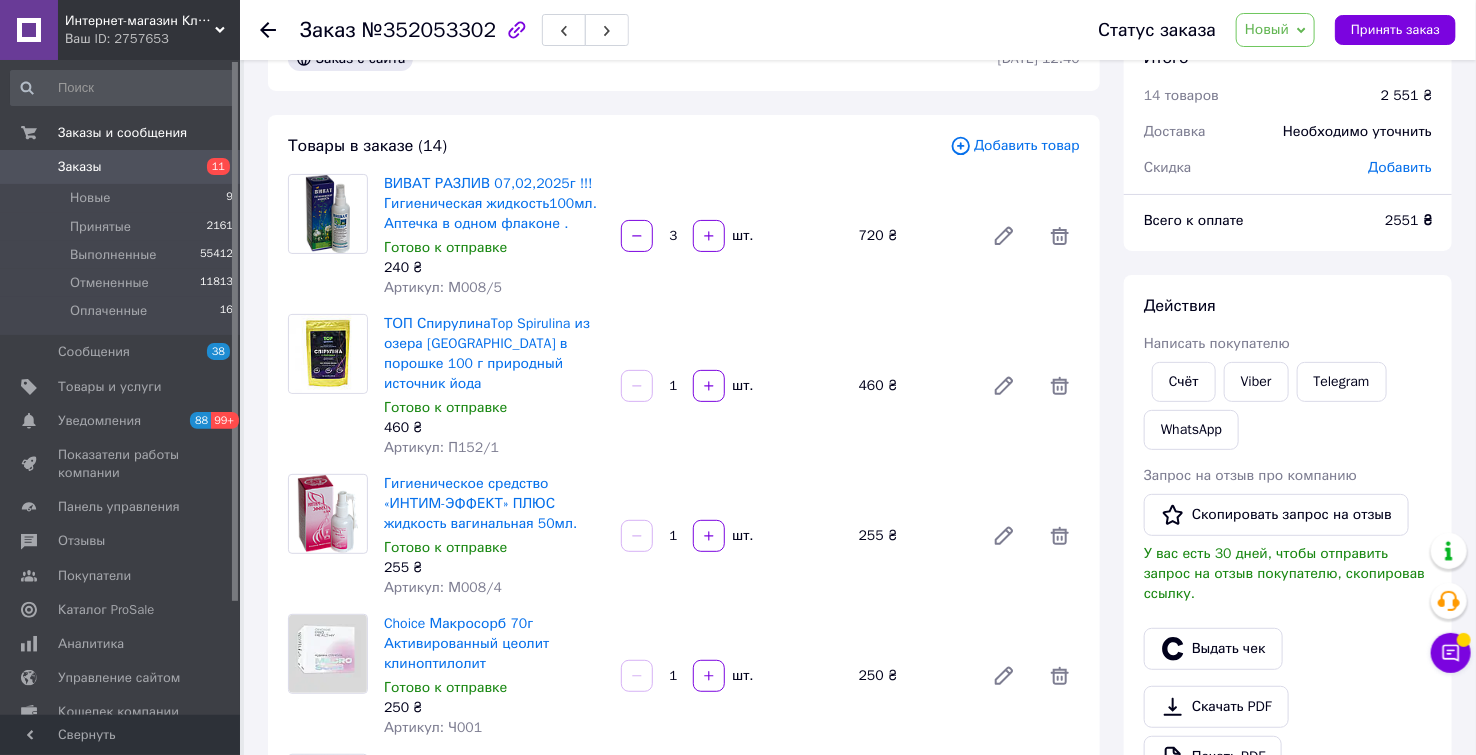 click 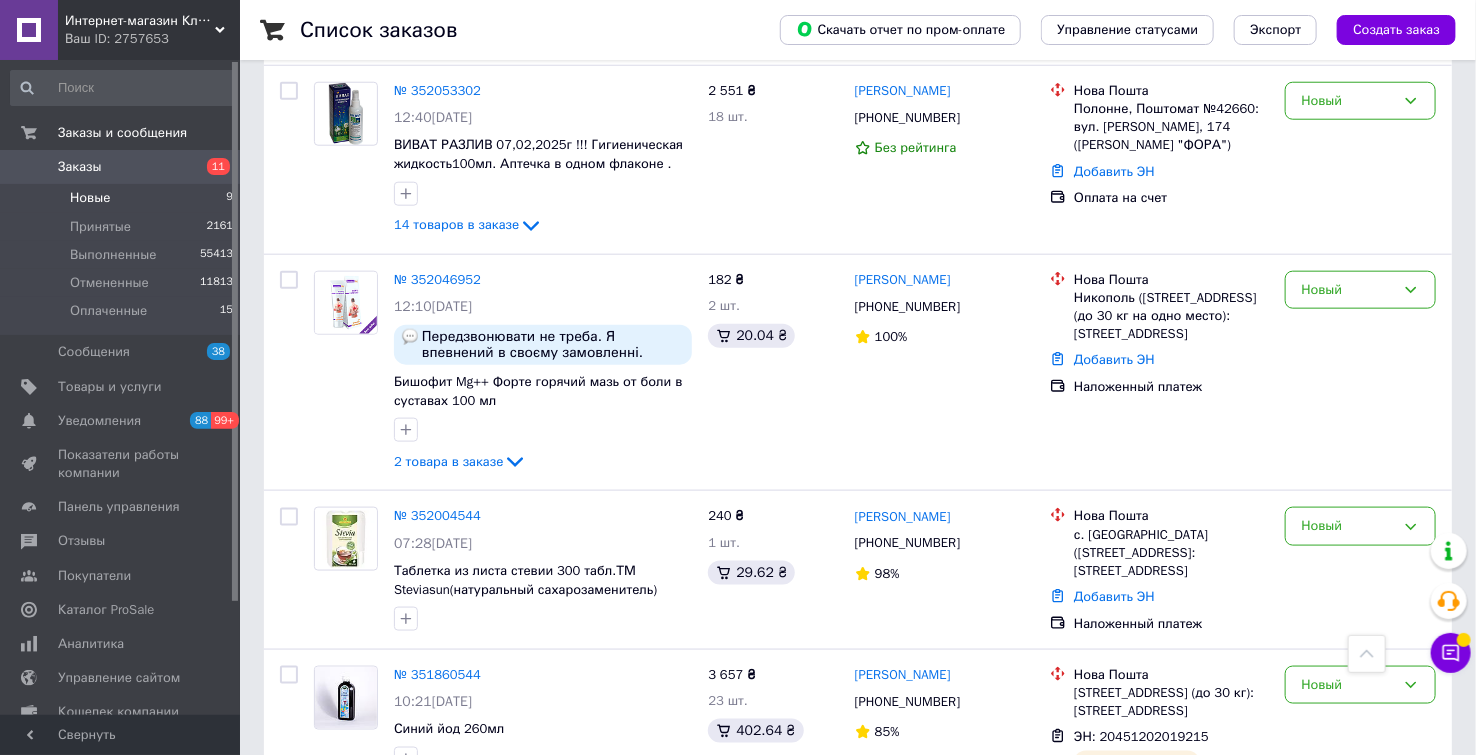 scroll, scrollTop: 832, scrollLeft: 0, axis: vertical 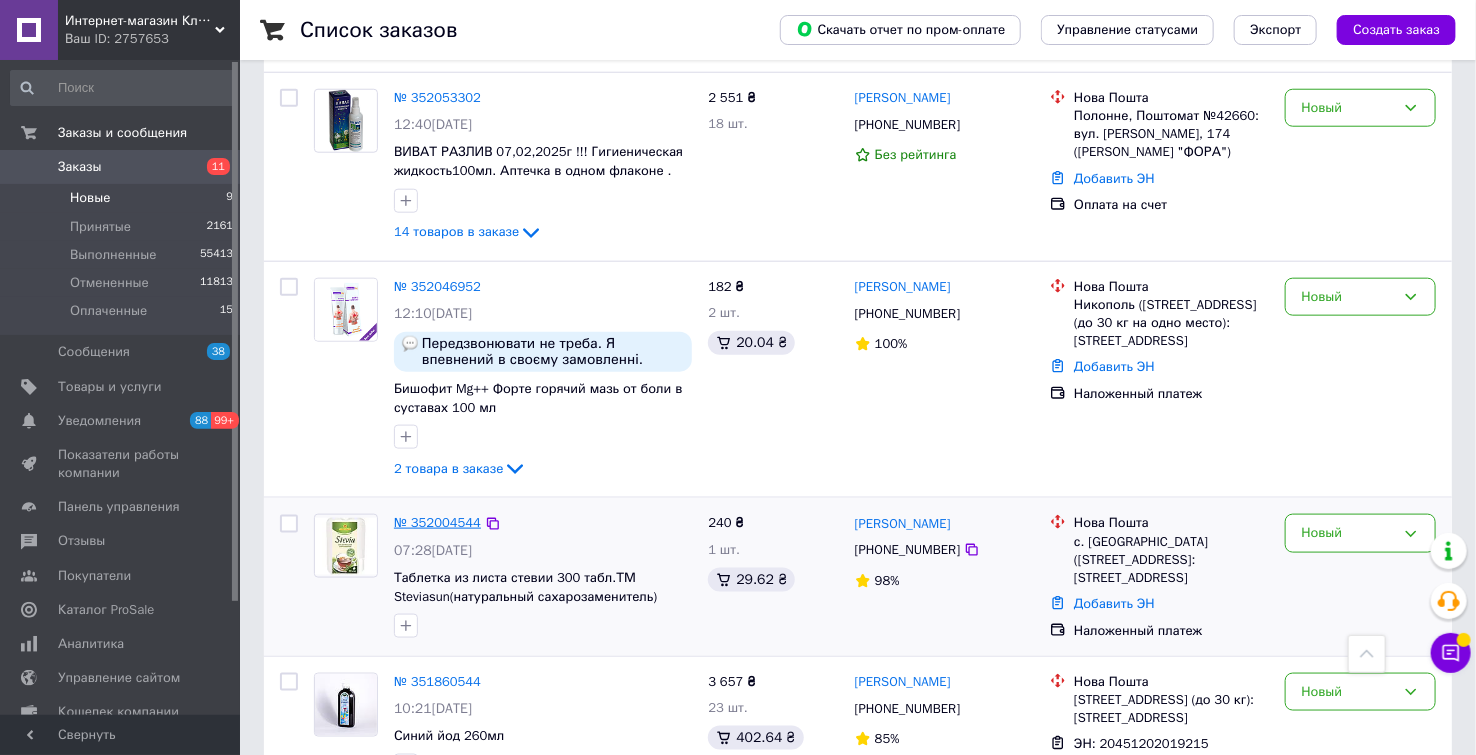 click on "№ 352004544" at bounding box center (437, 522) 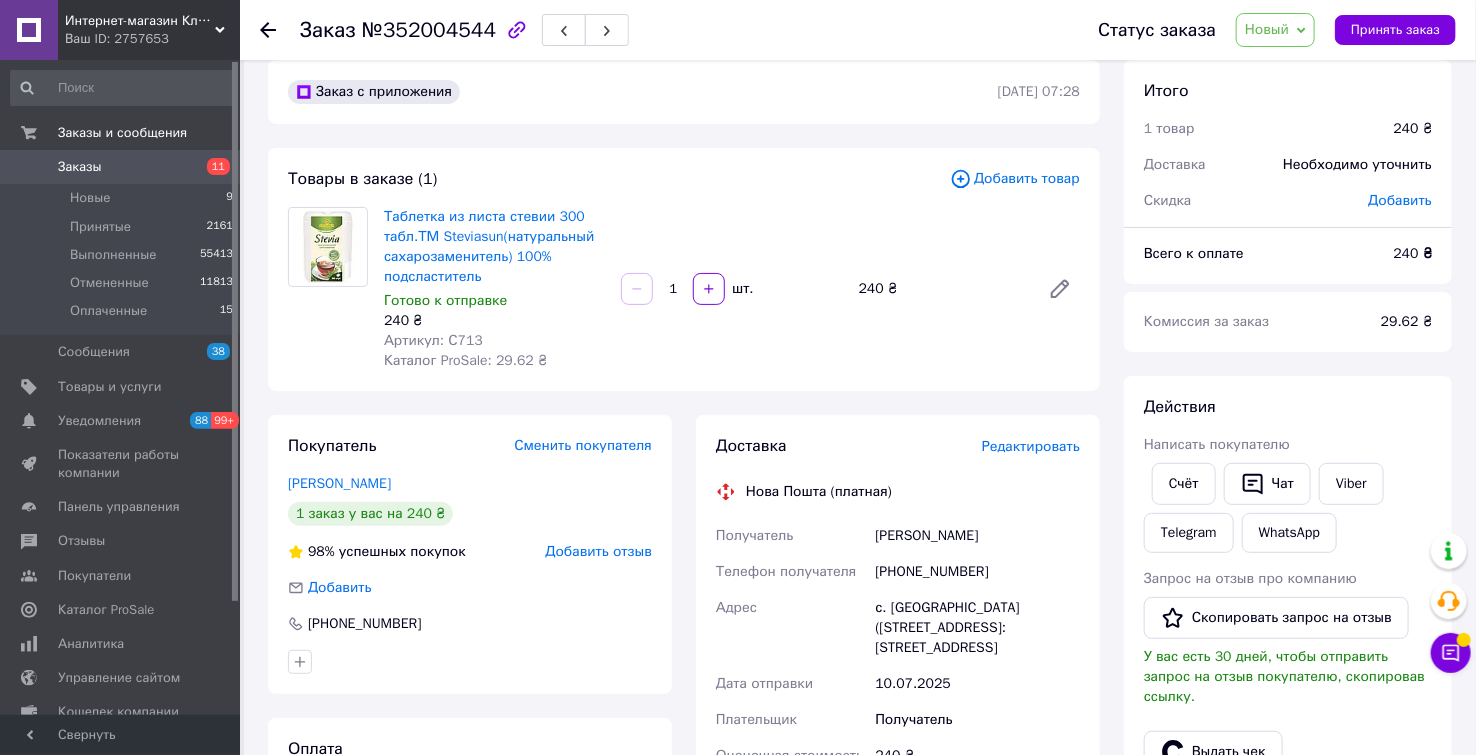 scroll, scrollTop: 19, scrollLeft: 0, axis: vertical 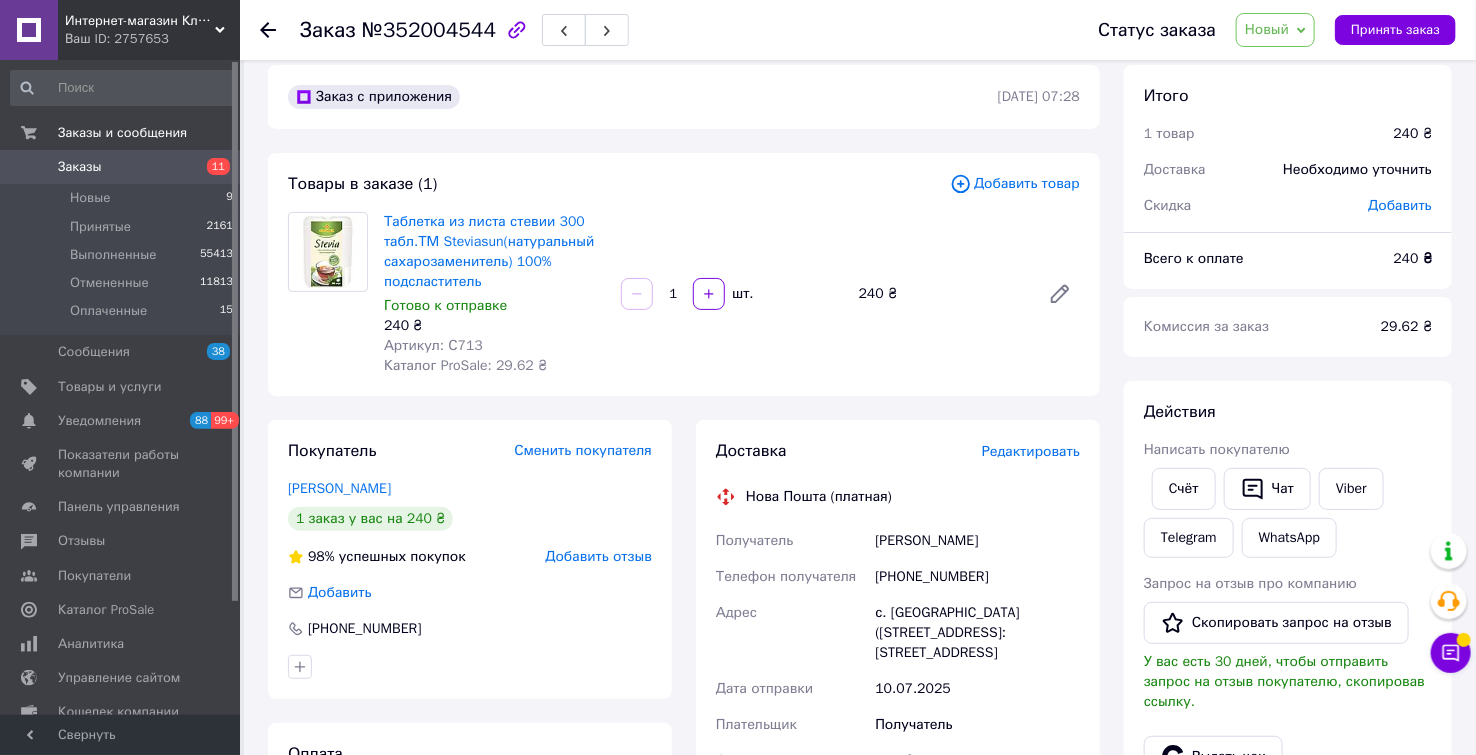 click 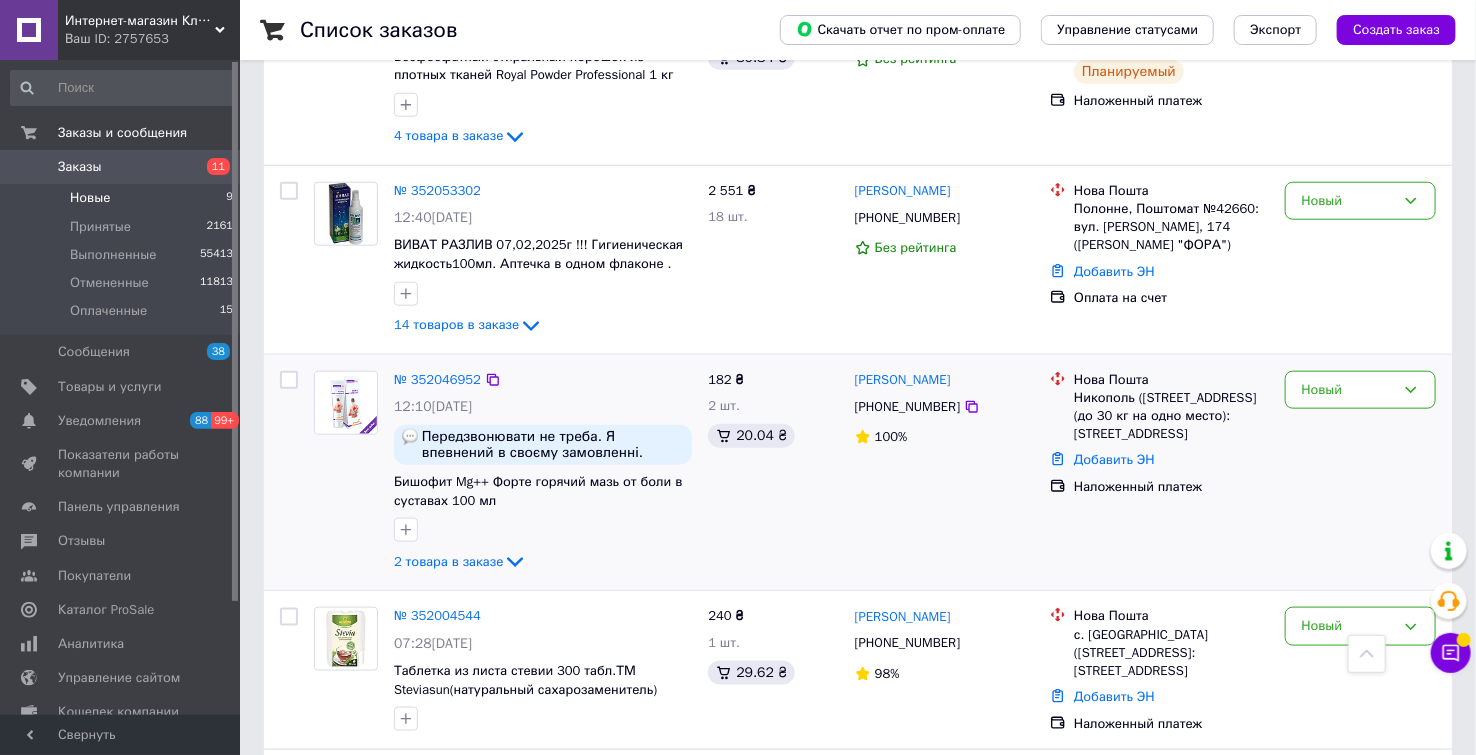 scroll, scrollTop: 777, scrollLeft: 0, axis: vertical 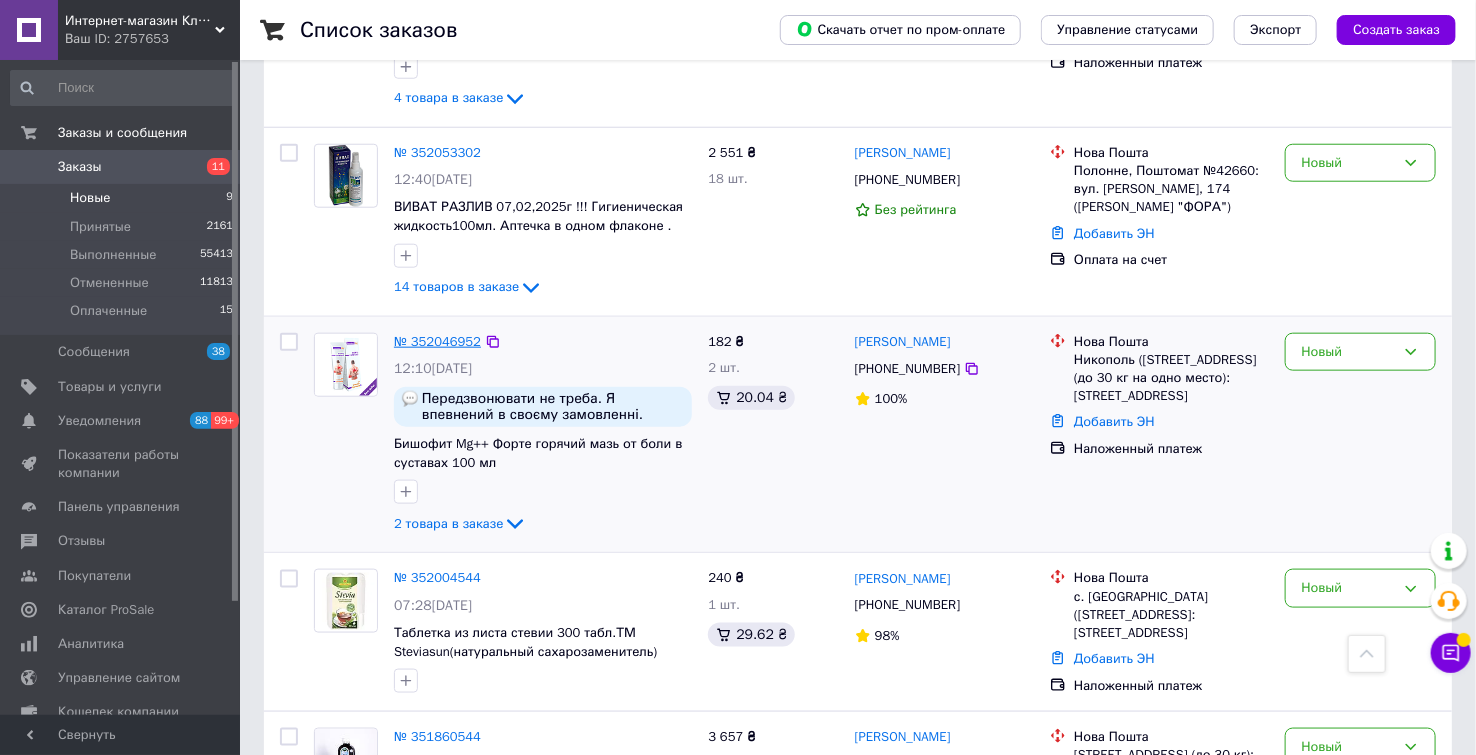 click on "№ 352046952" at bounding box center (437, 341) 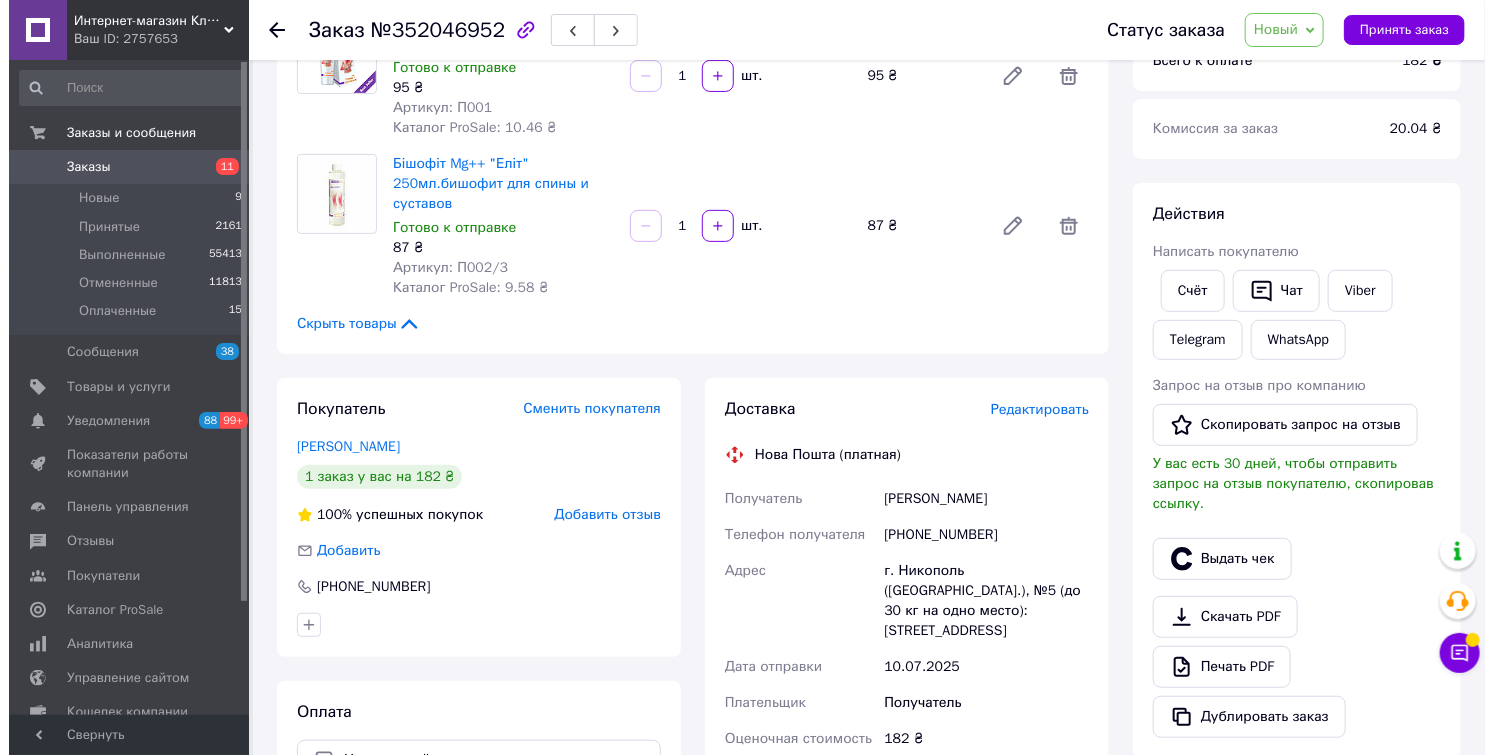 scroll, scrollTop: 222, scrollLeft: 0, axis: vertical 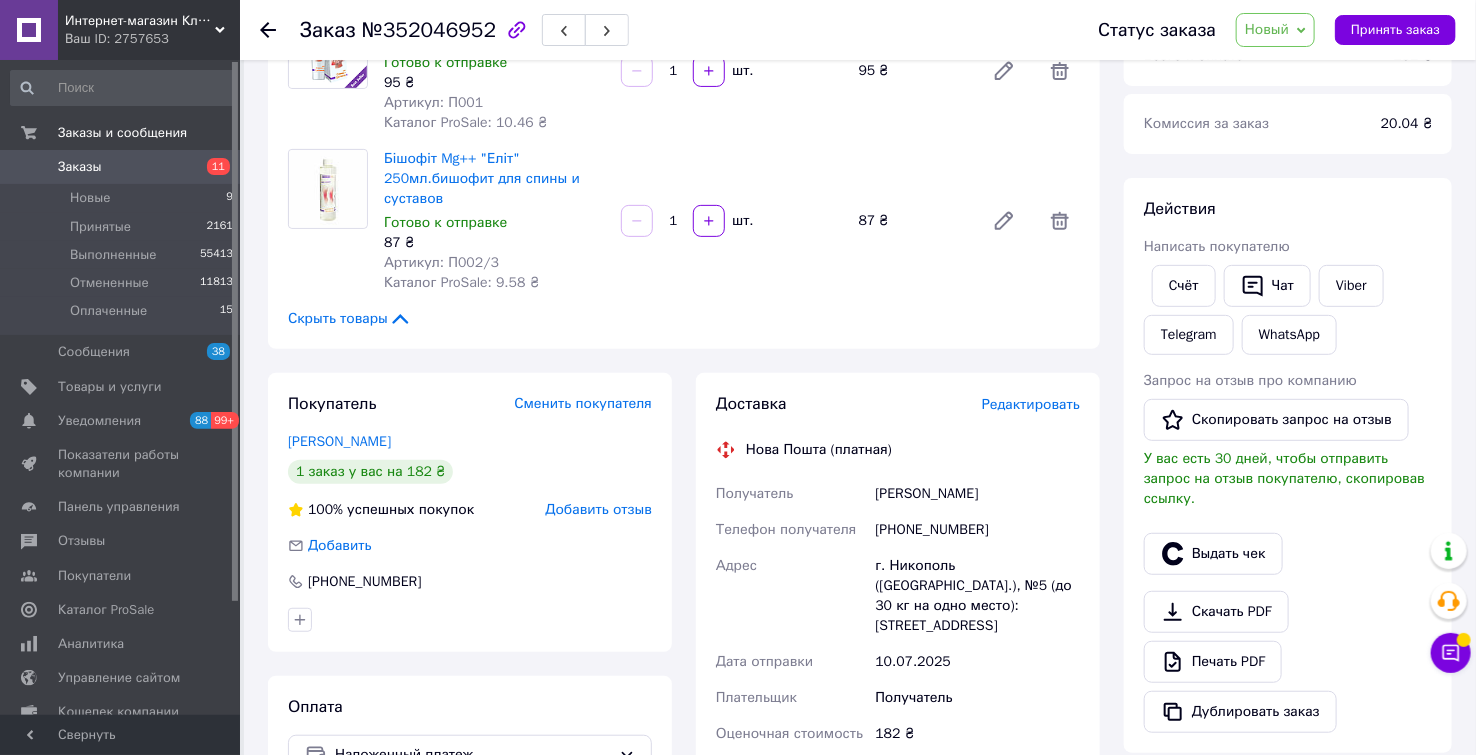 click on "Редактировать" at bounding box center (1031, 404) 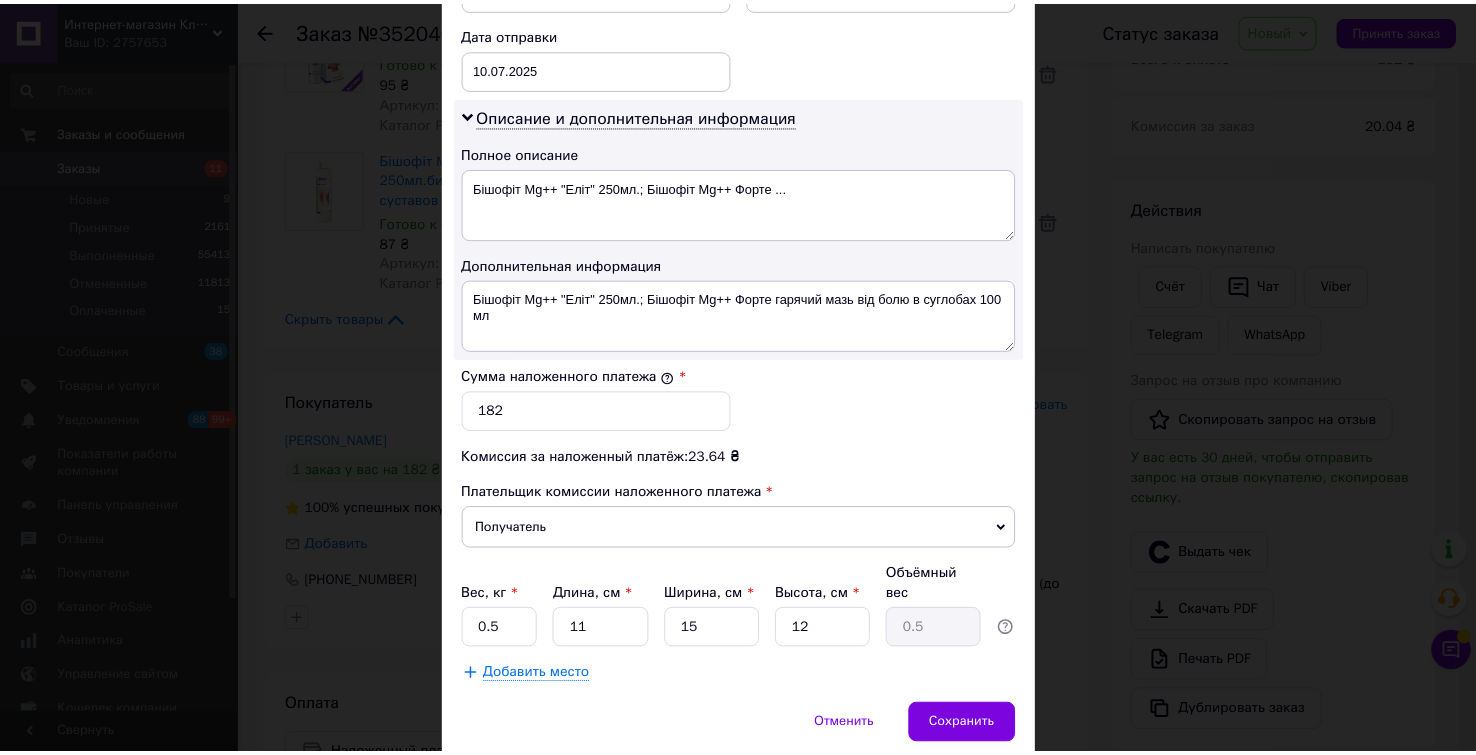 scroll, scrollTop: 991, scrollLeft: 0, axis: vertical 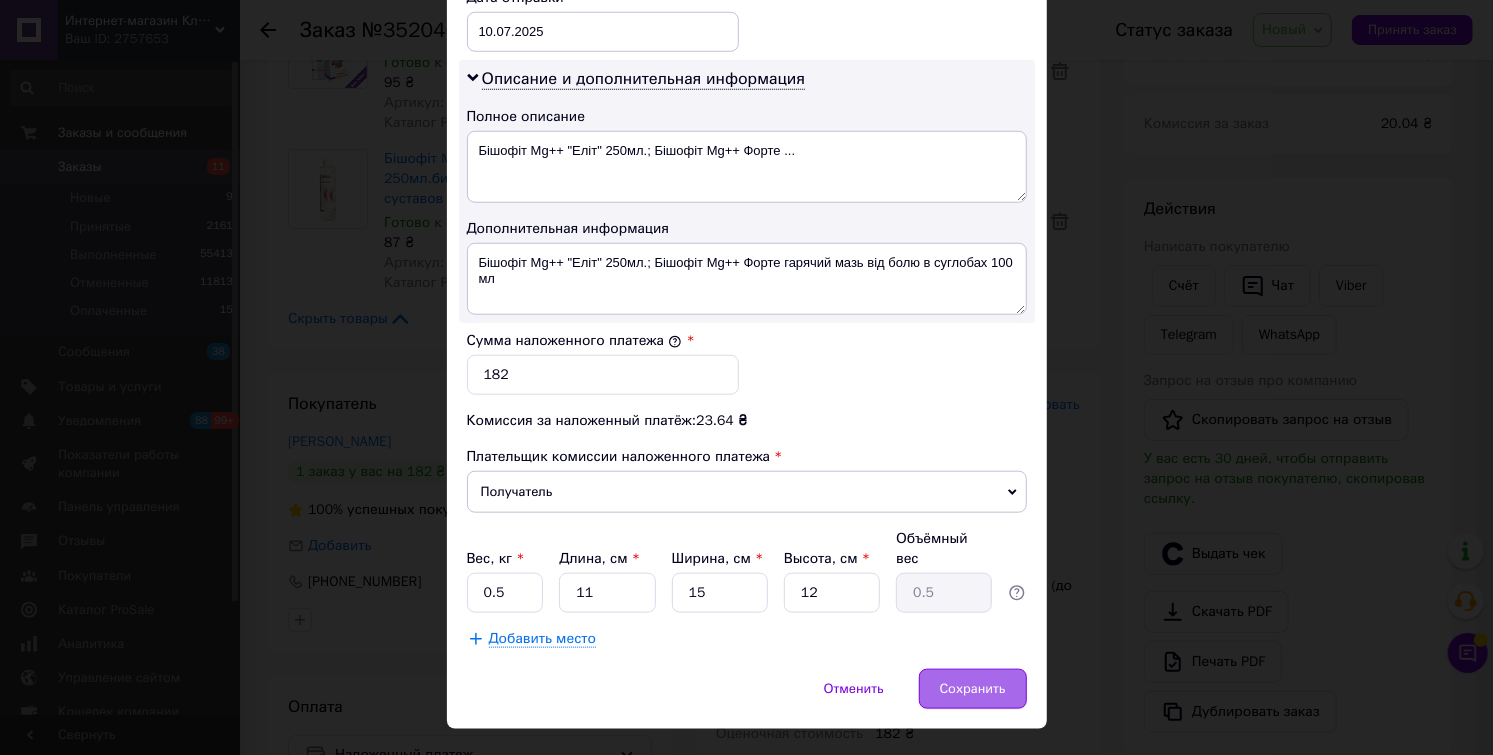 click on "Сохранить" at bounding box center [973, 689] 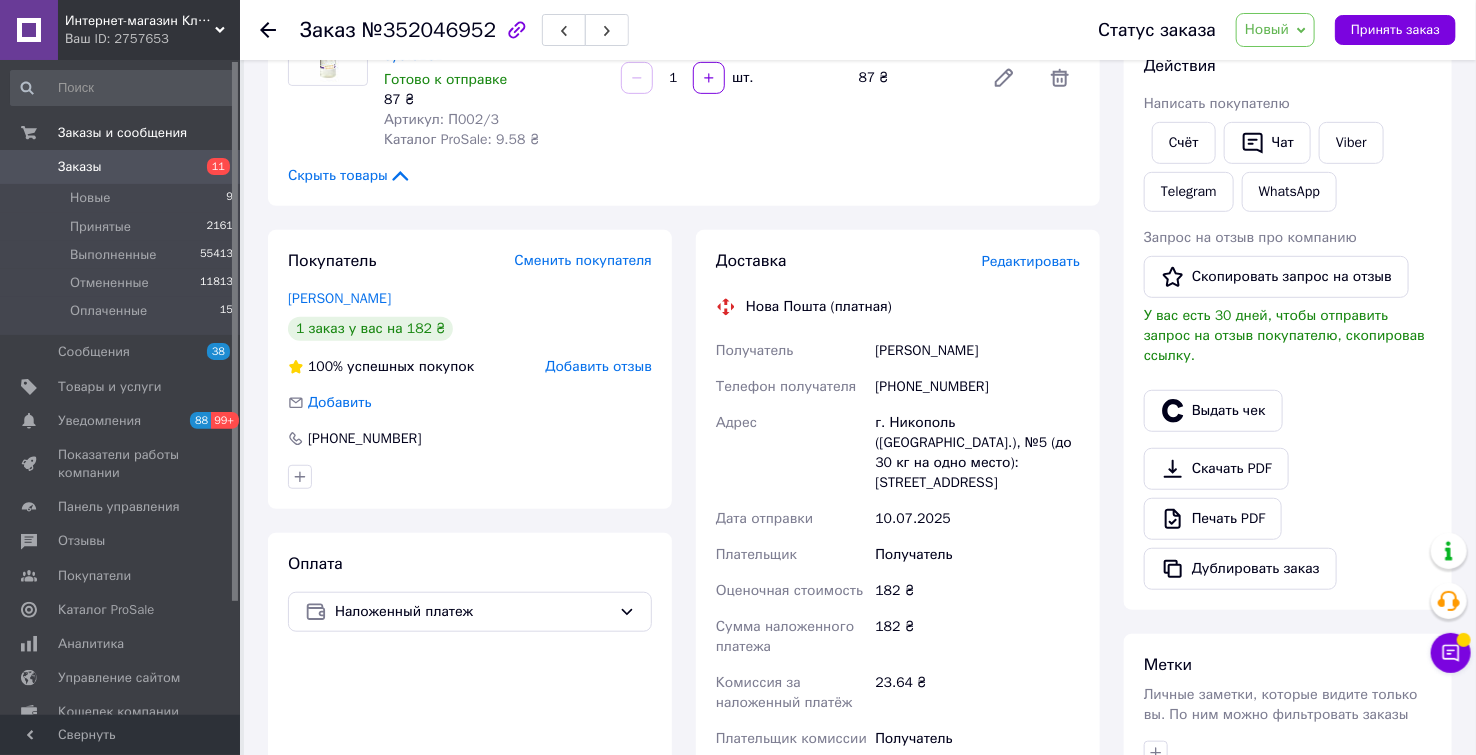 scroll, scrollTop: 555, scrollLeft: 0, axis: vertical 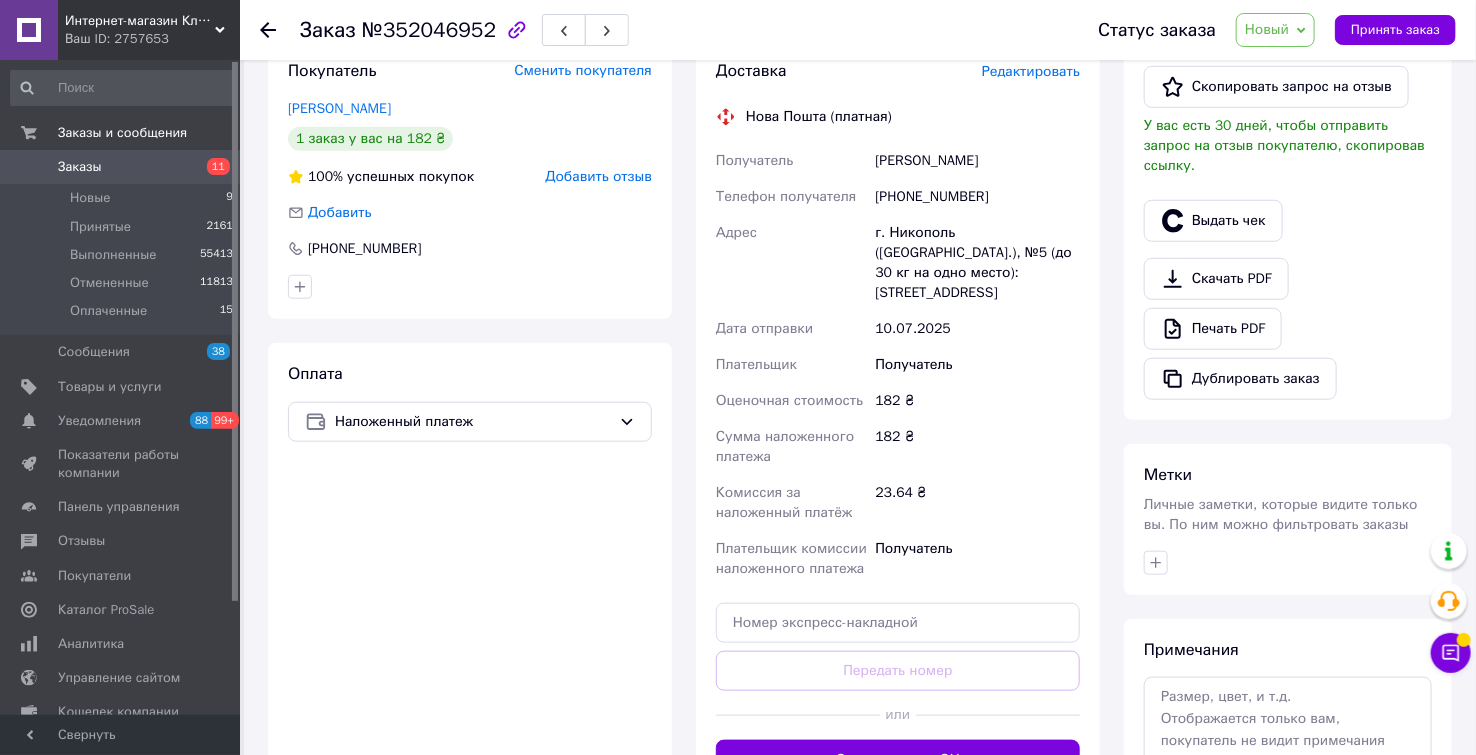 click 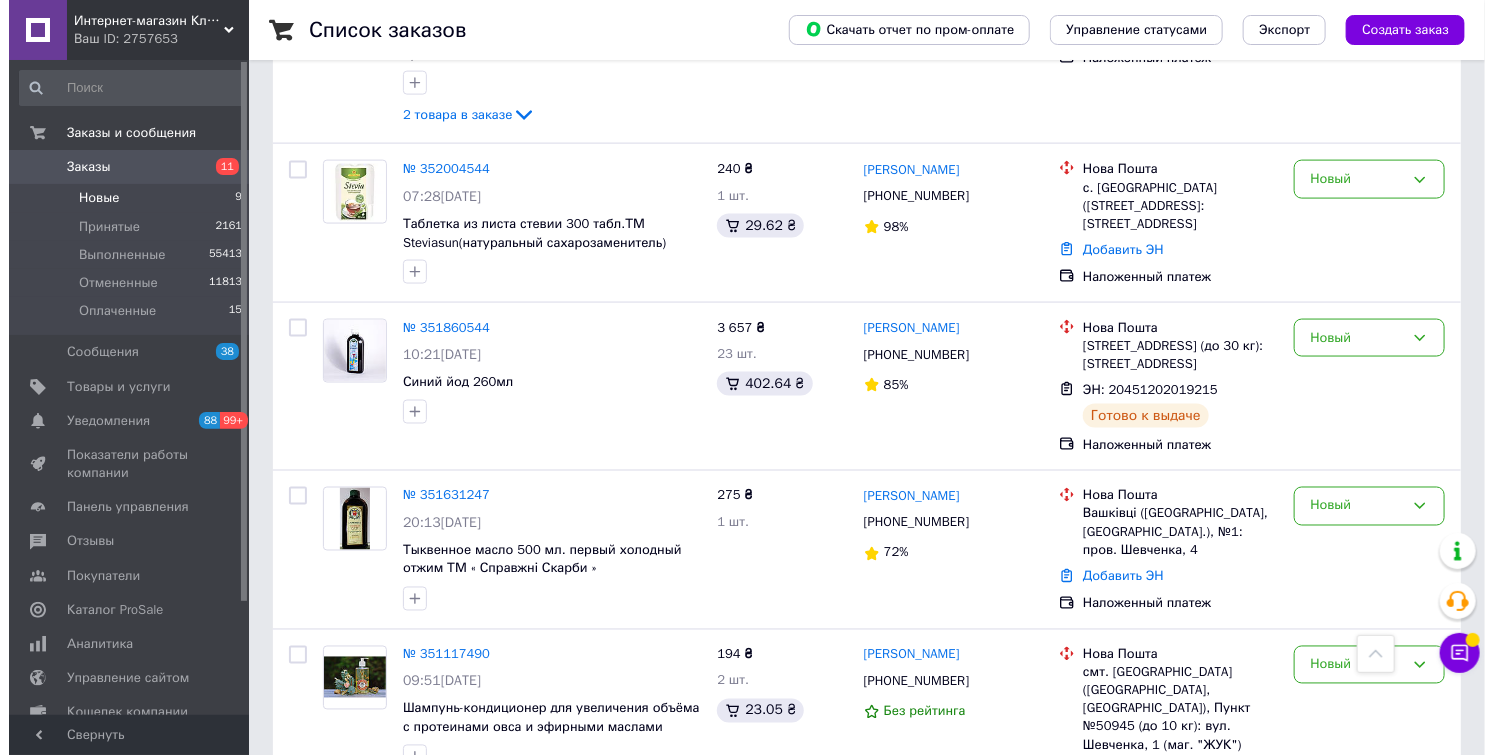 scroll, scrollTop: 1277, scrollLeft: 0, axis: vertical 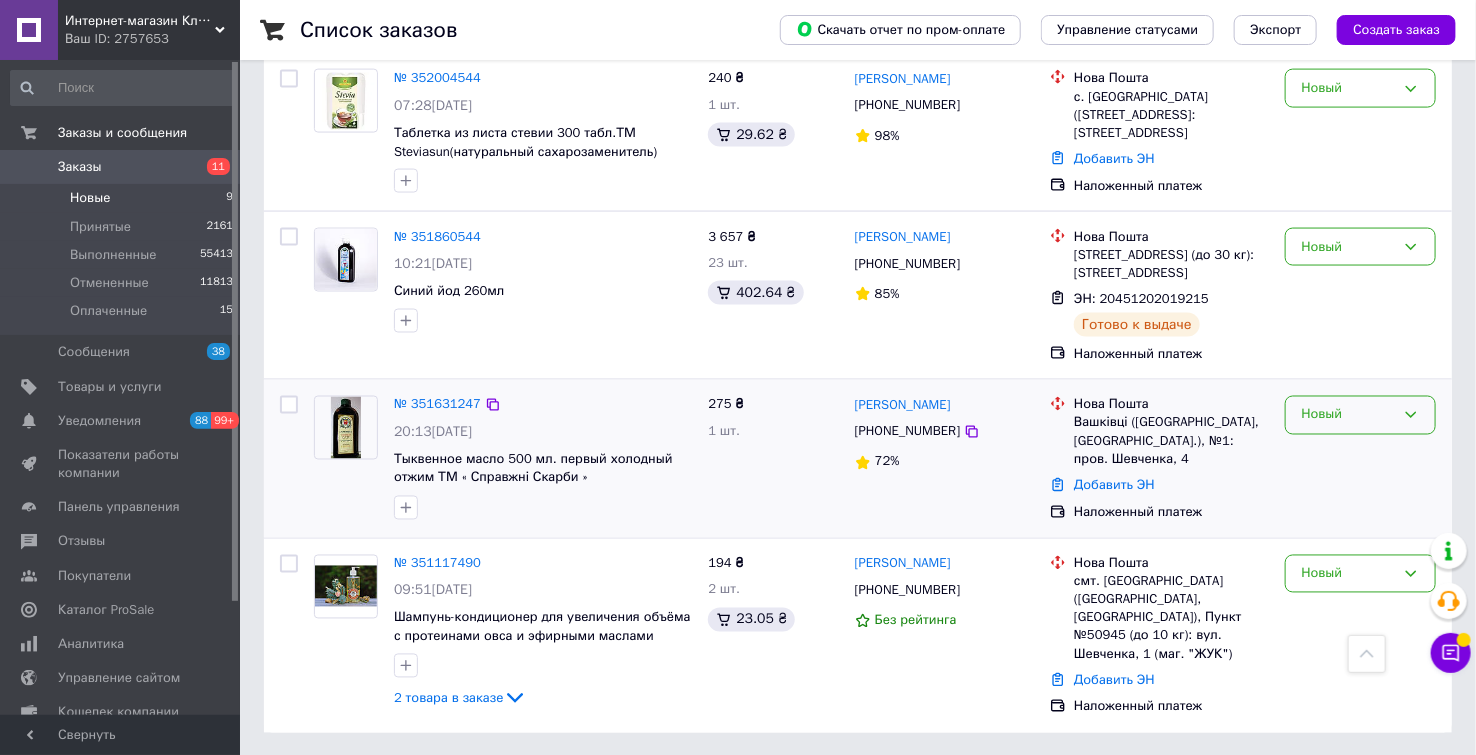 click 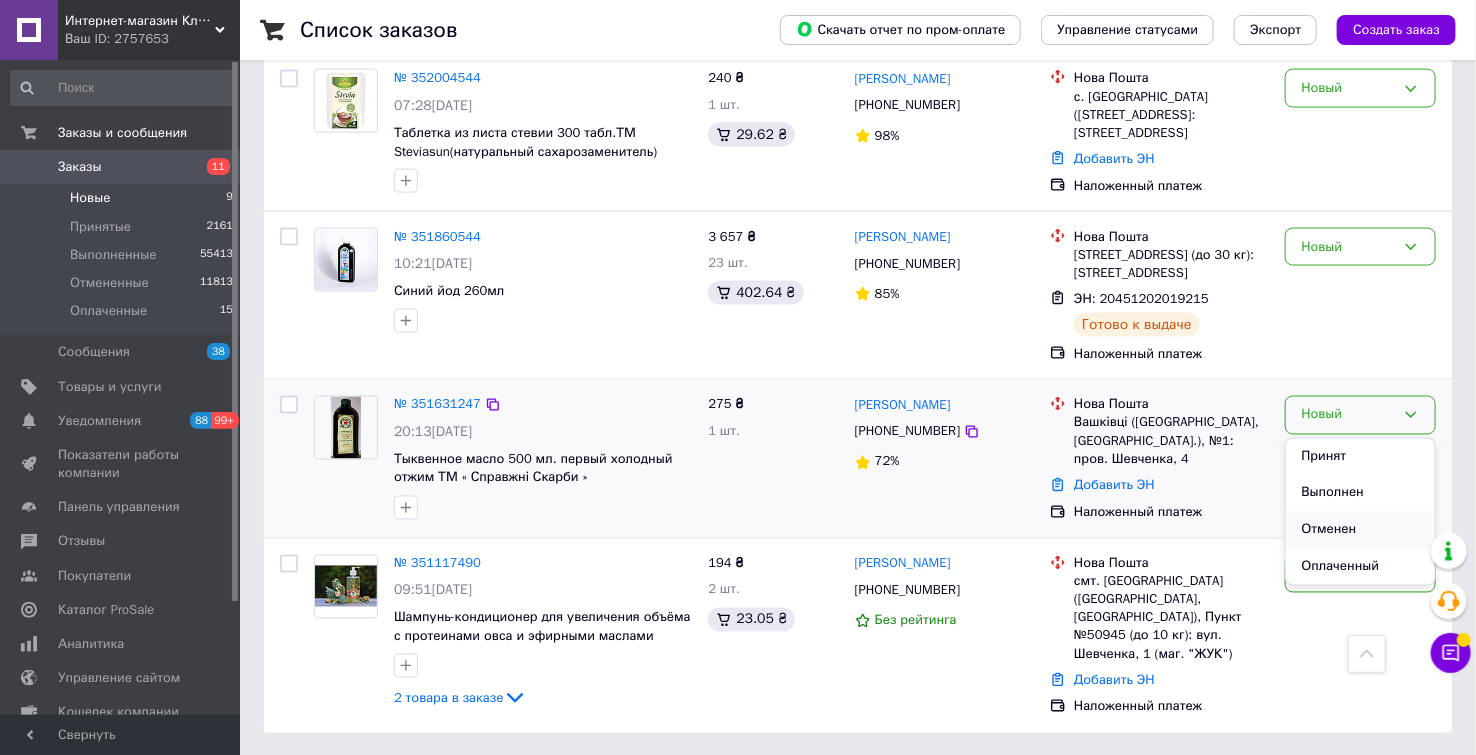 click on "Отменен" at bounding box center [1360, 530] 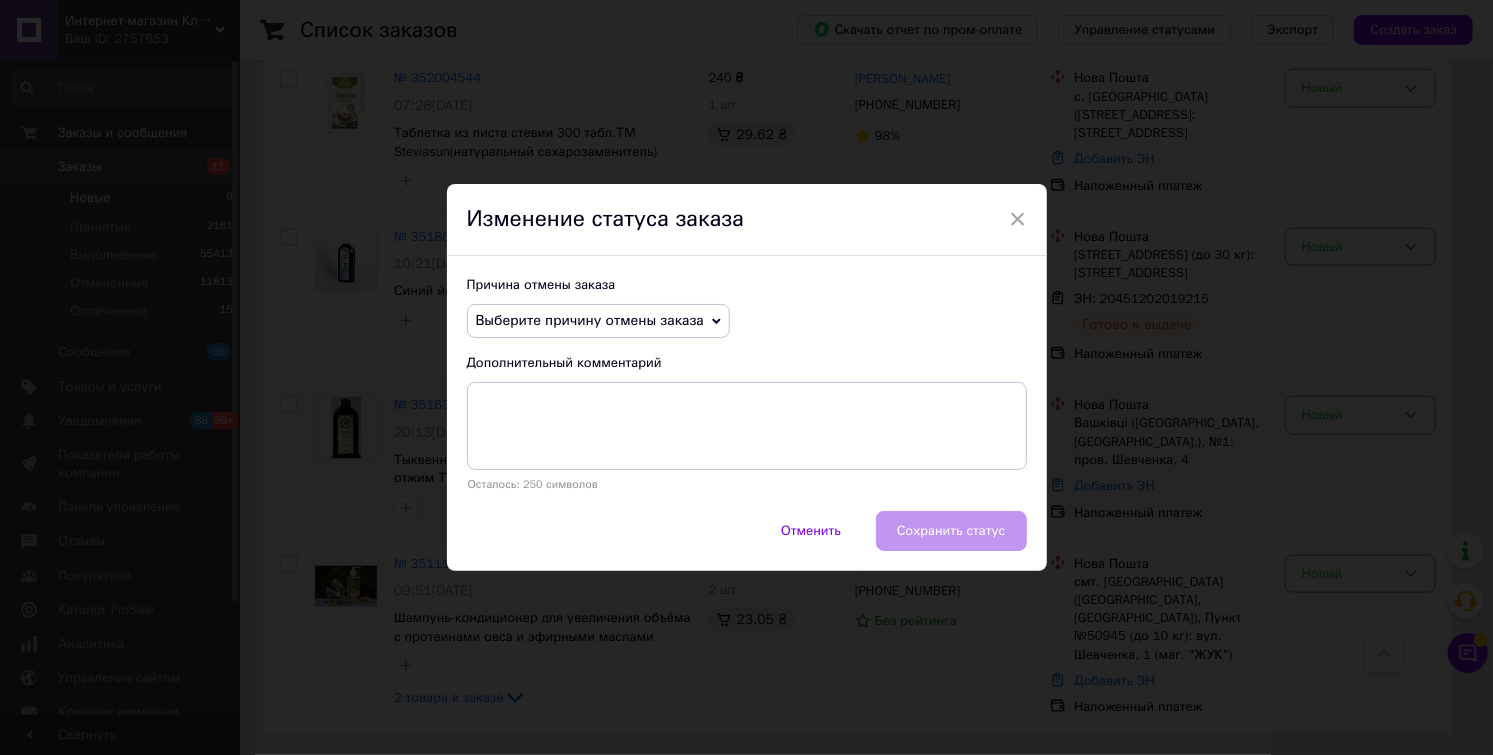 click on "Выберите причину отмены заказа" at bounding box center [590, 320] 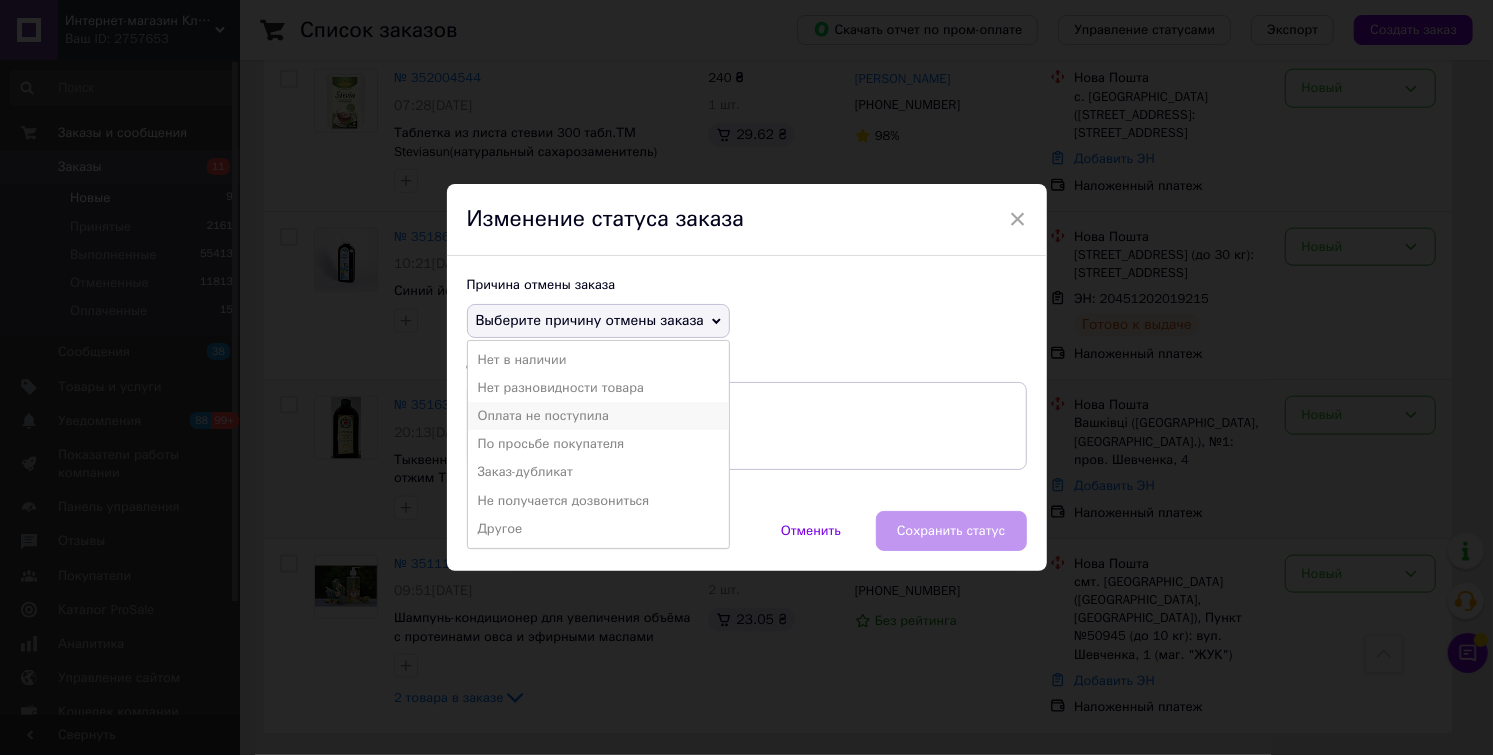 click on "Оплата не поступила" at bounding box center (598, 416) 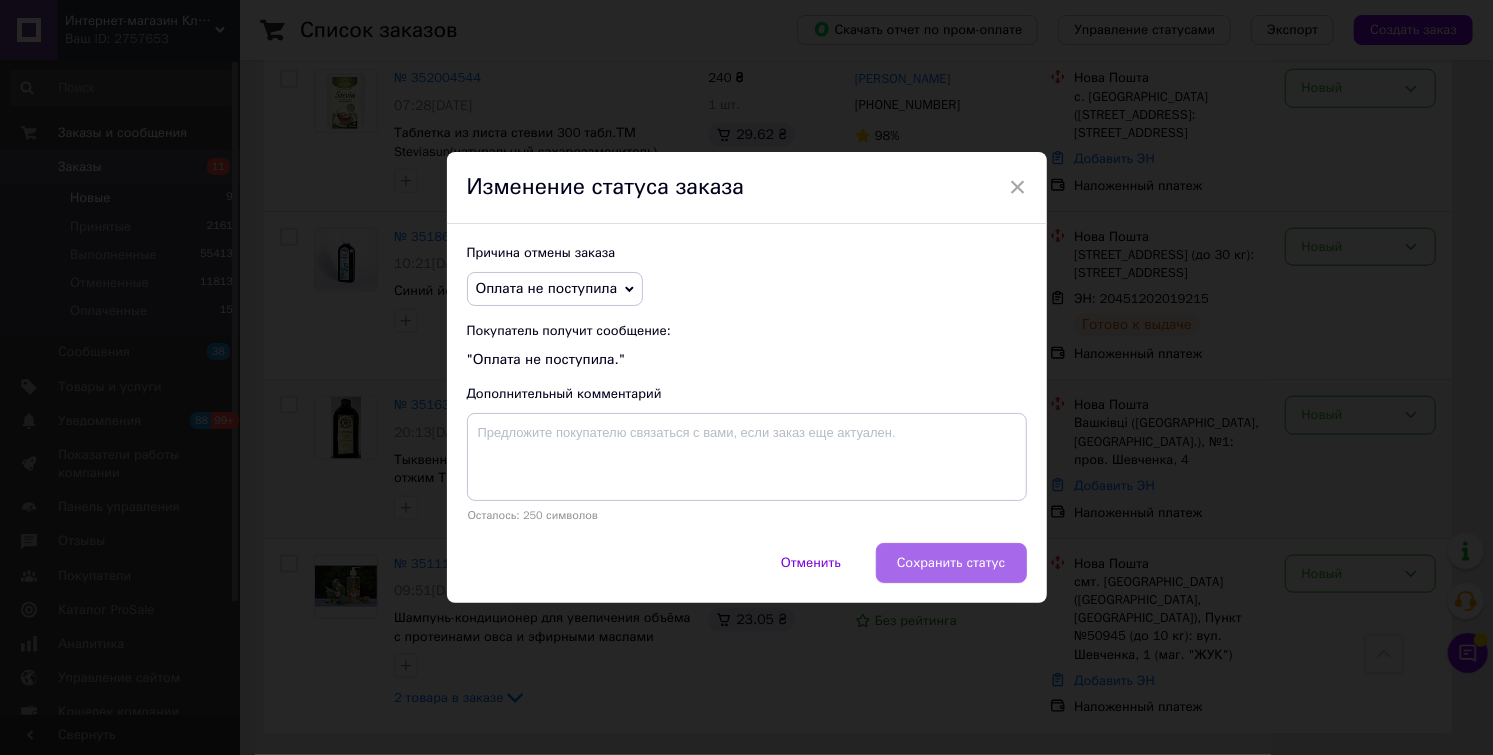 click on "Сохранить статус" at bounding box center (951, 563) 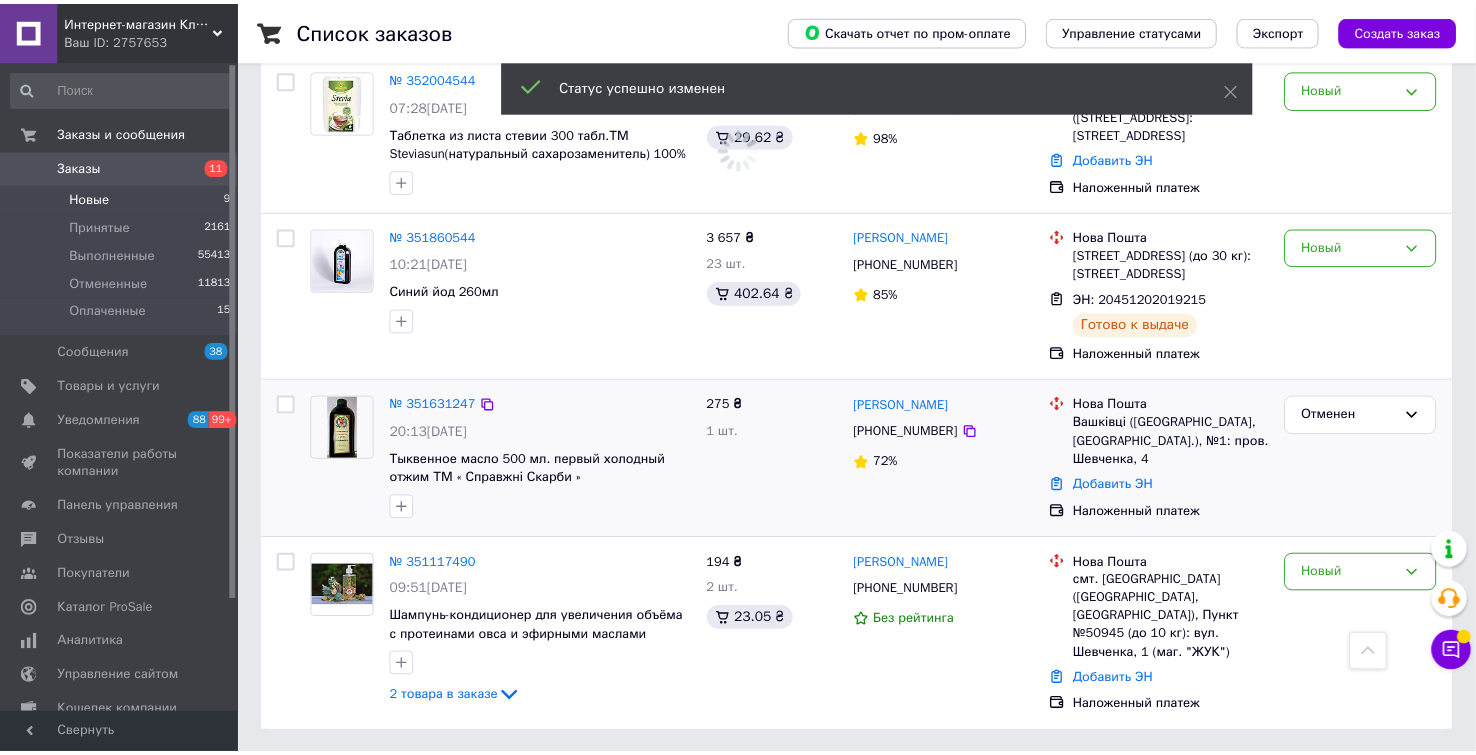 scroll, scrollTop: 1269, scrollLeft: 0, axis: vertical 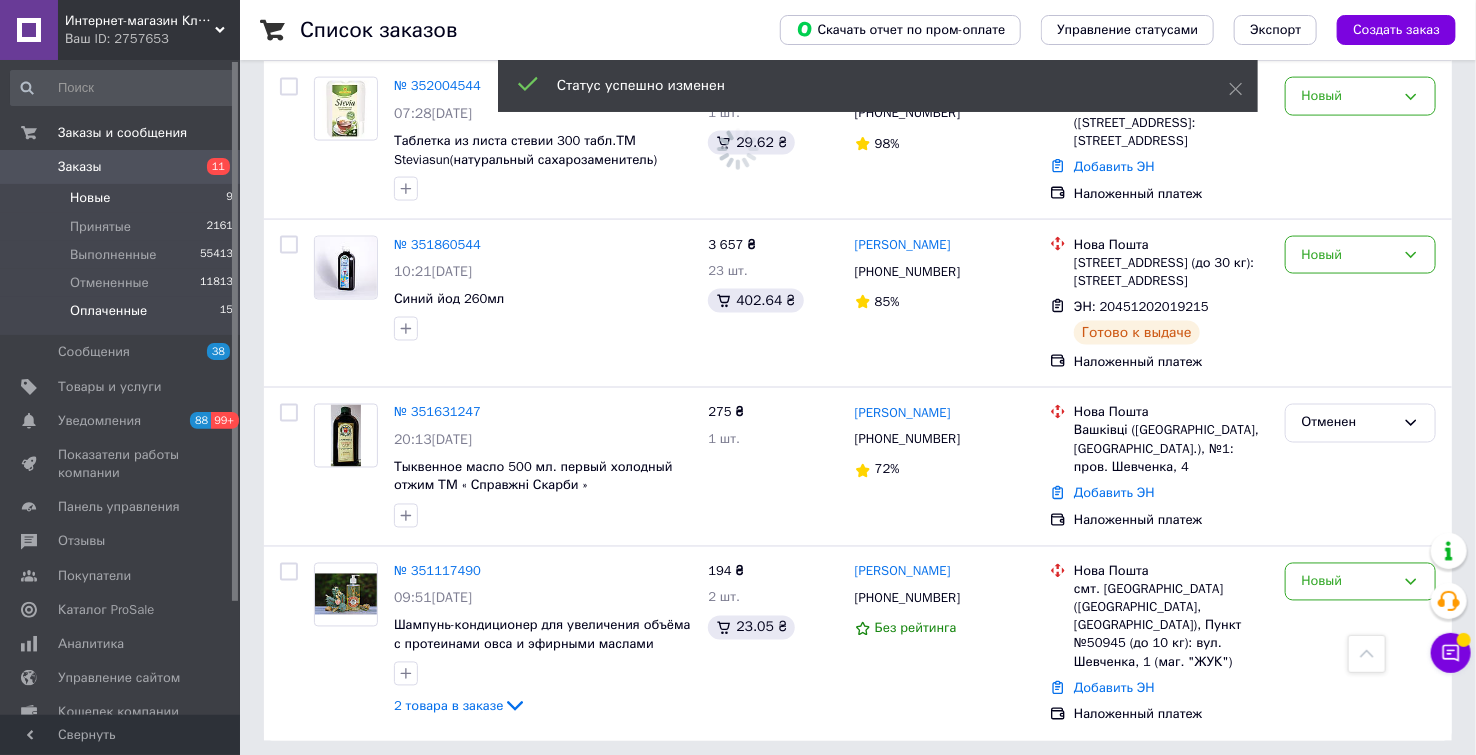 click on "Оплаченные" at bounding box center [108, 311] 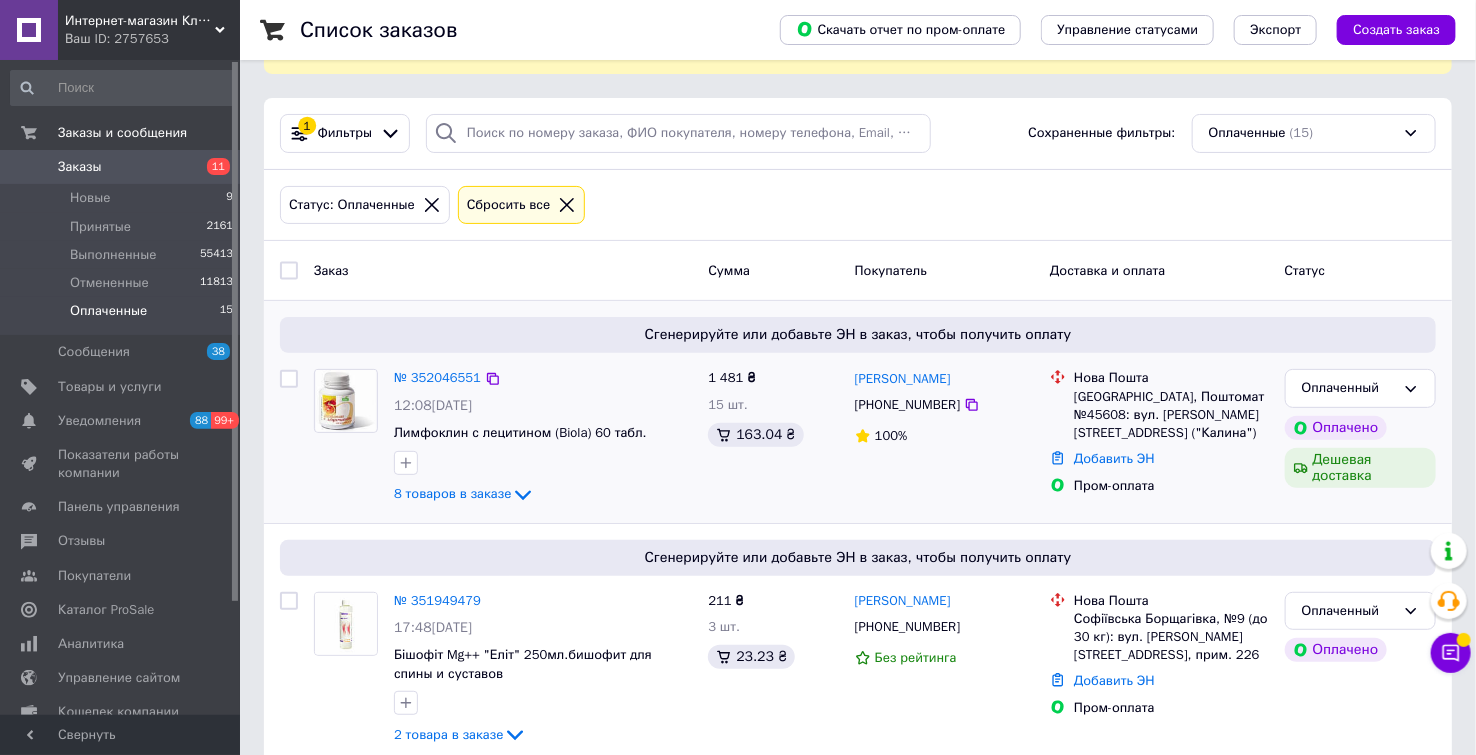 scroll, scrollTop: 222, scrollLeft: 0, axis: vertical 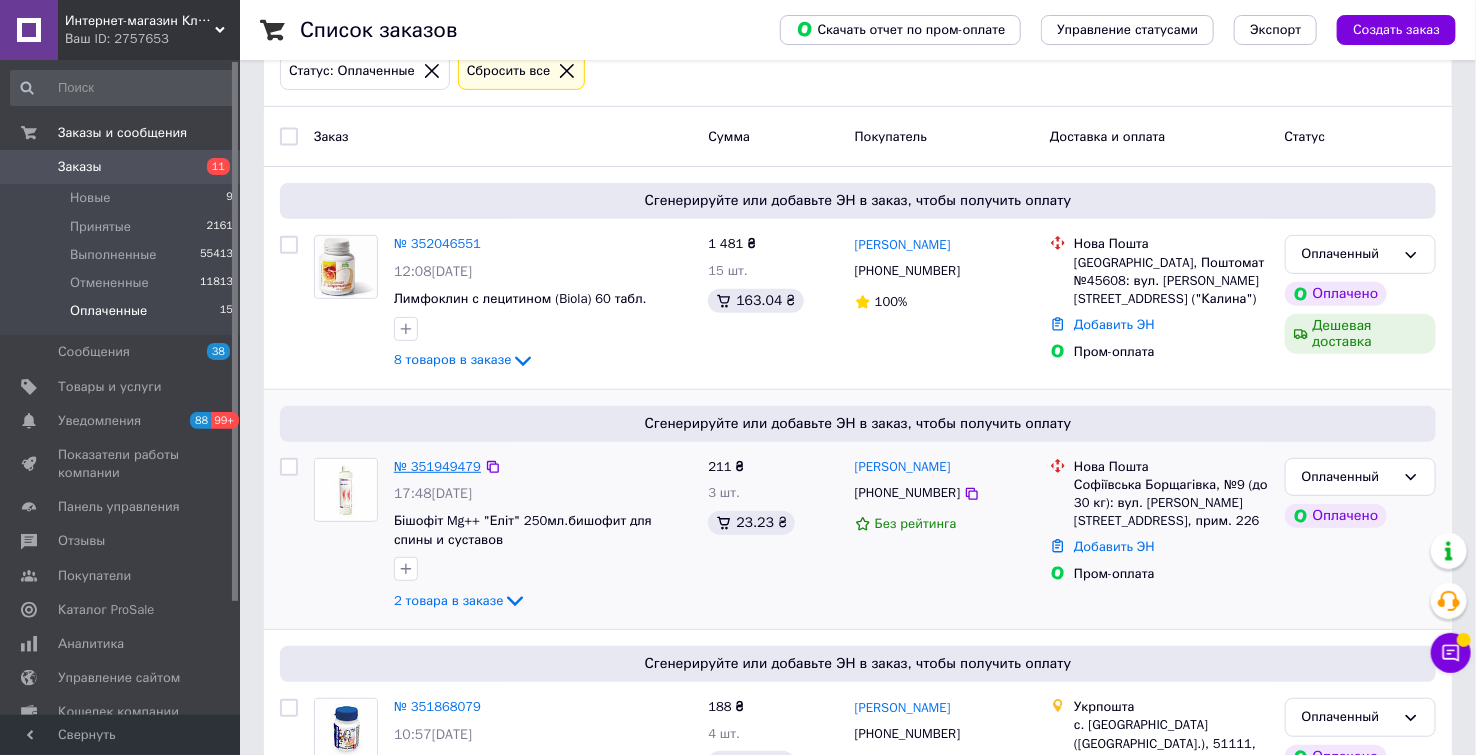 click on "№ 351949479" at bounding box center [437, 466] 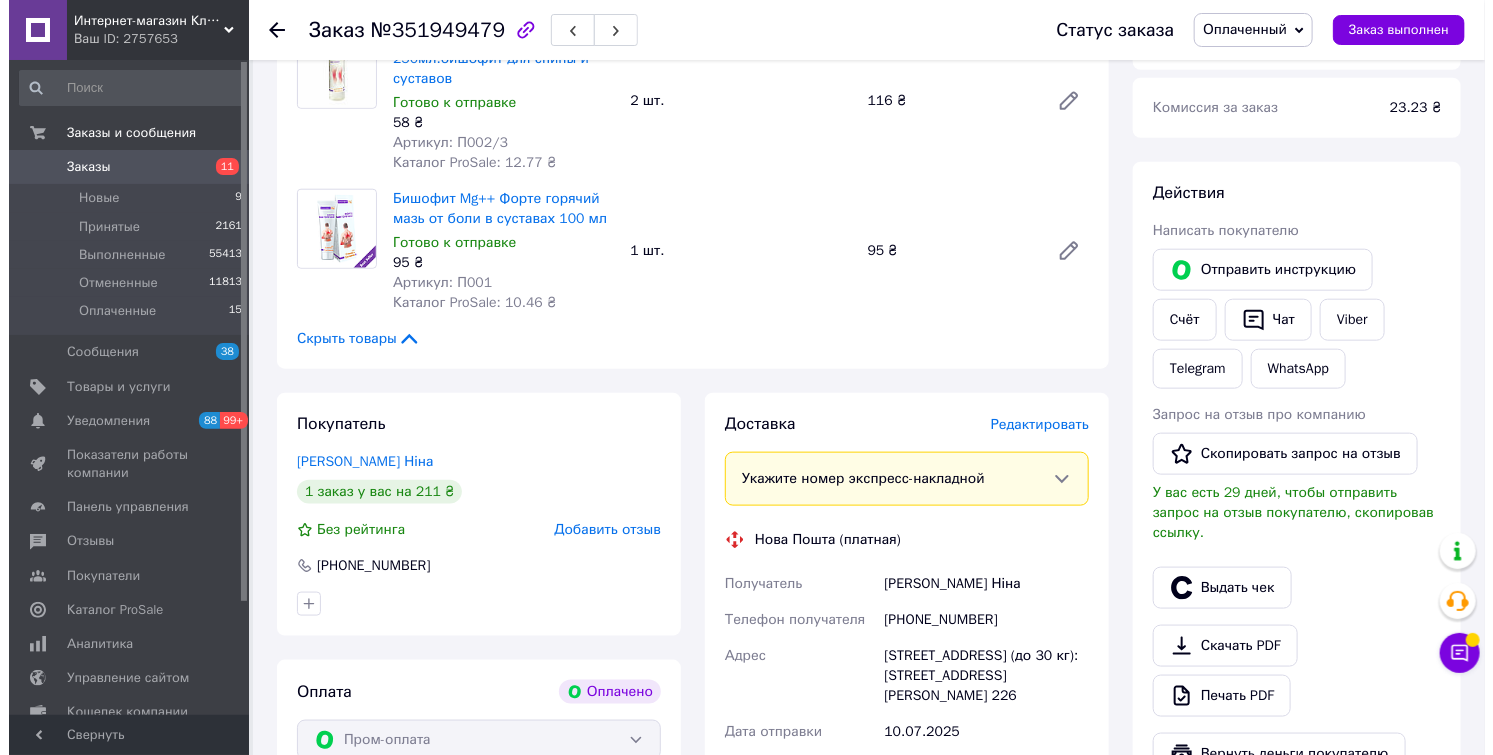 scroll, scrollTop: 777, scrollLeft: 0, axis: vertical 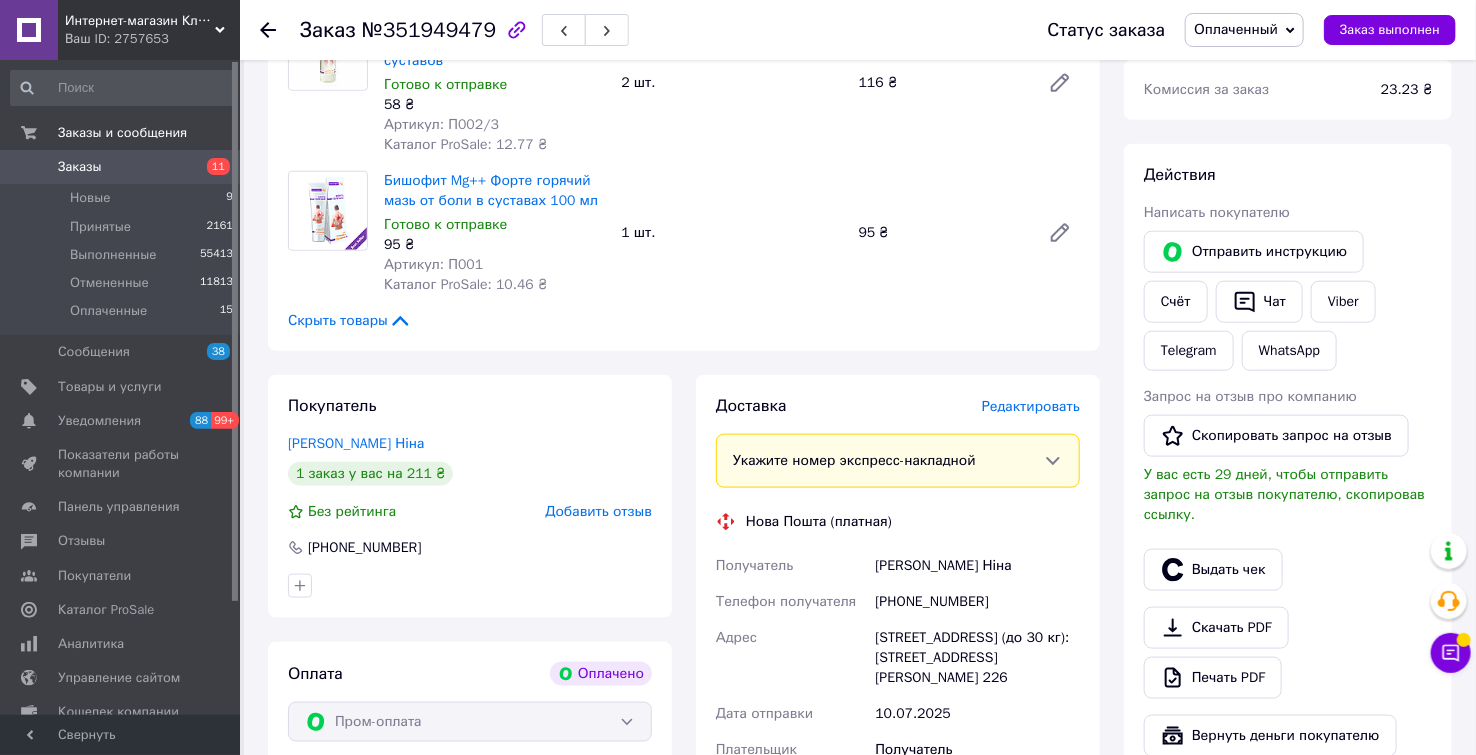 click on "Доставка Редактировать" at bounding box center [898, 406] 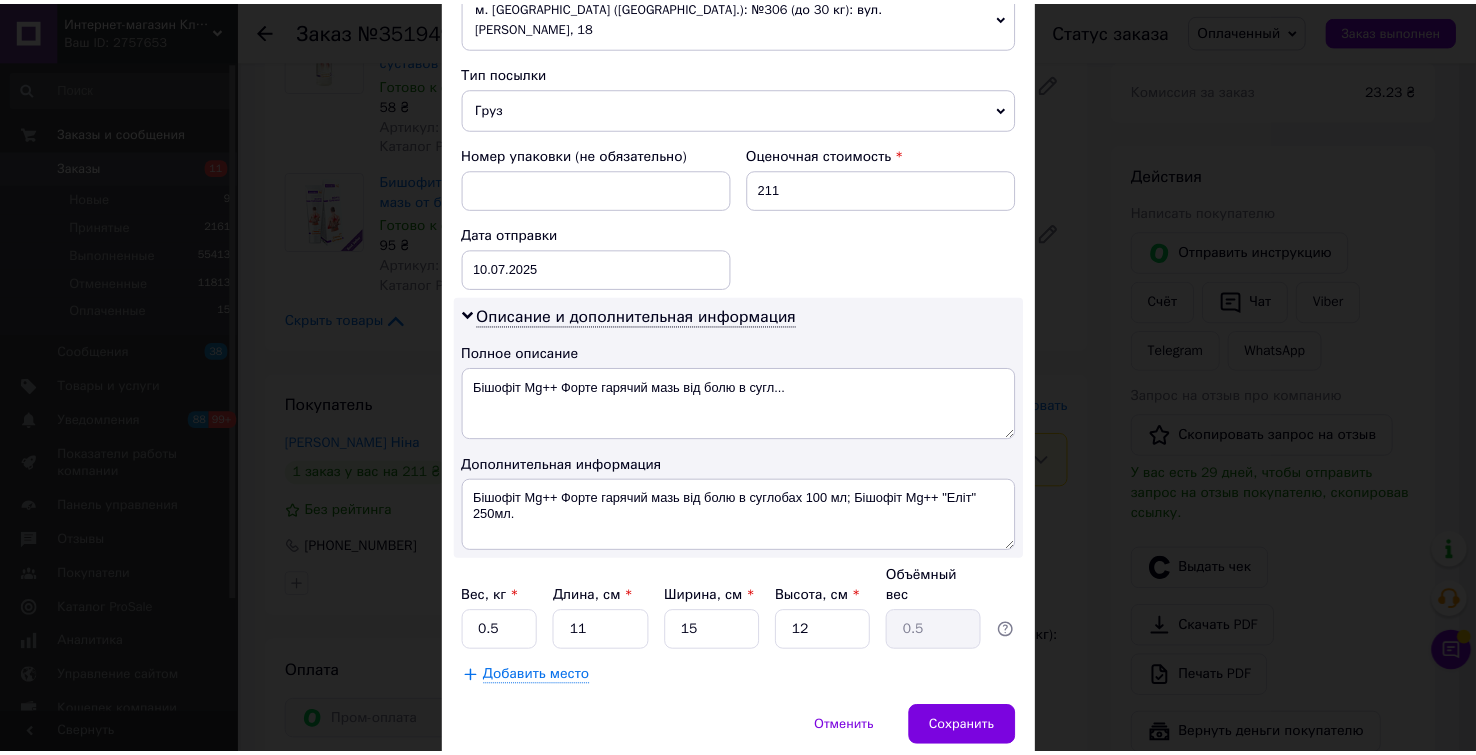 scroll, scrollTop: 793, scrollLeft: 0, axis: vertical 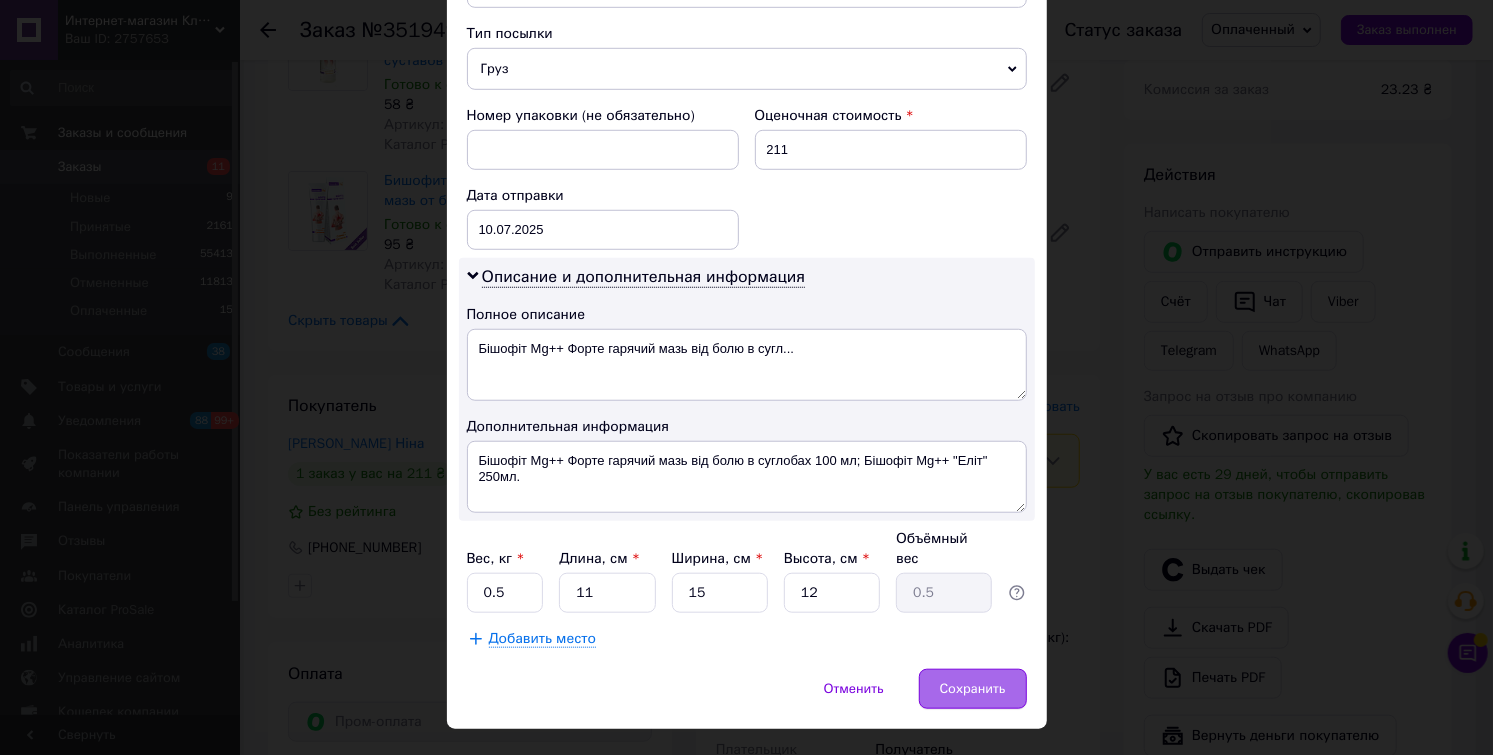 click on "Сохранить" at bounding box center (973, 689) 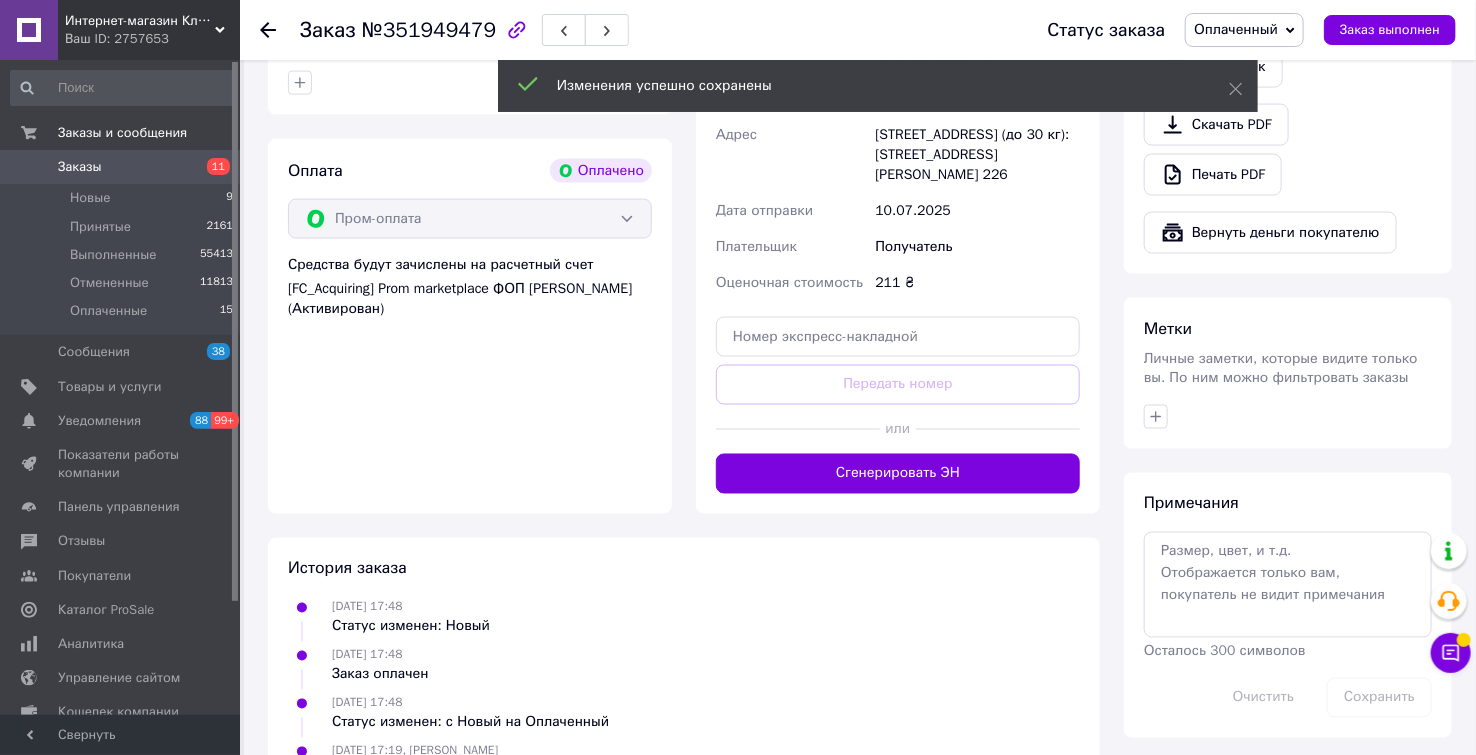 scroll, scrollTop: 1333, scrollLeft: 0, axis: vertical 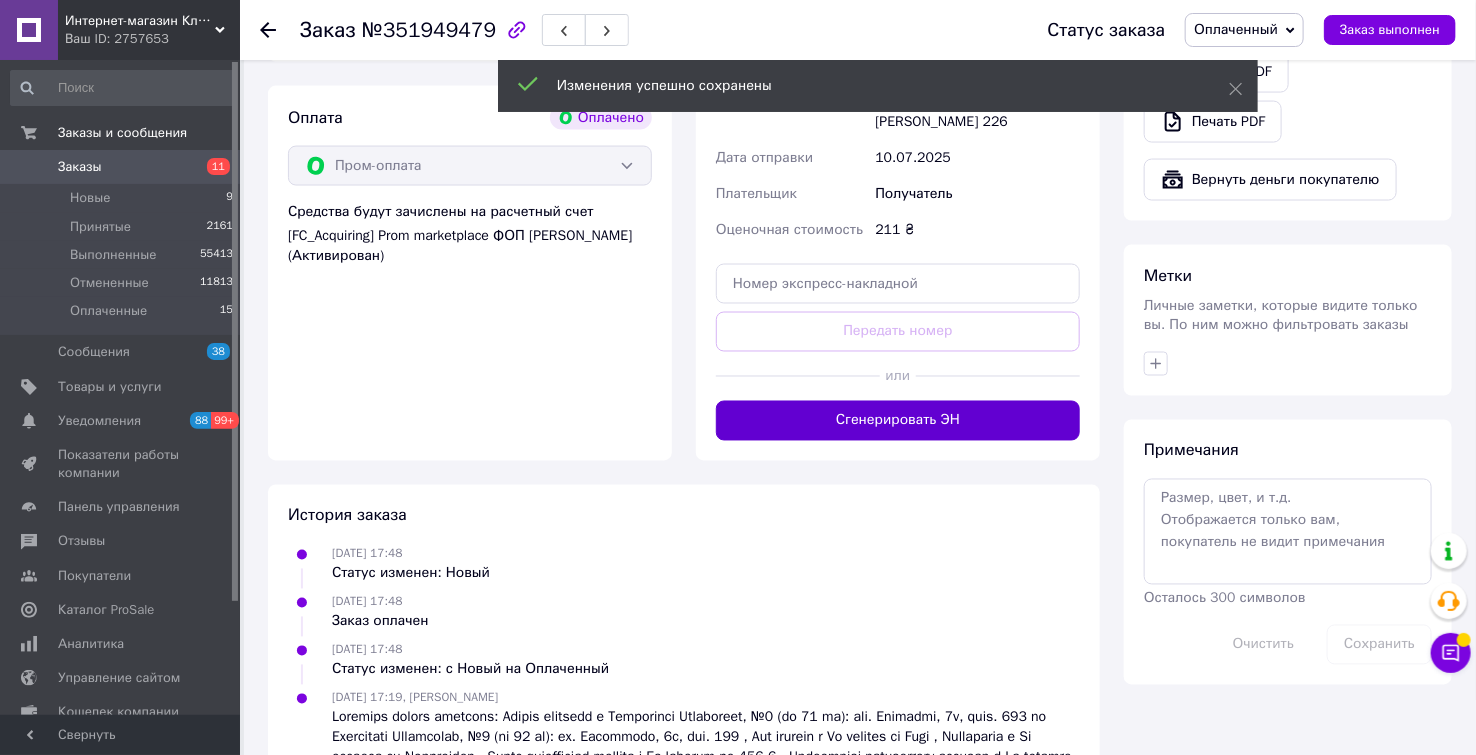 click on "Сгенерировать ЭН" at bounding box center (898, 421) 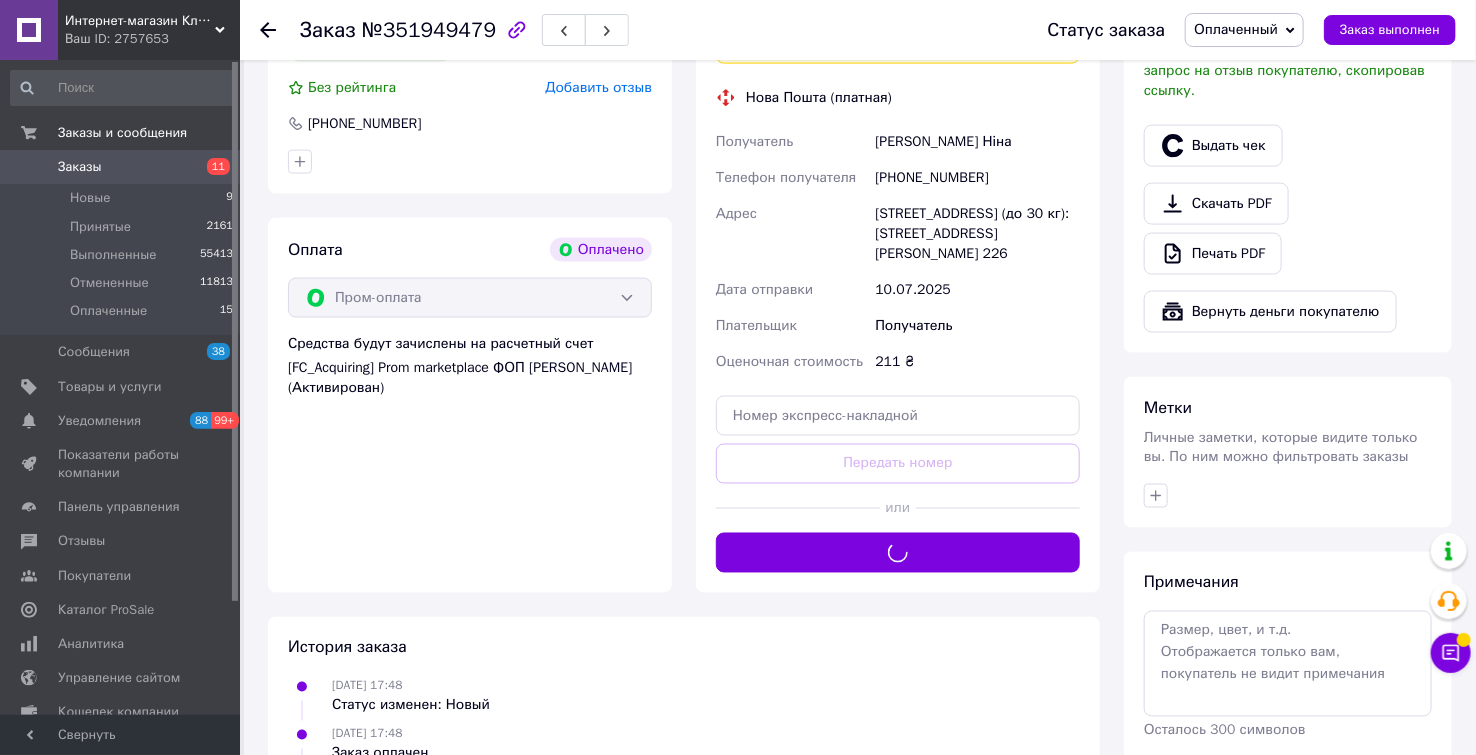 scroll, scrollTop: 1111, scrollLeft: 0, axis: vertical 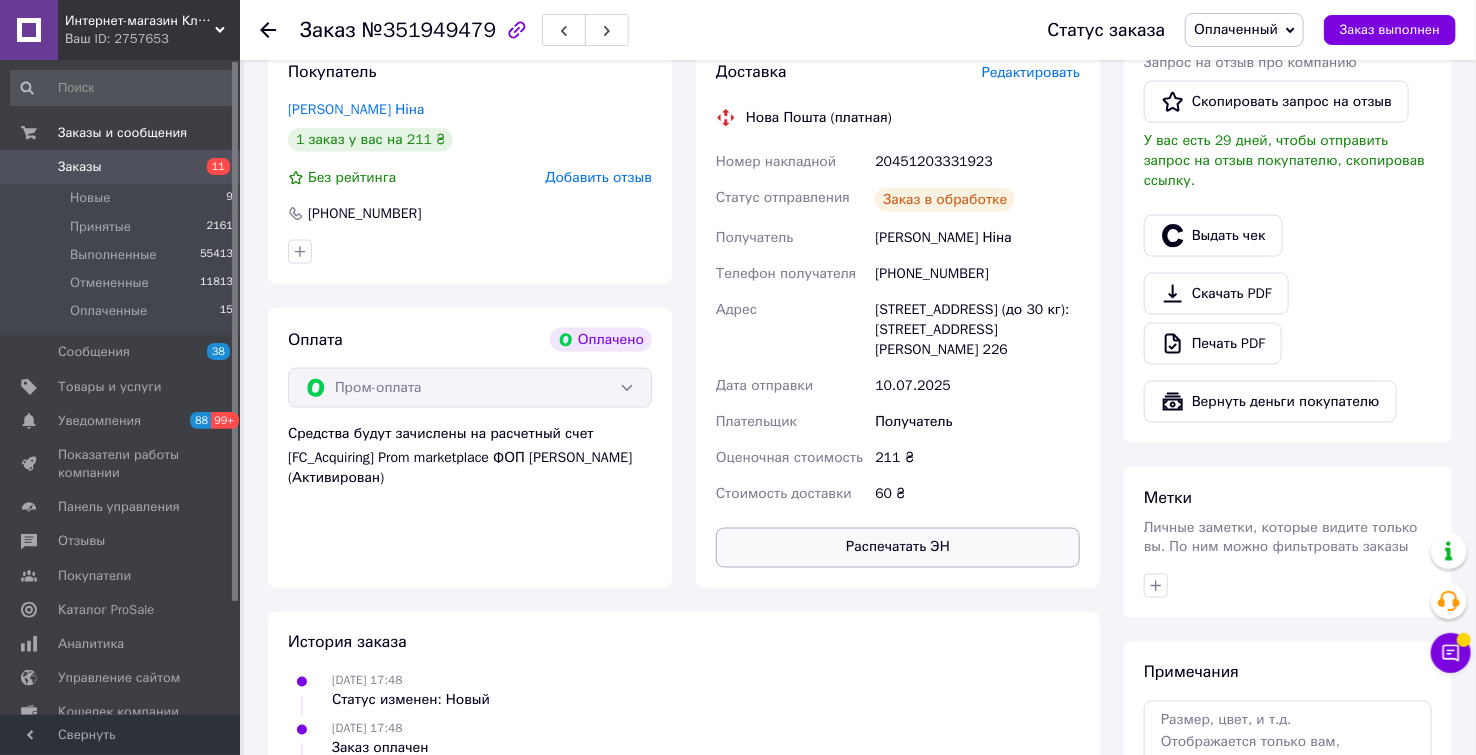 click on "Распечатать ЭН" at bounding box center [898, 548] 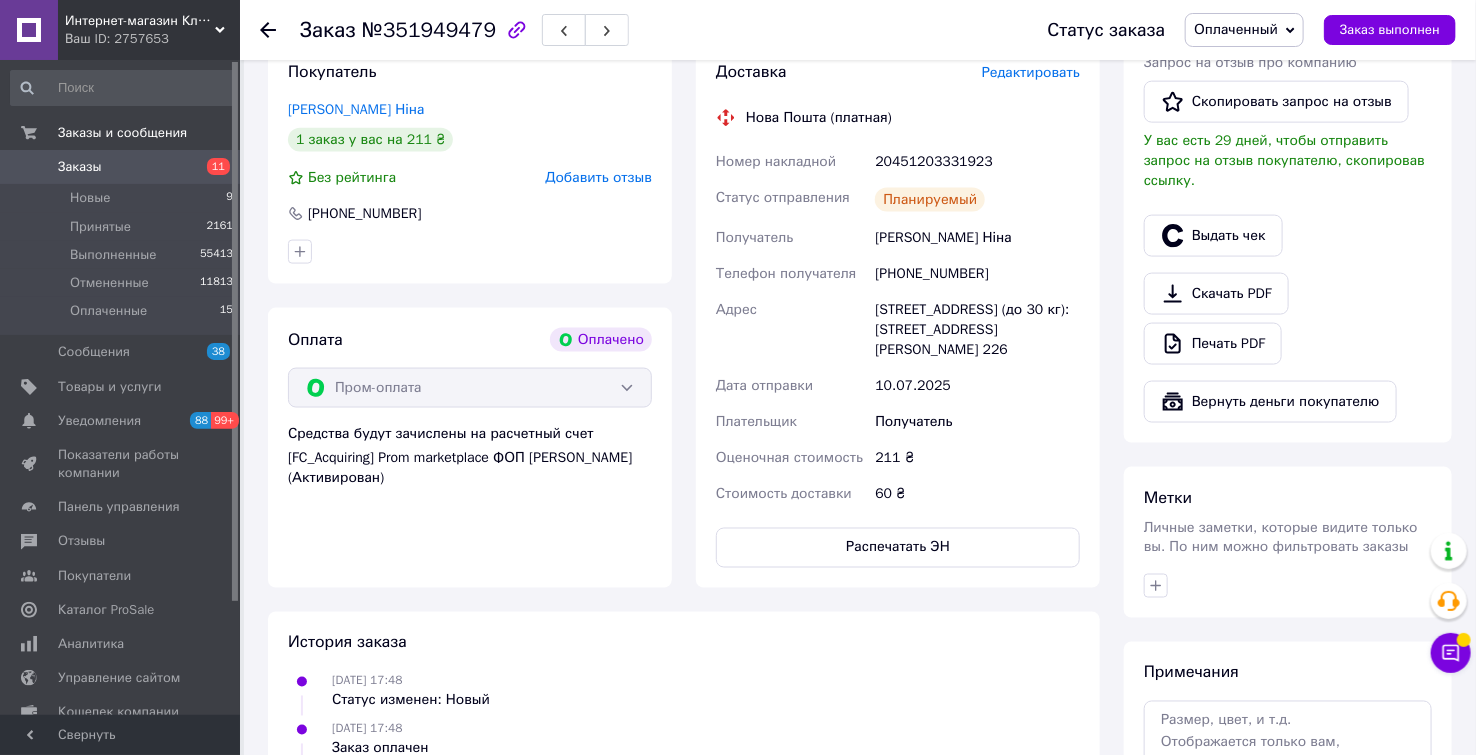 click on "Оплаченный" at bounding box center [1236, 29] 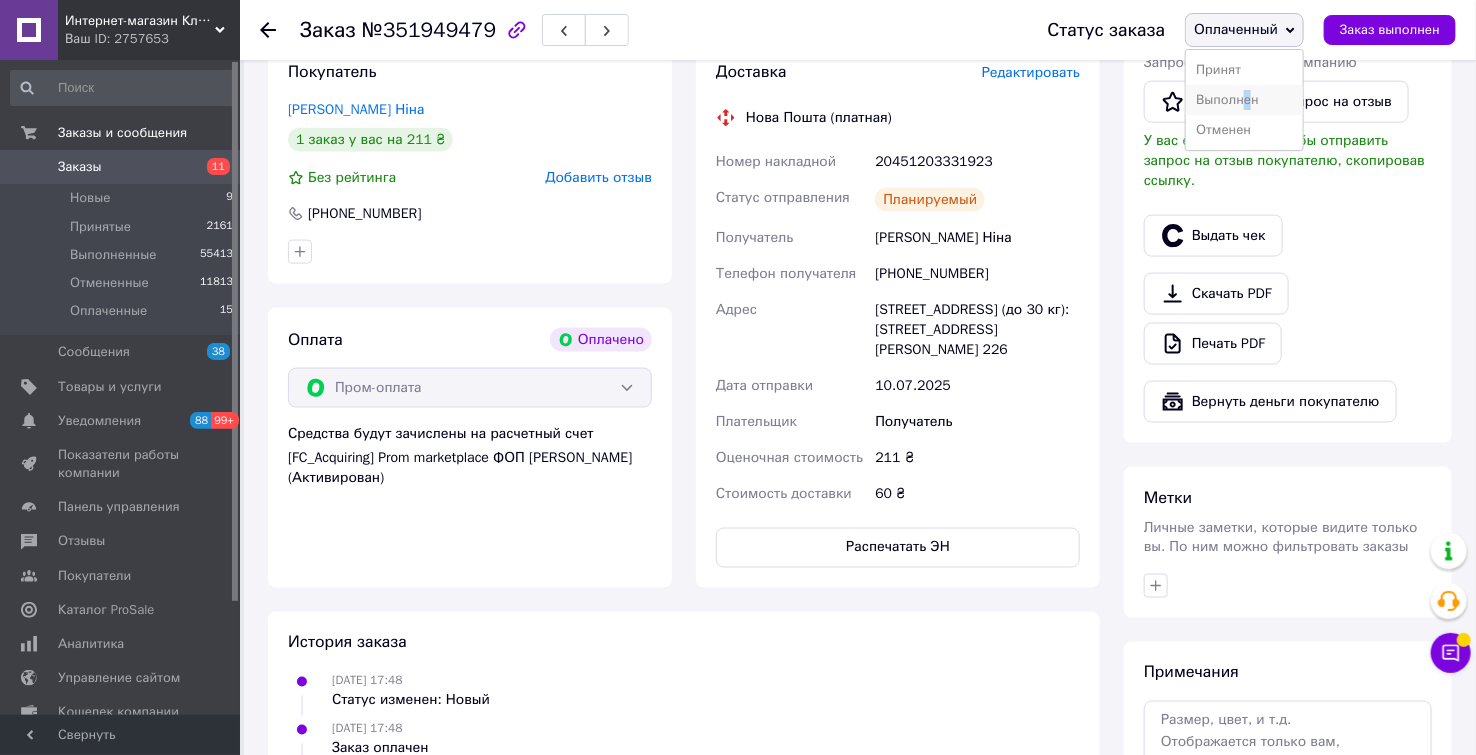 click on "Выполнен" at bounding box center [1244, 100] 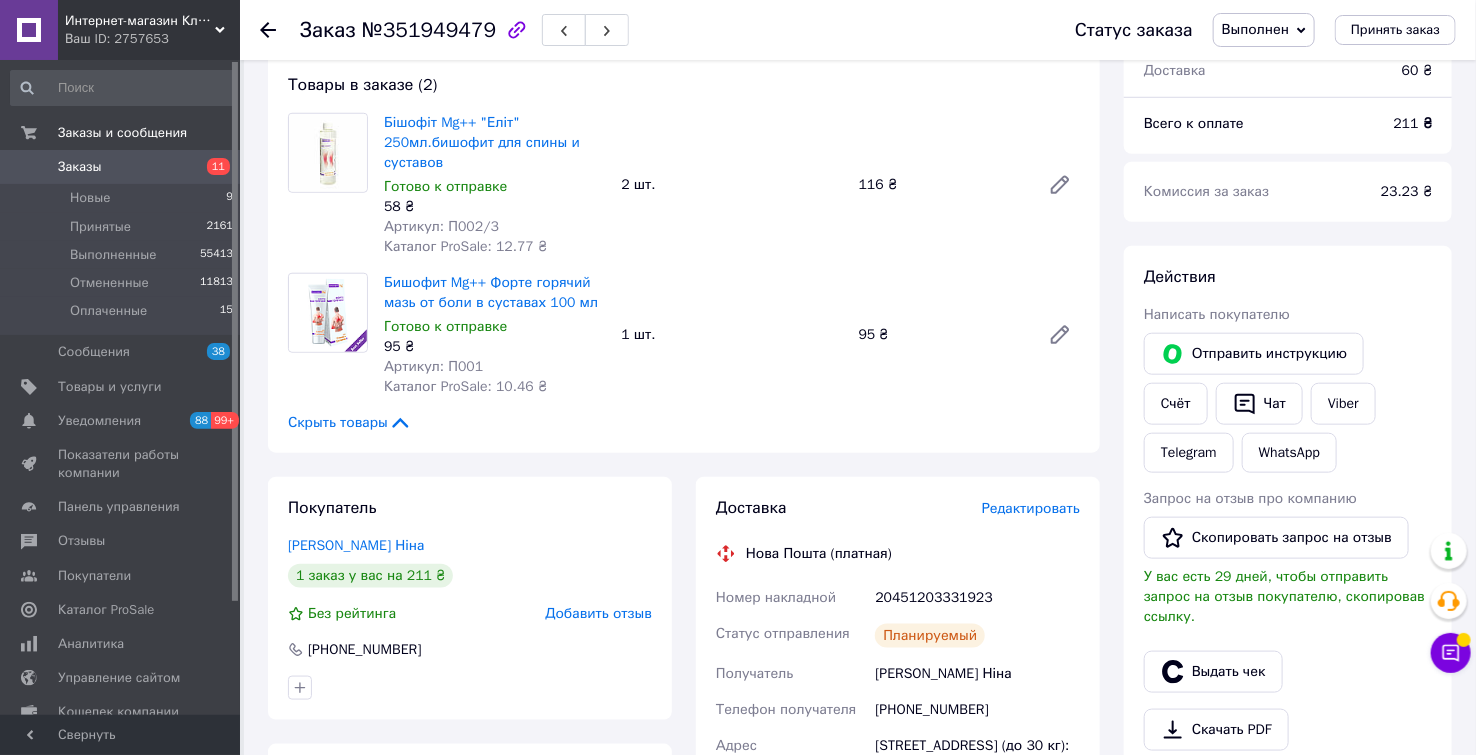 scroll, scrollTop: 555, scrollLeft: 0, axis: vertical 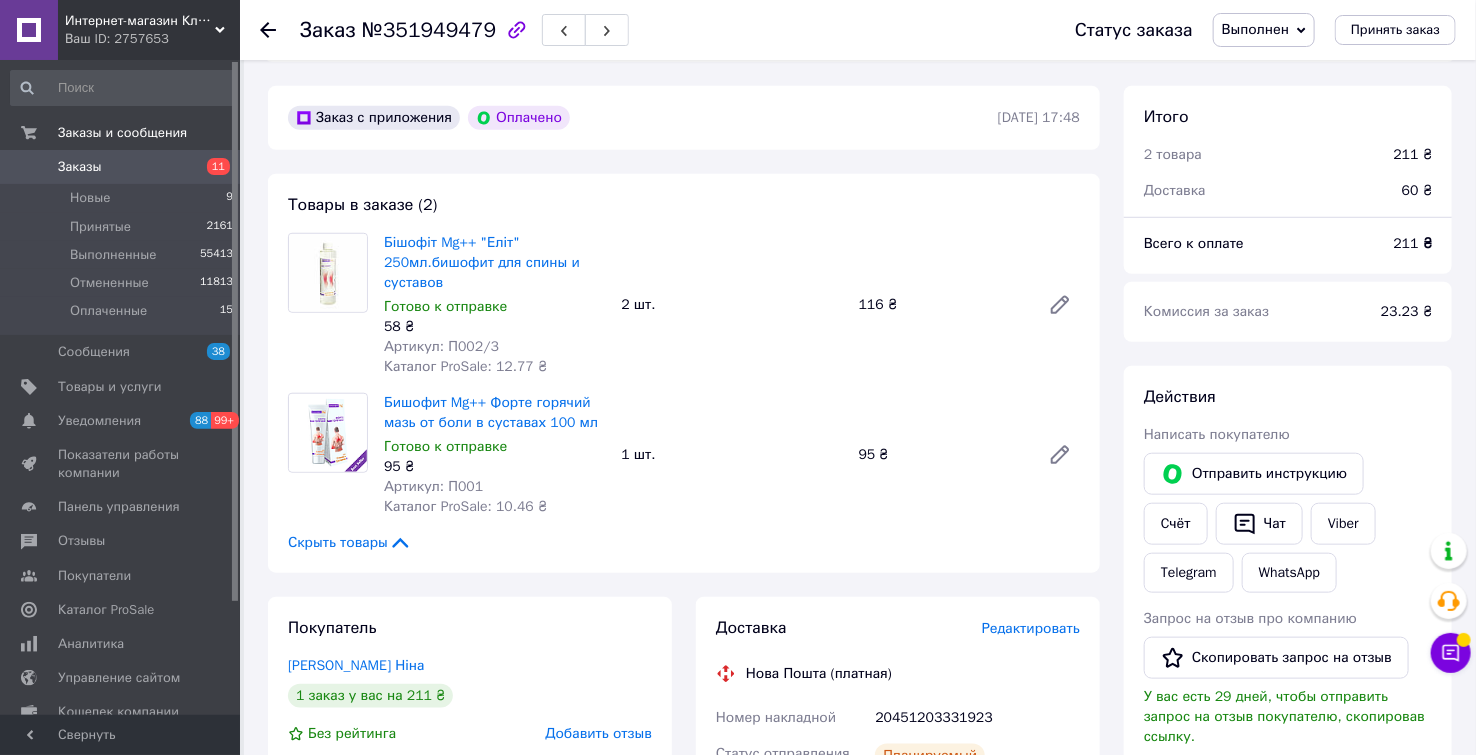 click 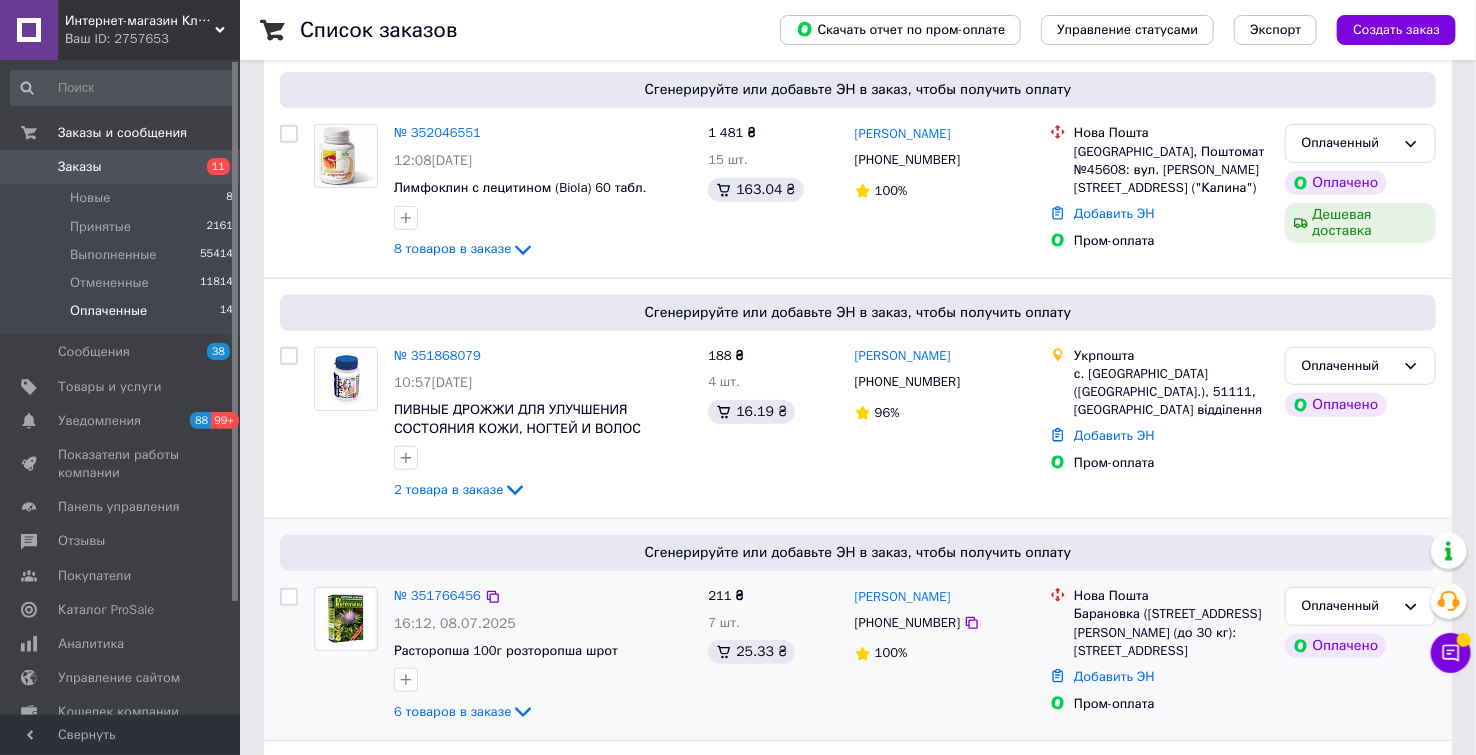 scroll, scrollTop: 111, scrollLeft: 0, axis: vertical 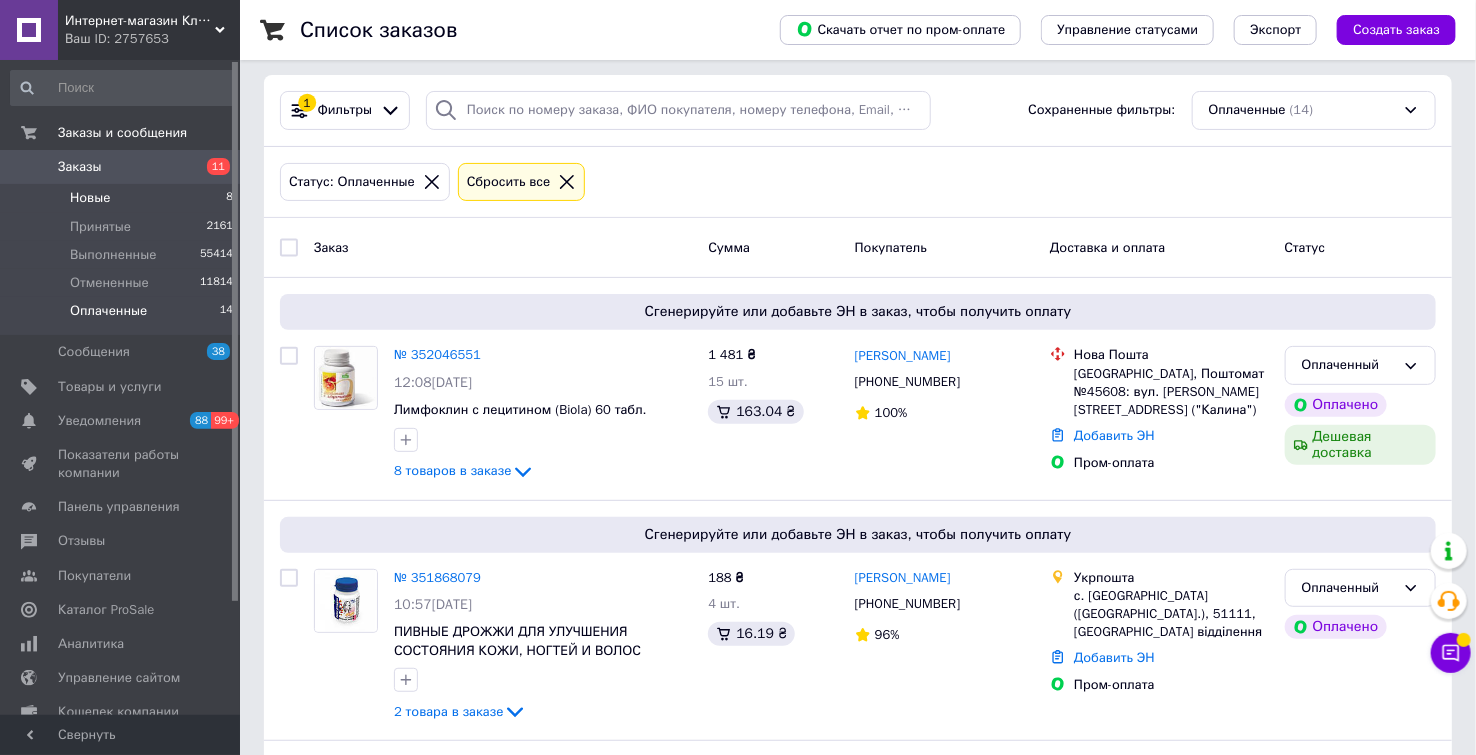 click on "Новые" at bounding box center [90, 198] 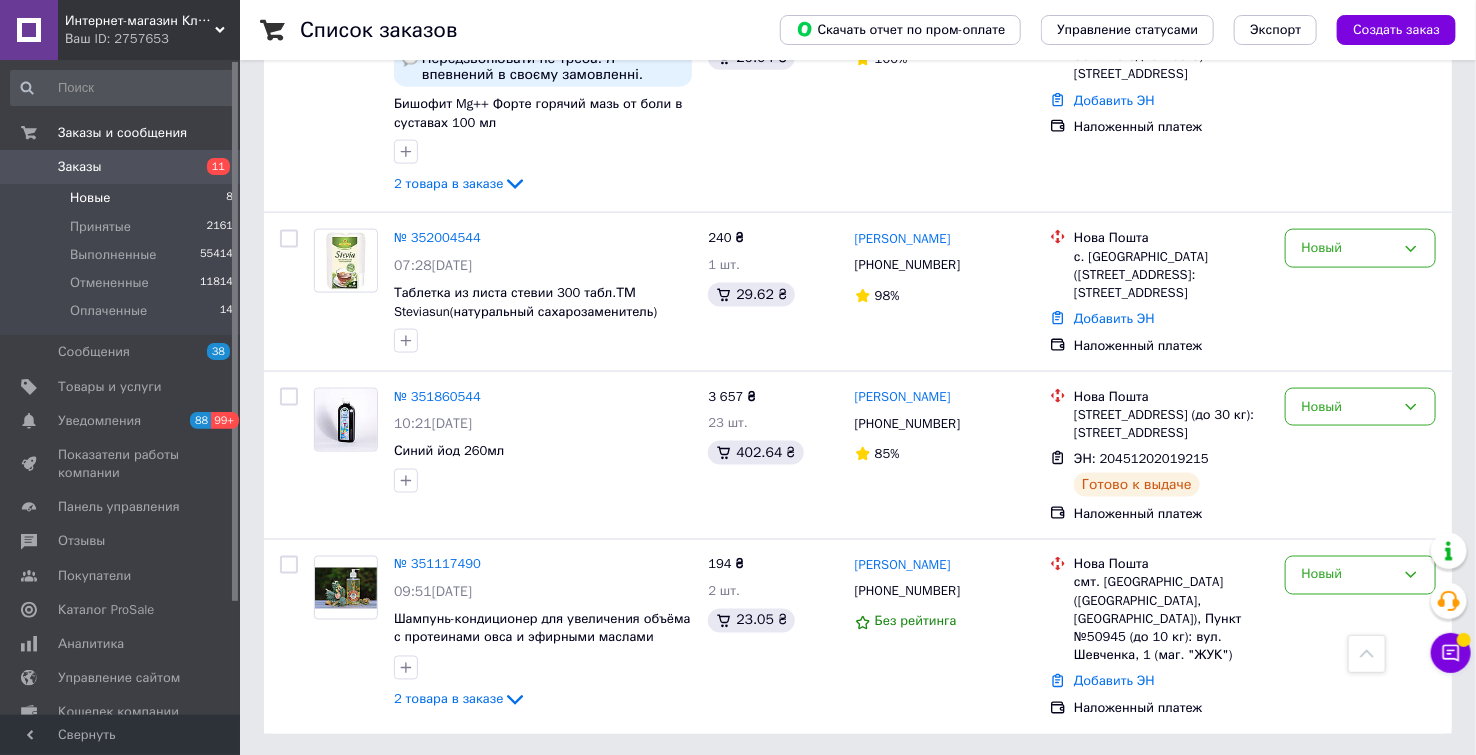 scroll, scrollTop: 1119, scrollLeft: 0, axis: vertical 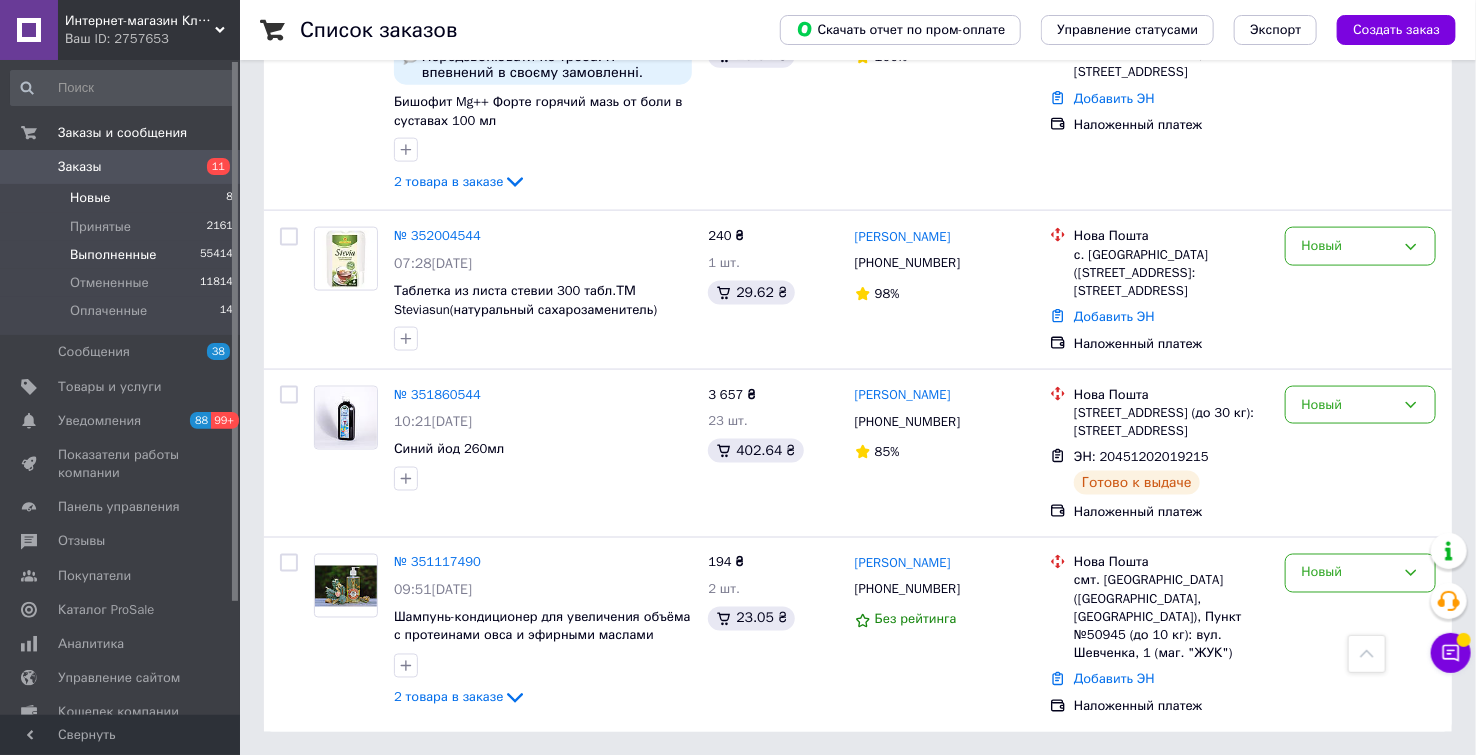 click on "Выполненные" at bounding box center (113, 255) 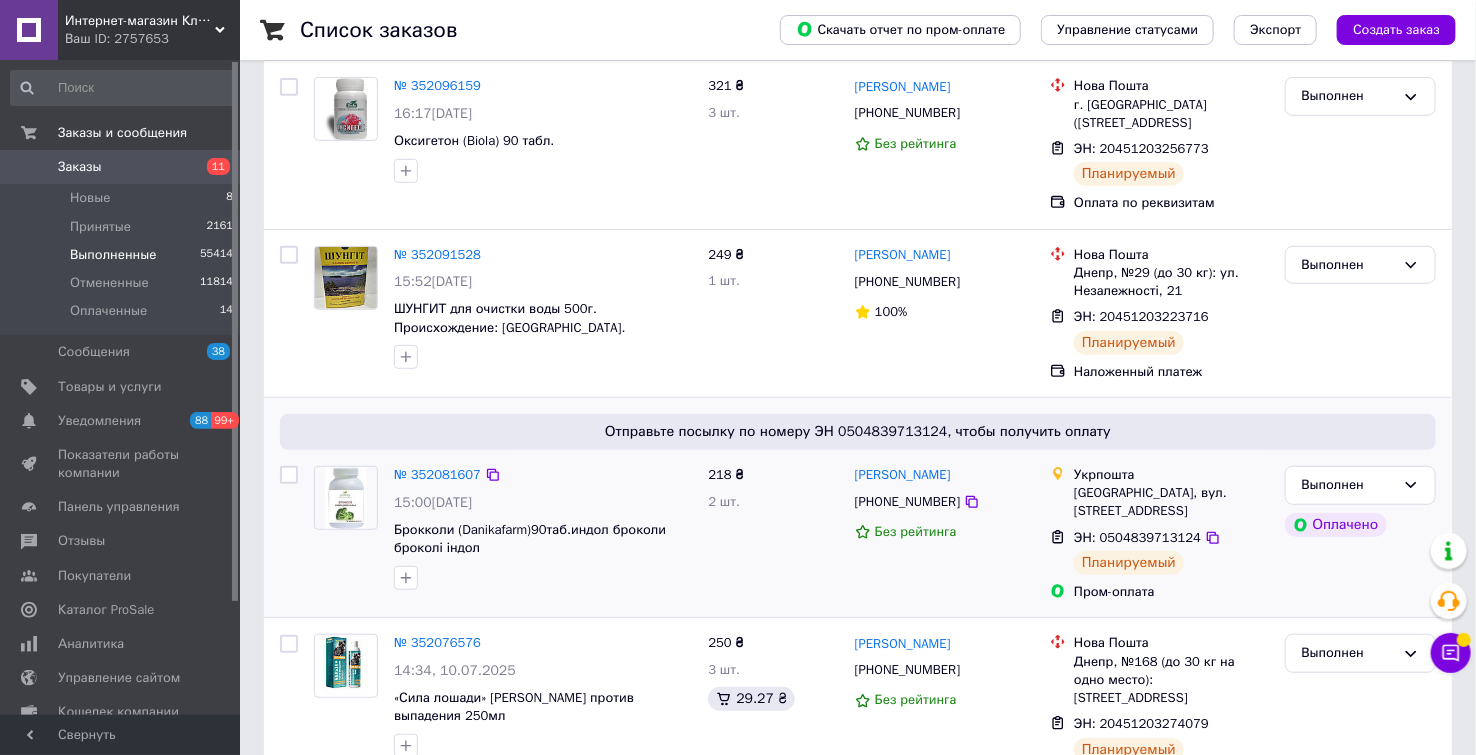 scroll, scrollTop: 333, scrollLeft: 0, axis: vertical 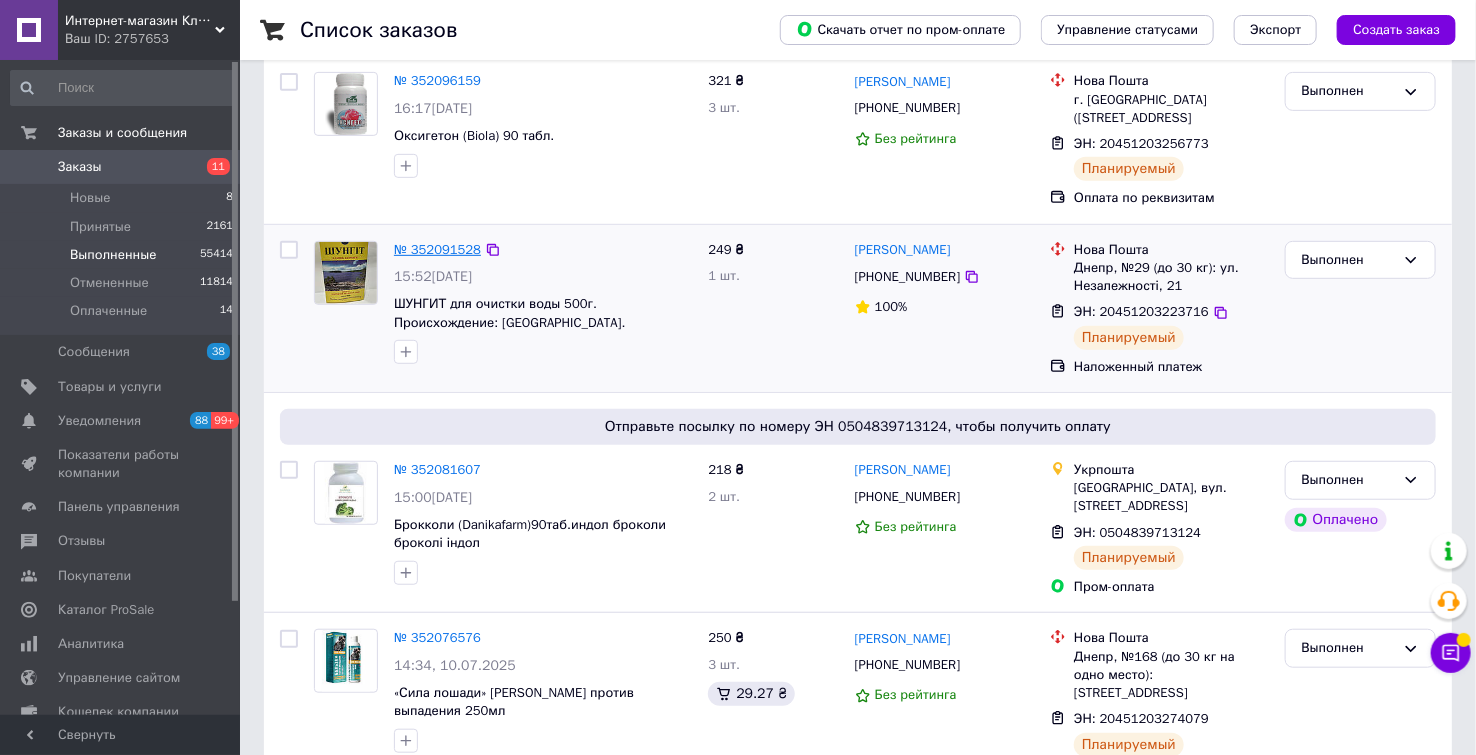 click on "№ 352091528" at bounding box center [437, 249] 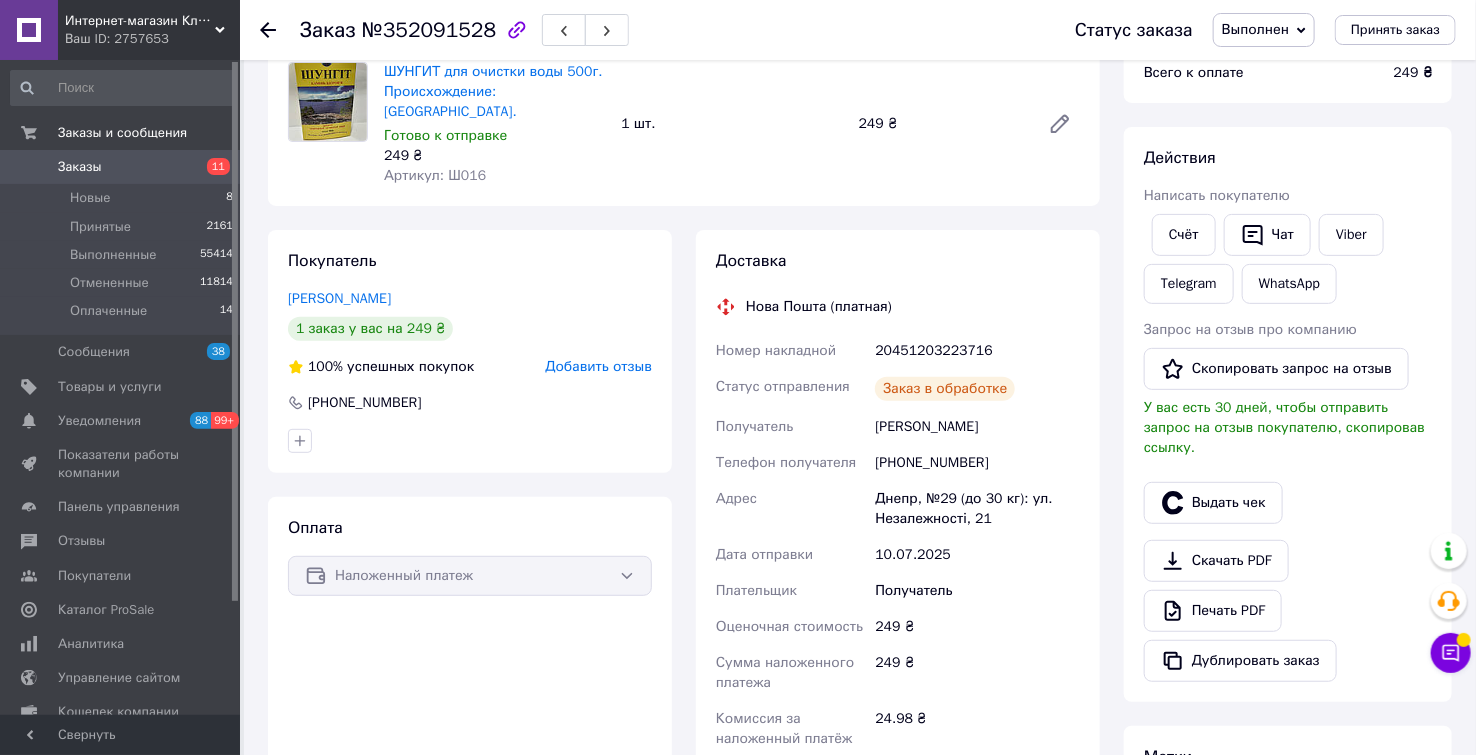 scroll, scrollTop: 111, scrollLeft: 0, axis: vertical 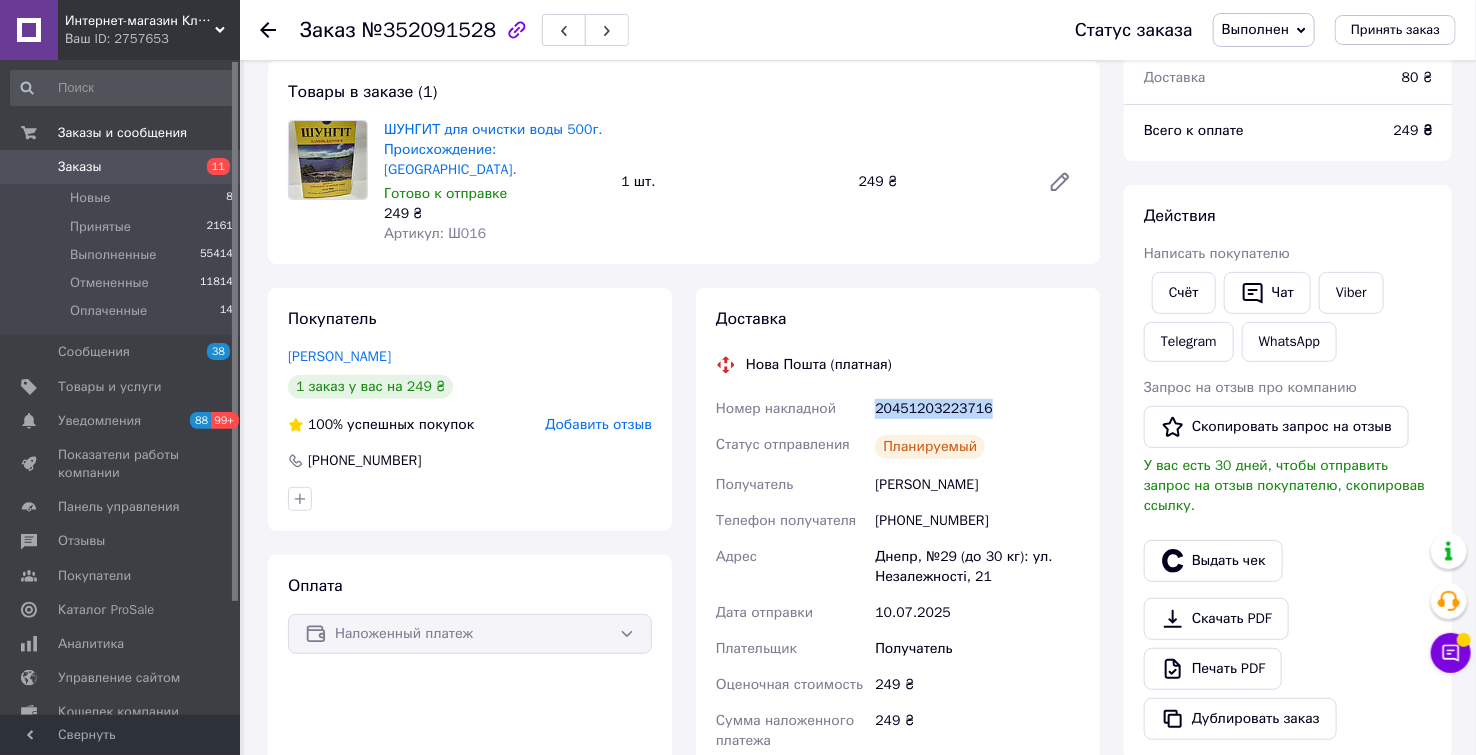 drag, startPoint x: 999, startPoint y: 382, endPoint x: 859, endPoint y: 392, distance: 140.35669 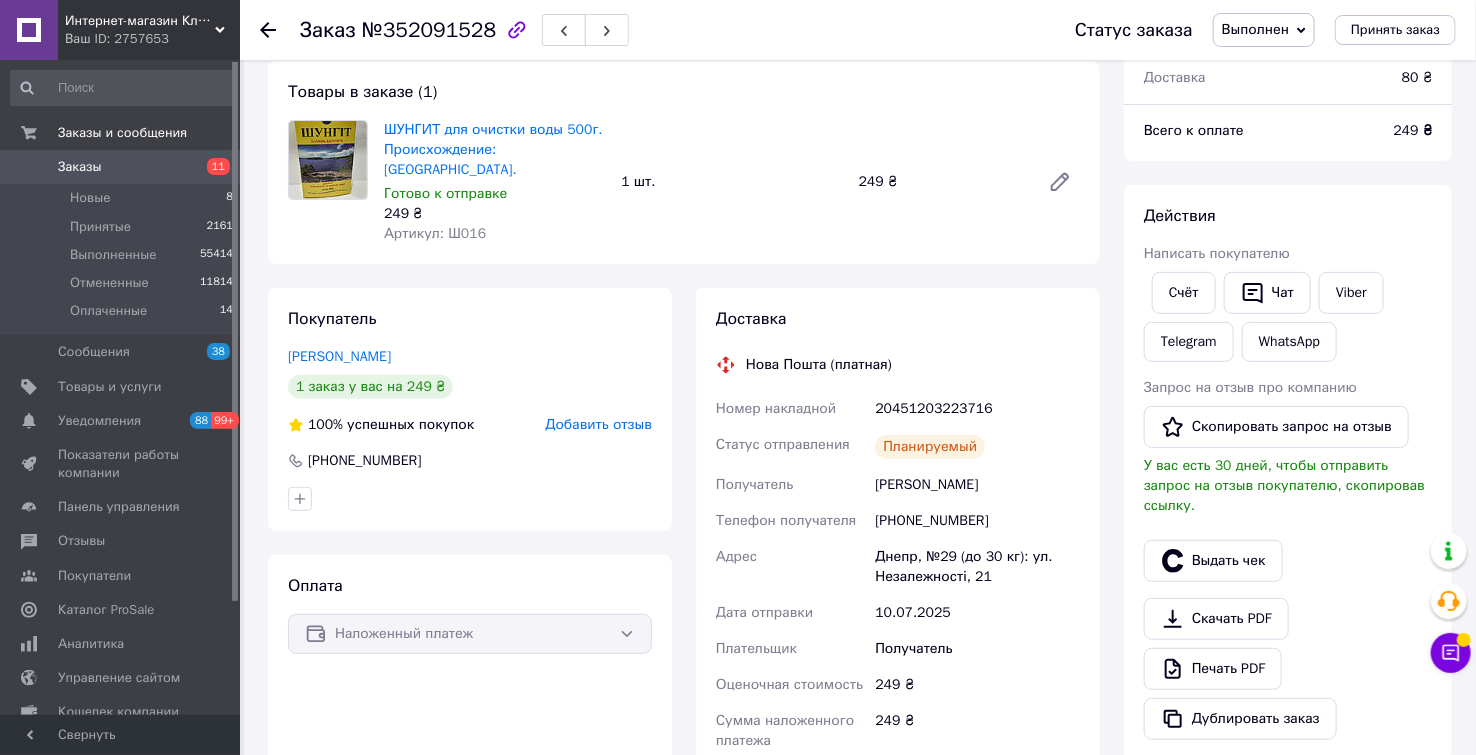 click 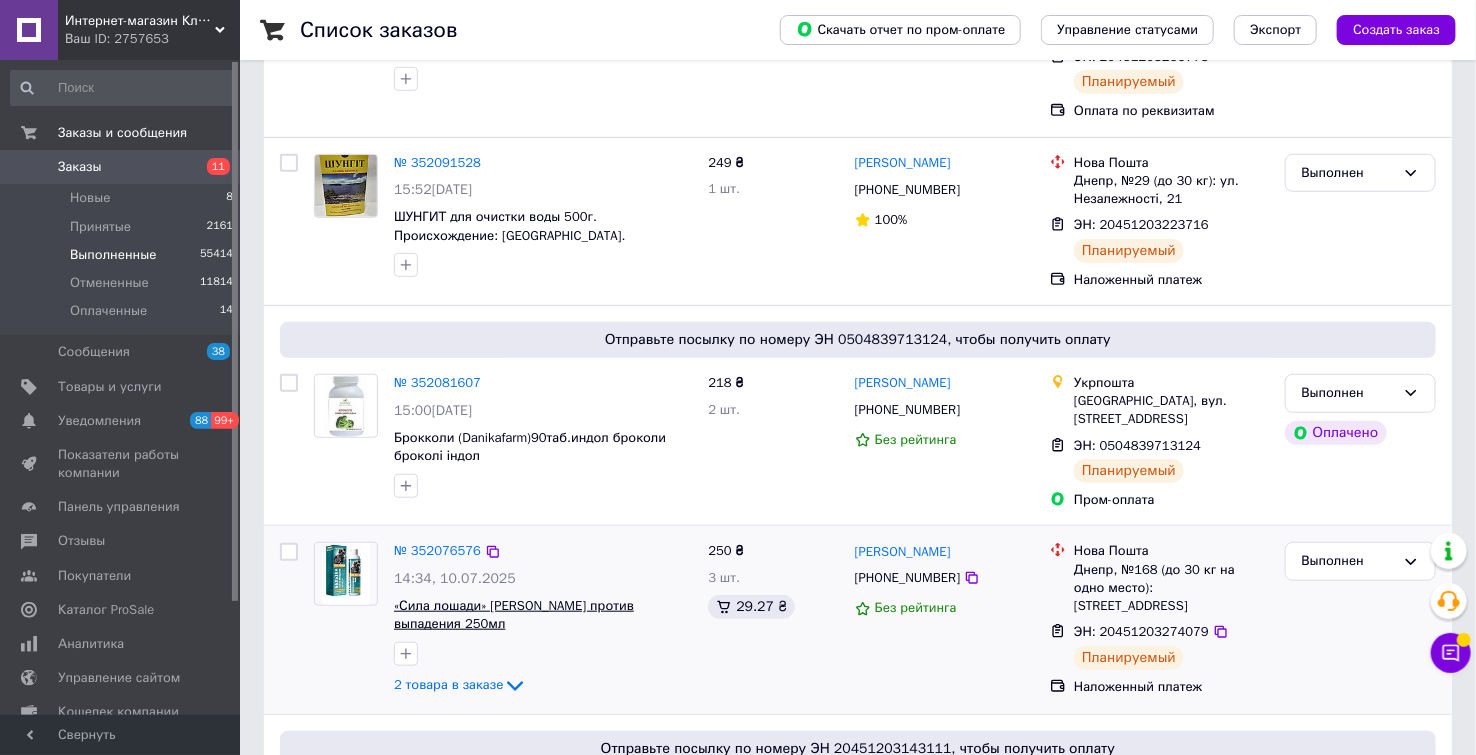 scroll, scrollTop: 555, scrollLeft: 0, axis: vertical 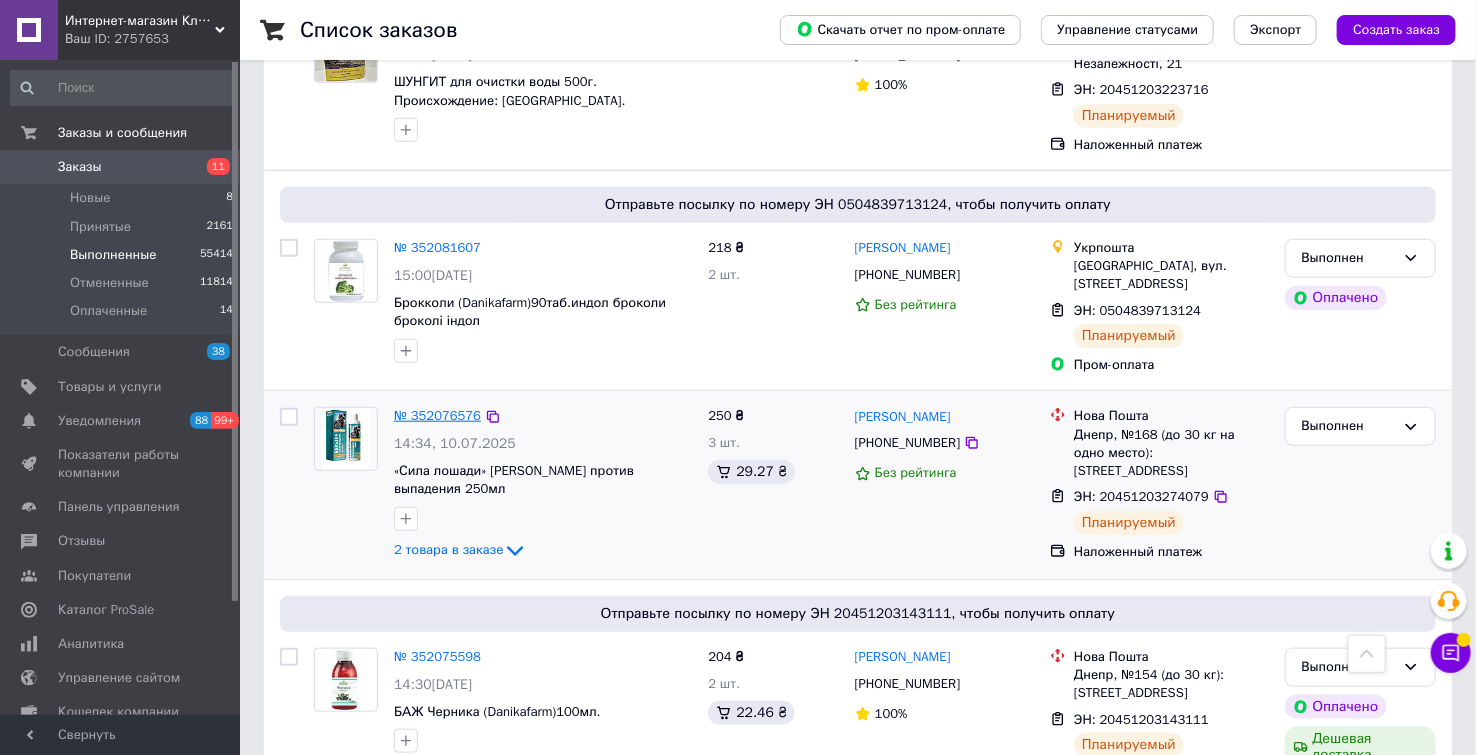 click on "№ 352076576" at bounding box center (437, 415) 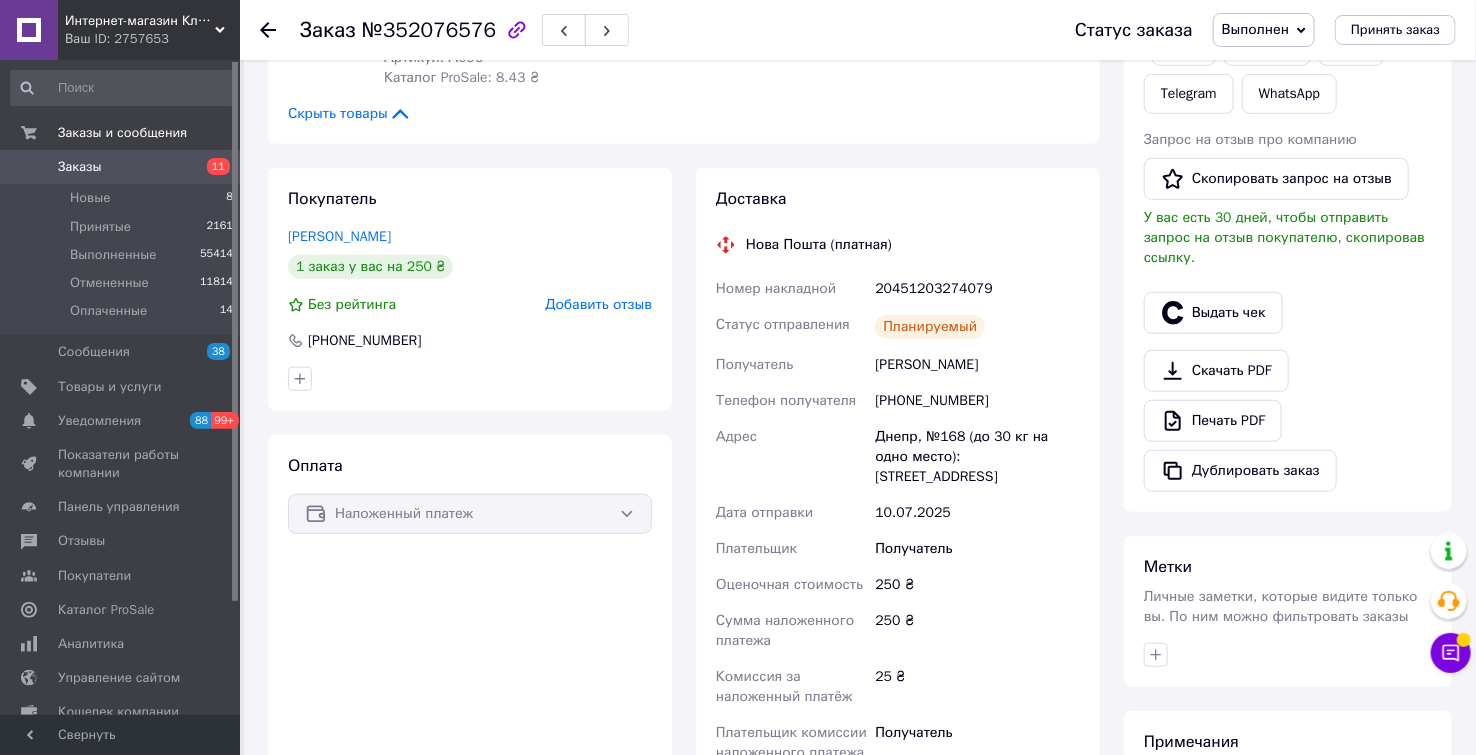 scroll, scrollTop: 333, scrollLeft: 0, axis: vertical 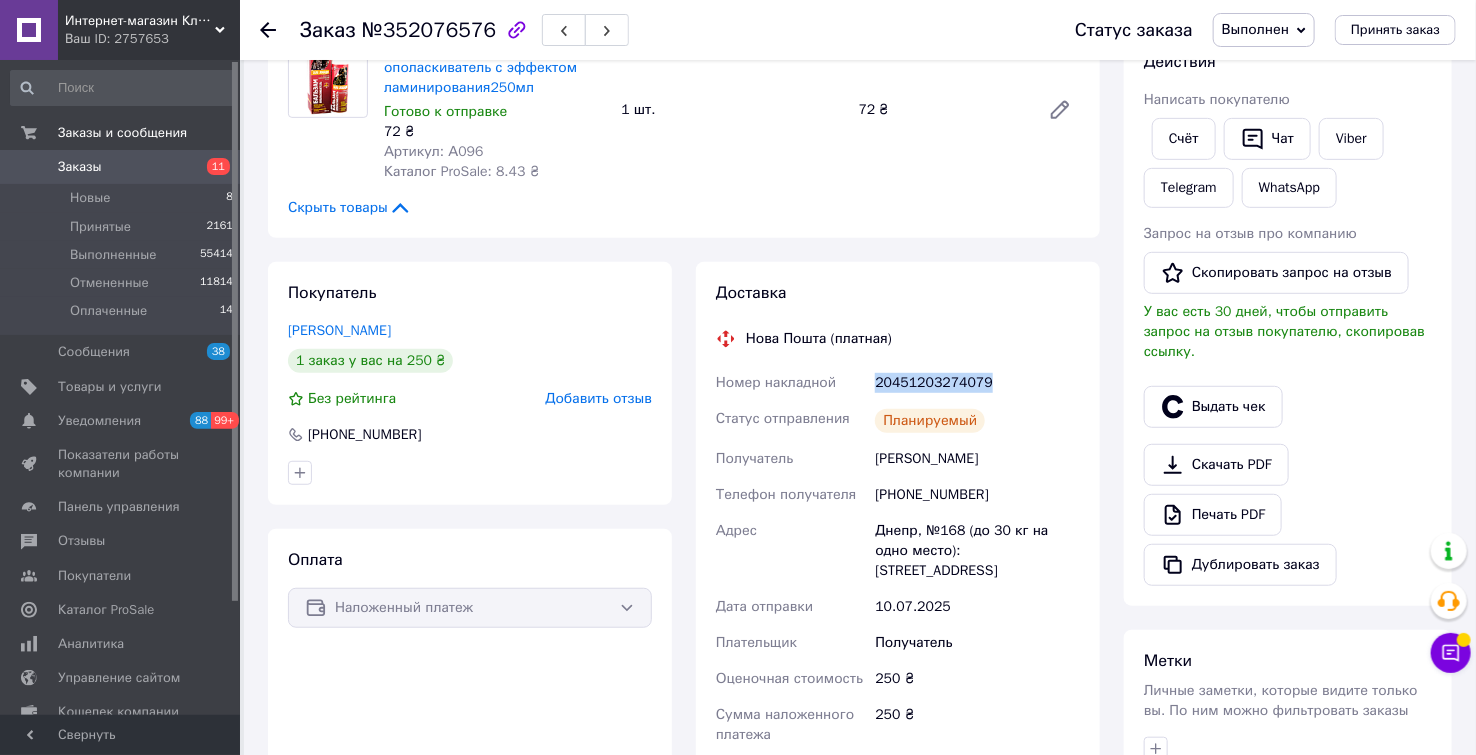 drag, startPoint x: 1007, startPoint y: 377, endPoint x: 847, endPoint y: 388, distance: 160.37769 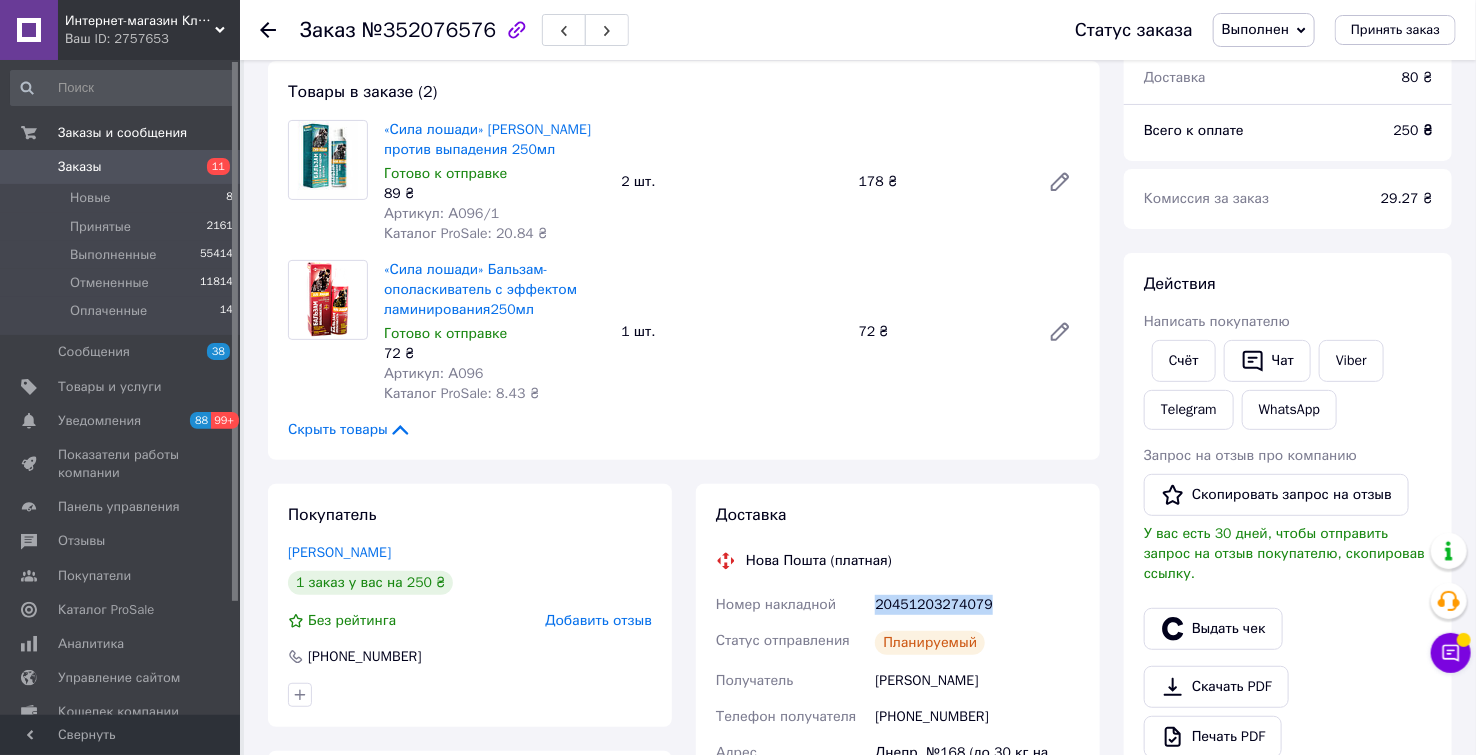 scroll, scrollTop: 222, scrollLeft: 0, axis: vertical 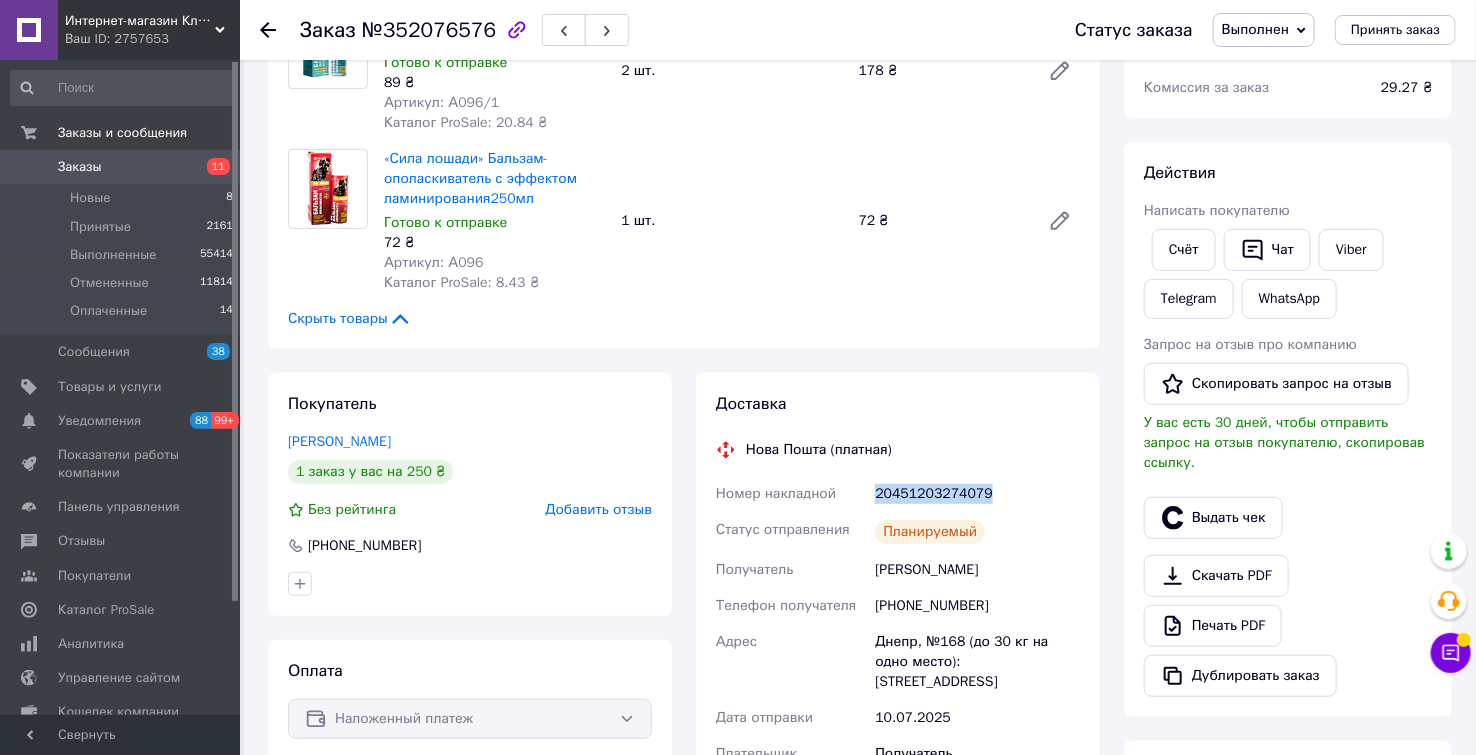 click on "20451203274079" at bounding box center [977, 494] 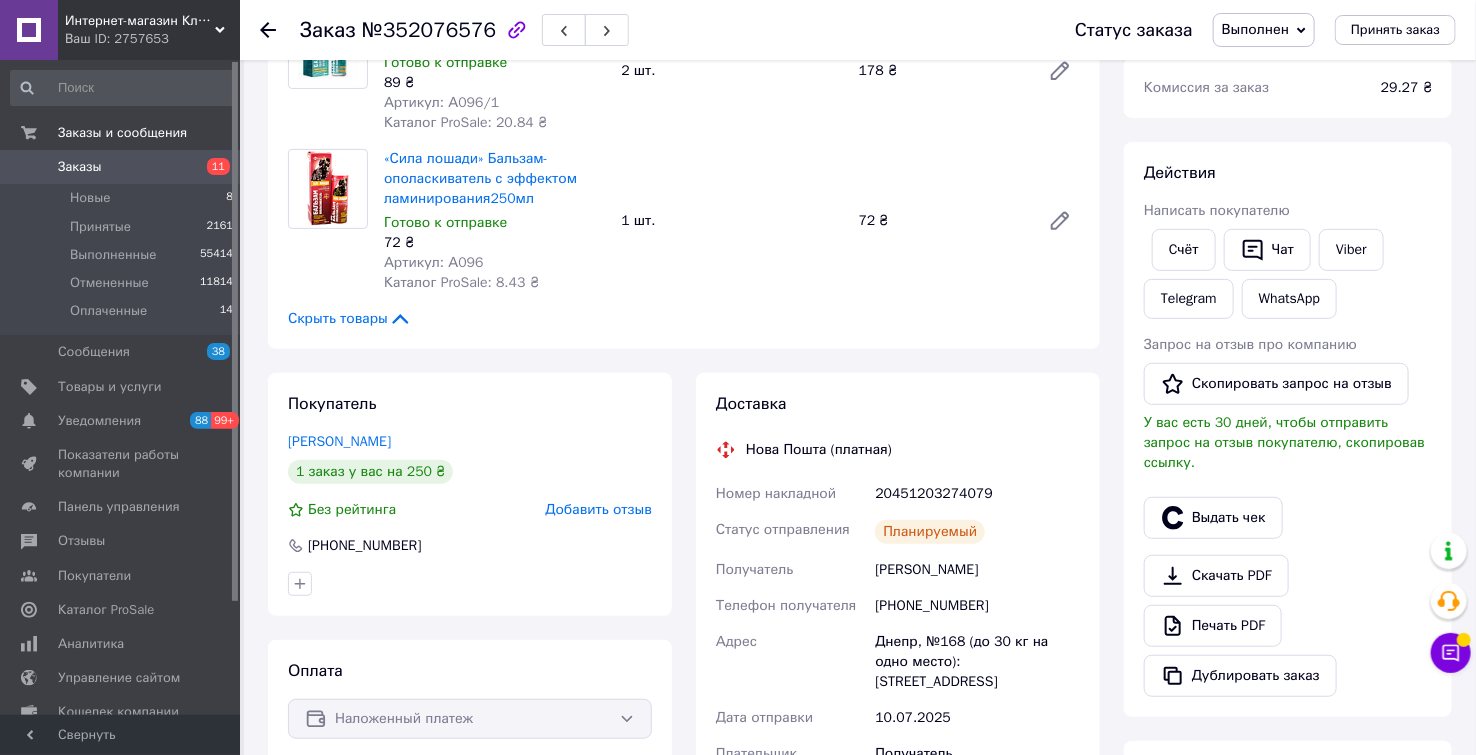drag, startPoint x: 883, startPoint y: 488, endPoint x: 1042, endPoint y: 522, distance: 162.59459 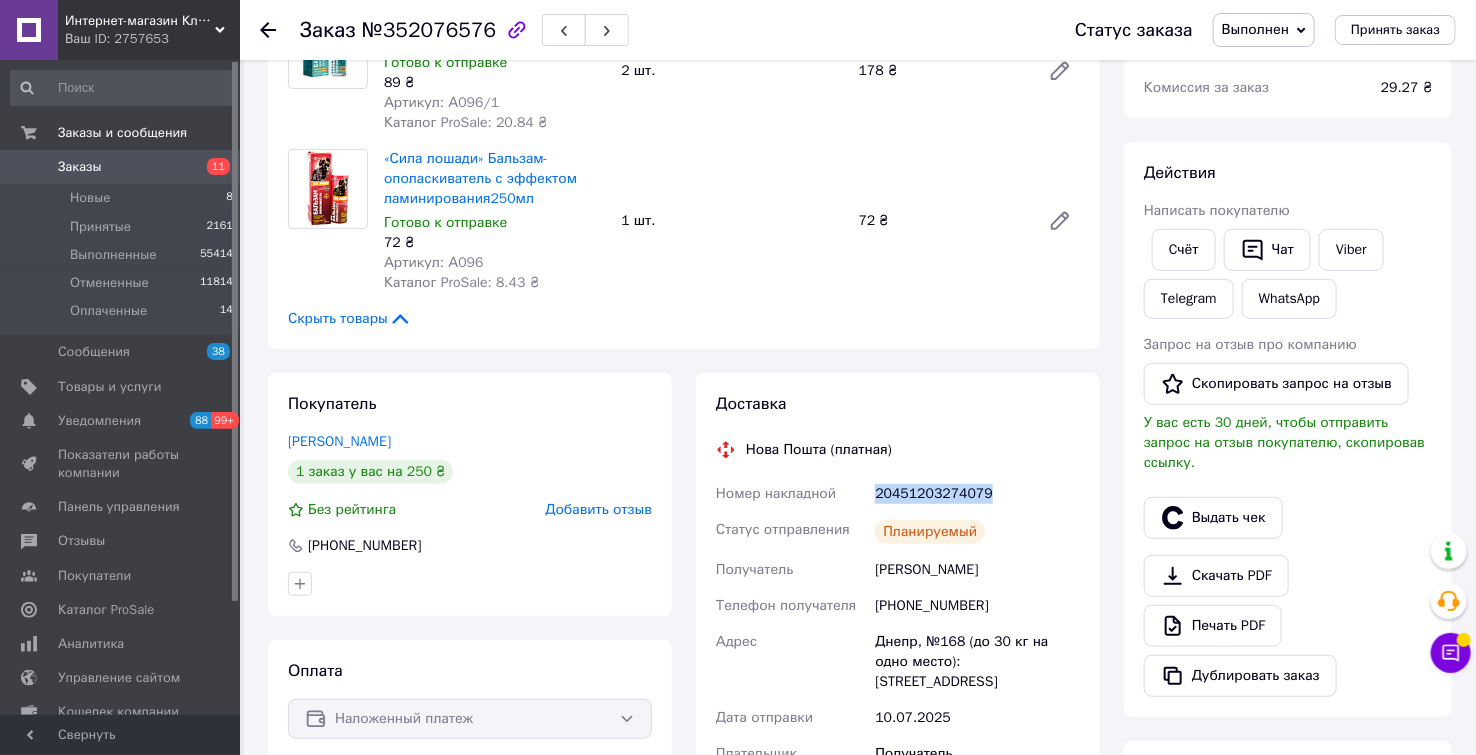 drag, startPoint x: 989, startPoint y: 496, endPoint x: 869, endPoint y: 499, distance: 120.03749 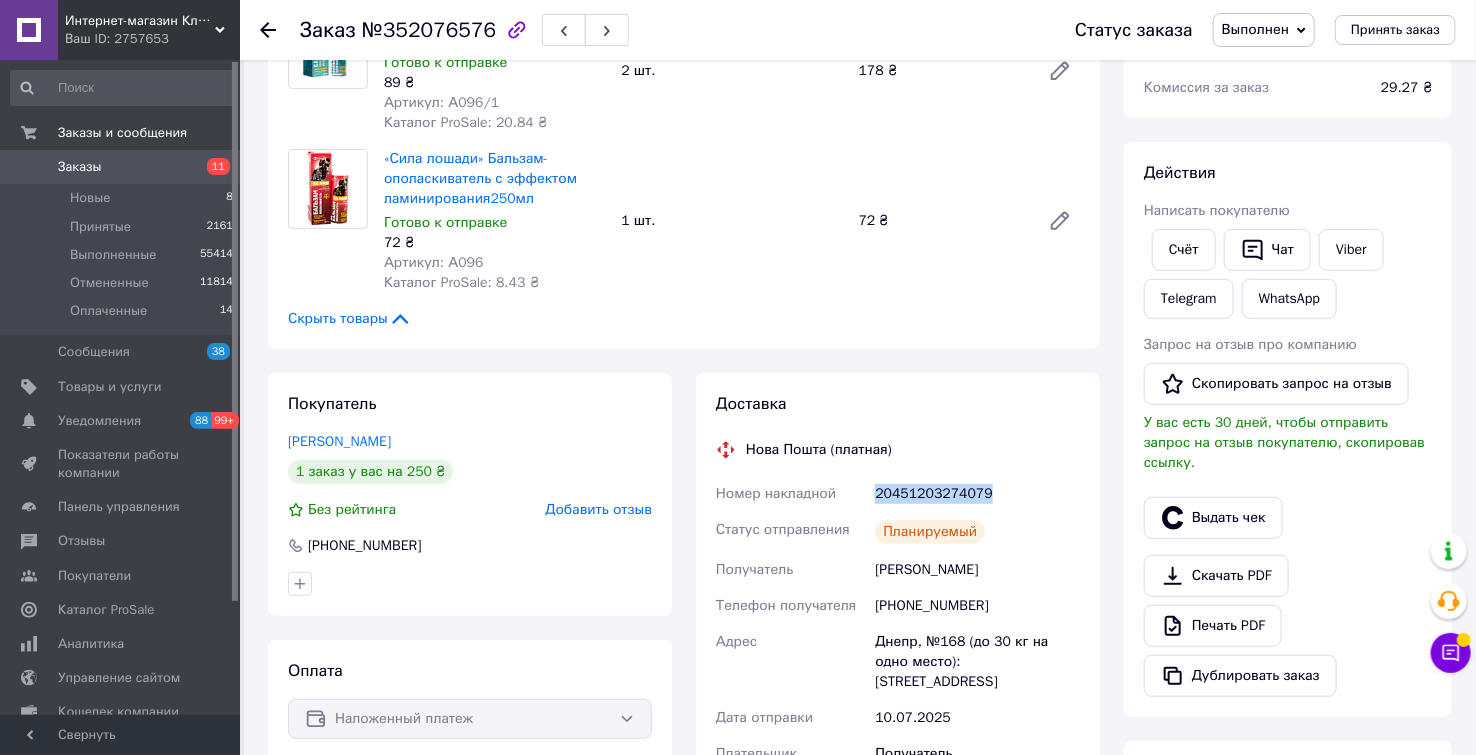 copy on "Номер накладной 20451203274079" 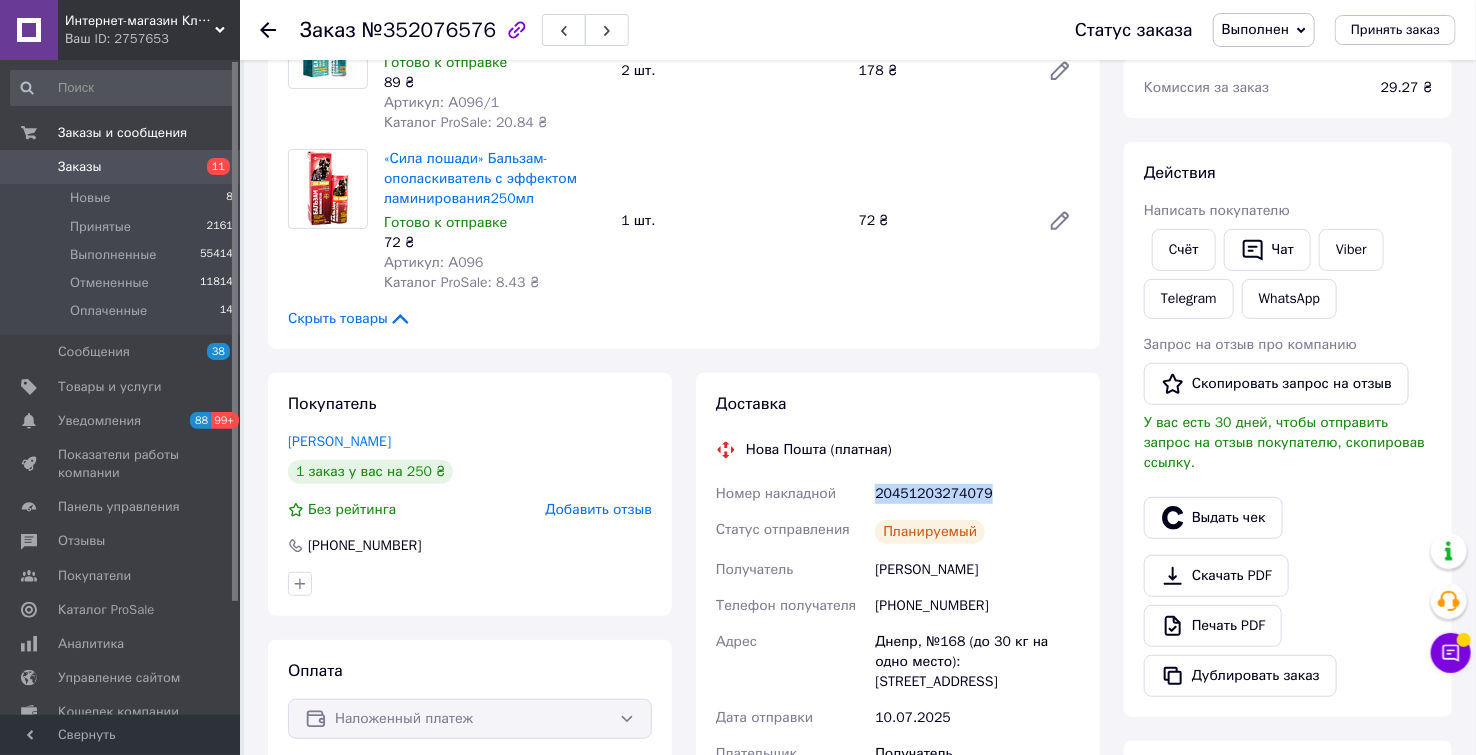 drag, startPoint x: 890, startPoint y: 497, endPoint x: 958, endPoint y: 254, distance: 252.3351 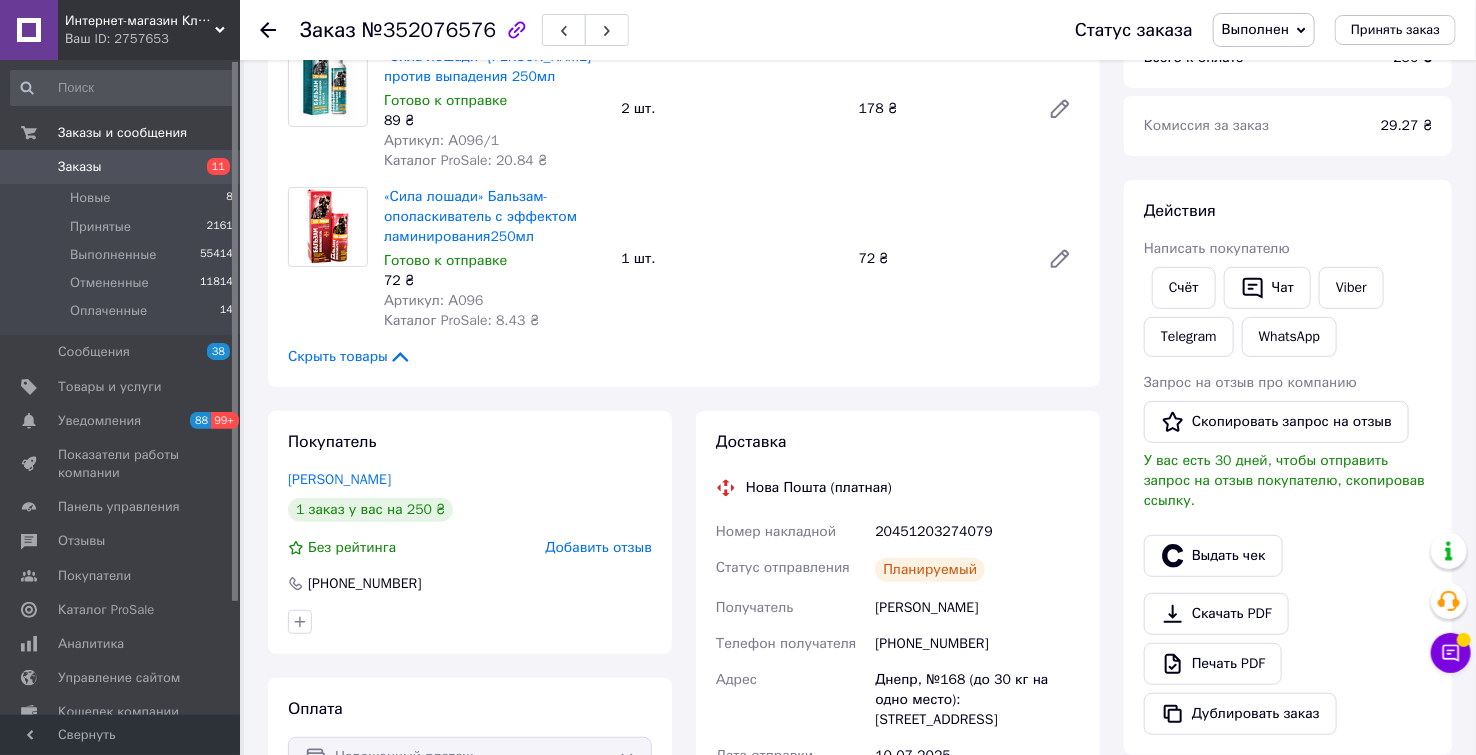 scroll, scrollTop: 222, scrollLeft: 0, axis: vertical 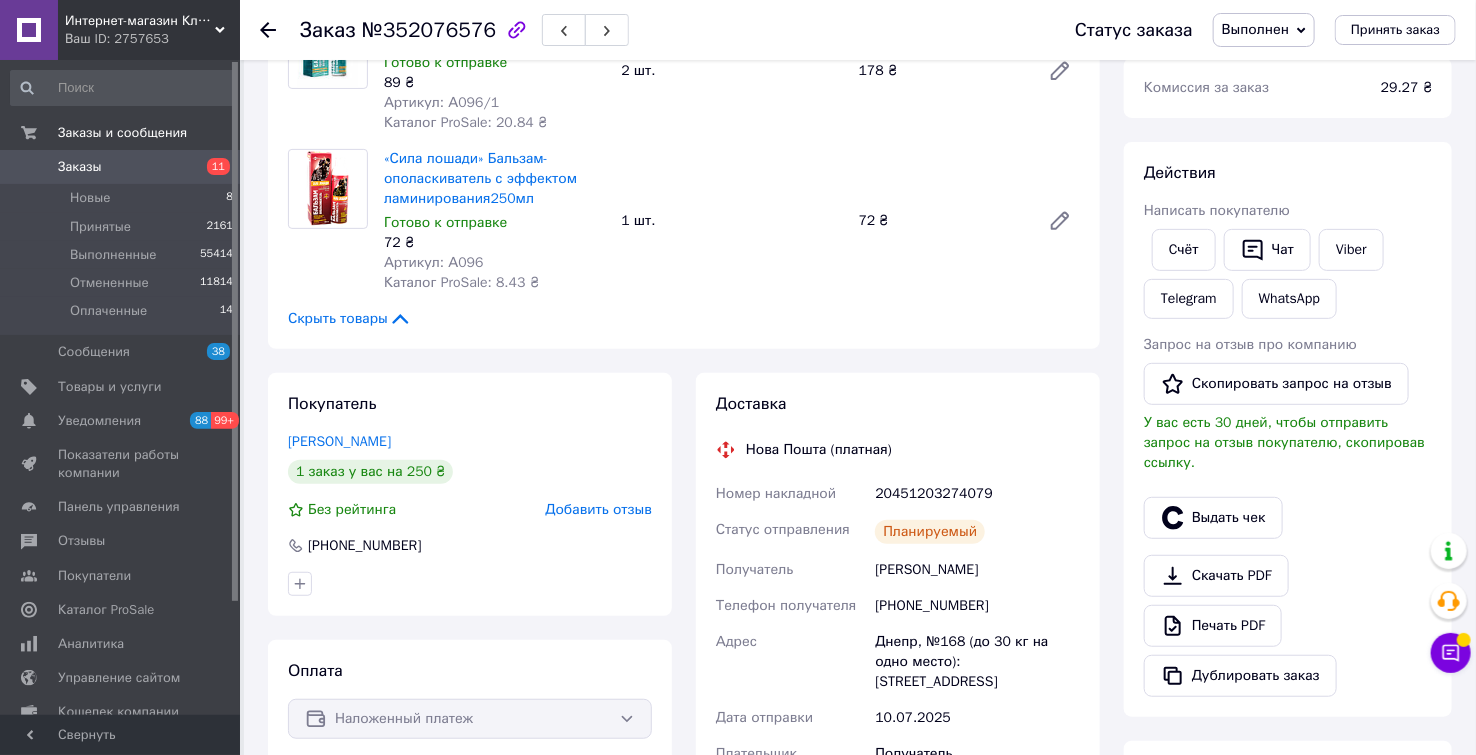 click 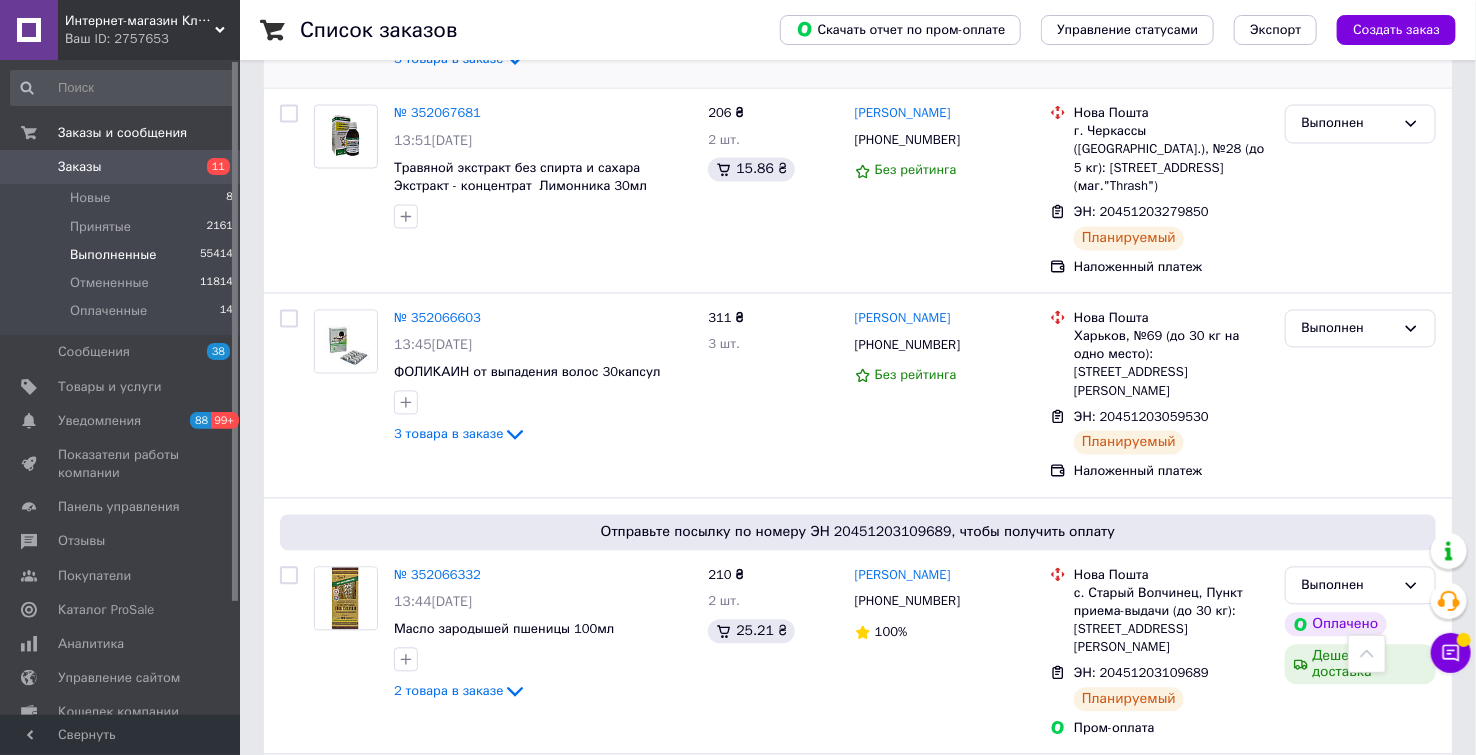 scroll, scrollTop: 1444, scrollLeft: 0, axis: vertical 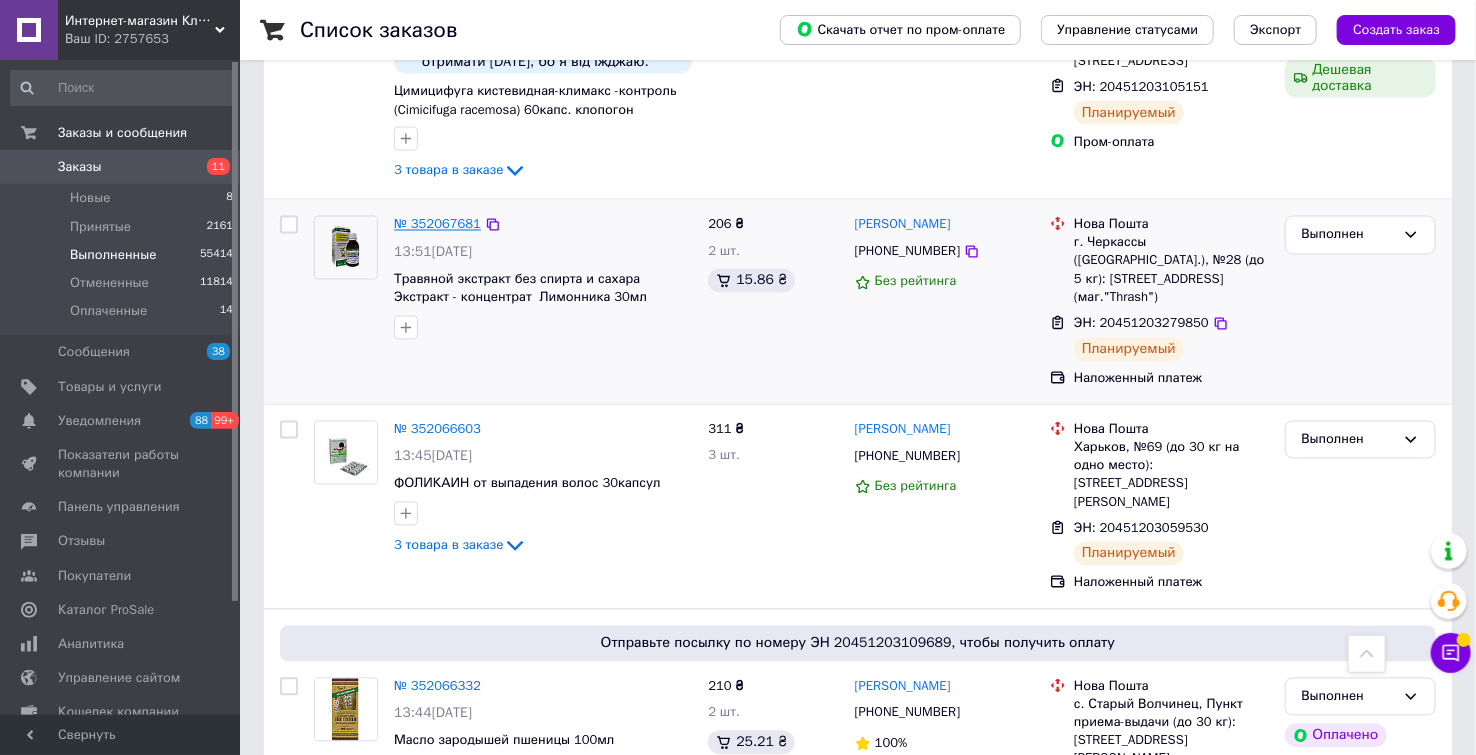 click on "№ 352067681" at bounding box center [437, 224] 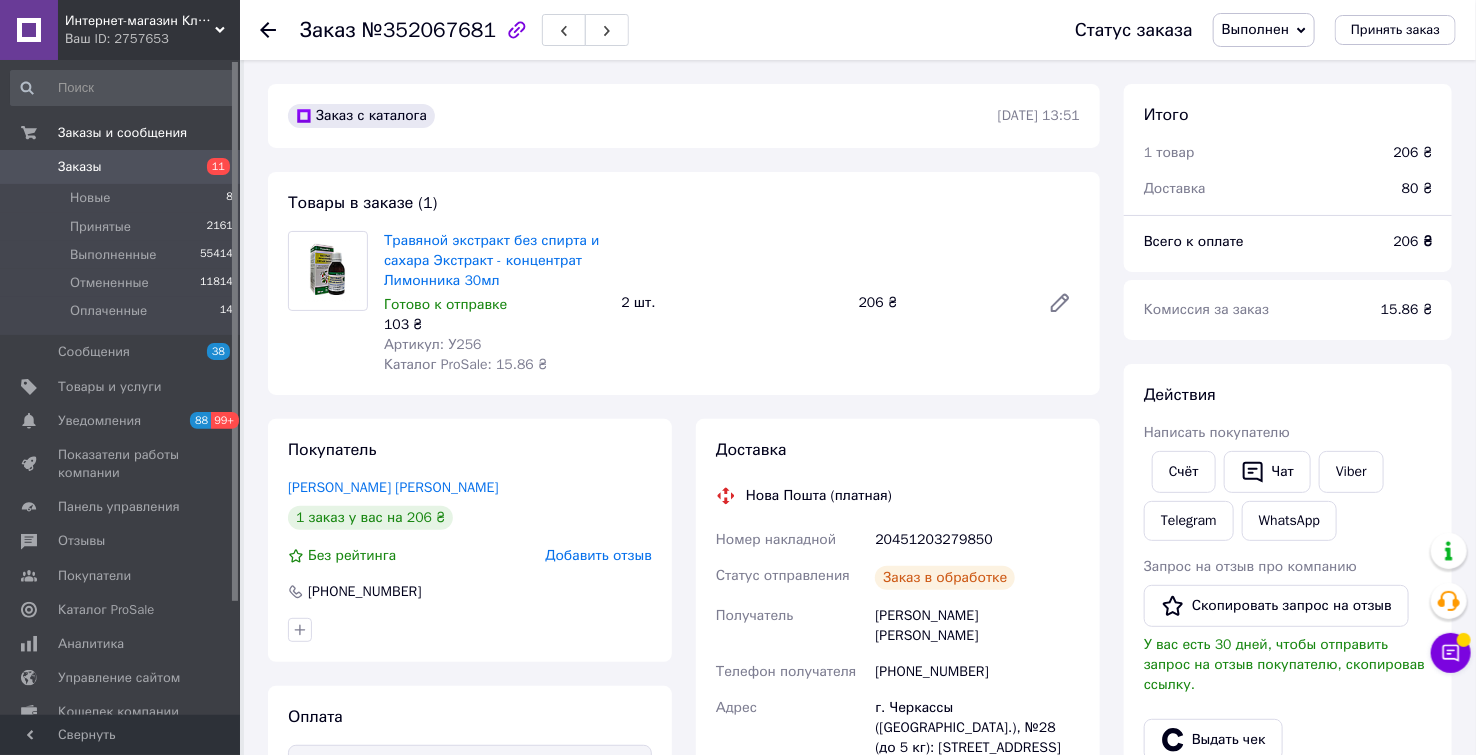 scroll, scrollTop: 111, scrollLeft: 0, axis: vertical 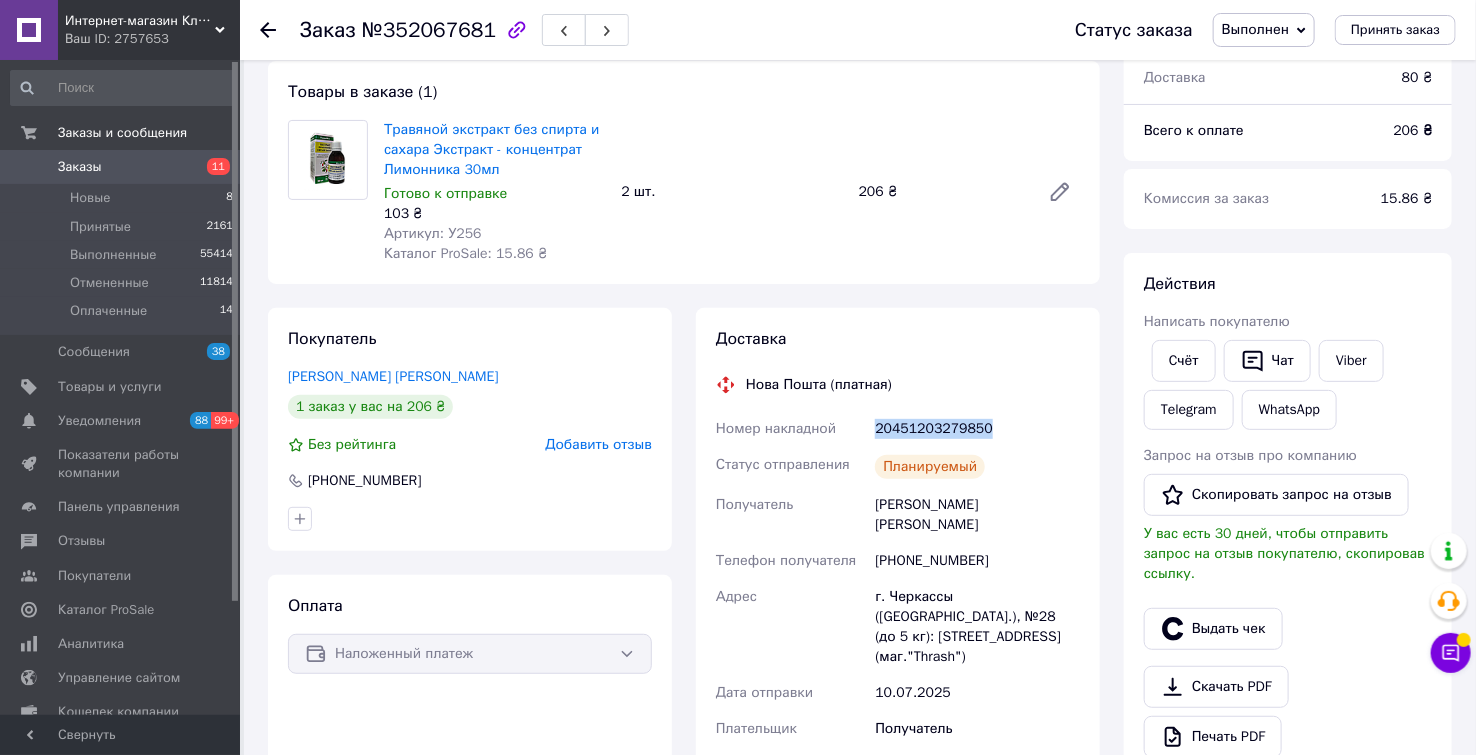 drag, startPoint x: 1007, startPoint y: 427, endPoint x: 848, endPoint y: 425, distance: 159.01257 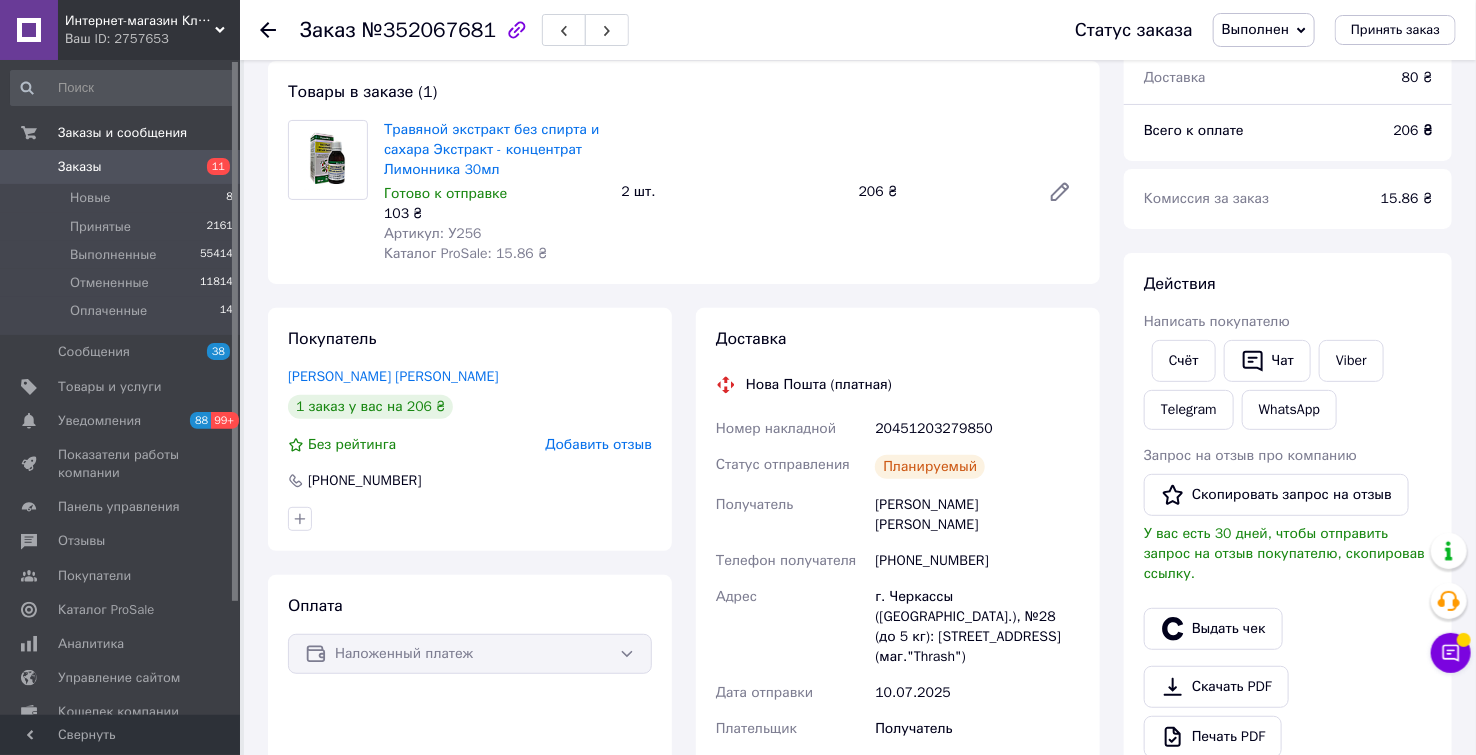 click 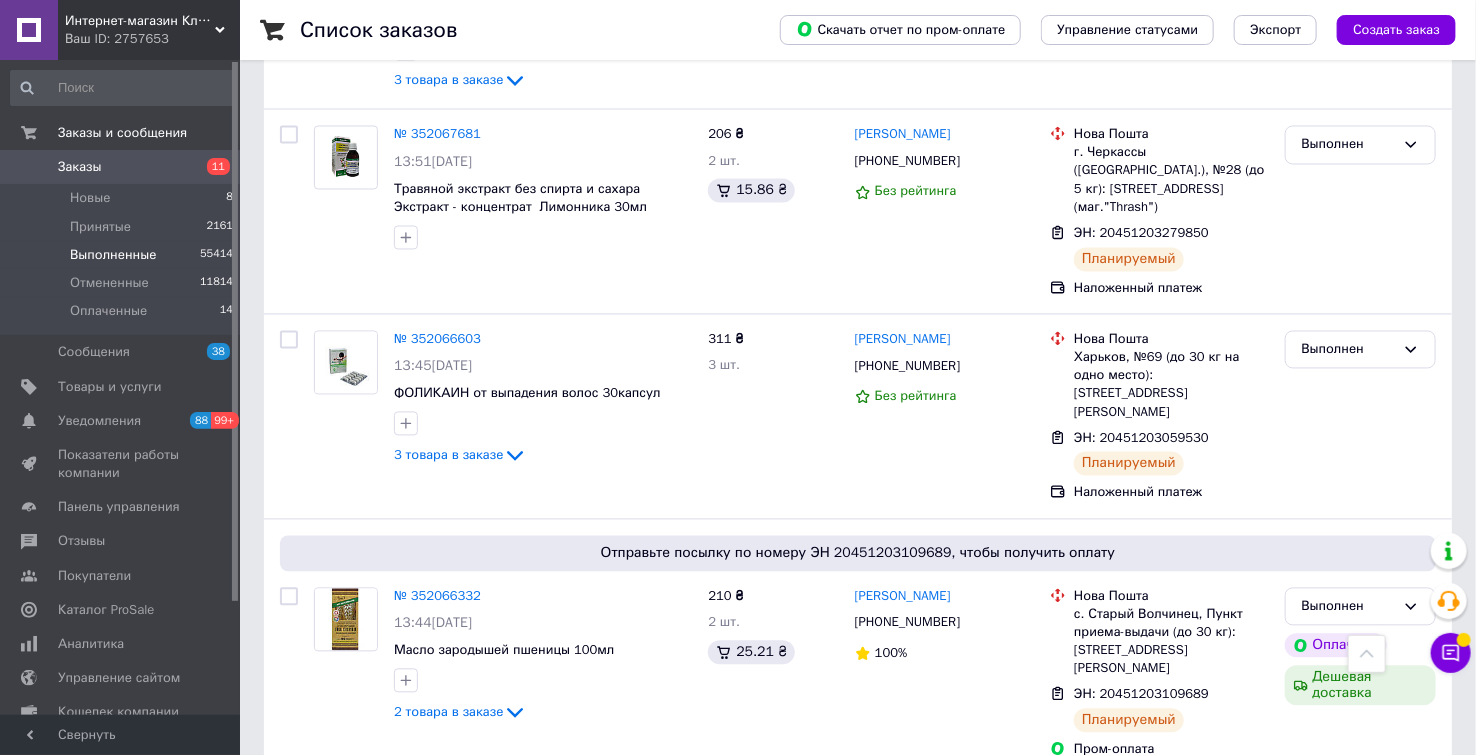 scroll, scrollTop: 1546, scrollLeft: 0, axis: vertical 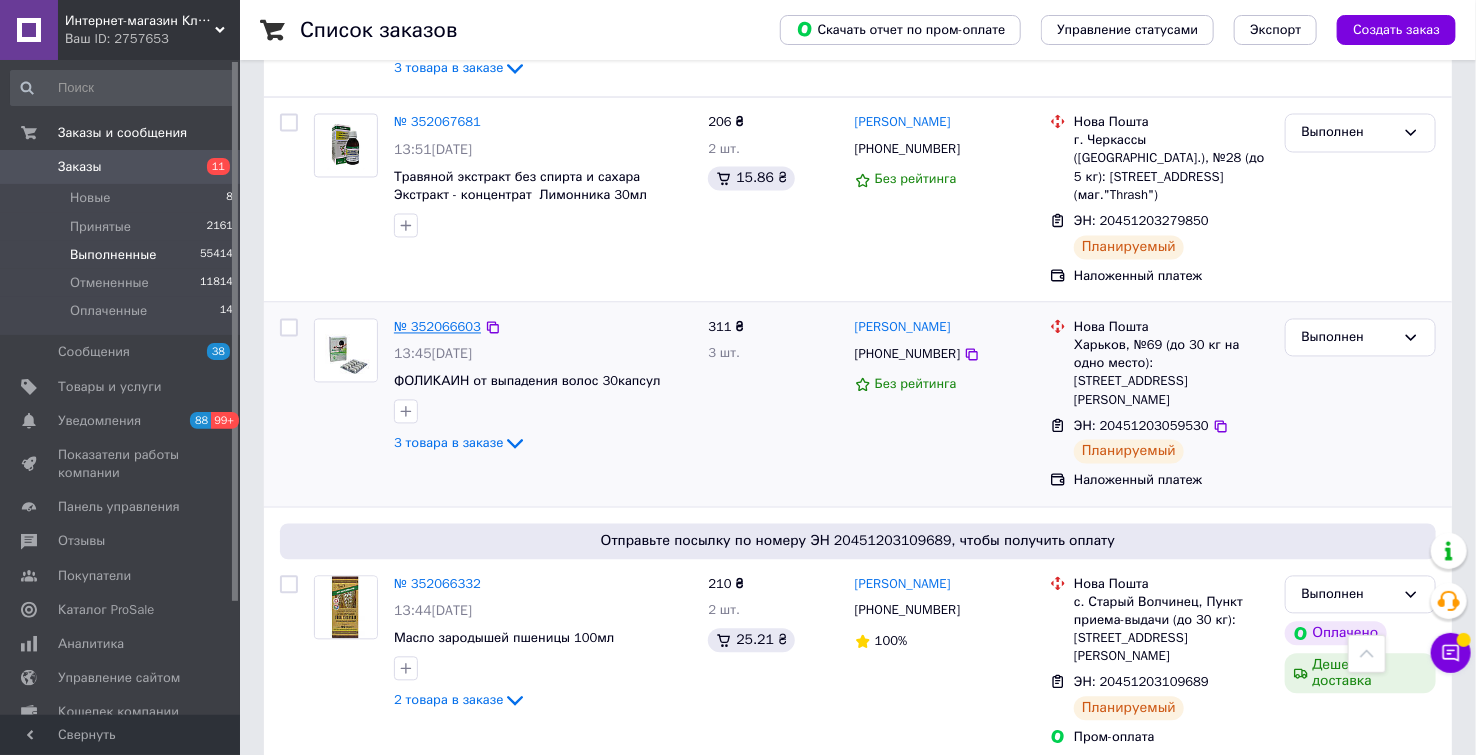 click on "№ 352066603" at bounding box center (437, 327) 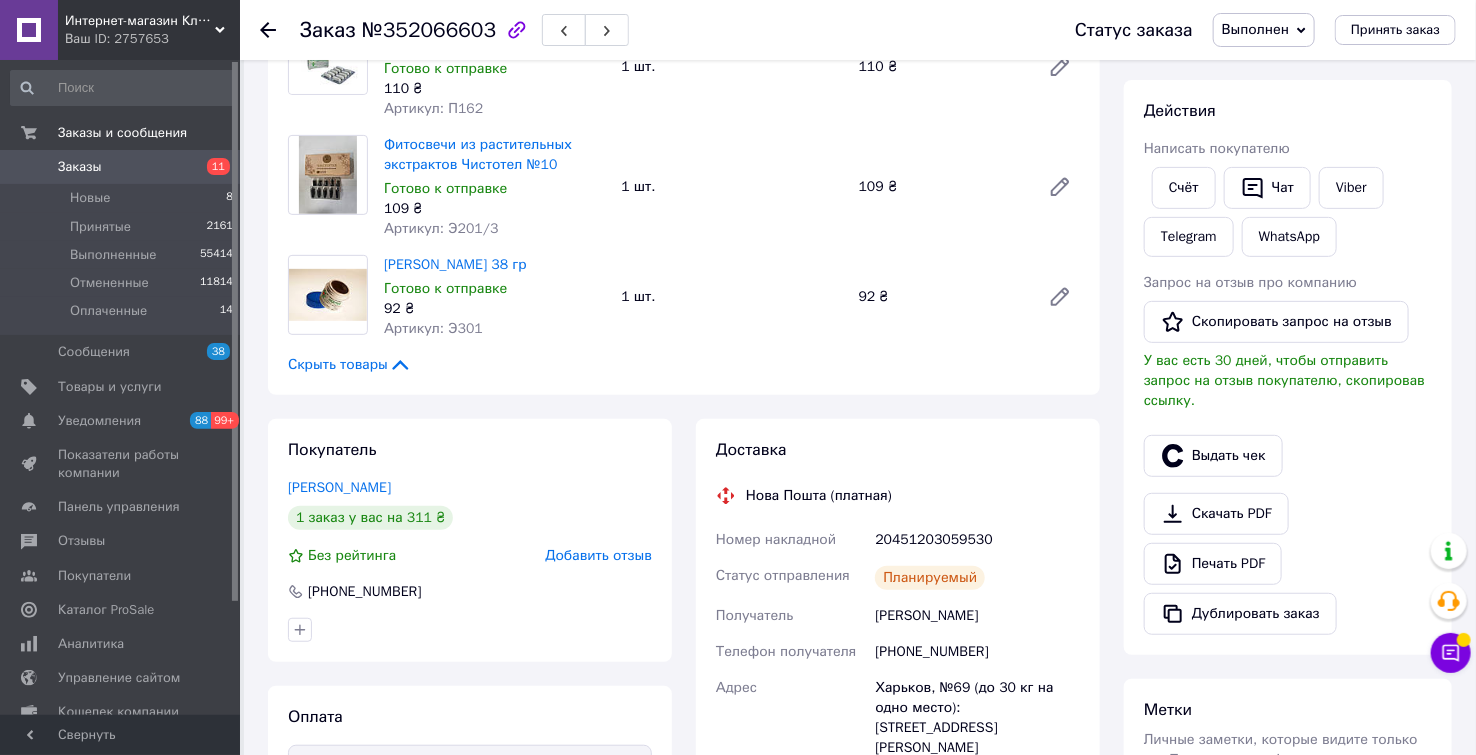 scroll, scrollTop: 206, scrollLeft: 0, axis: vertical 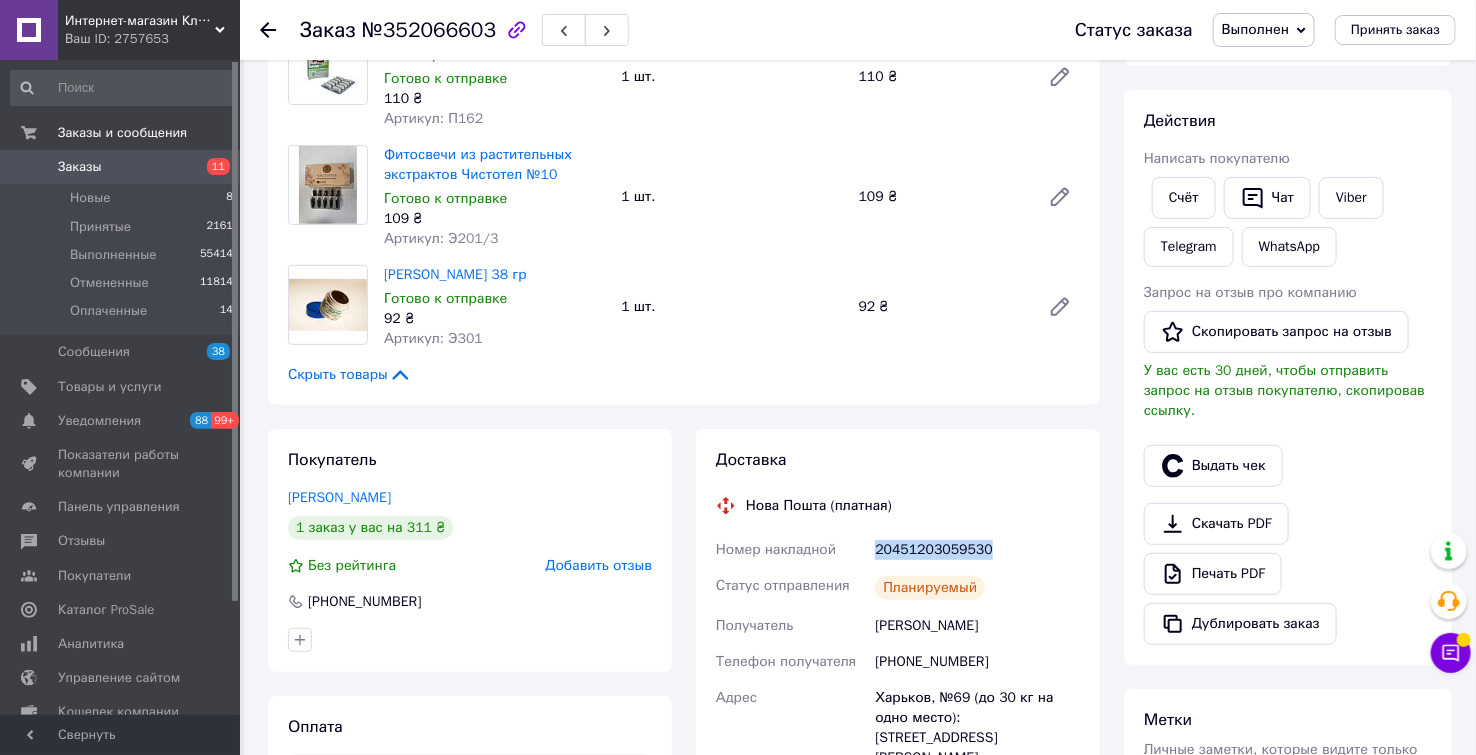 drag, startPoint x: 1008, startPoint y: 550, endPoint x: 856, endPoint y: 550, distance: 152 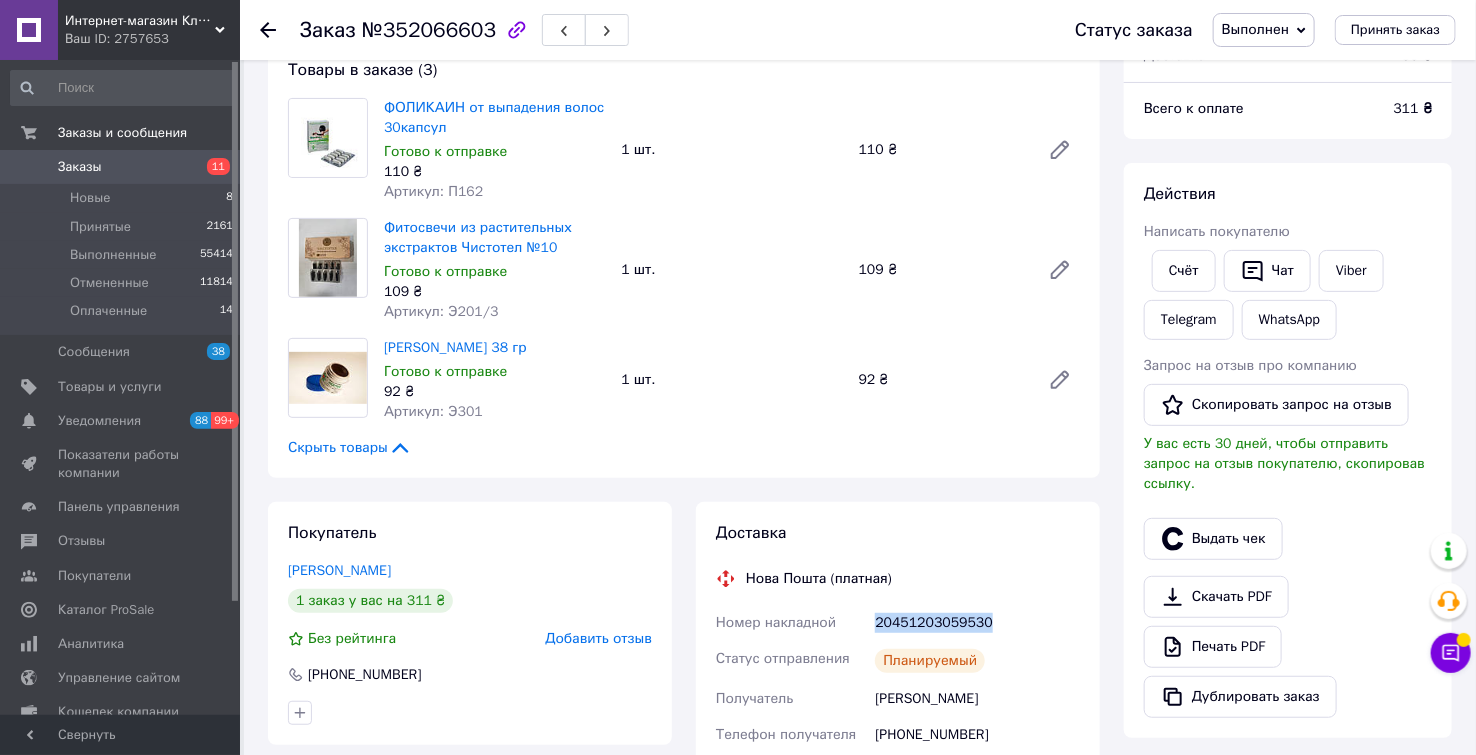 scroll, scrollTop: 95, scrollLeft: 0, axis: vertical 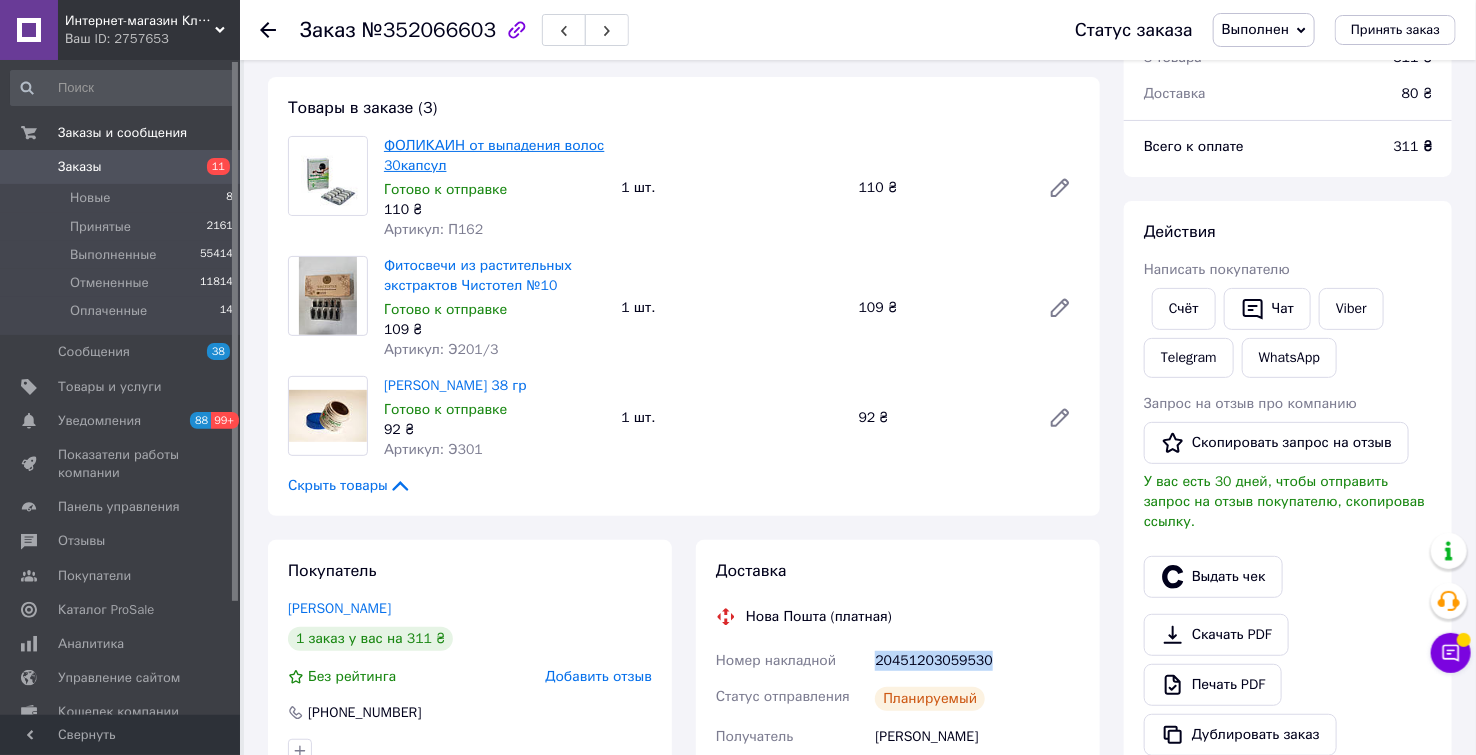click on "ФОЛИКАИН от выпадения волос 30капсул" at bounding box center (494, 155) 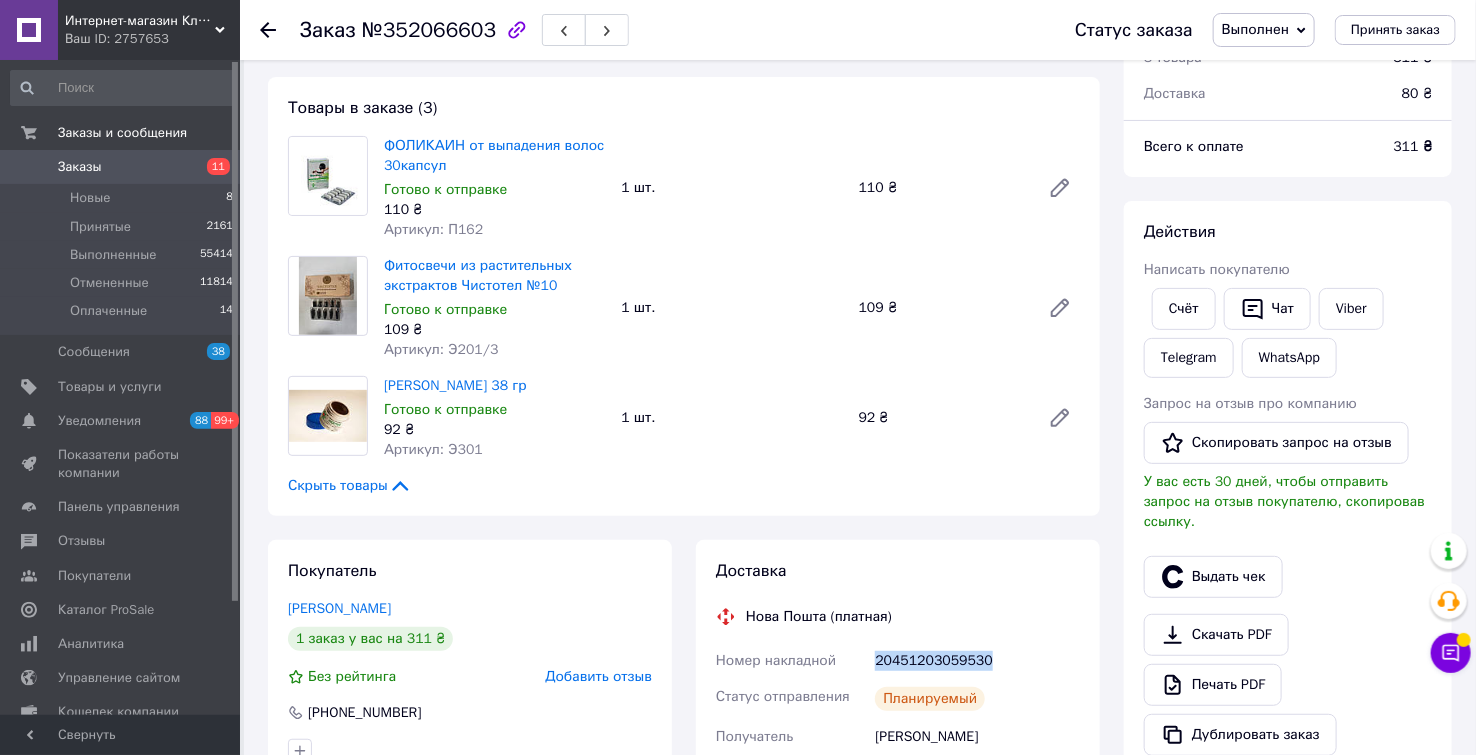scroll, scrollTop: 206, scrollLeft: 0, axis: vertical 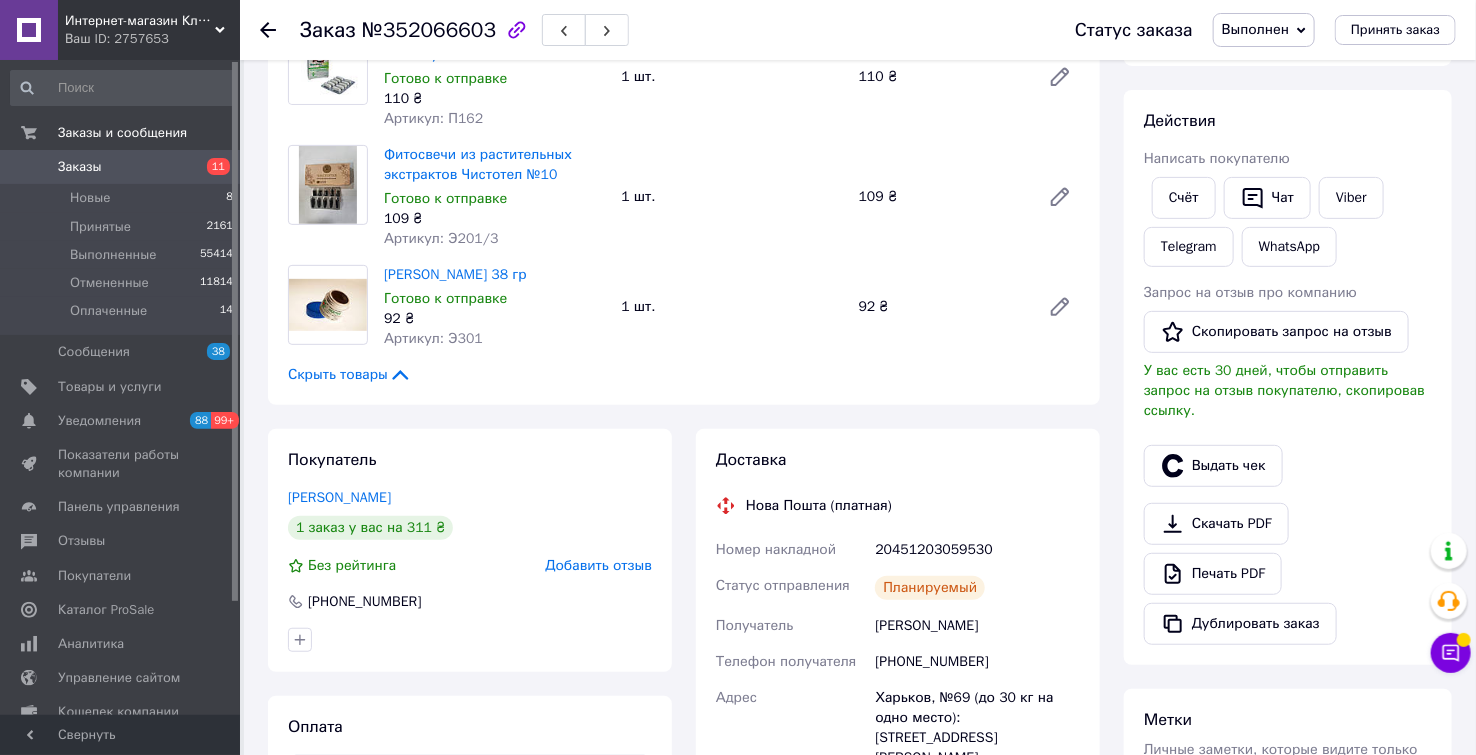 click 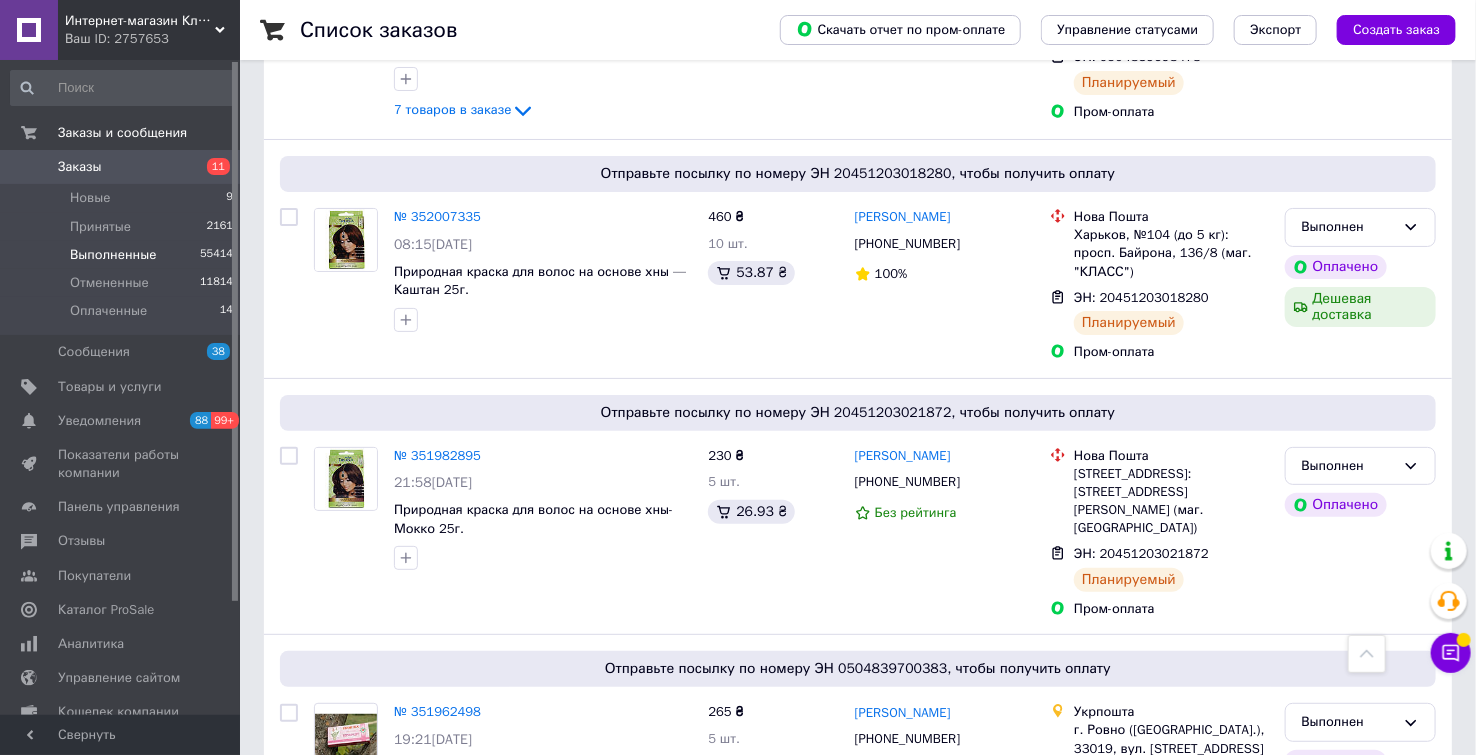scroll, scrollTop: 3666, scrollLeft: 0, axis: vertical 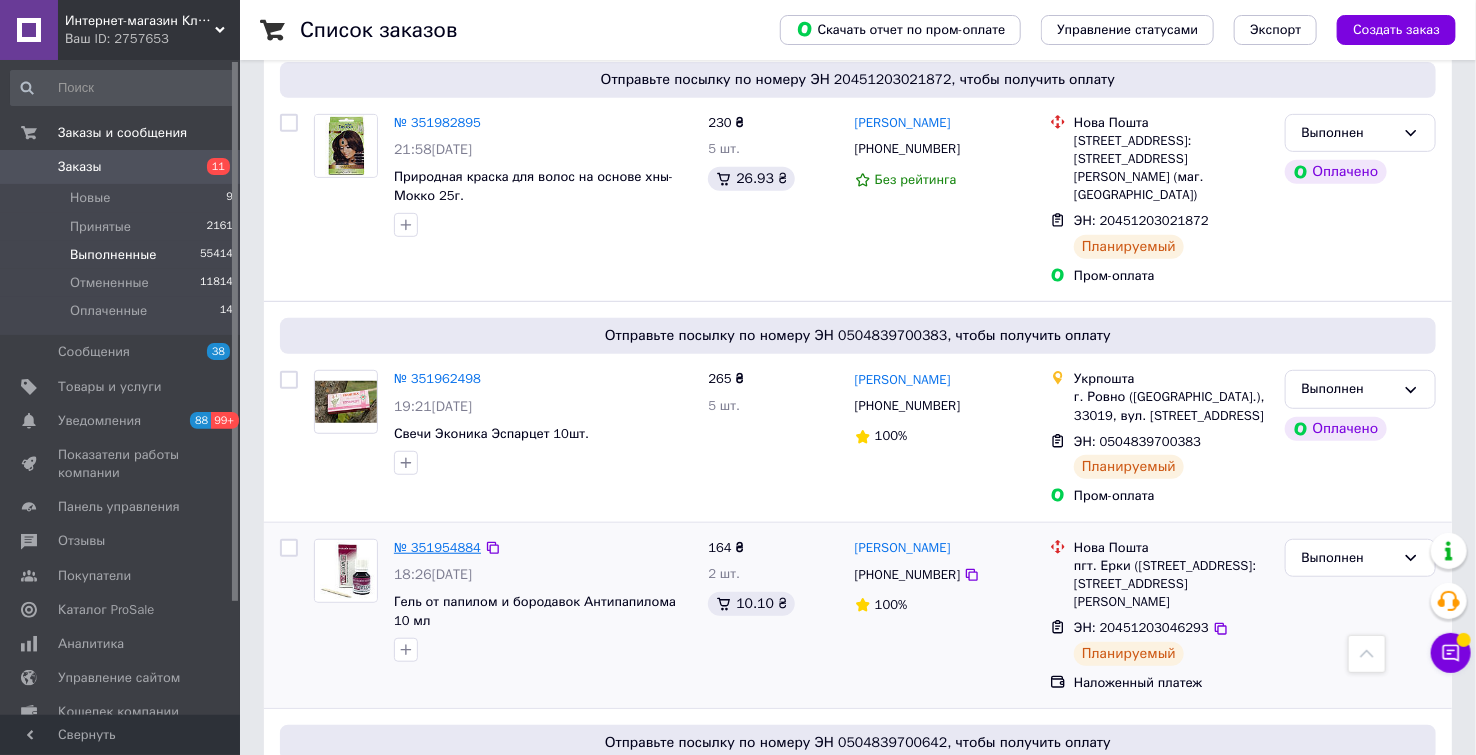 click on "№ 351954884" at bounding box center (437, 547) 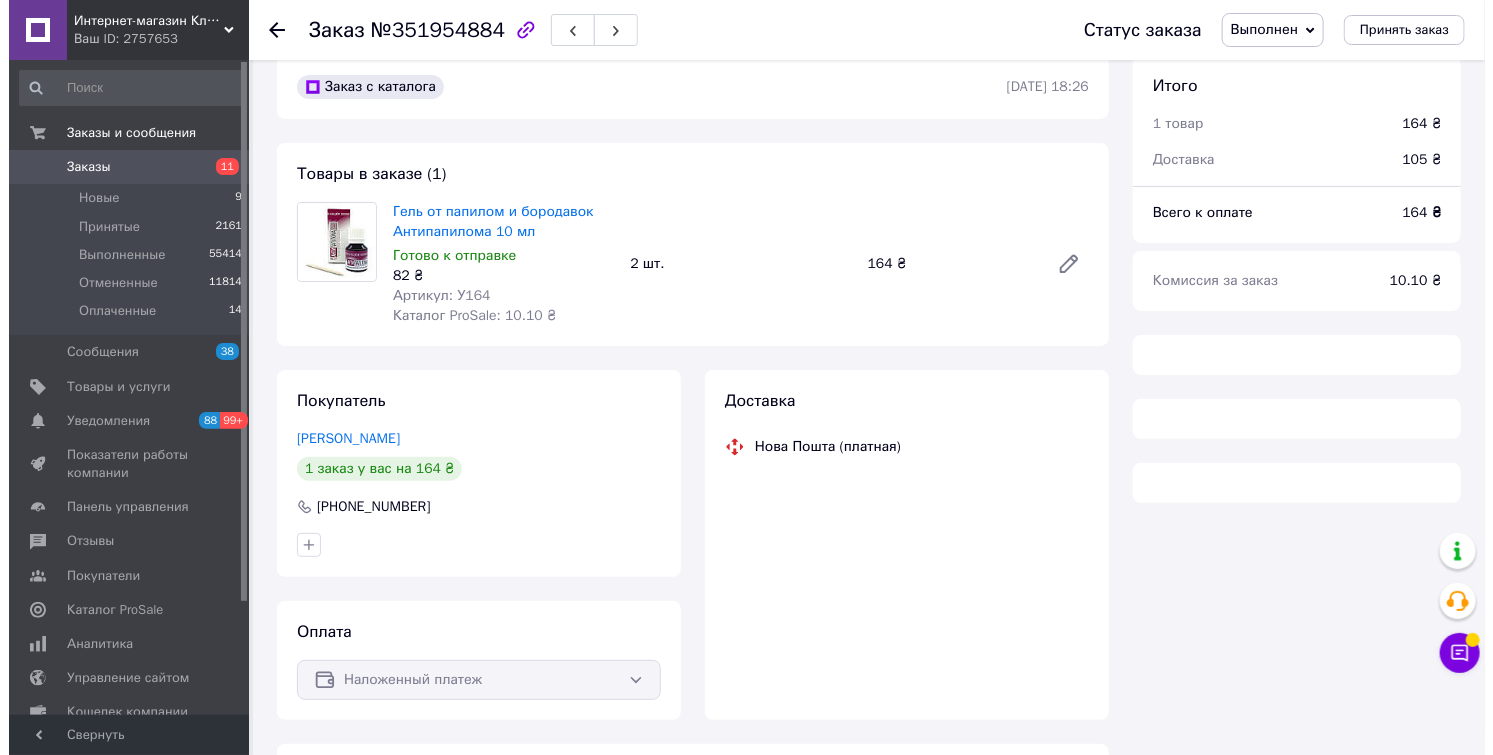 scroll, scrollTop: 0, scrollLeft: 0, axis: both 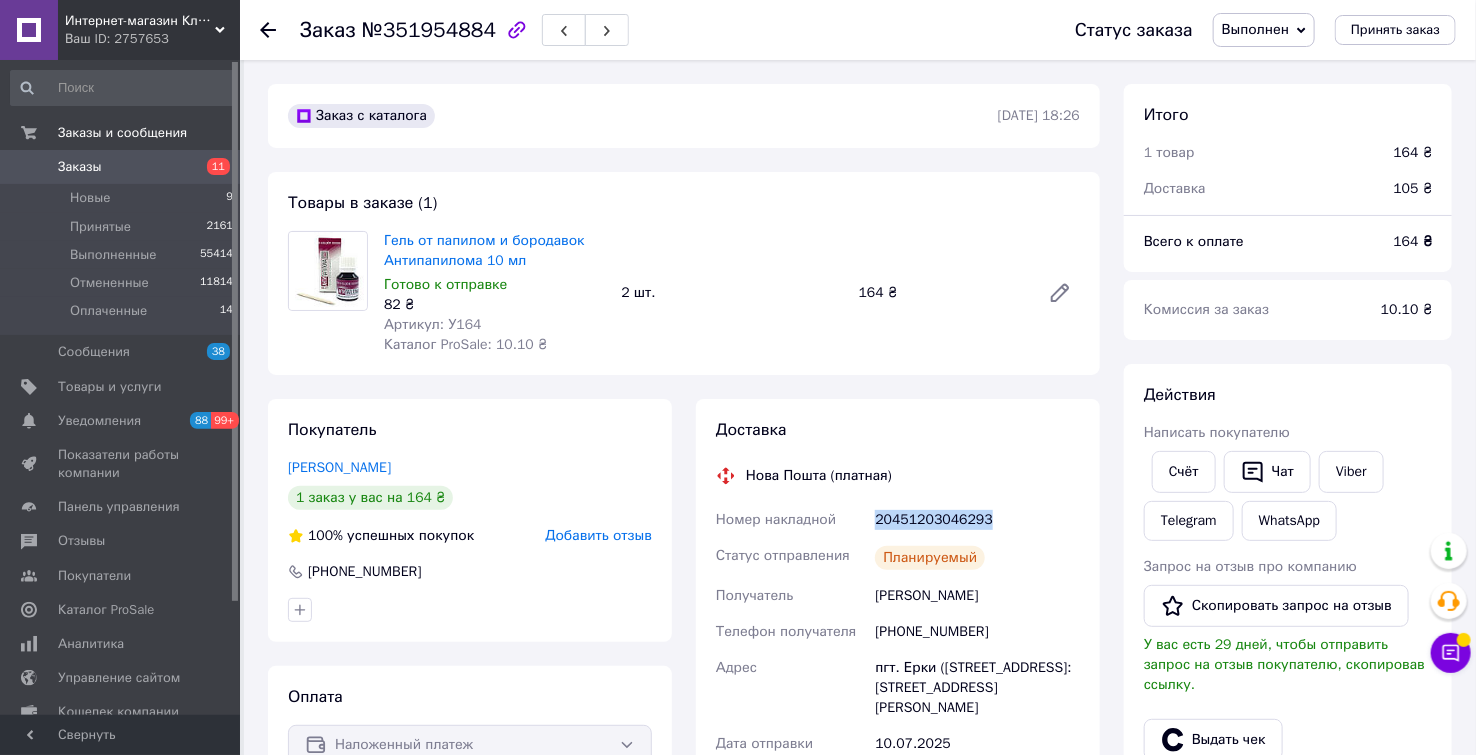 drag, startPoint x: 1008, startPoint y: 517, endPoint x: 851, endPoint y: 513, distance: 157.05095 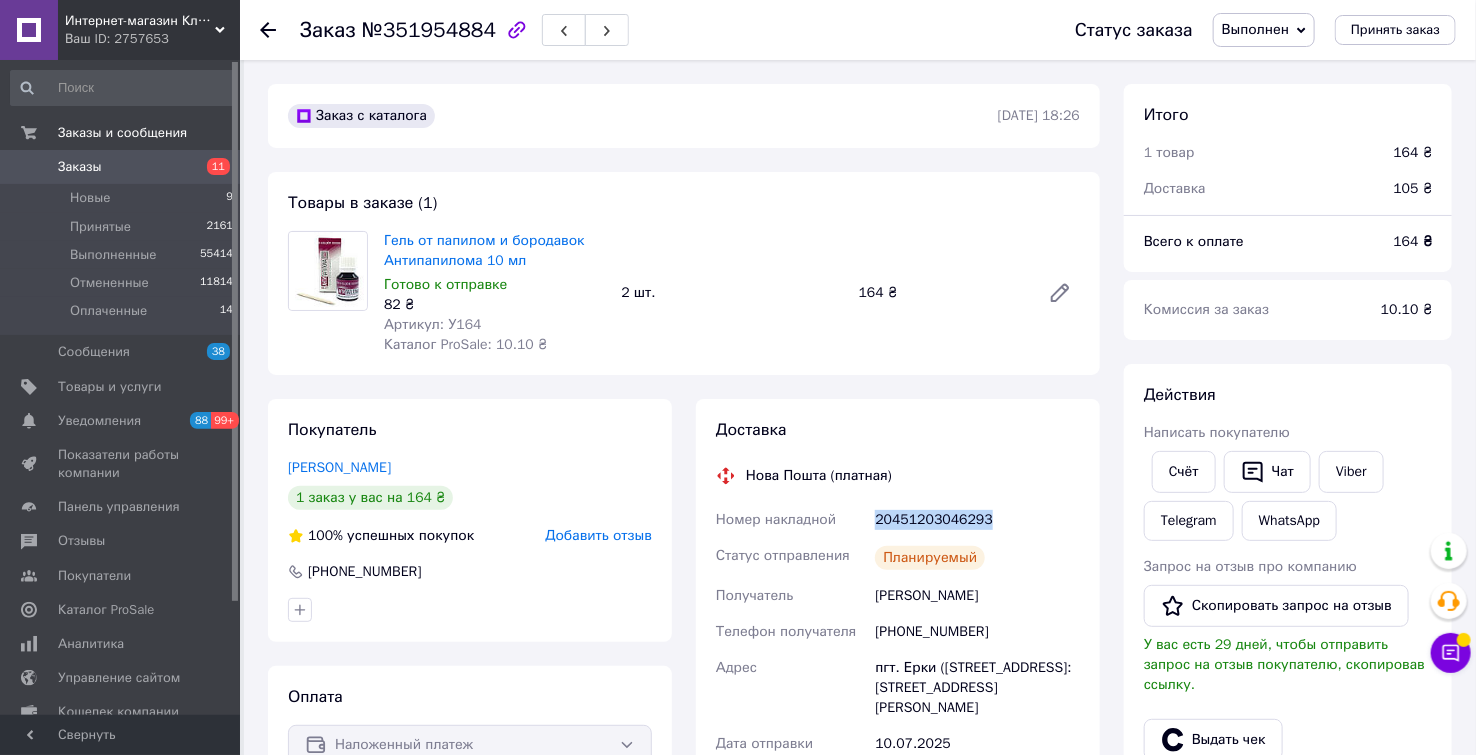 copy on "Номер накладной 20451203046293" 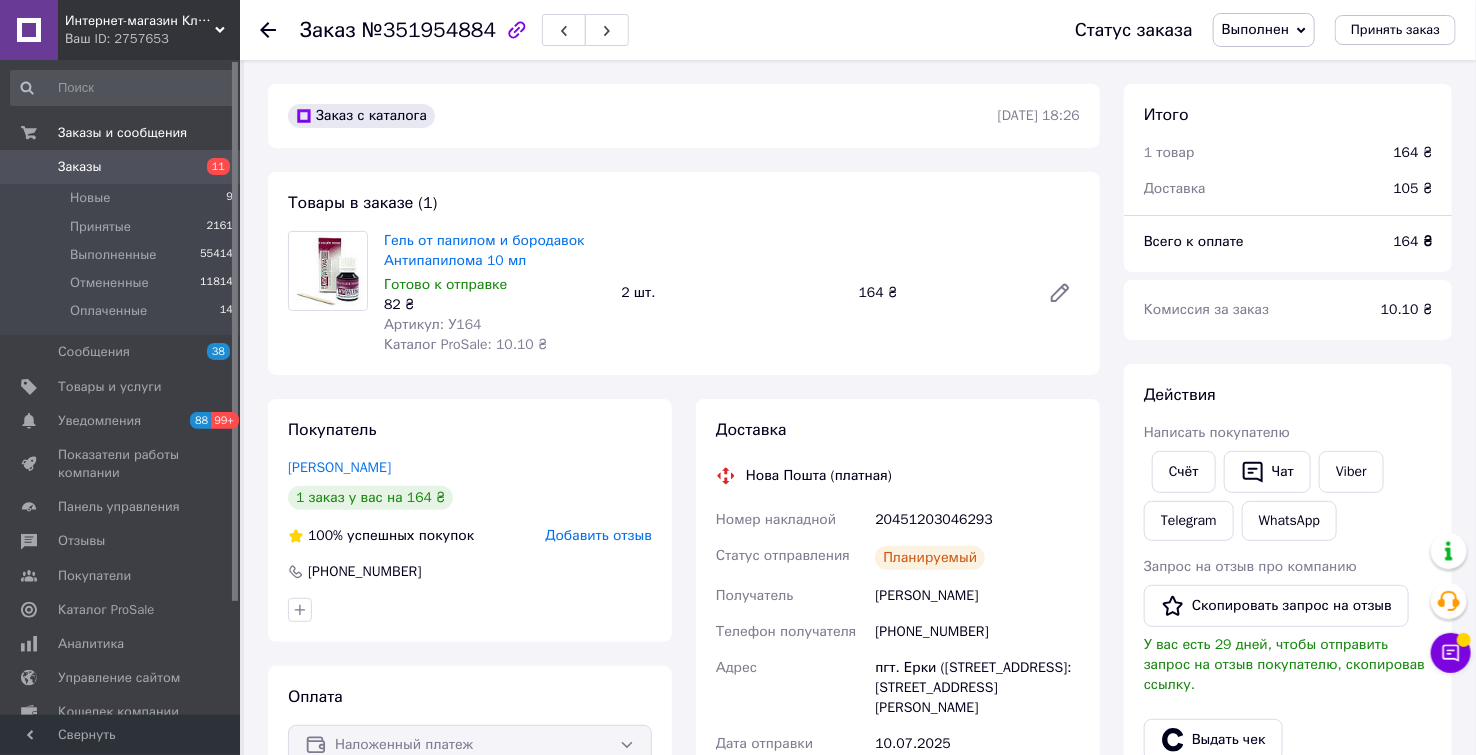 click 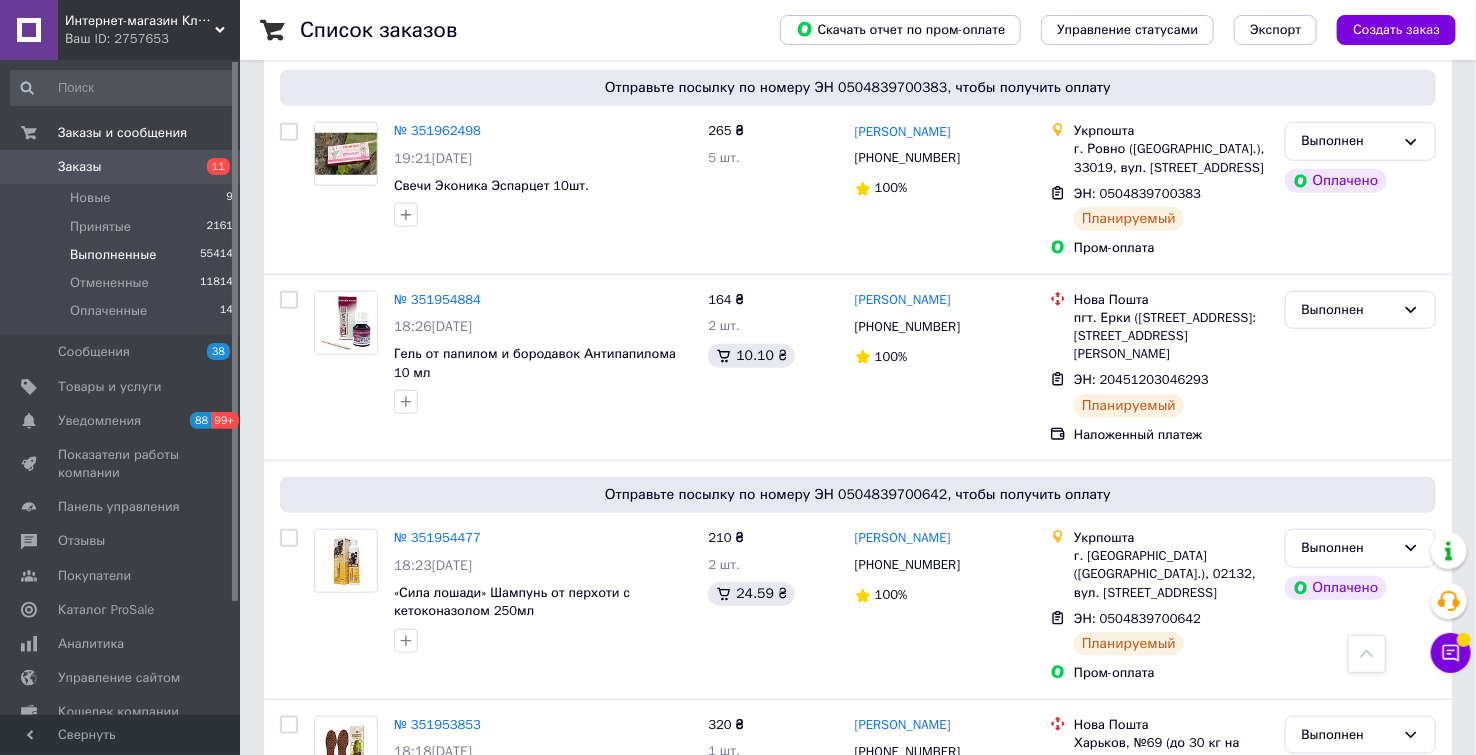 scroll, scrollTop: 3933, scrollLeft: 0, axis: vertical 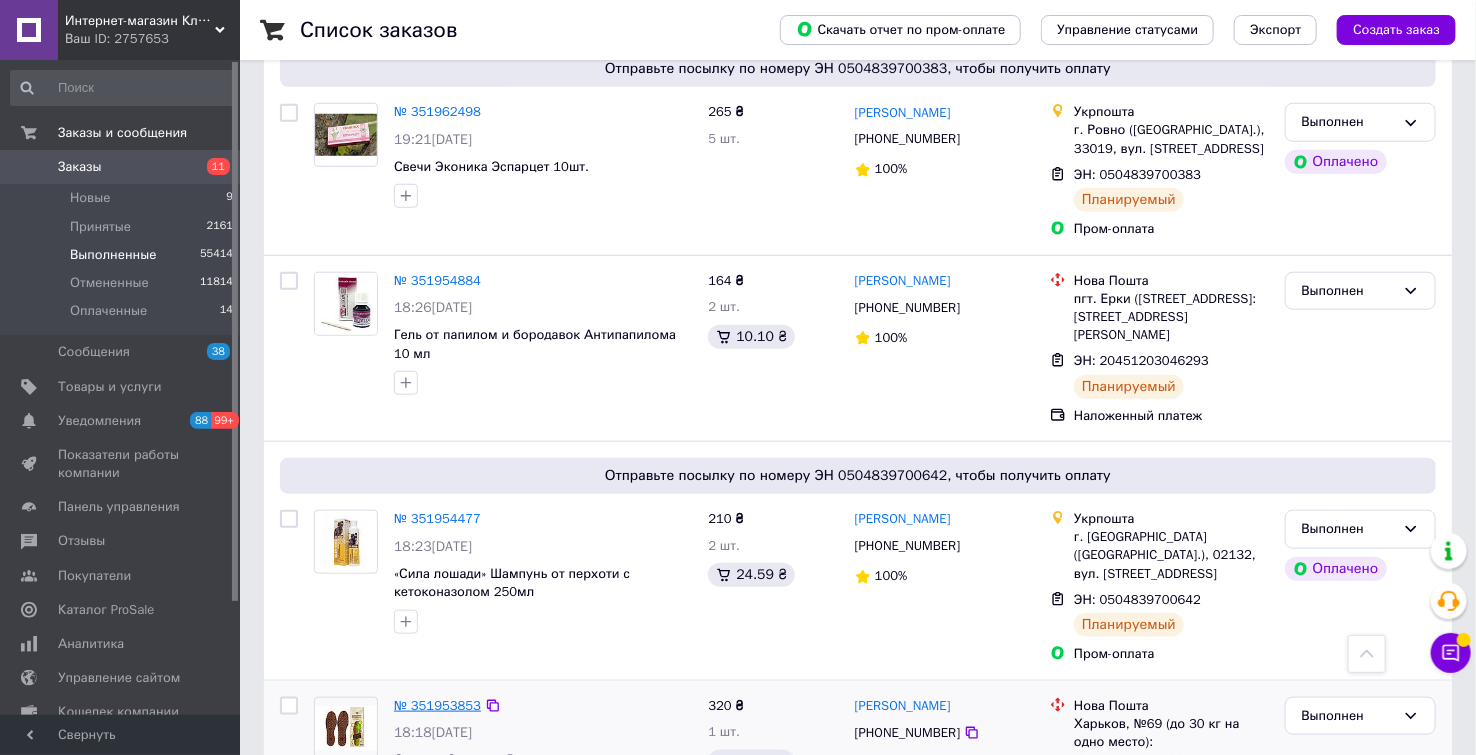 click on "№ 351953853" at bounding box center (437, 705) 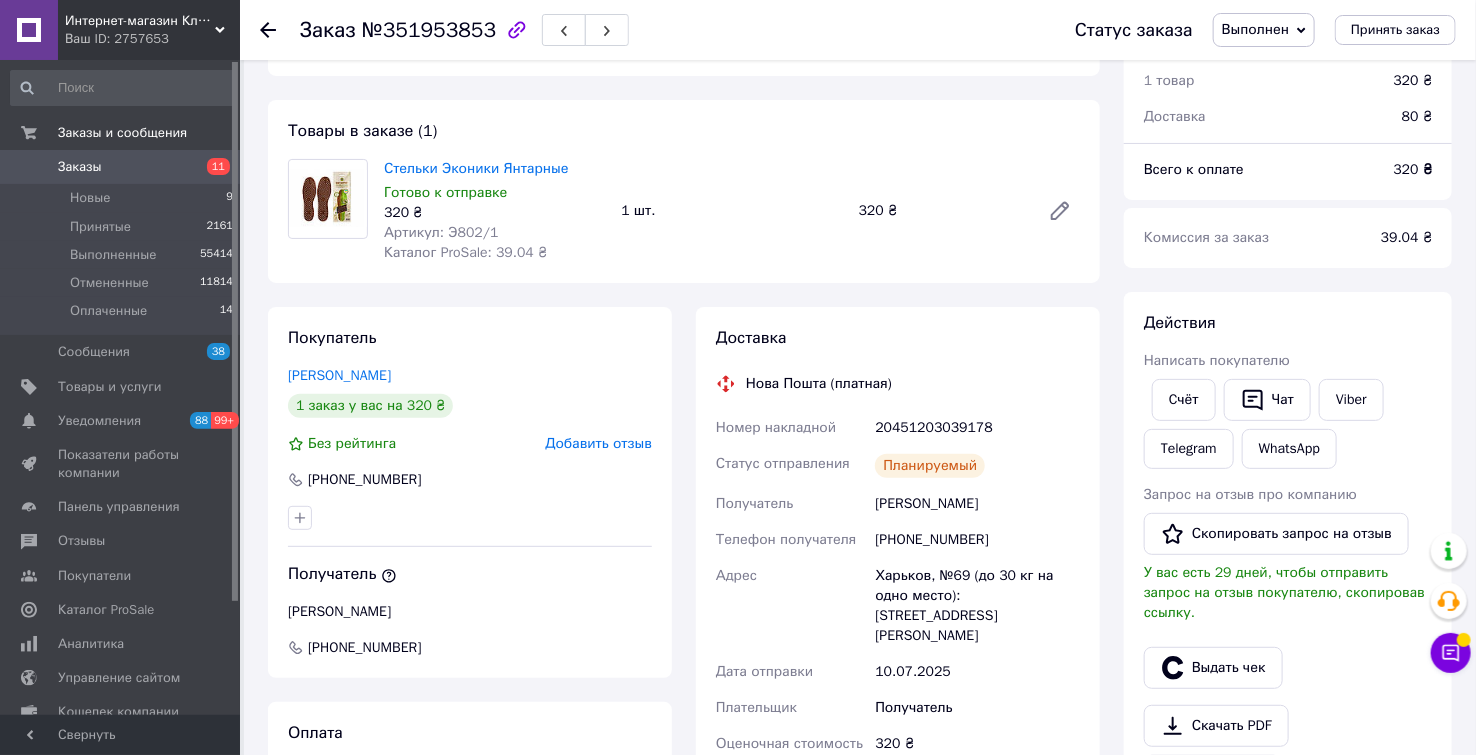scroll, scrollTop: 111, scrollLeft: 0, axis: vertical 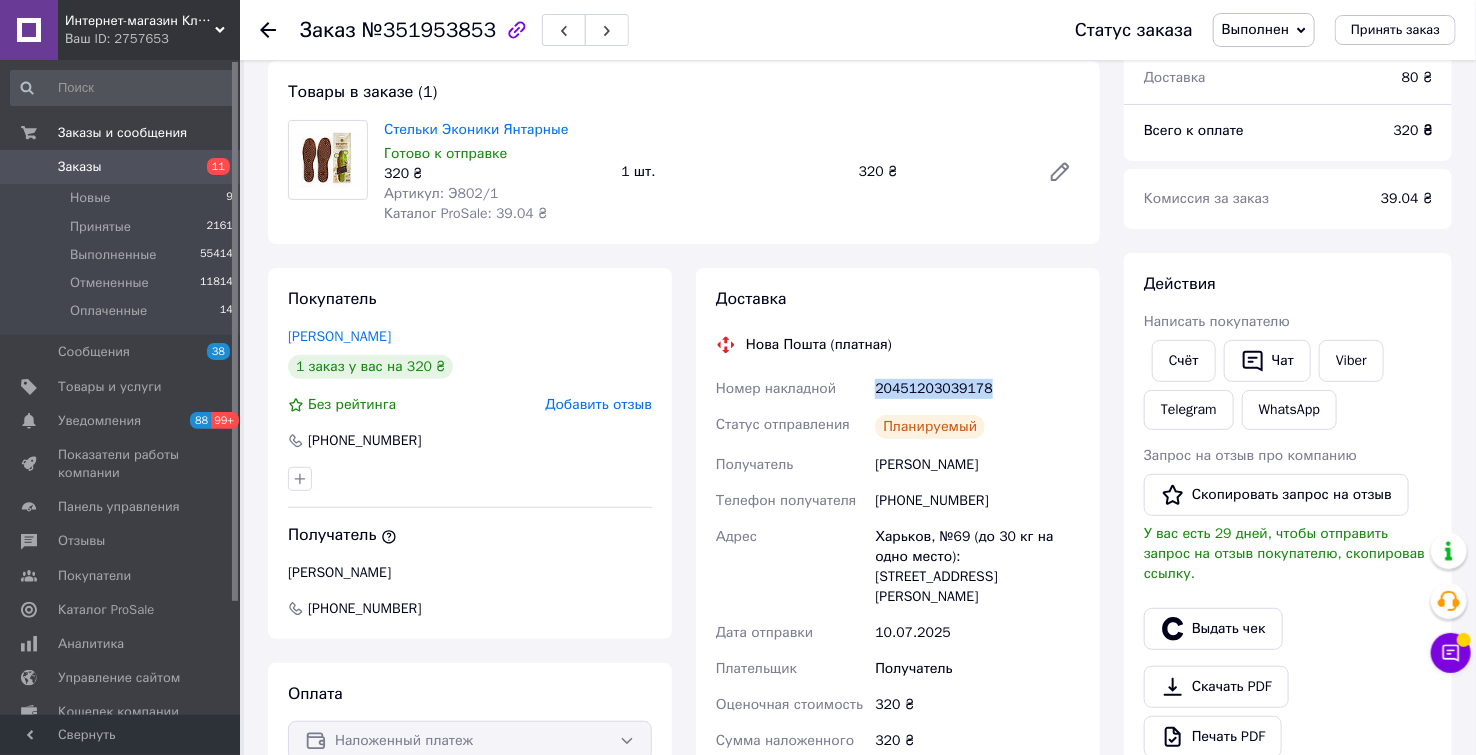 drag, startPoint x: 991, startPoint y: 386, endPoint x: 852, endPoint y: 396, distance: 139.35925 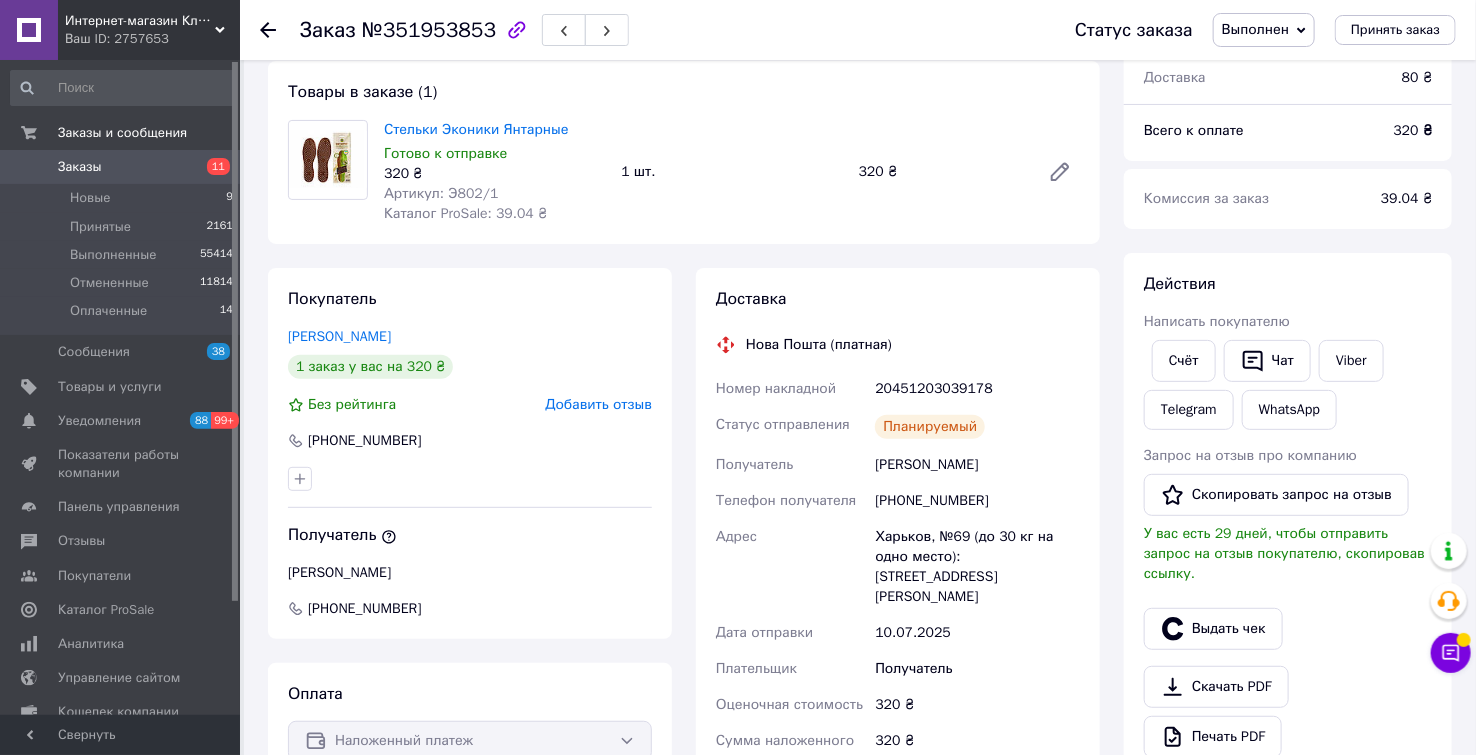 click at bounding box center [268, 30] 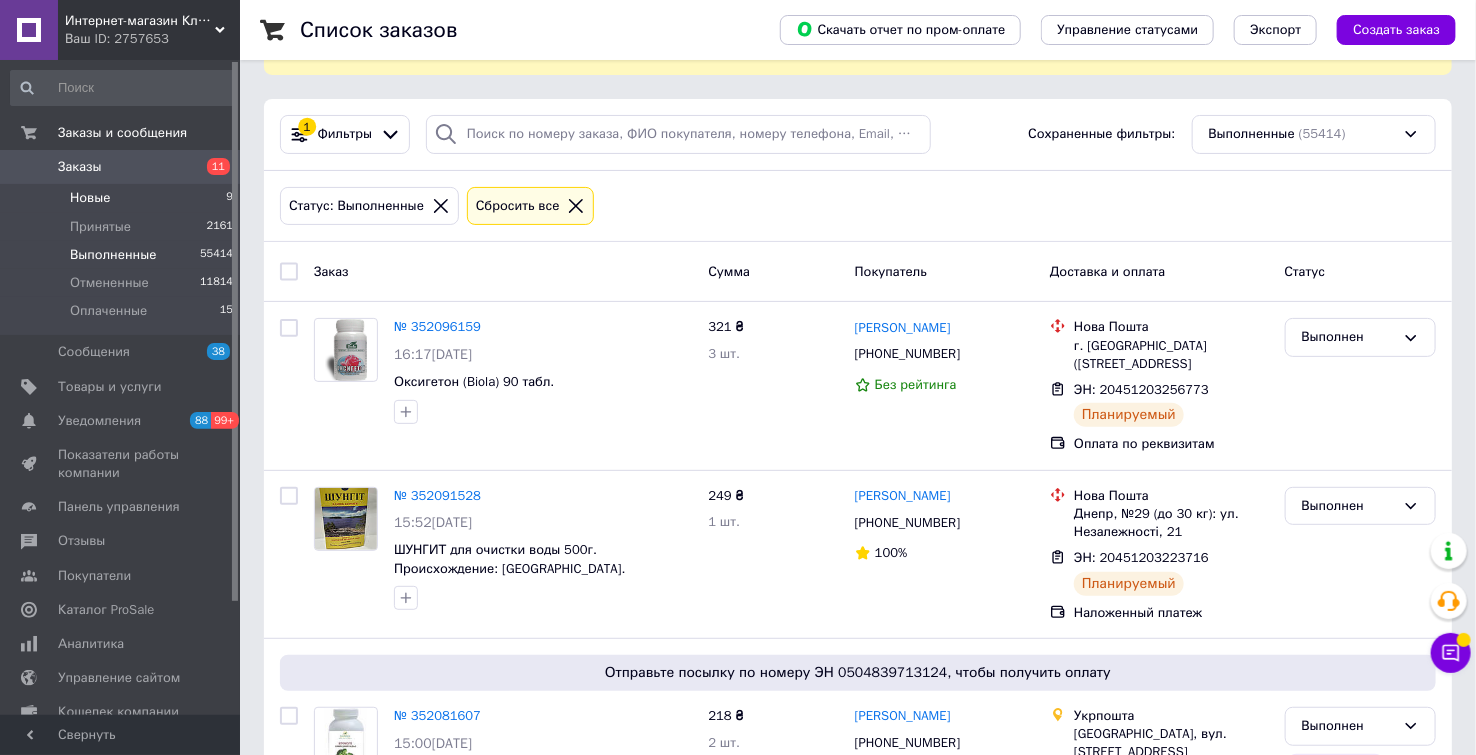 scroll, scrollTop: 111, scrollLeft: 0, axis: vertical 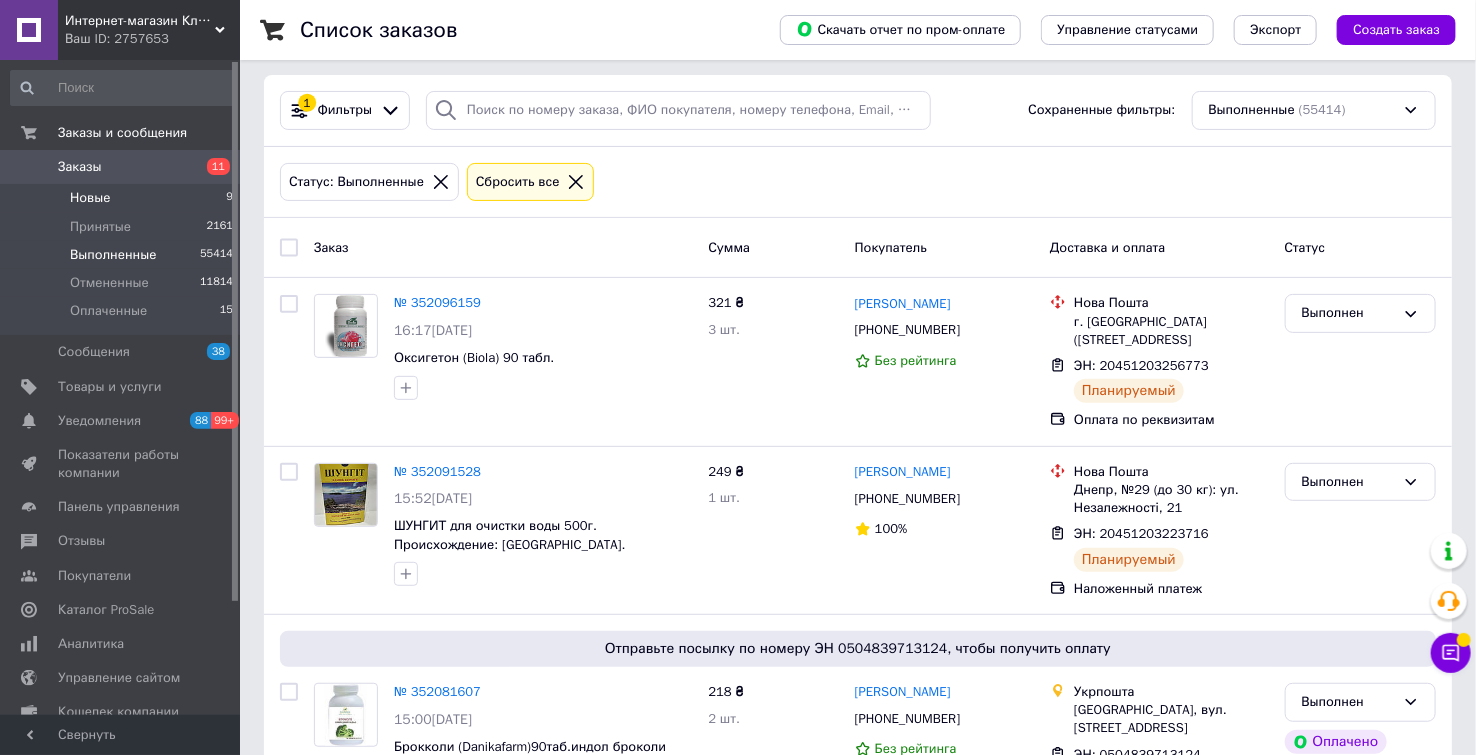 click on "Новые" at bounding box center [90, 198] 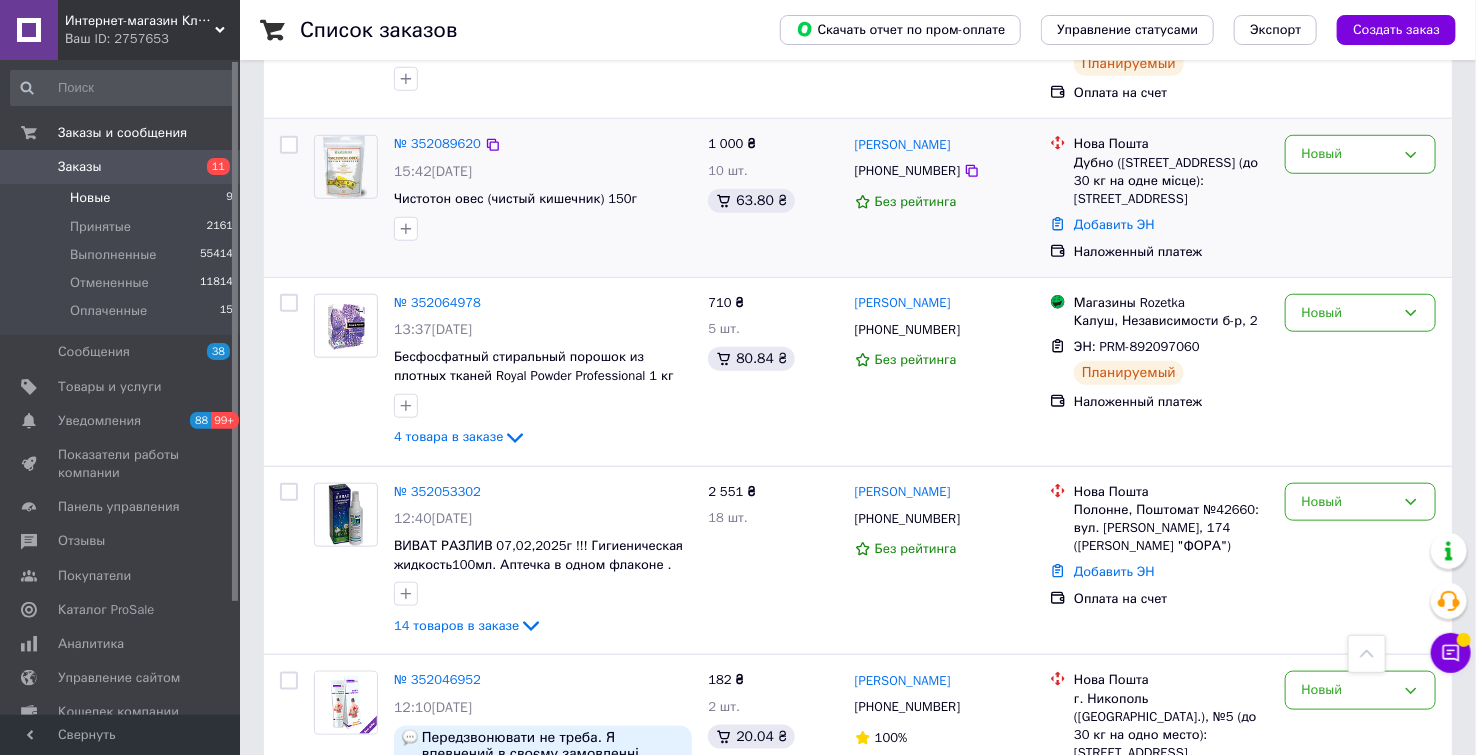 scroll, scrollTop: 666, scrollLeft: 0, axis: vertical 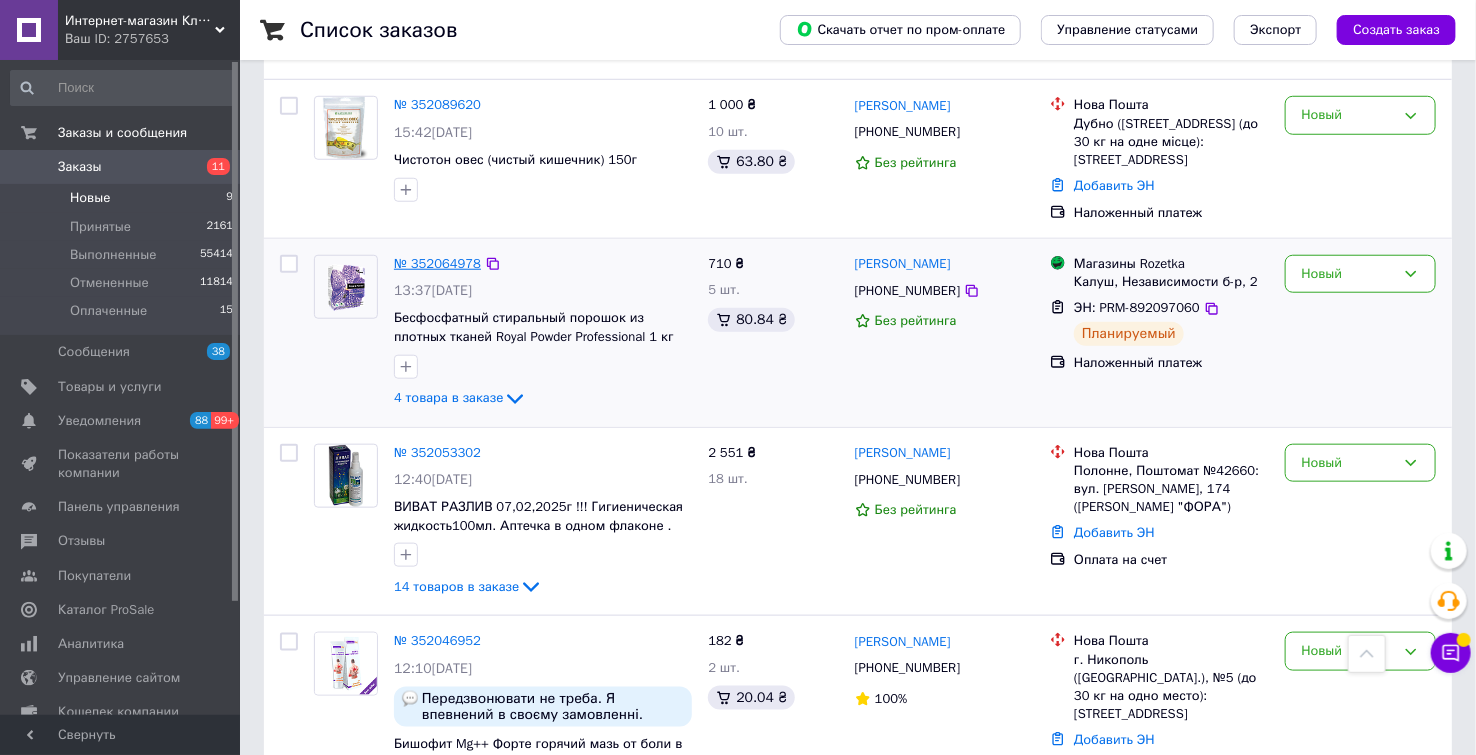 click on "№ 352064978" at bounding box center [437, 263] 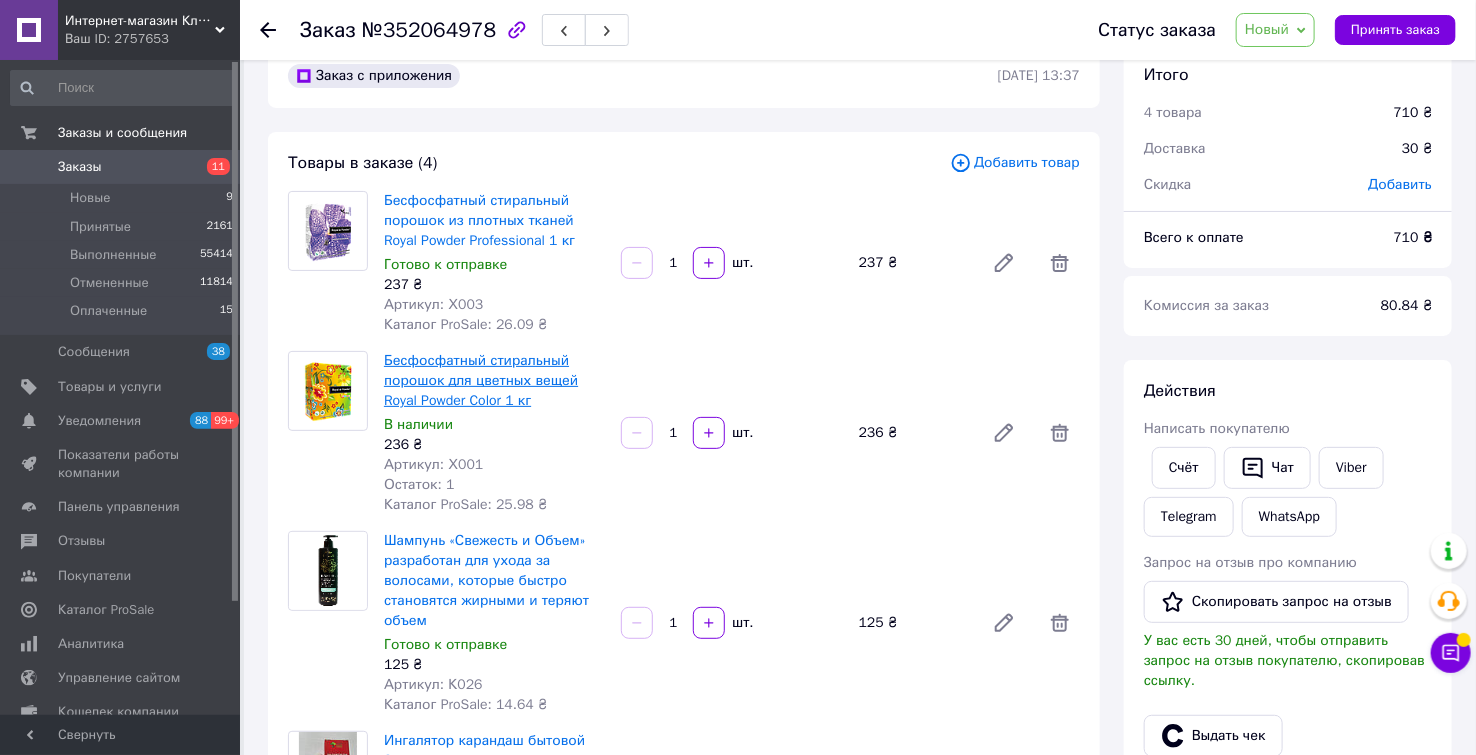 scroll, scrollTop: 0, scrollLeft: 0, axis: both 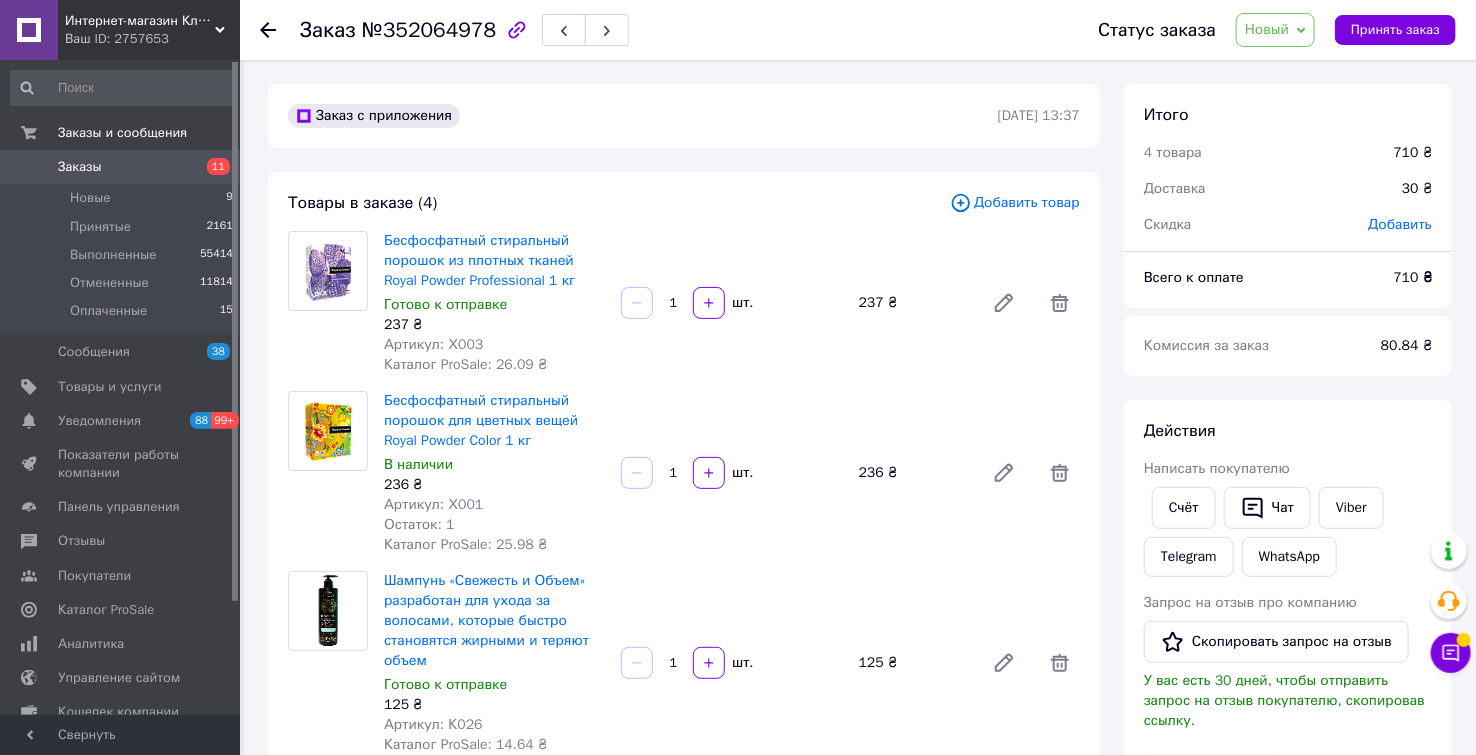 click 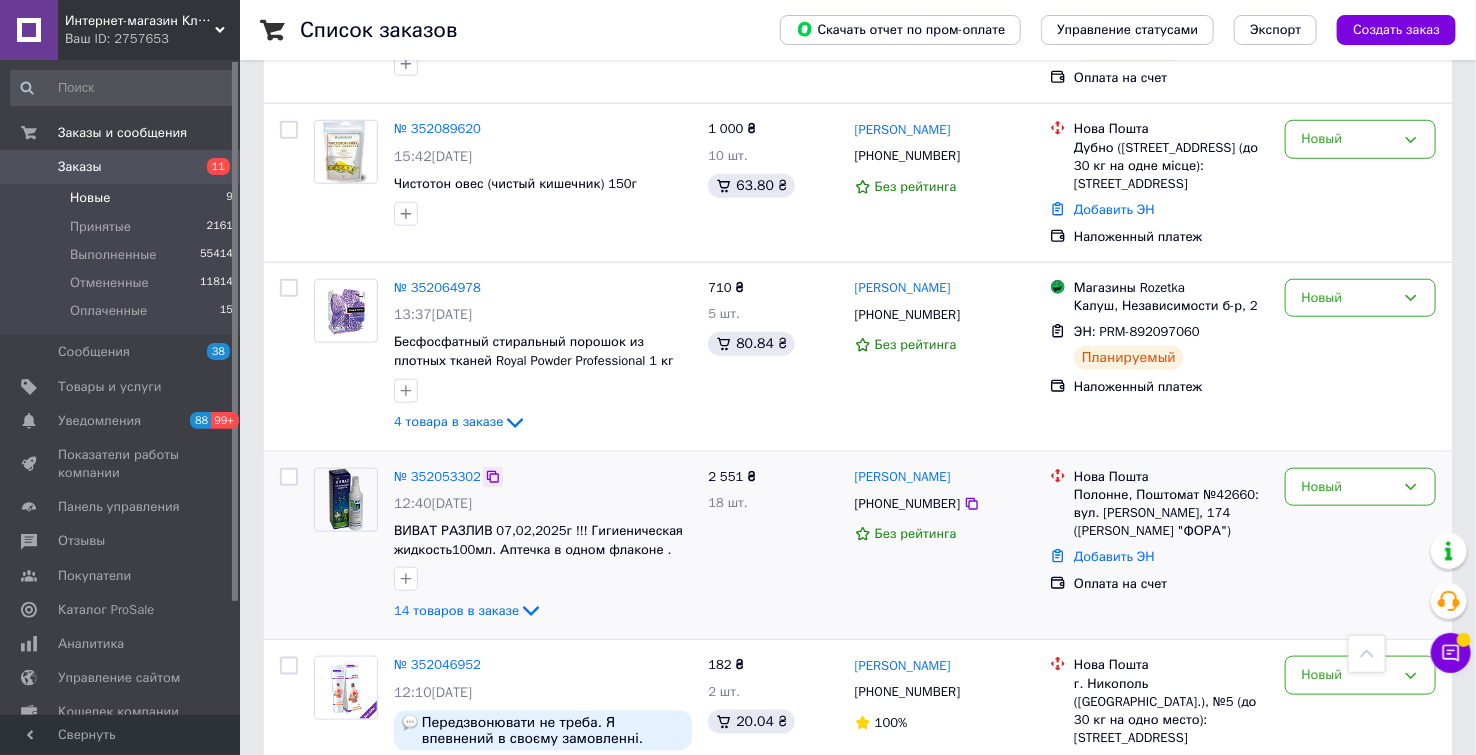 scroll, scrollTop: 640, scrollLeft: 0, axis: vertical 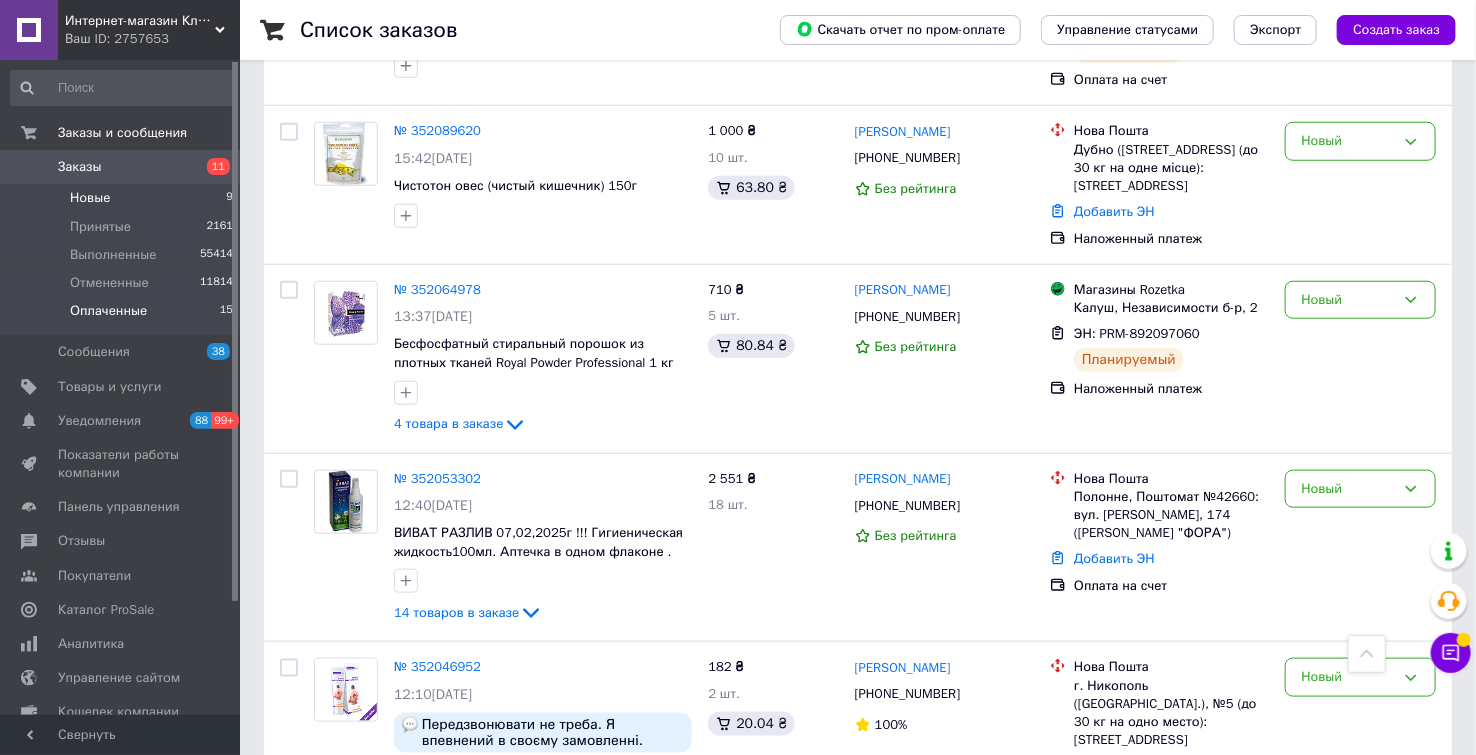 click on "Оплаченные" at bounding box center (108, 311) 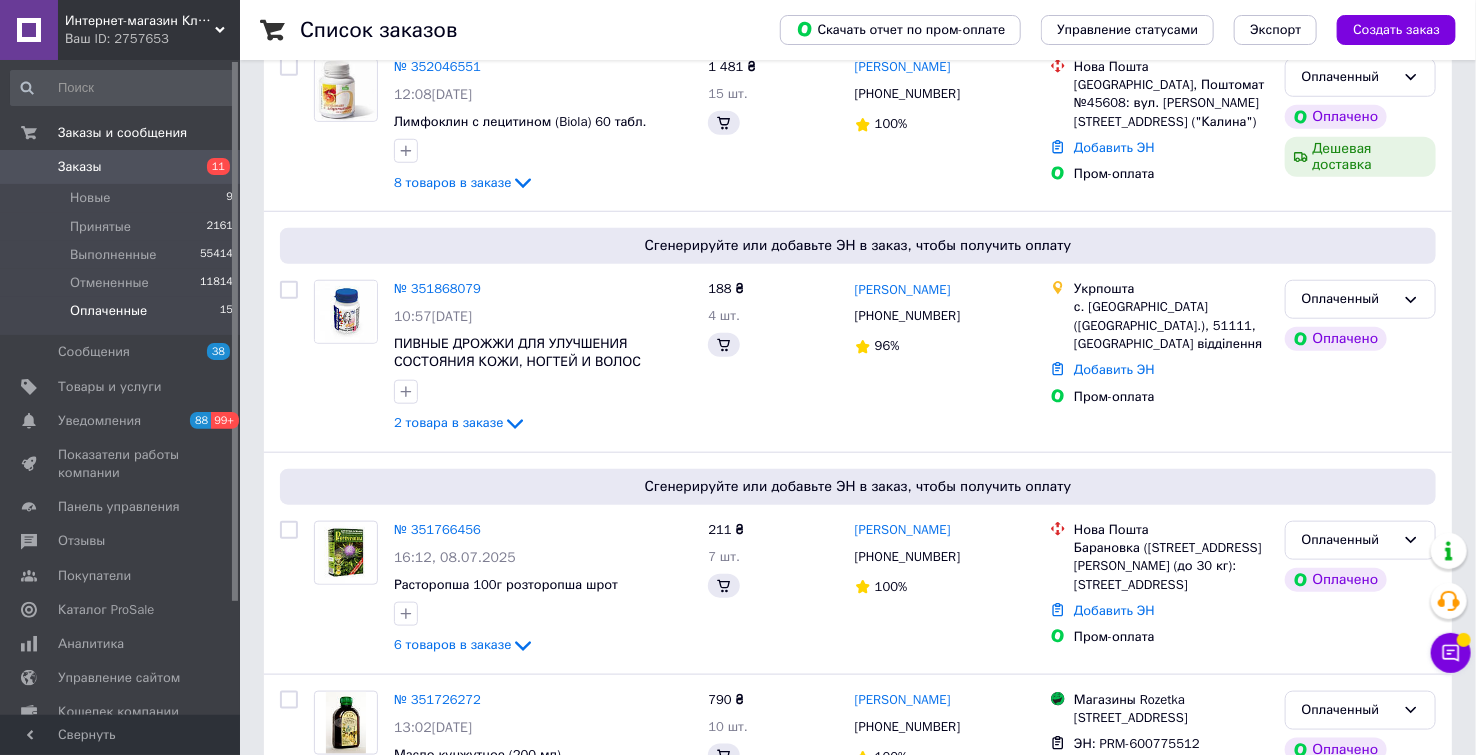 scroll, scrollTop: 0, scrollLeft: 0, axis: both 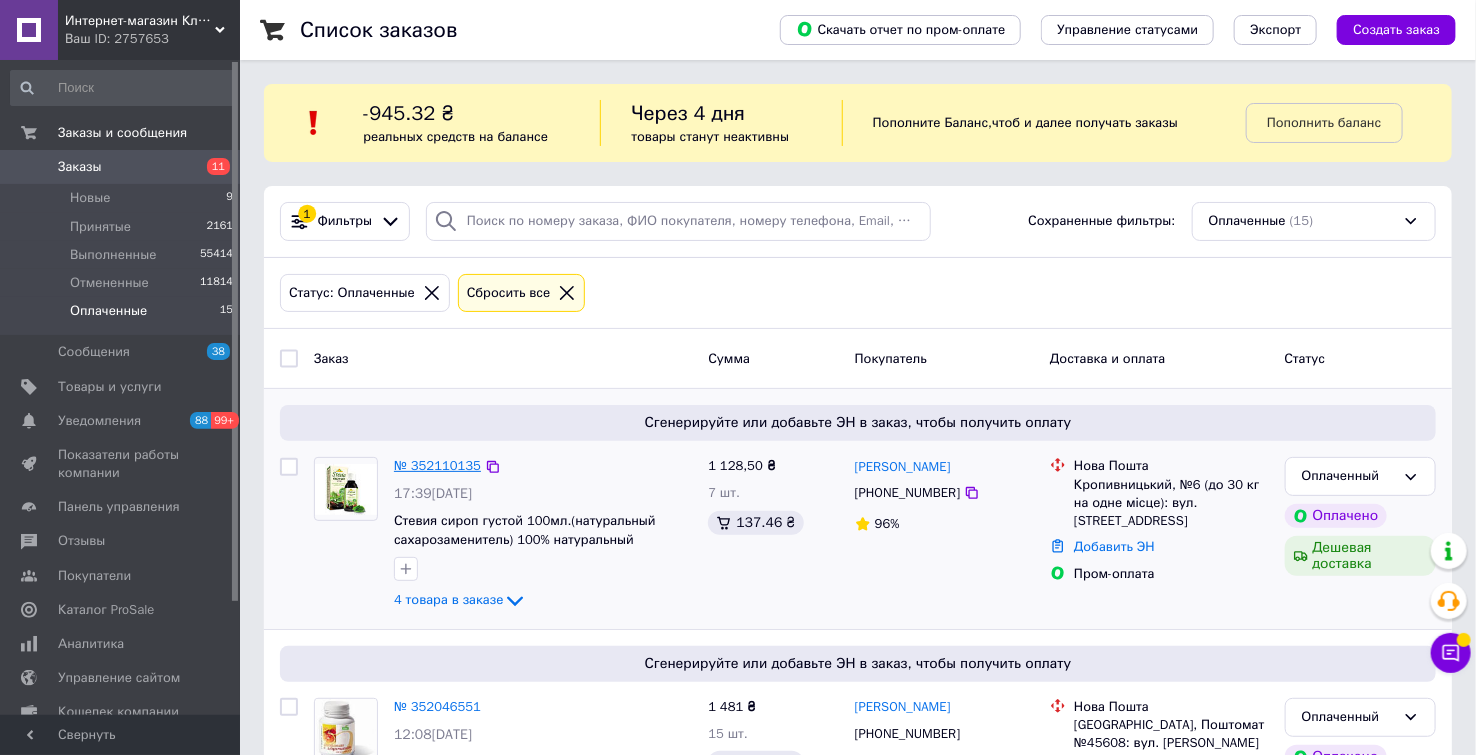 click on "№ 352110135" at bounding box center [437, 465] 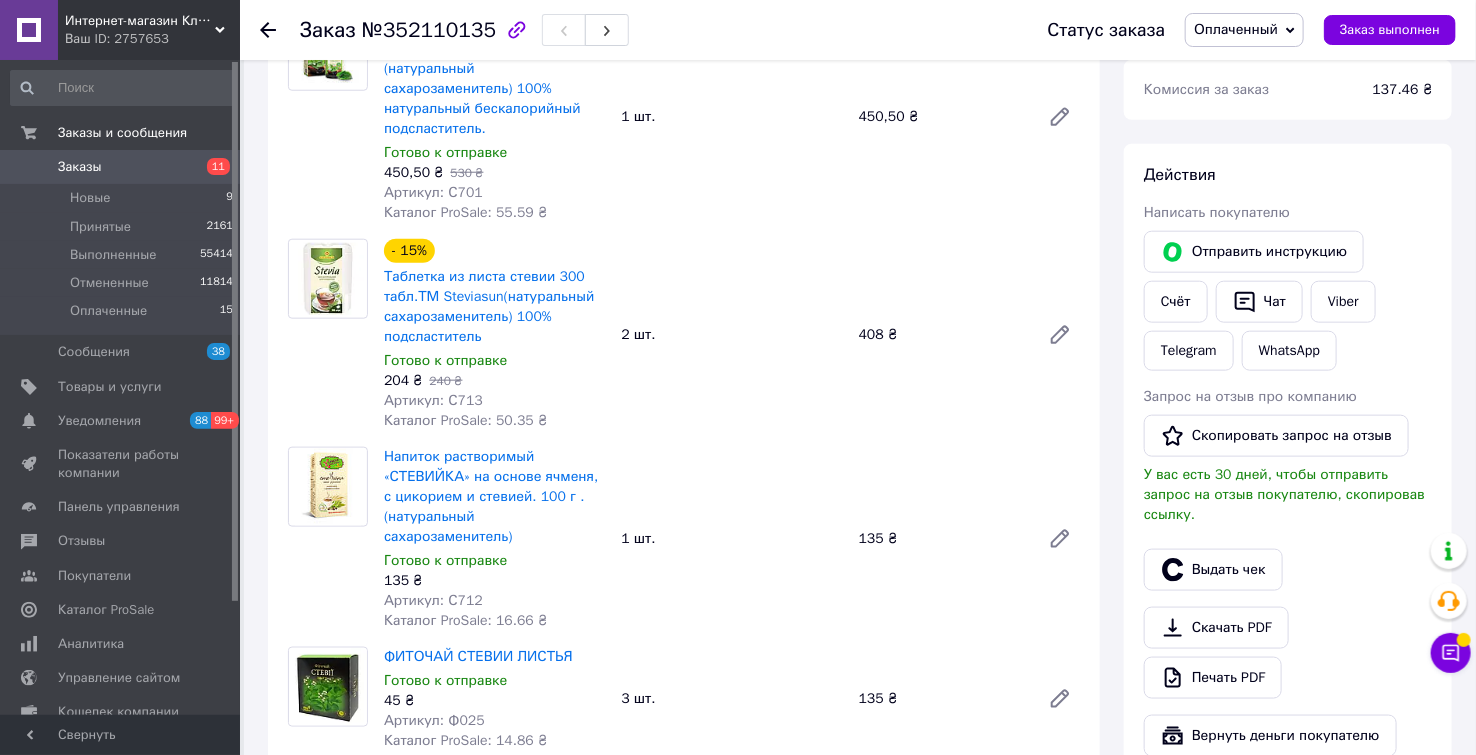 scroll, scrollTop: 555, scrollLeft: 0, axis: vertical 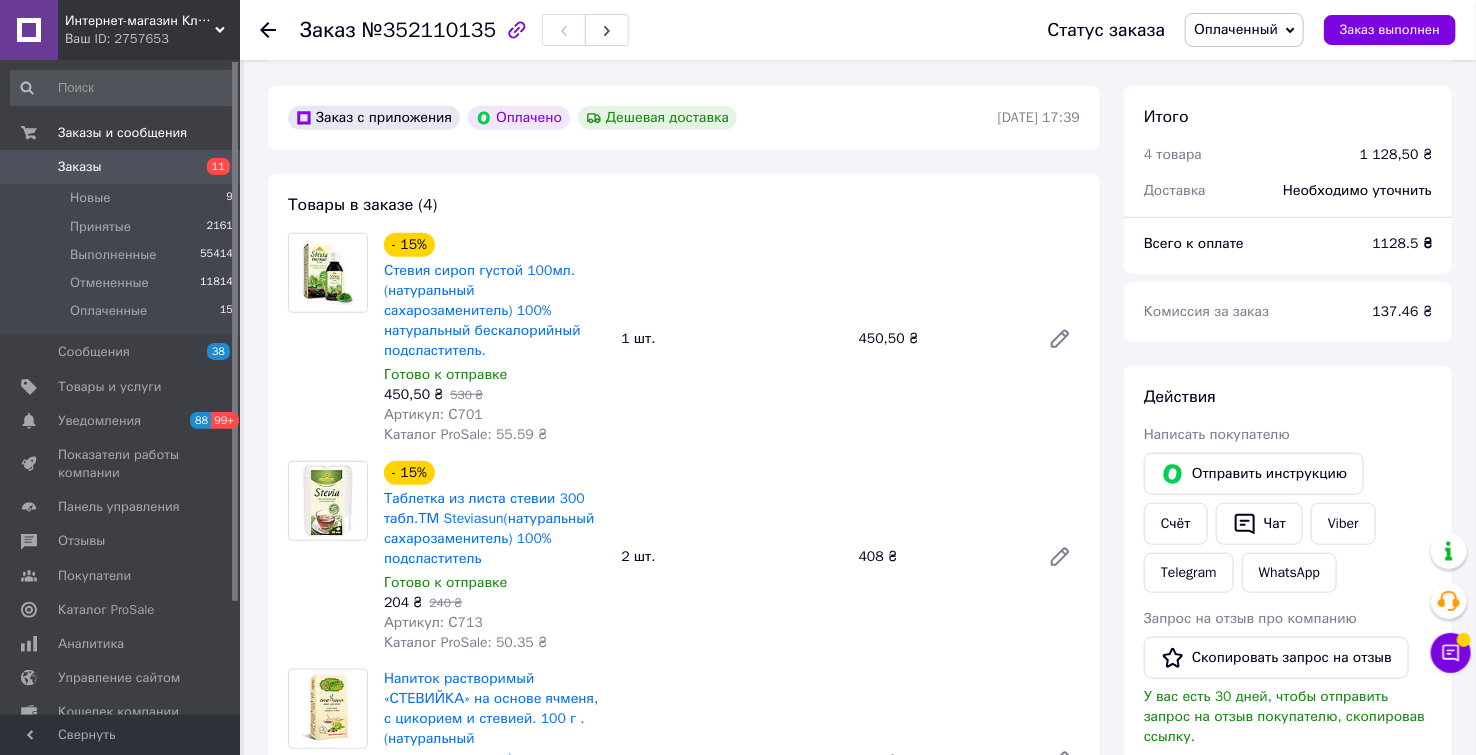 click 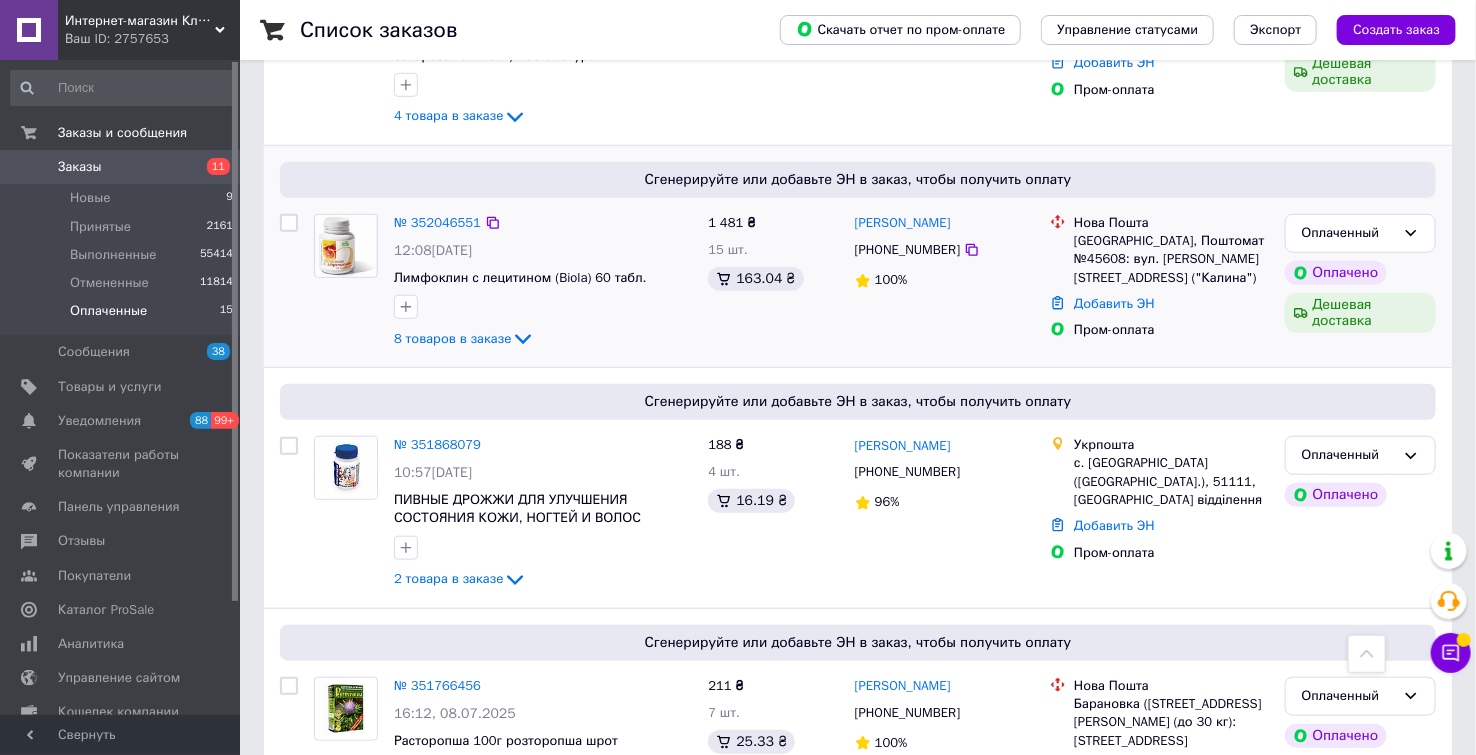 scroll, scrollTop: 444, scrollLeft: 0, axis: vertical 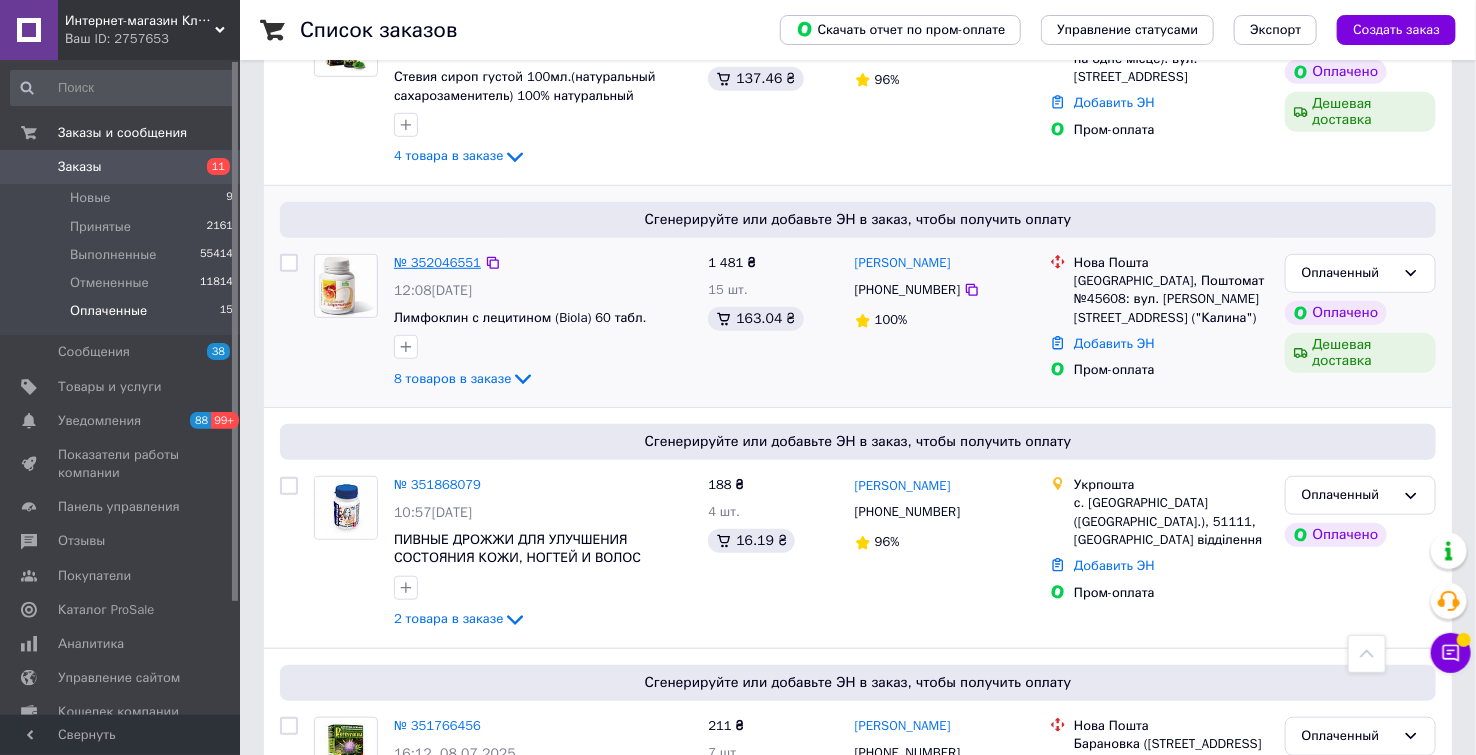 click on "№ 352046551" at bounding box center (437, 262) 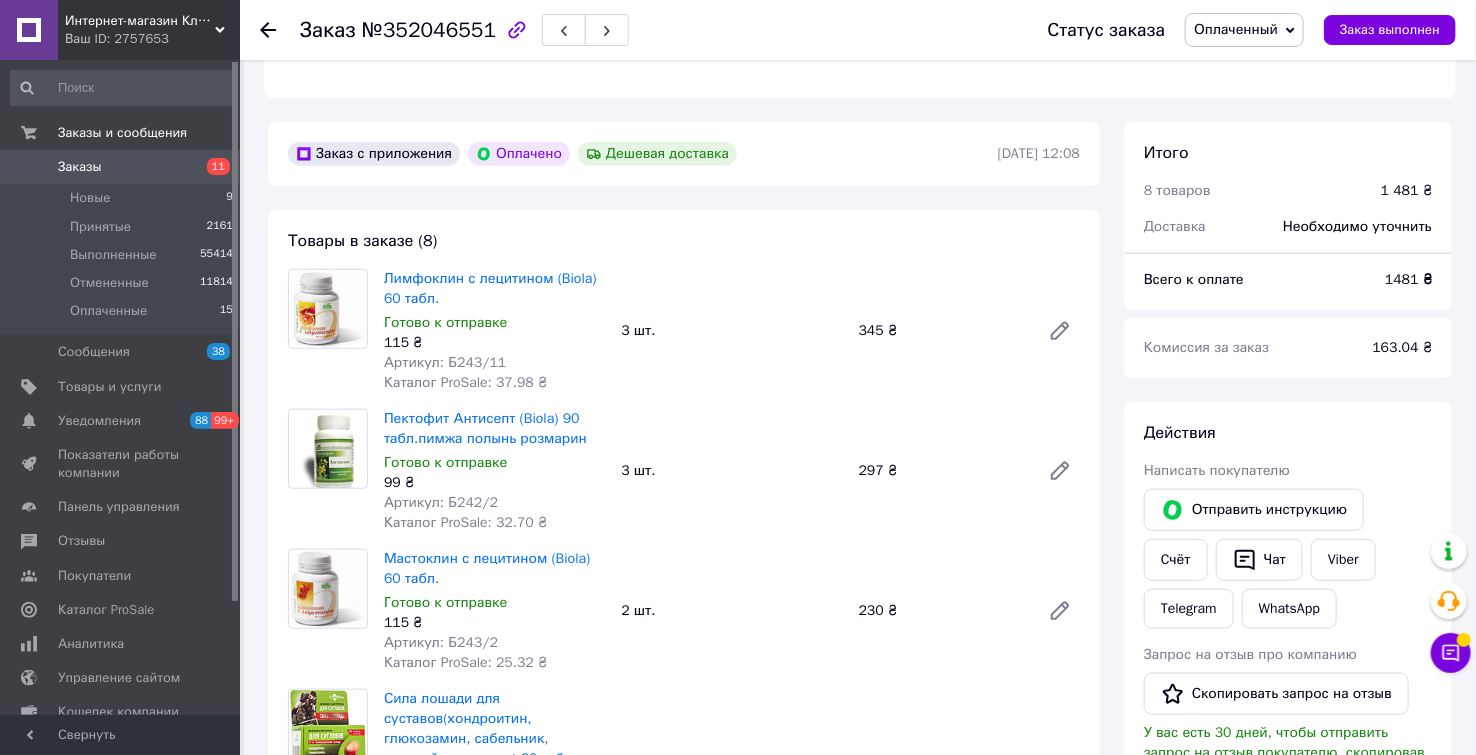 scroll, scrollTop: 399, scrollLeft: 0, axis: vertical 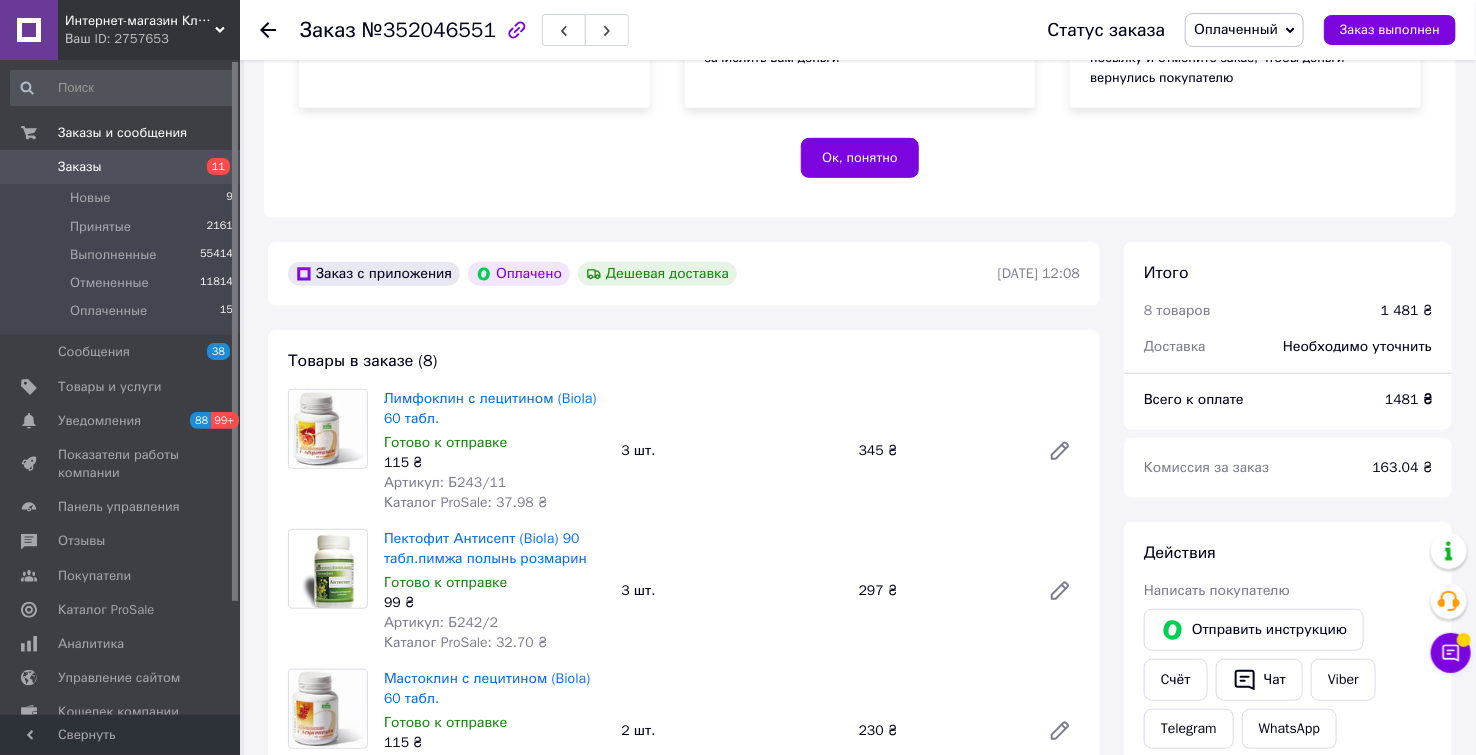 drag, startPoint x: 278, startPoint y: 24, endPoint x: 268, endPoint y: 30, distance: 11.661903 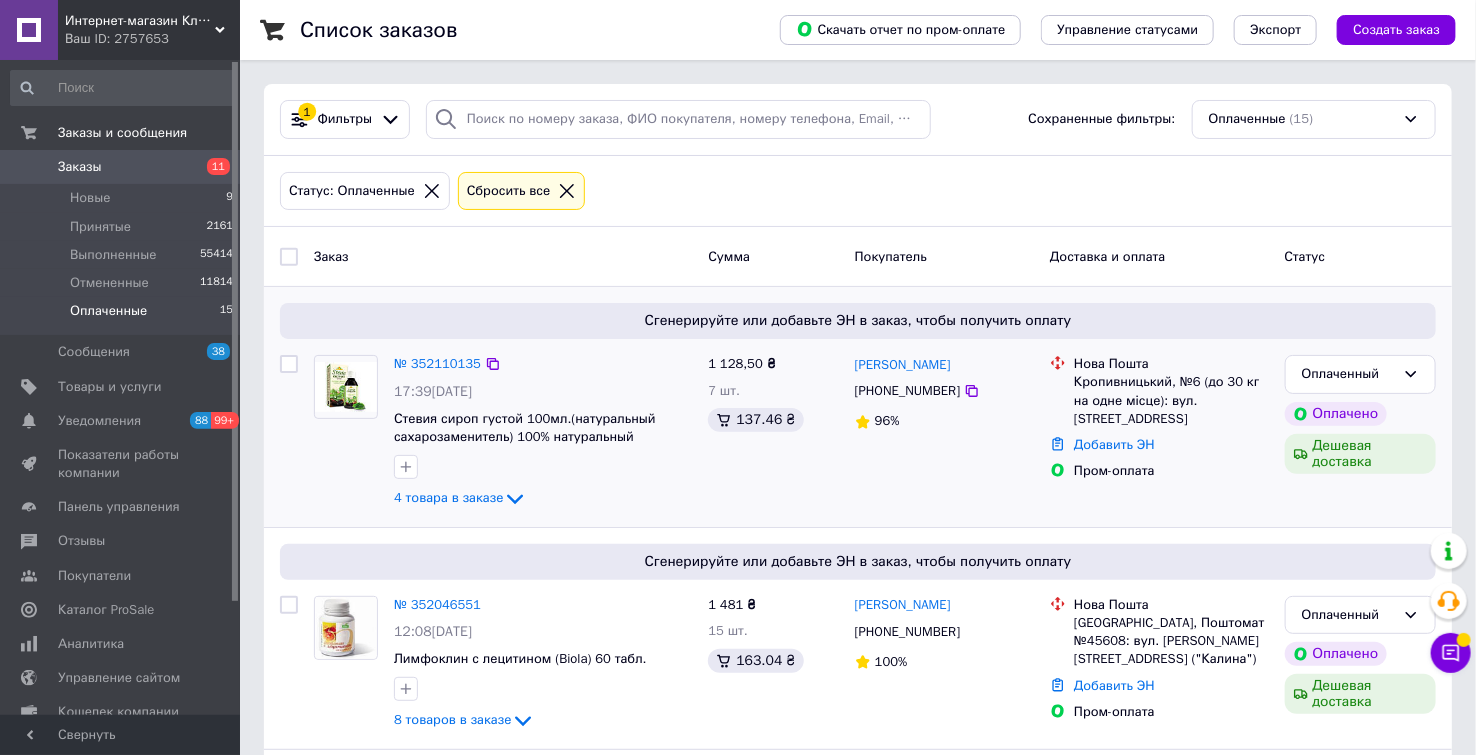 scroll, scrollTop: 546, scrollLeft: 0, axis: vertical 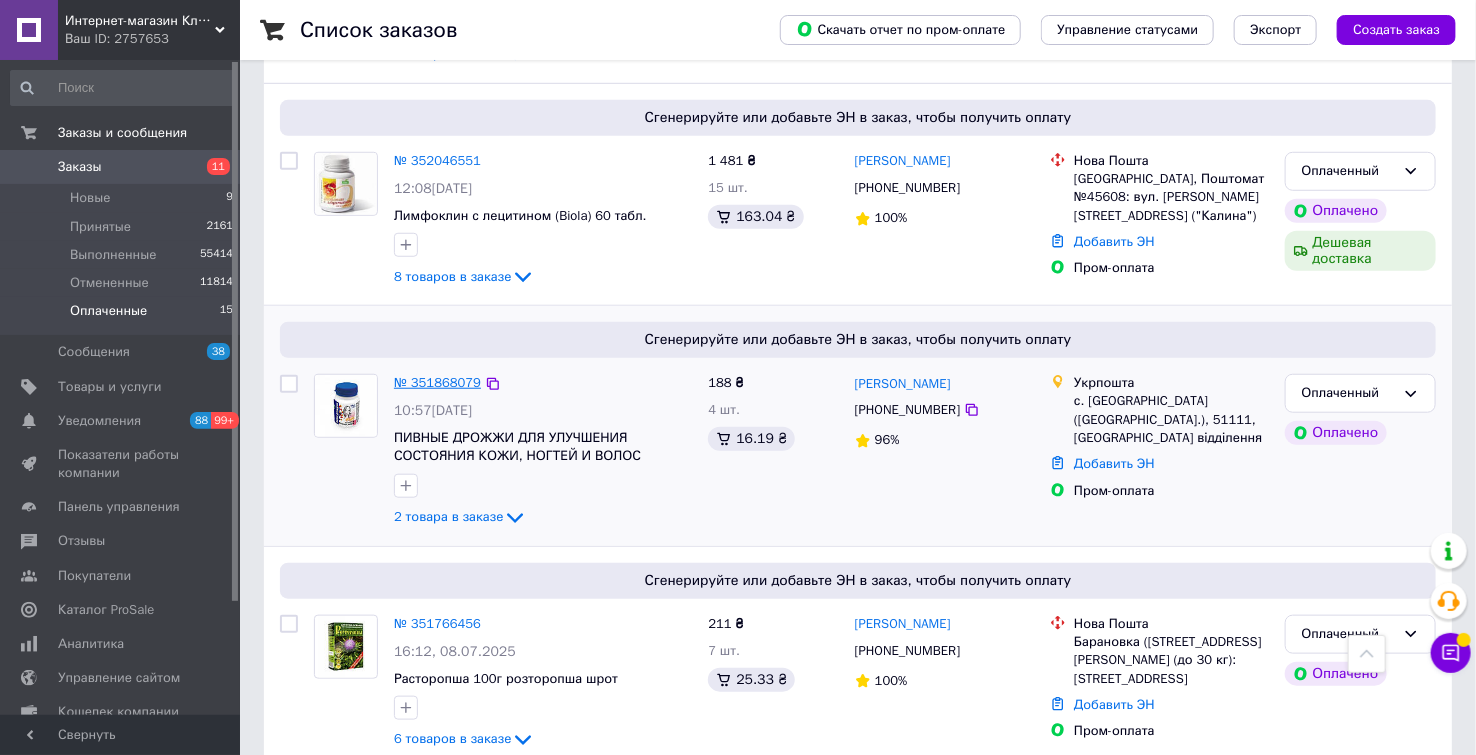click on "№ 351868079" at bounding box center [437, 382] 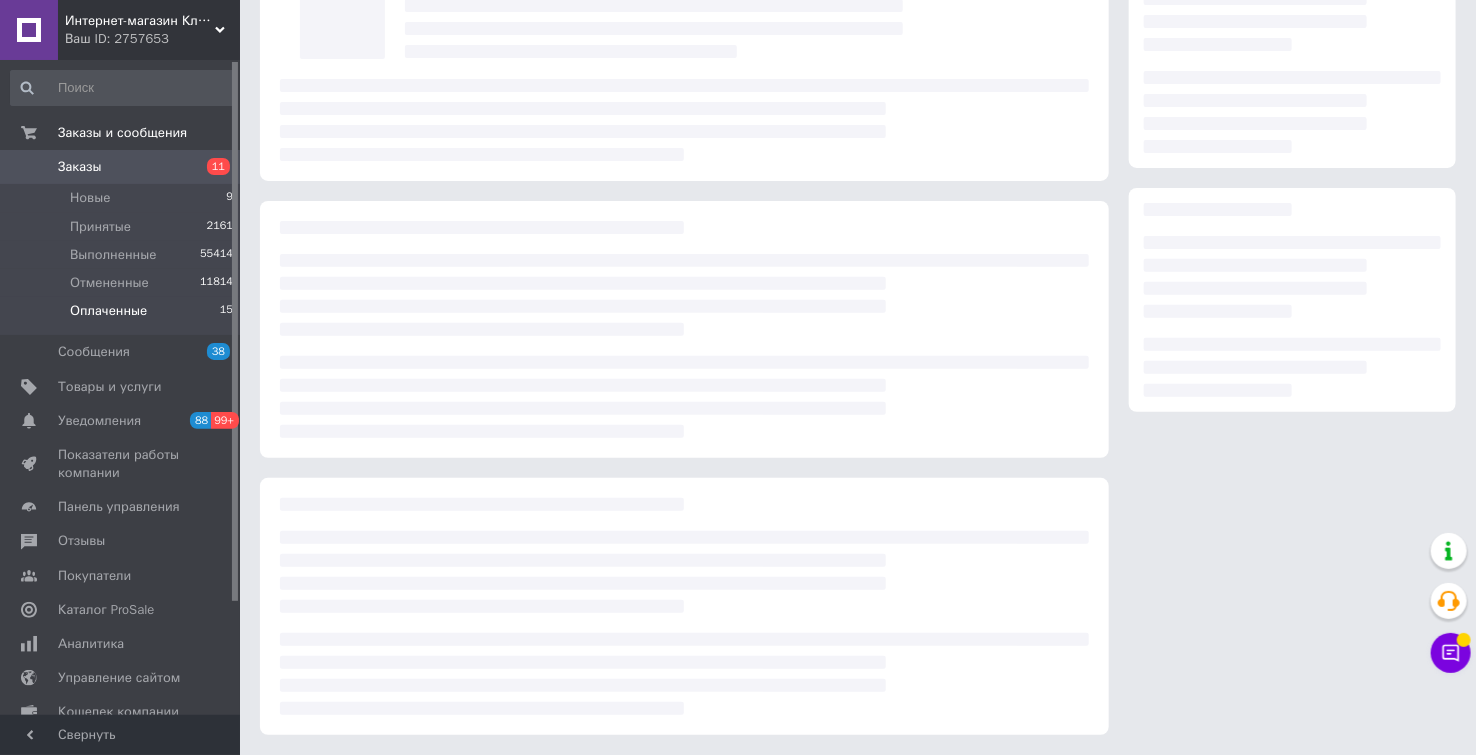 scroll, scrollTop: 546, scrollLeft: 0, axis: vertical 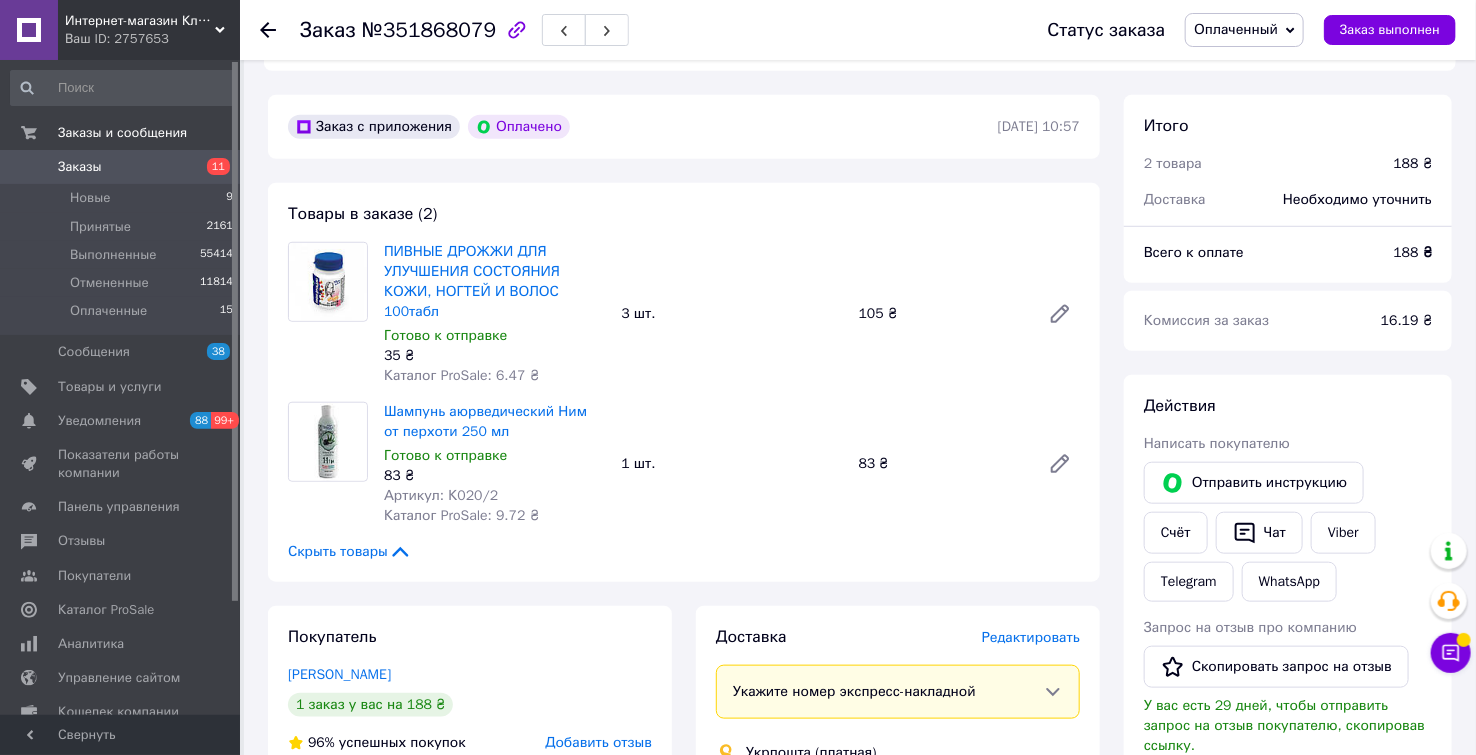 click 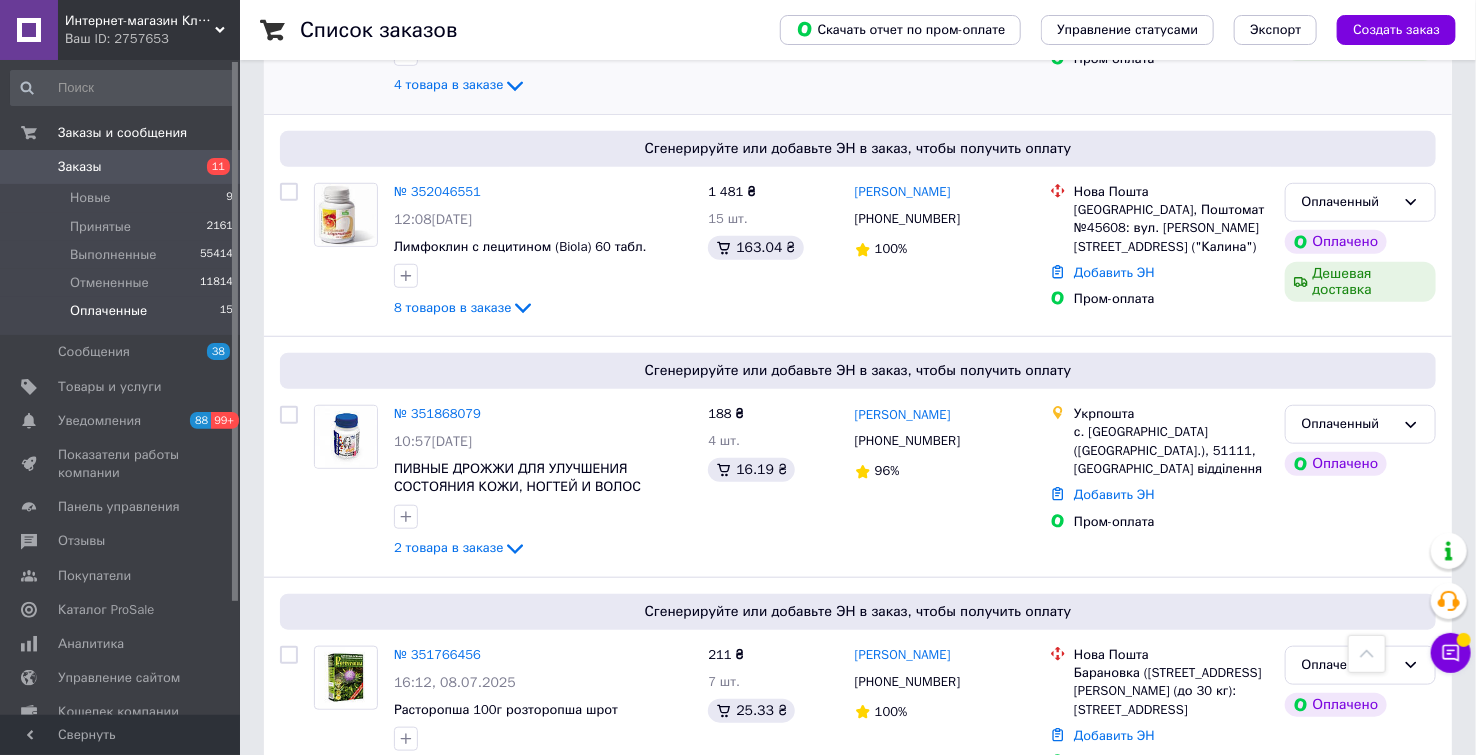 scroll, scrollTop: 222, scrollLeft: 0, axis: vertical 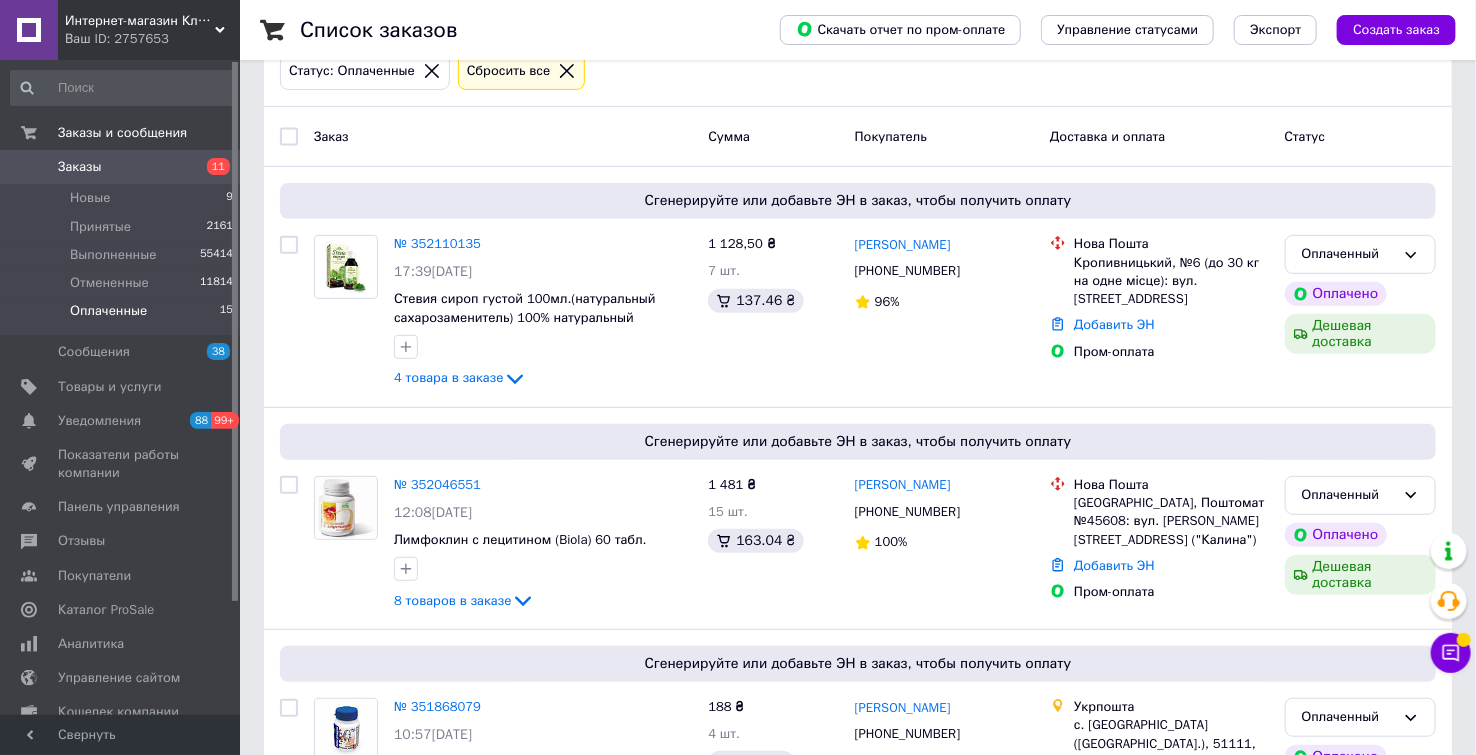 click on "Оплаченные" at bounding box center (108, 311) 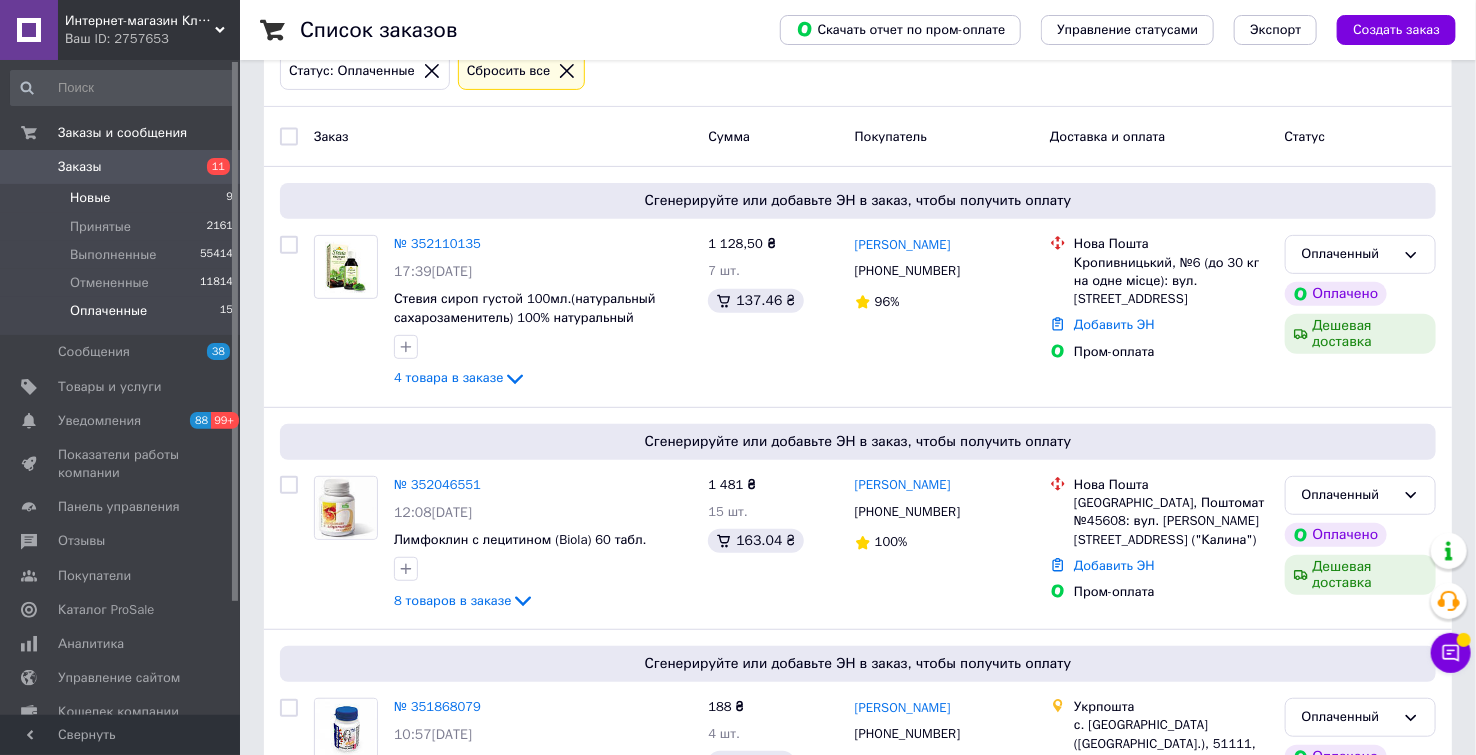 click on "Новые" at bounding box center (90, 198) 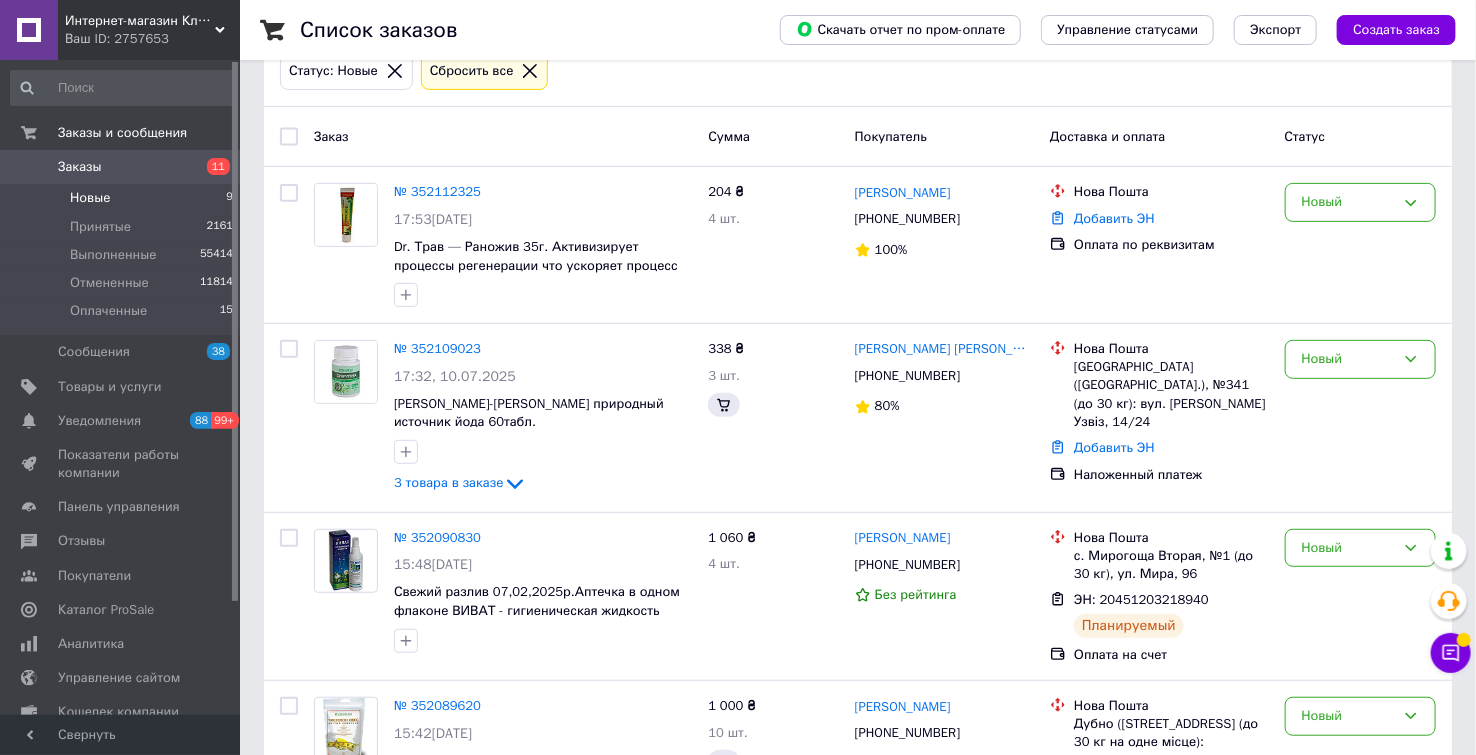scroll, scrollTop: 0, scrollLeft: 0, axis: both 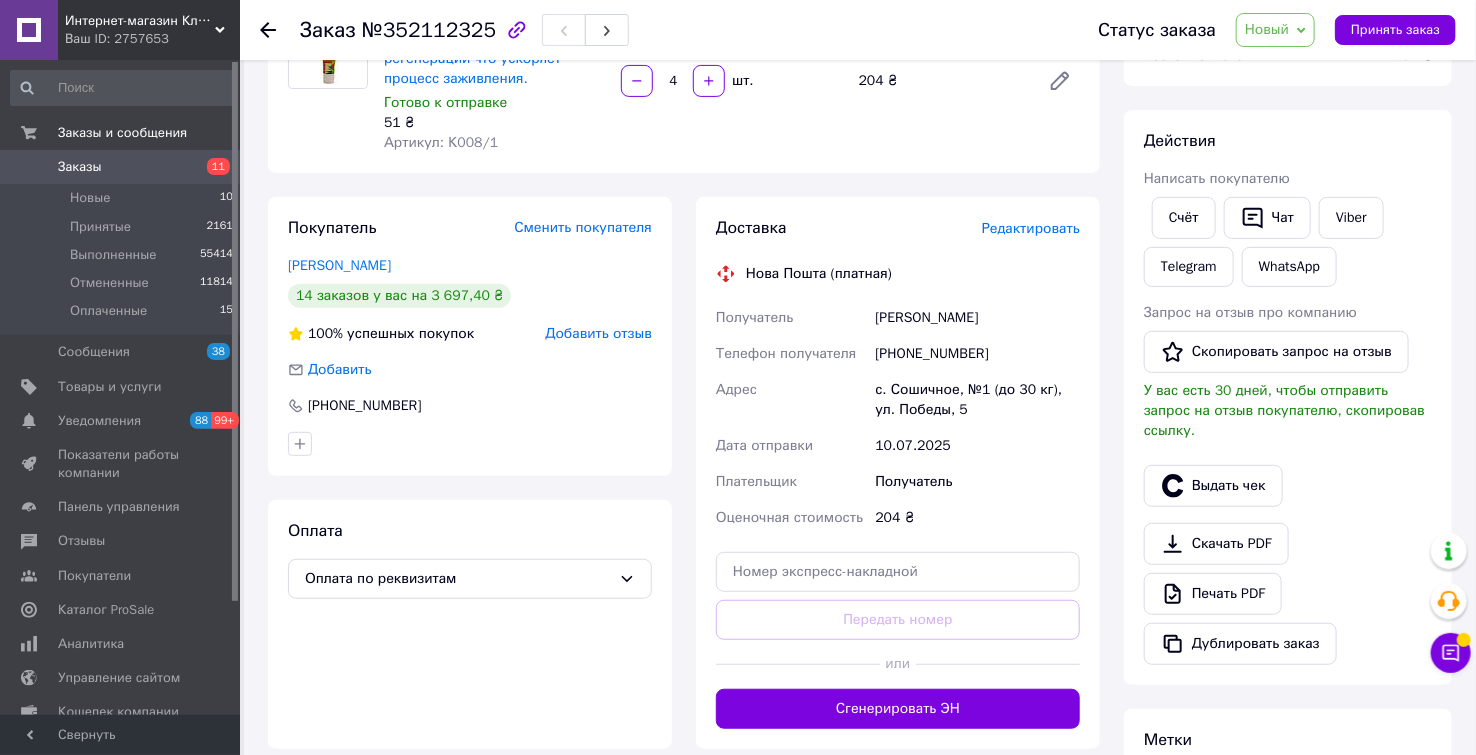 click on "Редактировать" at bounding box center (1031, 228) 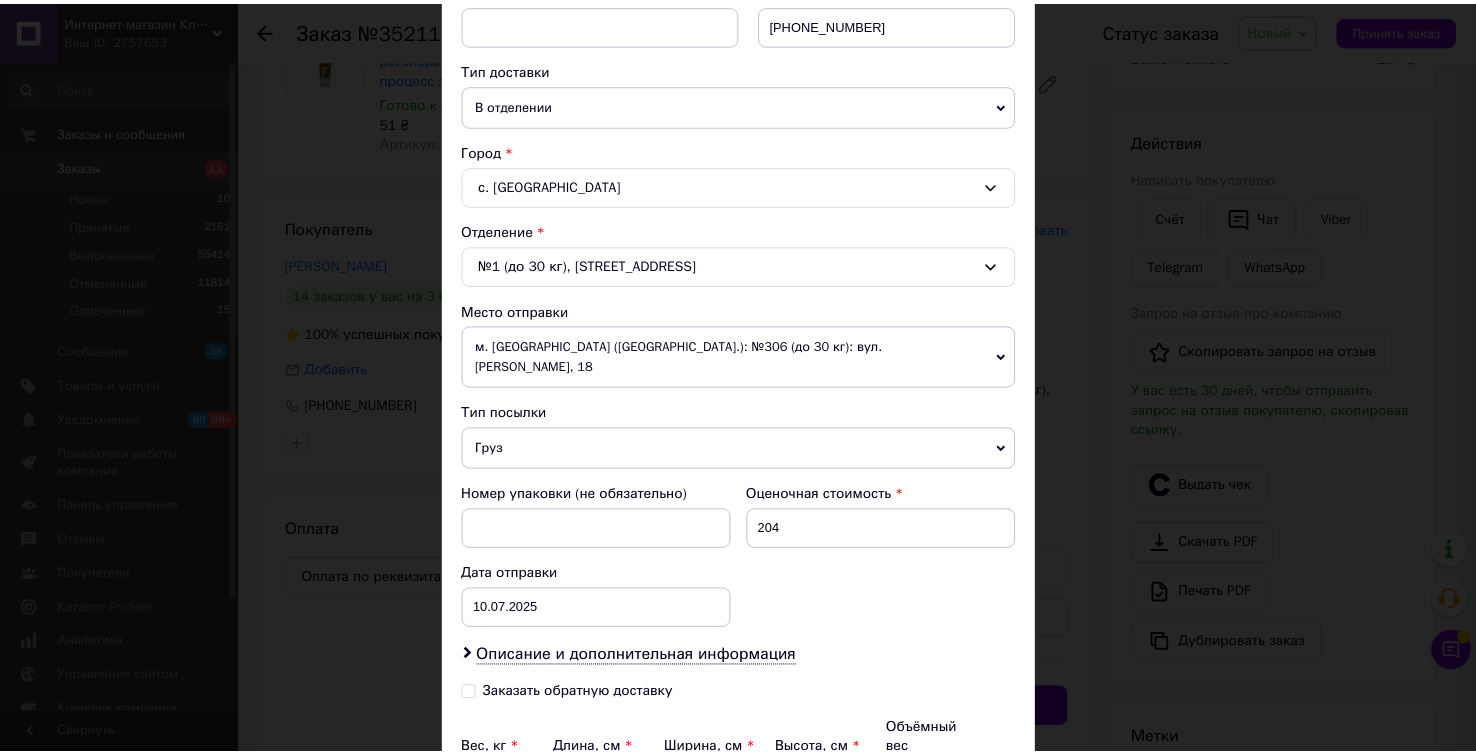 scroll, scrollTop: 606, scrollLeft: 0, axis: vertical 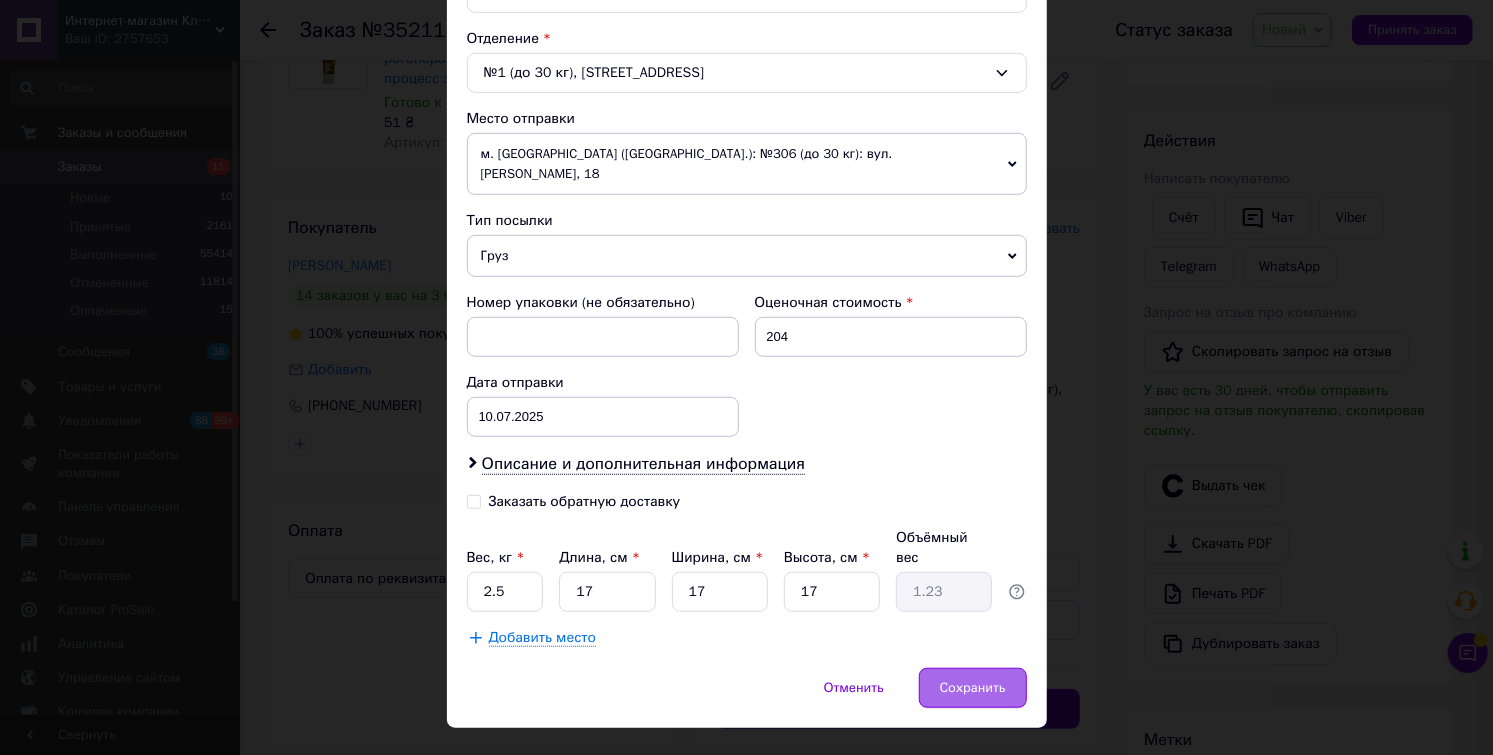 click on "Сохранить" at bounding box center (973, 688) 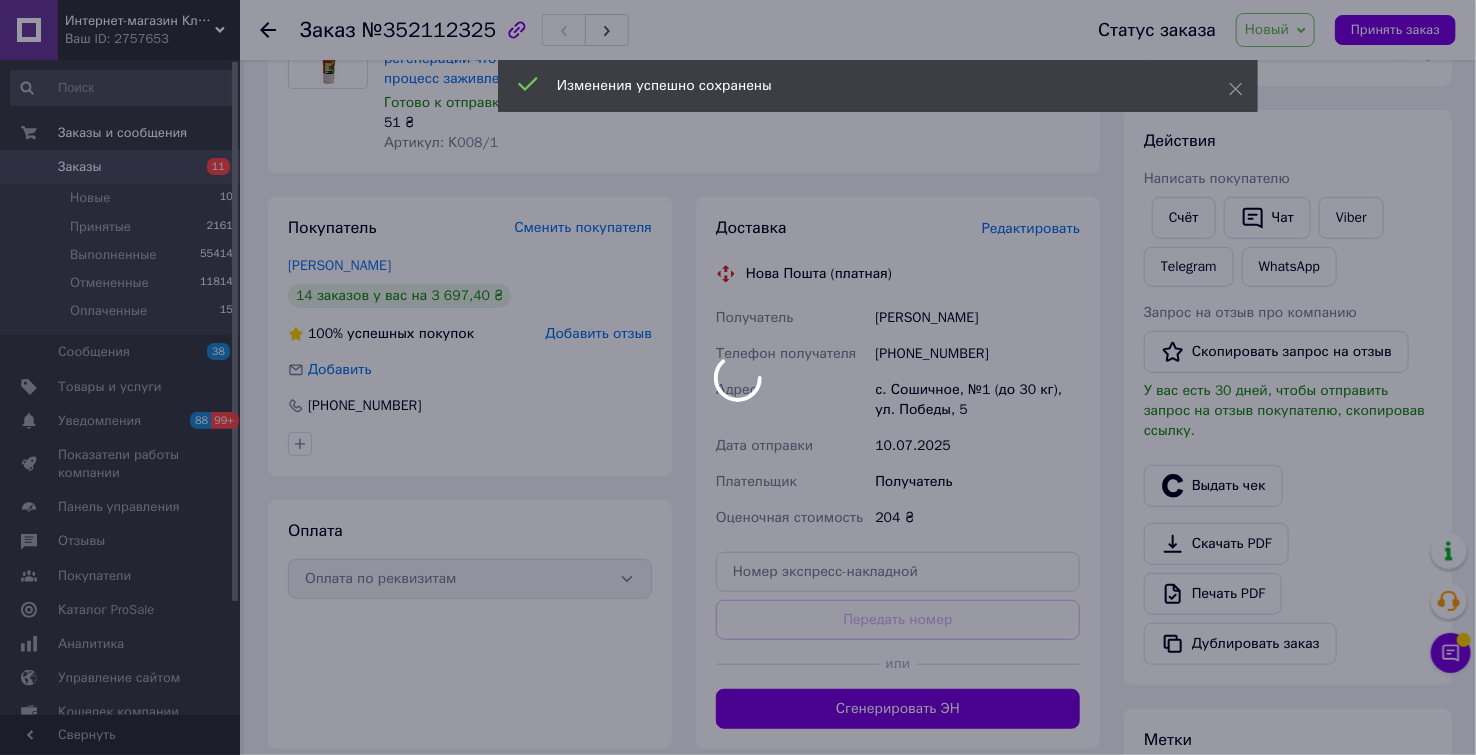 scroll, scrollTop: 333, scrollLeft: 0, axis: vertical 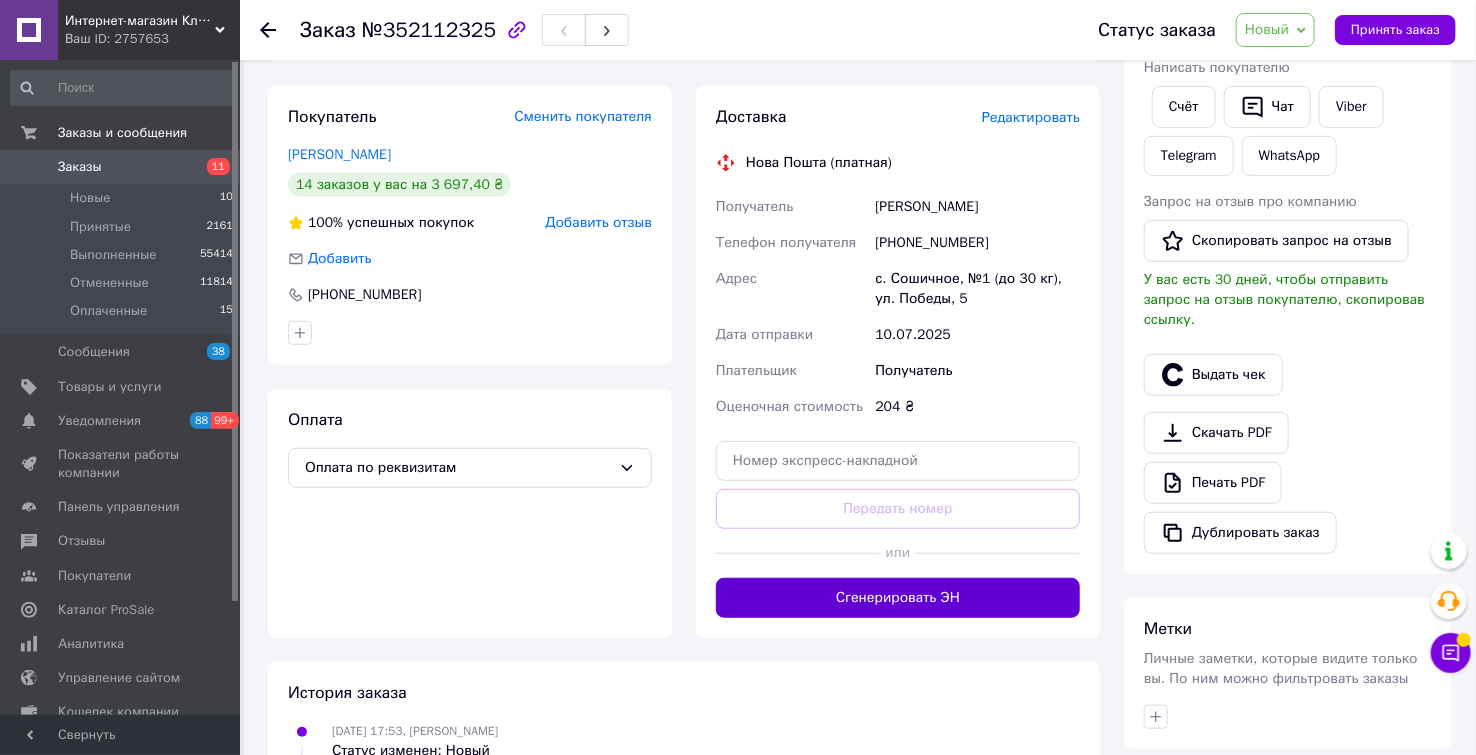 click on "Сгенерировать ЭН" at bounding box center (898, 598) 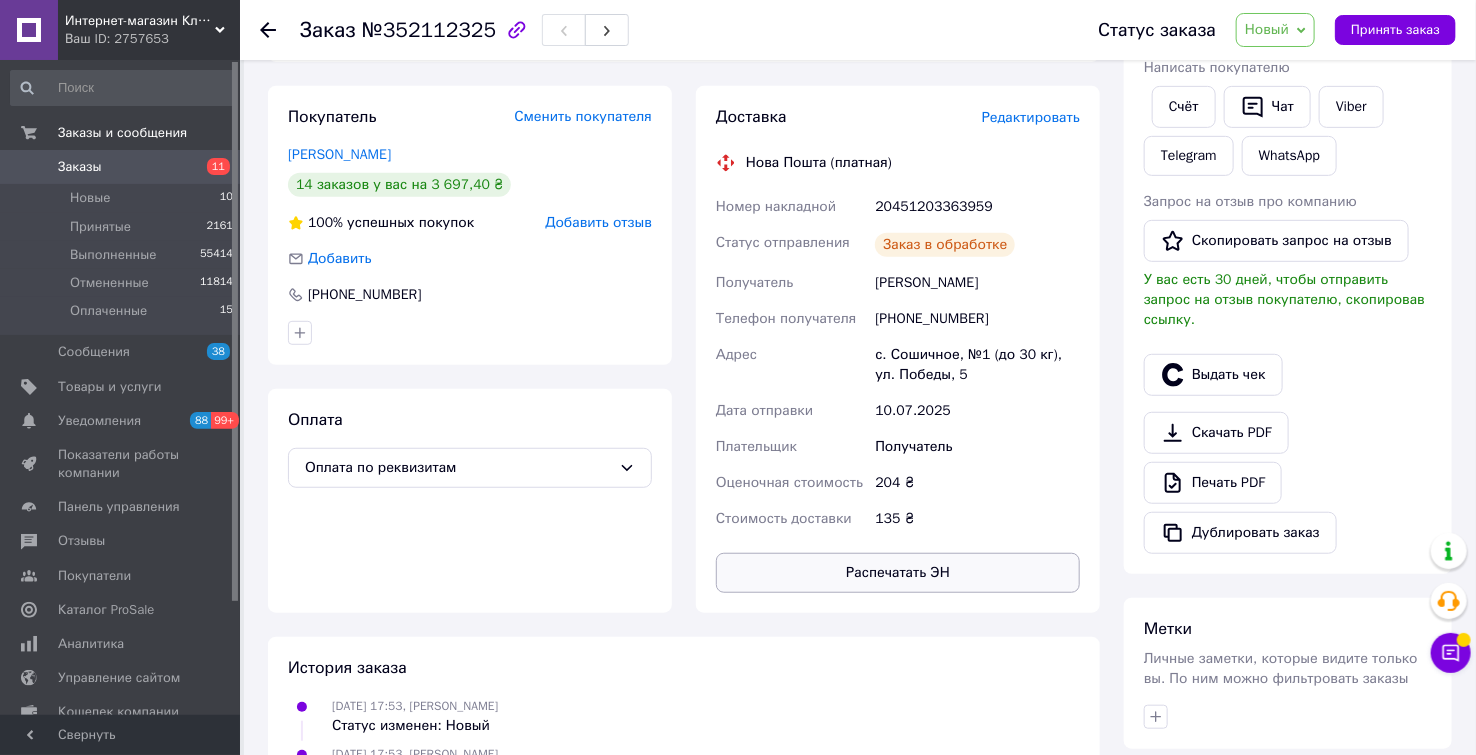 click on "Распечатать ЭН" at bounding box center (898, 573) 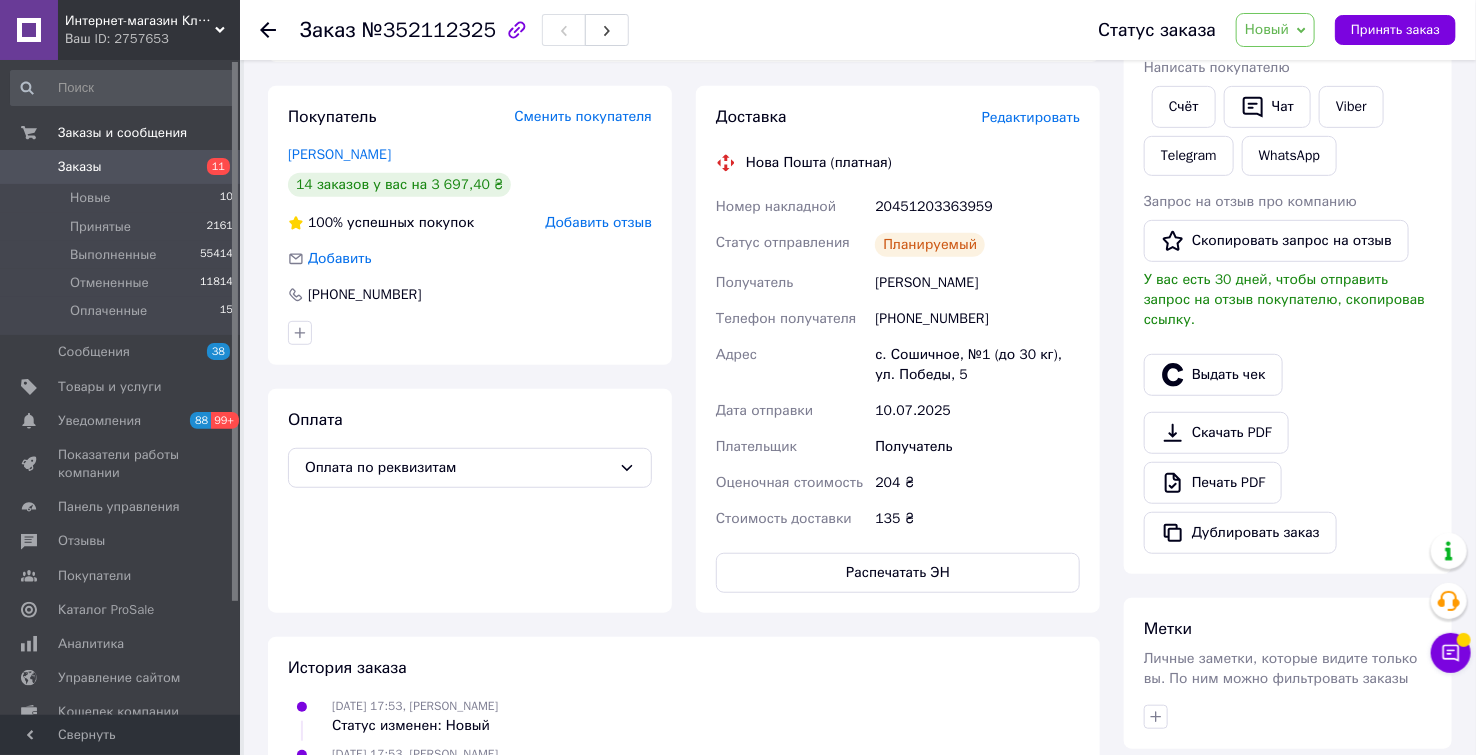 click on "Новый" at bounding box center (1267, 29) 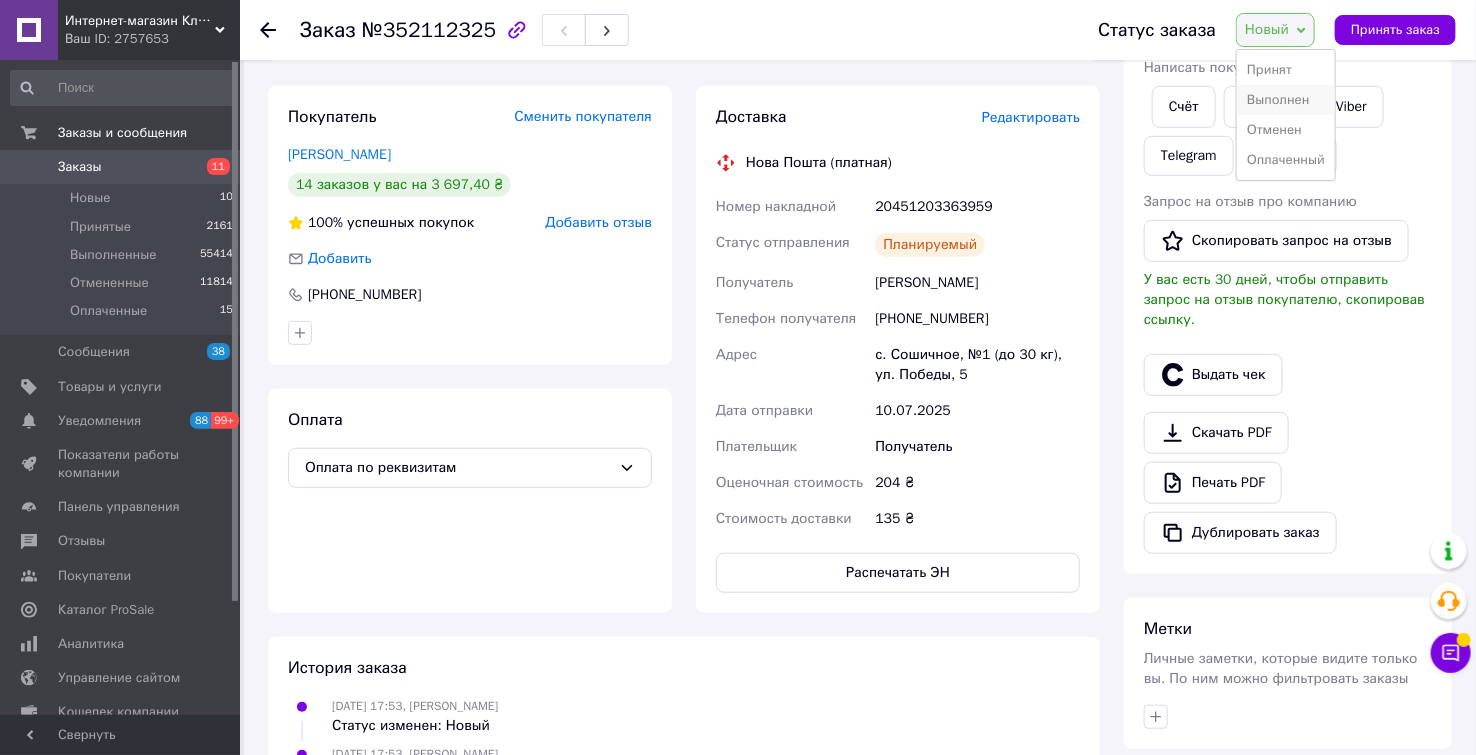 click on "Выполнен" at bounding box center [1286, 100] 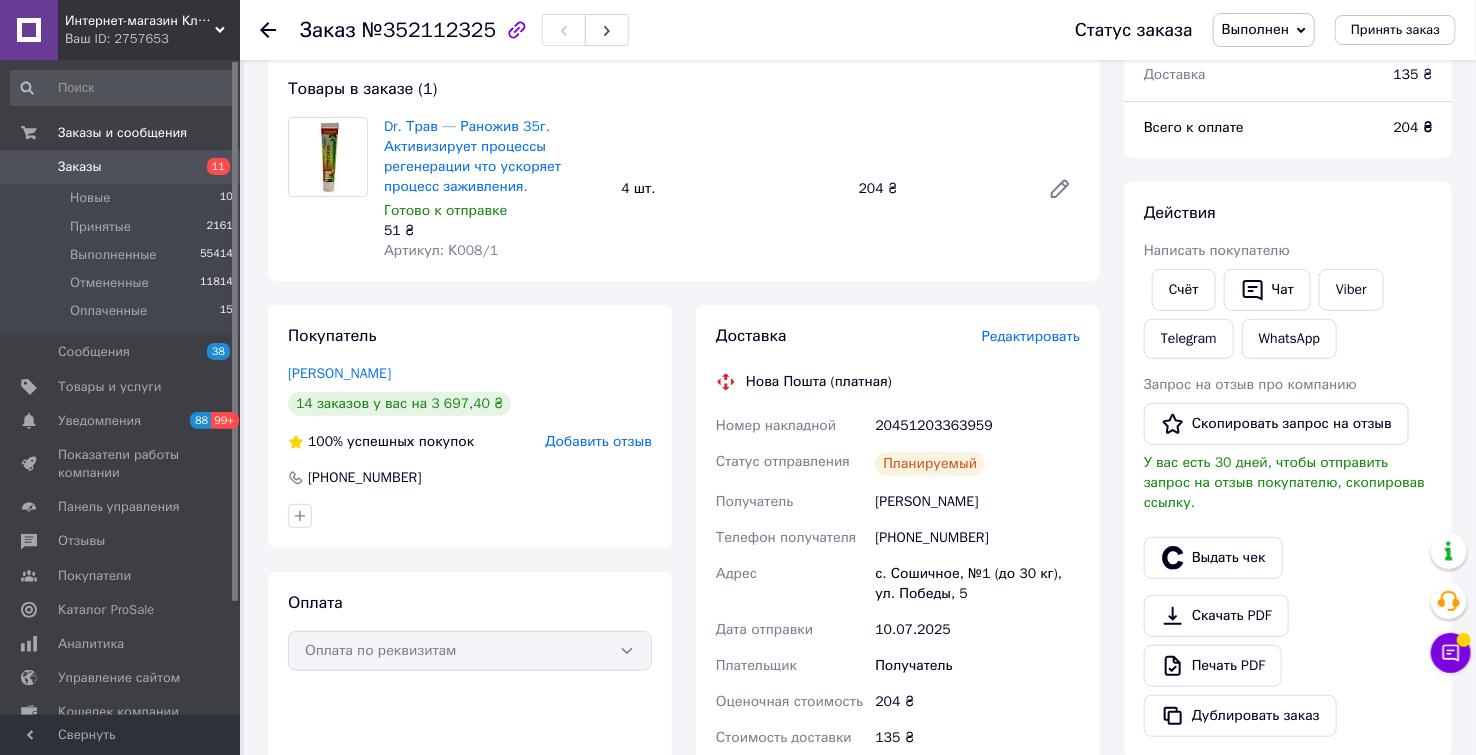 scroll, scrollTop: 111, scrollLeft: 0, axis: vertical 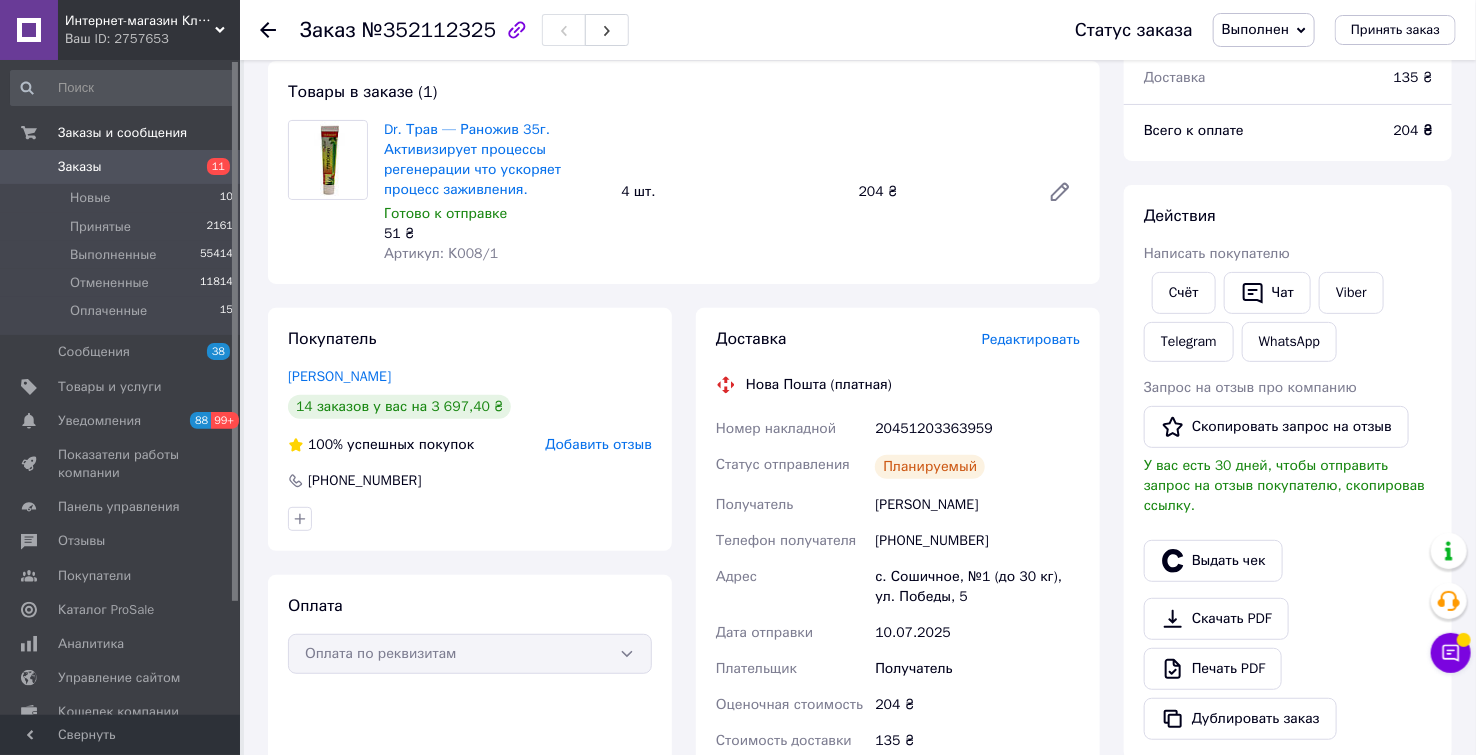 click 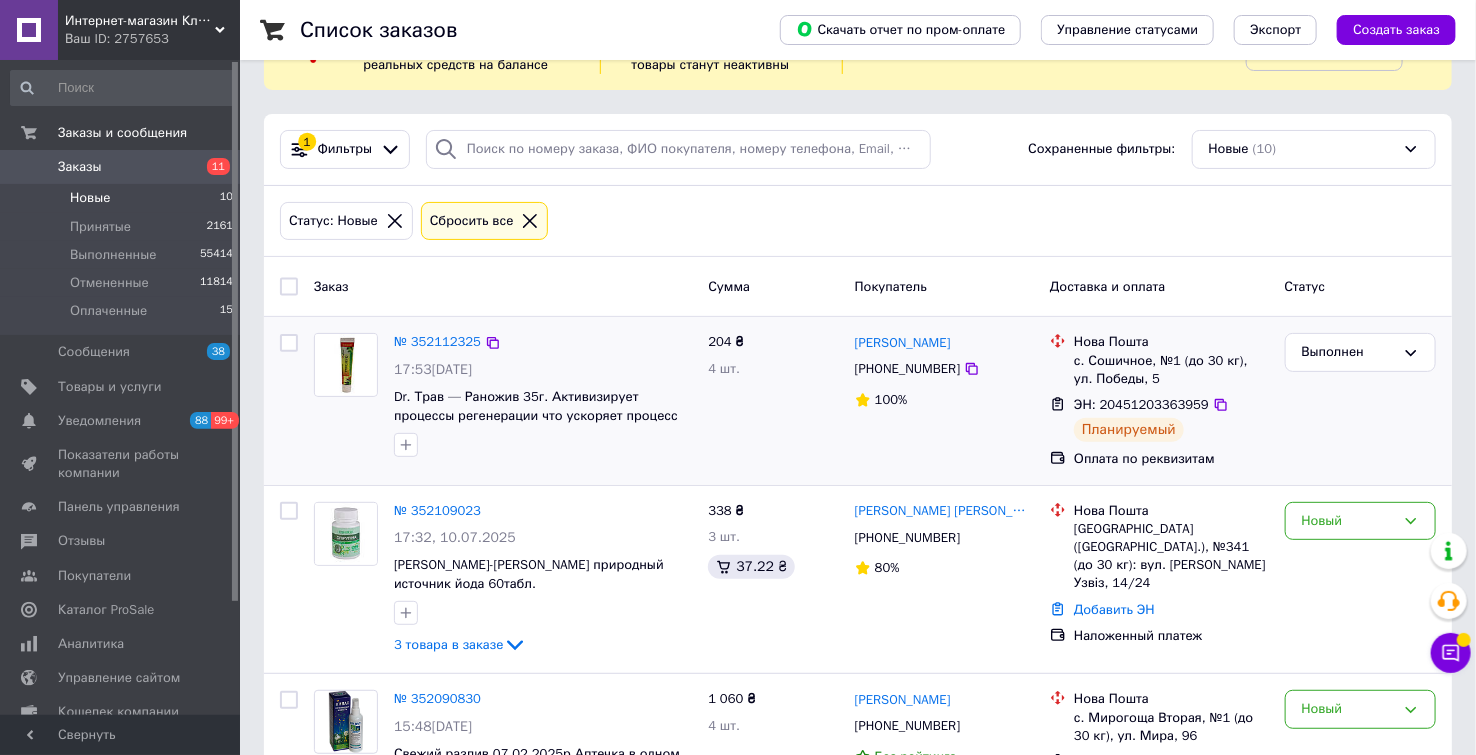 scroll, scrollTop: 111, scrollLeft: 0, axis: vertical 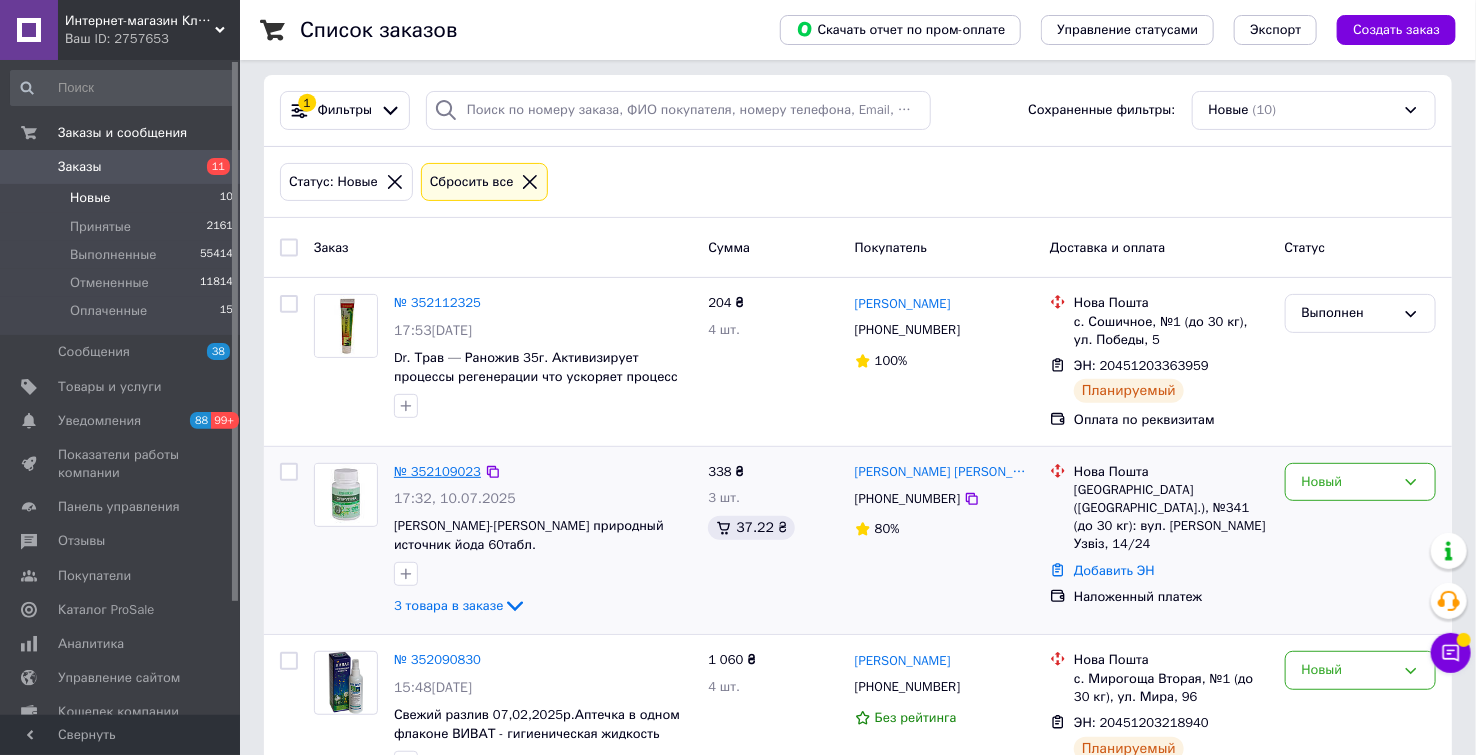 click on "№ 352109023" at bounding box center (437, 471) 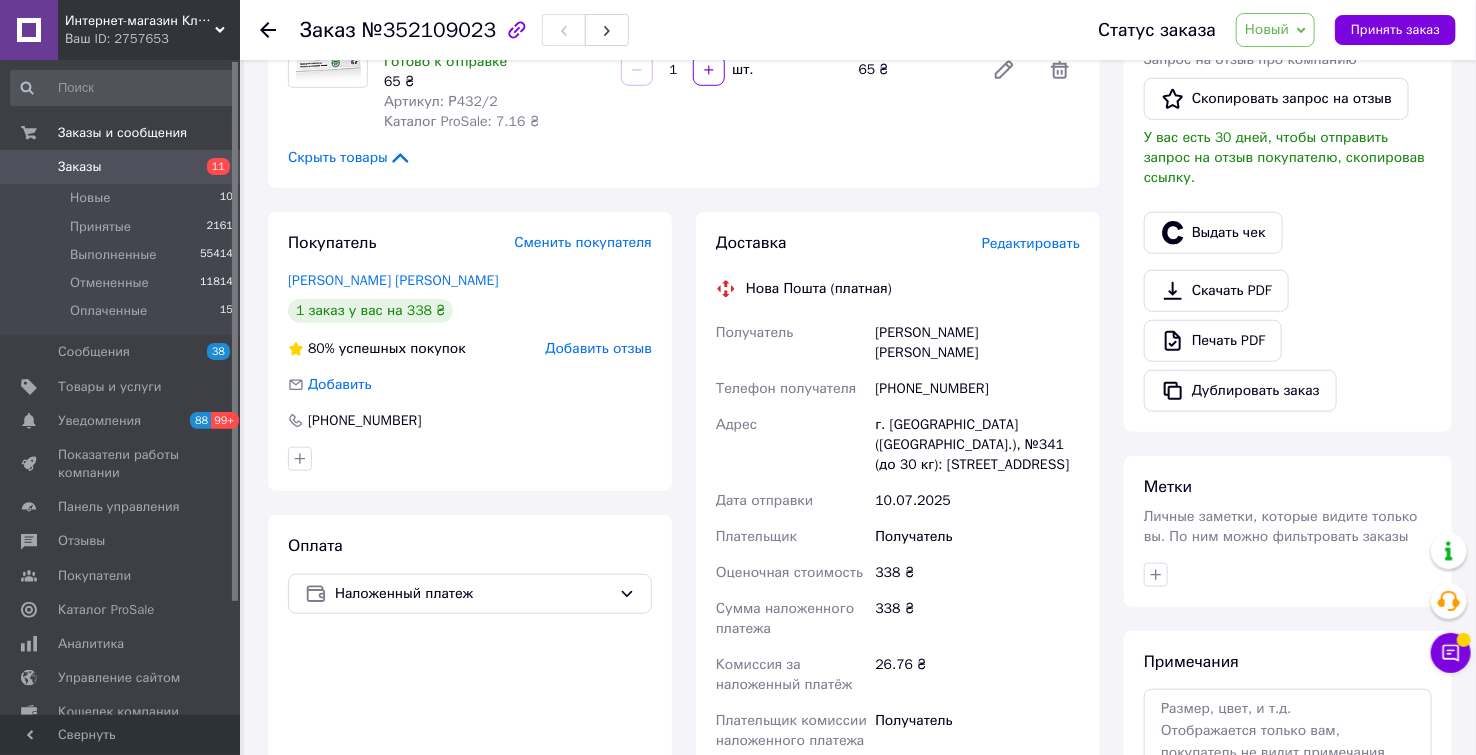 scroll, scrollTop: 555, scrollLeft: 0, axis: vertical 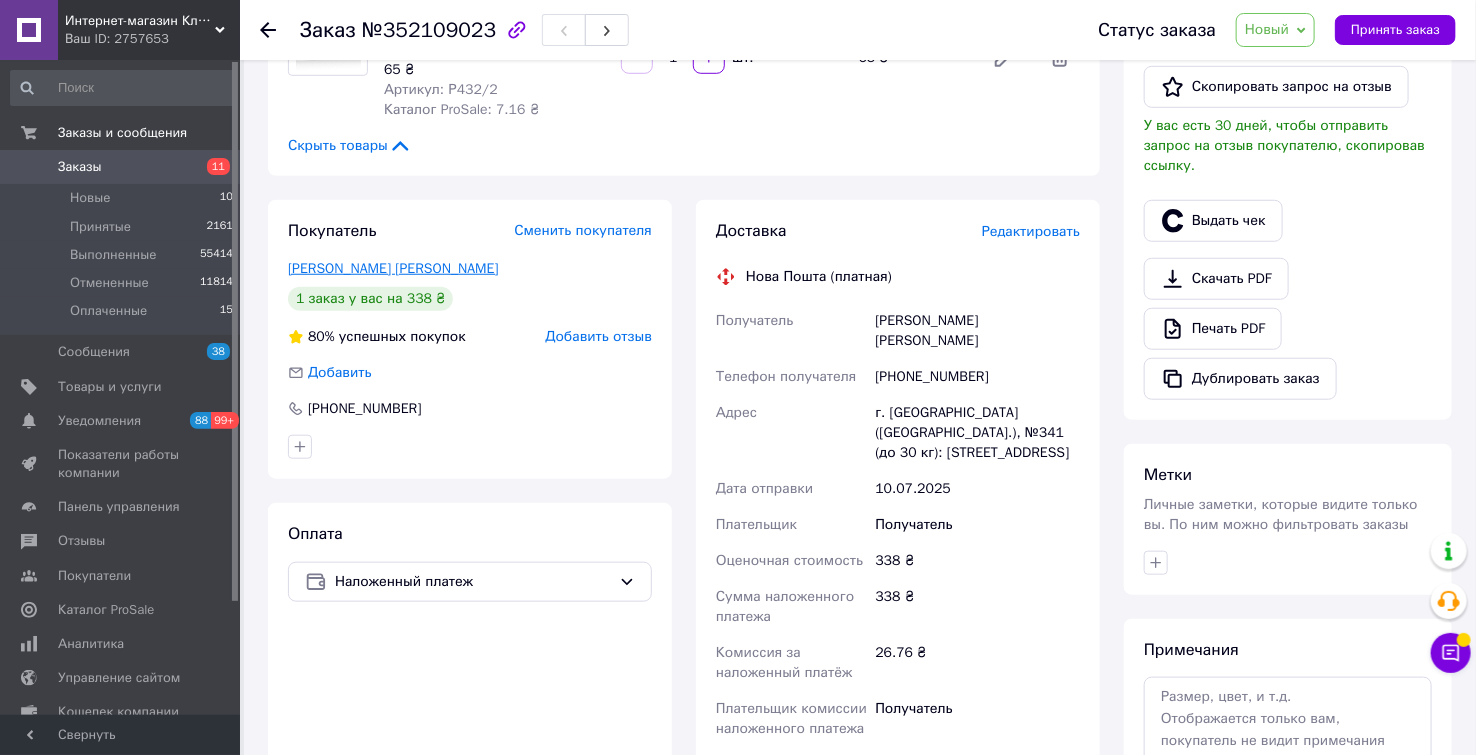 click on "Борис Людмила" at bounding box center (393, 268) 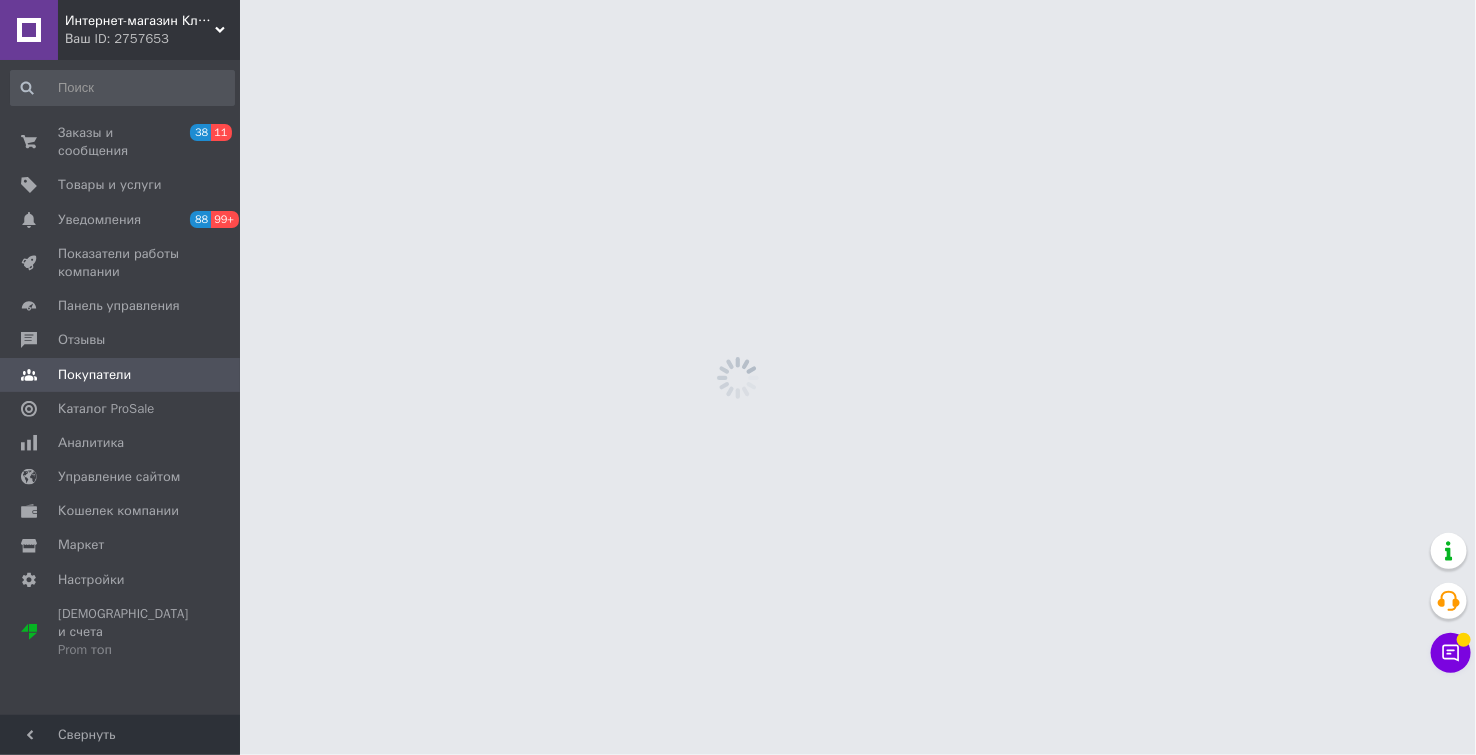 scroll, scrollTop: 0, scrollLeft: 0, axis: both 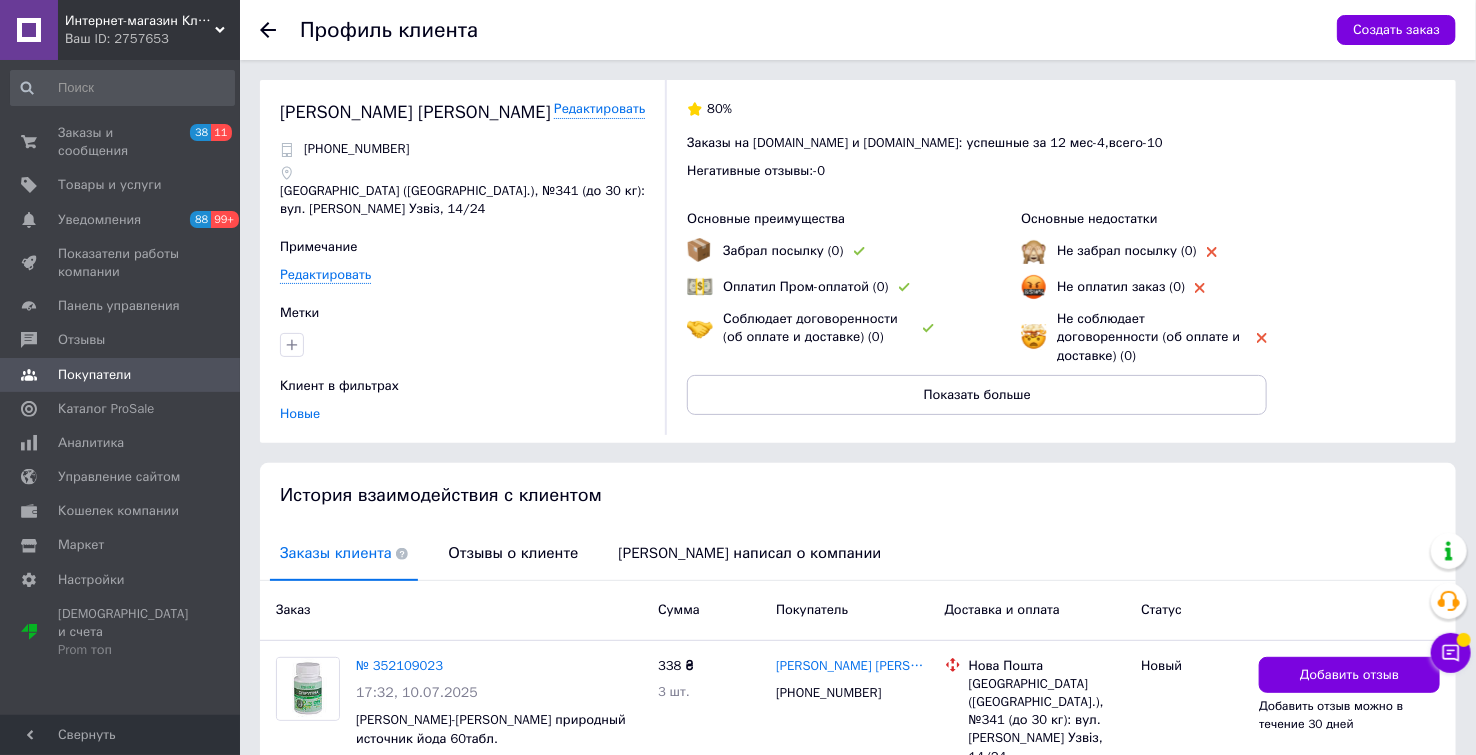 click 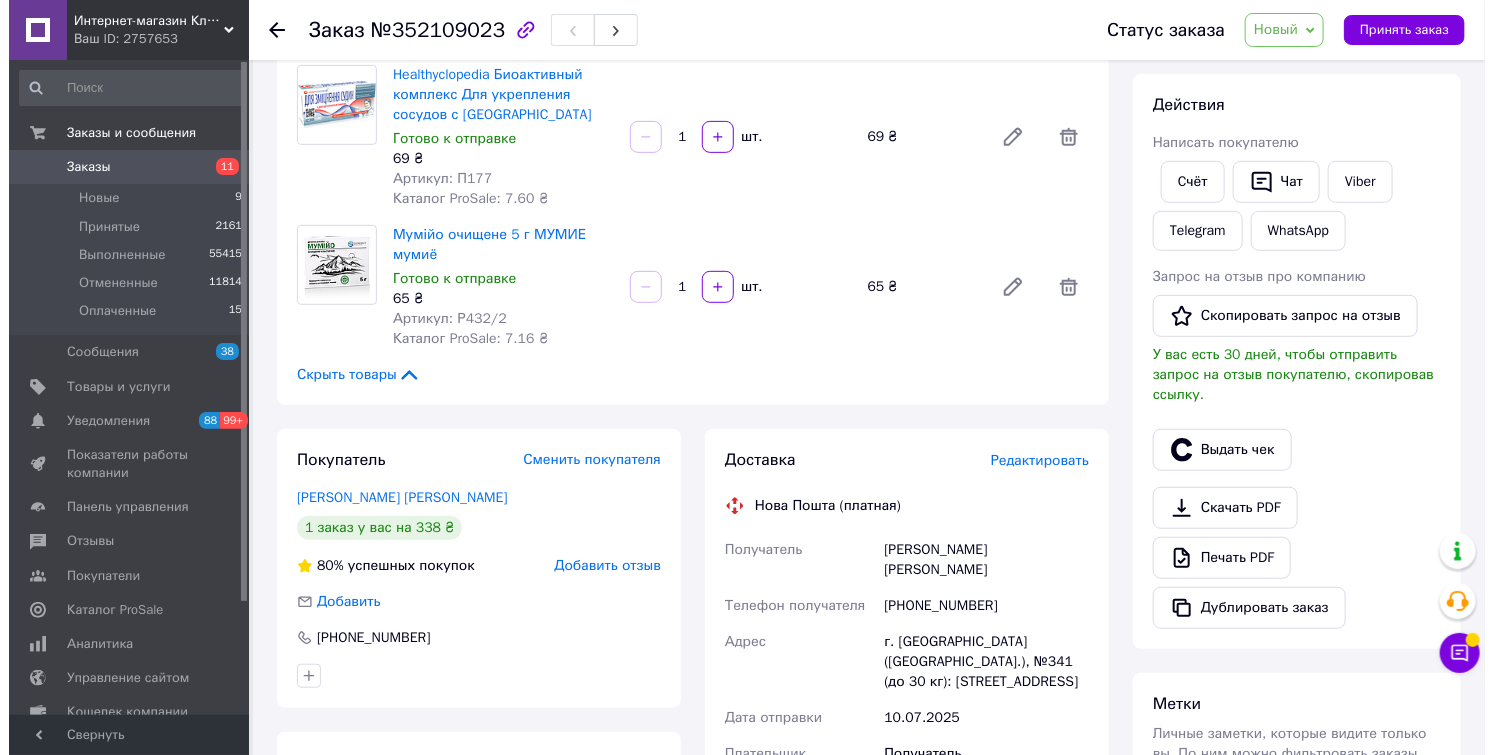 scroll, scrollTop: 444, scrollLeft: 0, axis: vertical 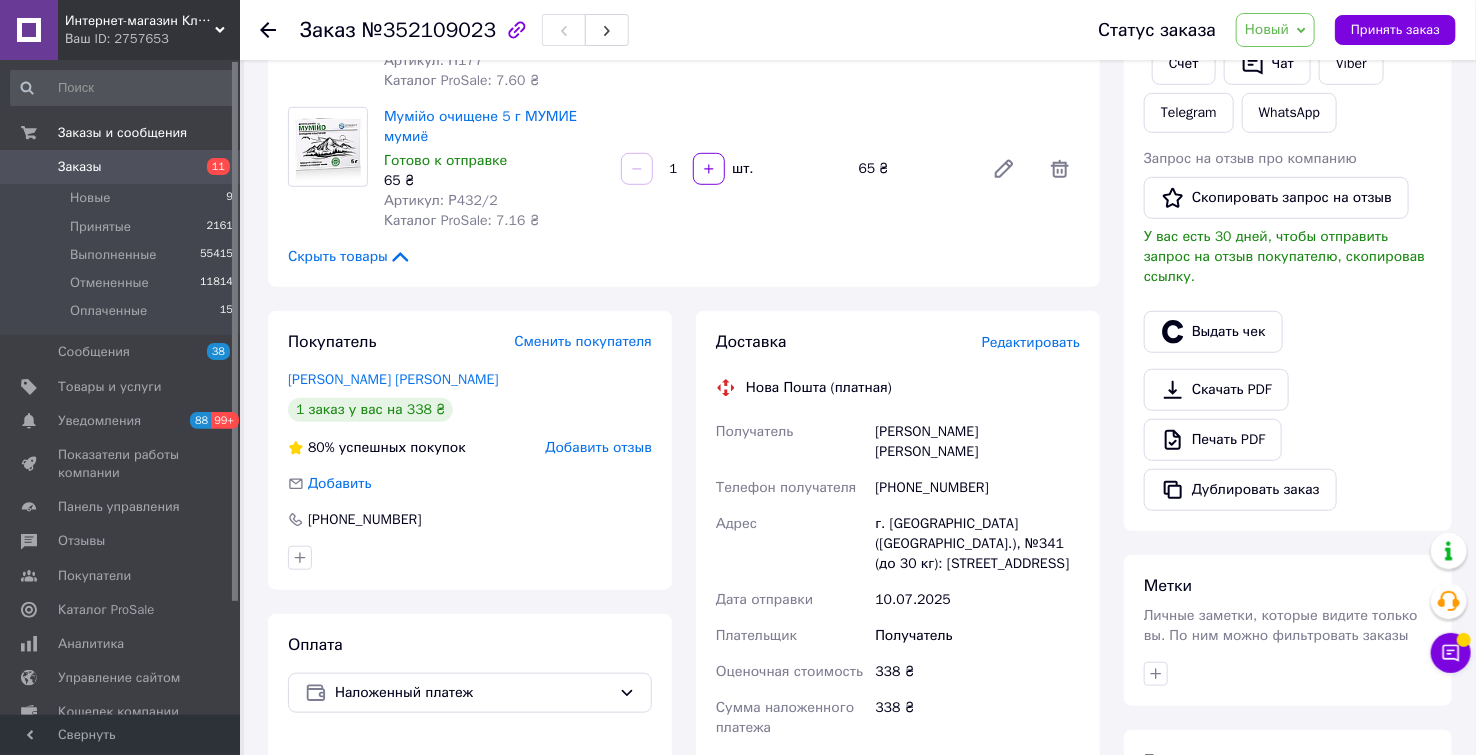 click on "Редактировать" at bounding box center [1031, 342] 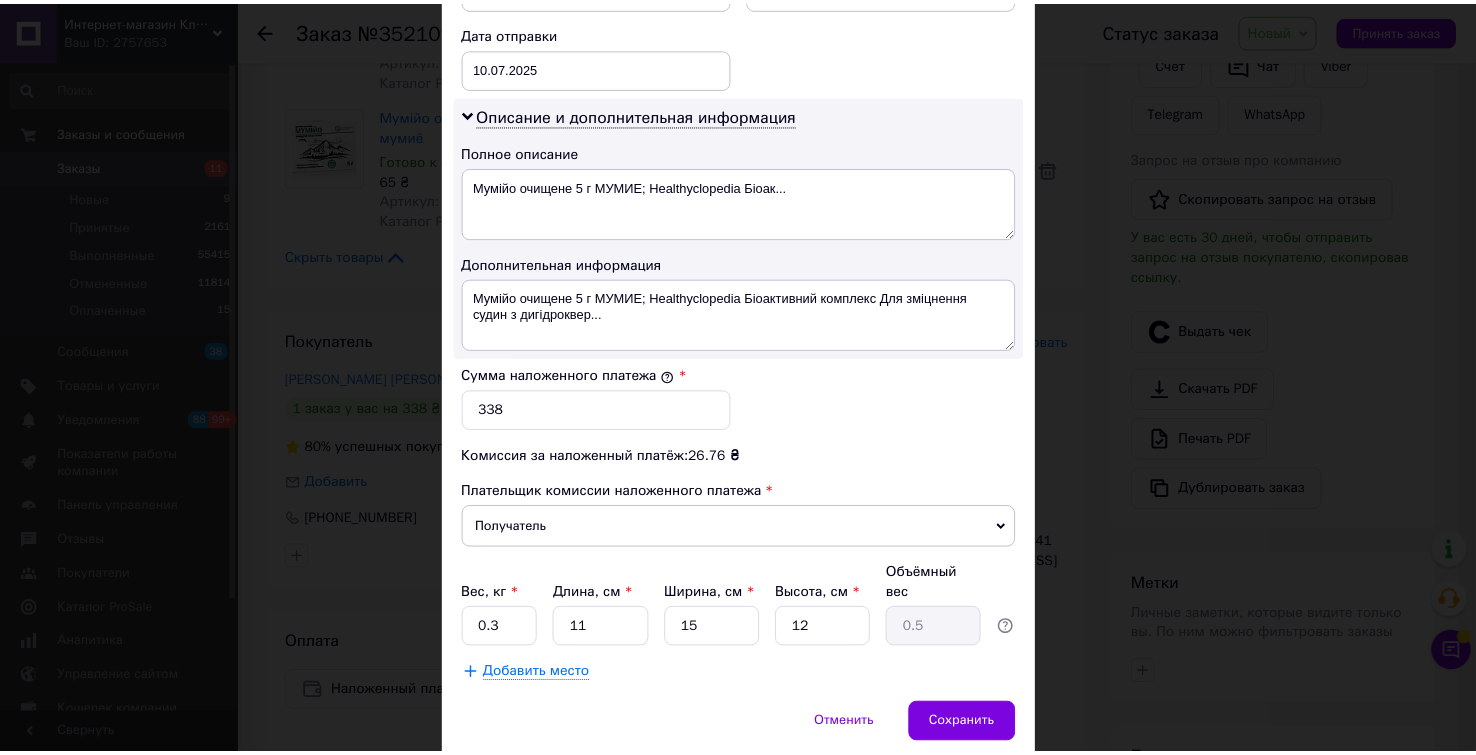 scroll, scrollTop: 991, scrollLeft: 0, axis: vertical 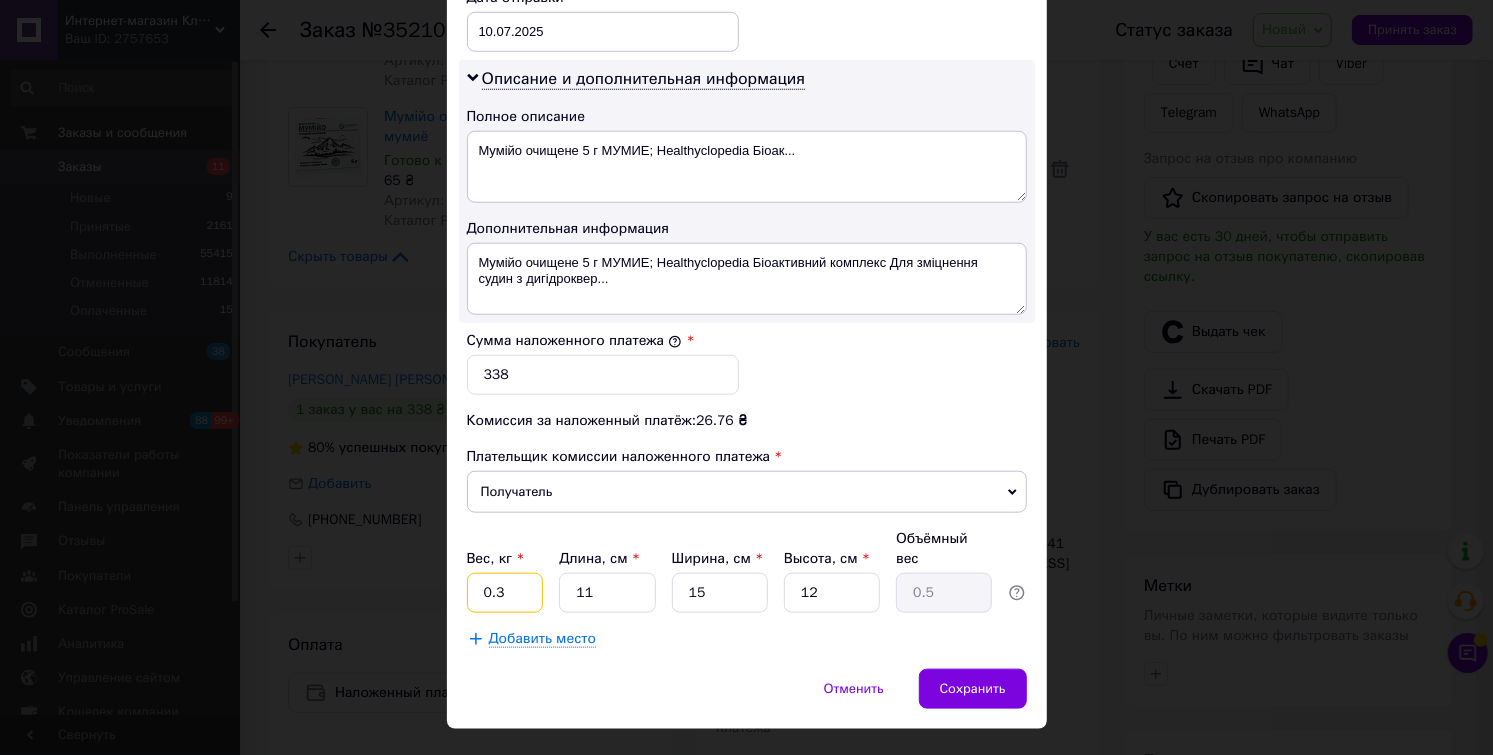 click on "0.3" at bounding box center [505, 593] 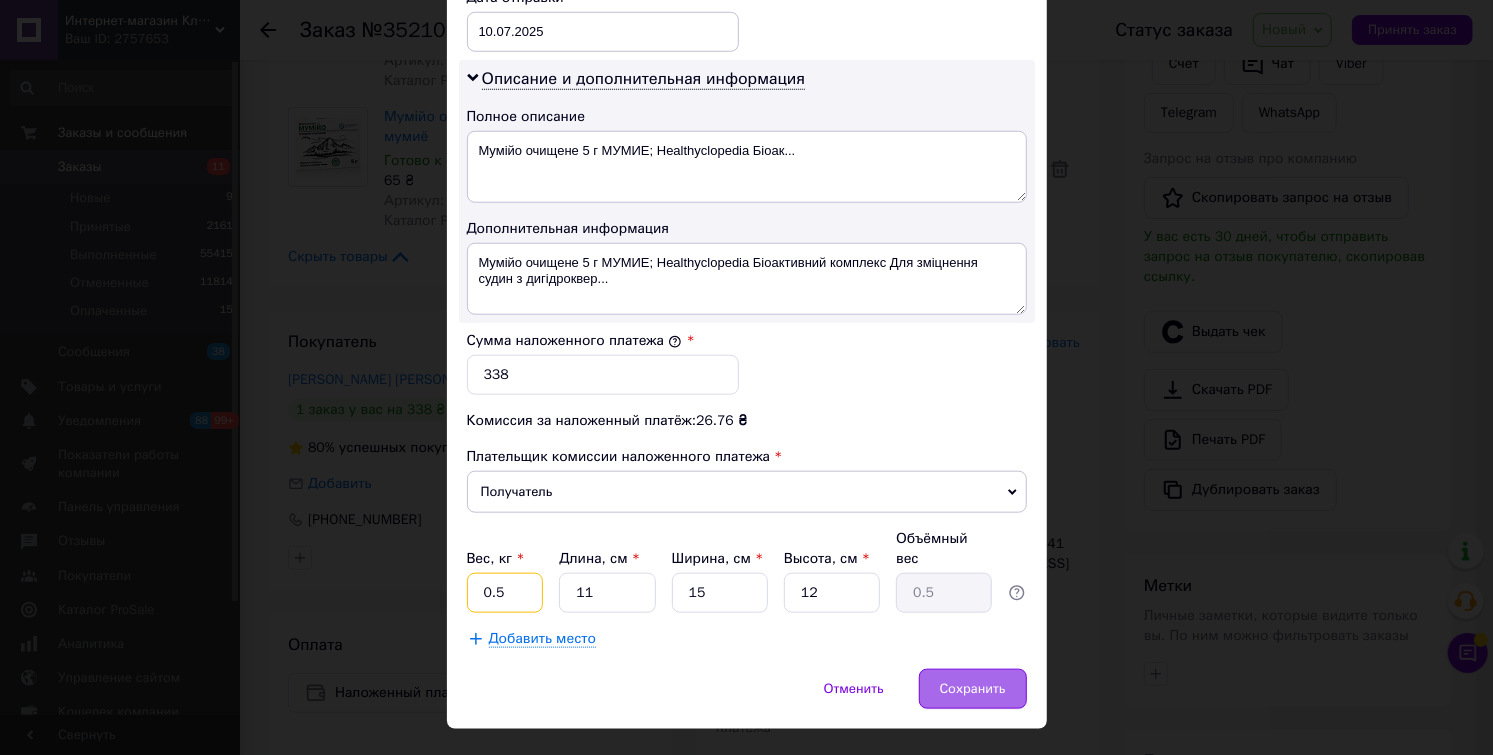 type on "0.5" 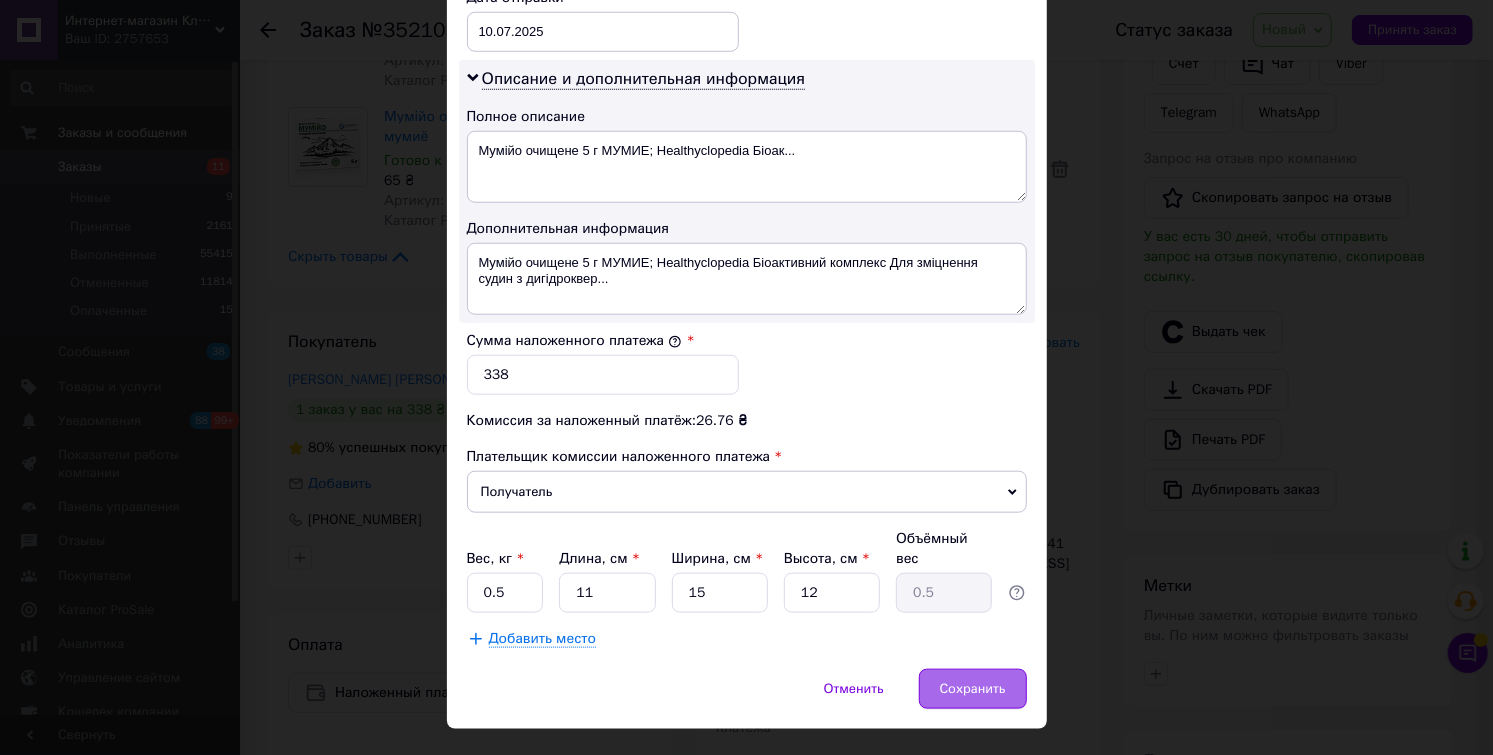 click on "Сохранить" at bounding box center [973, 689] 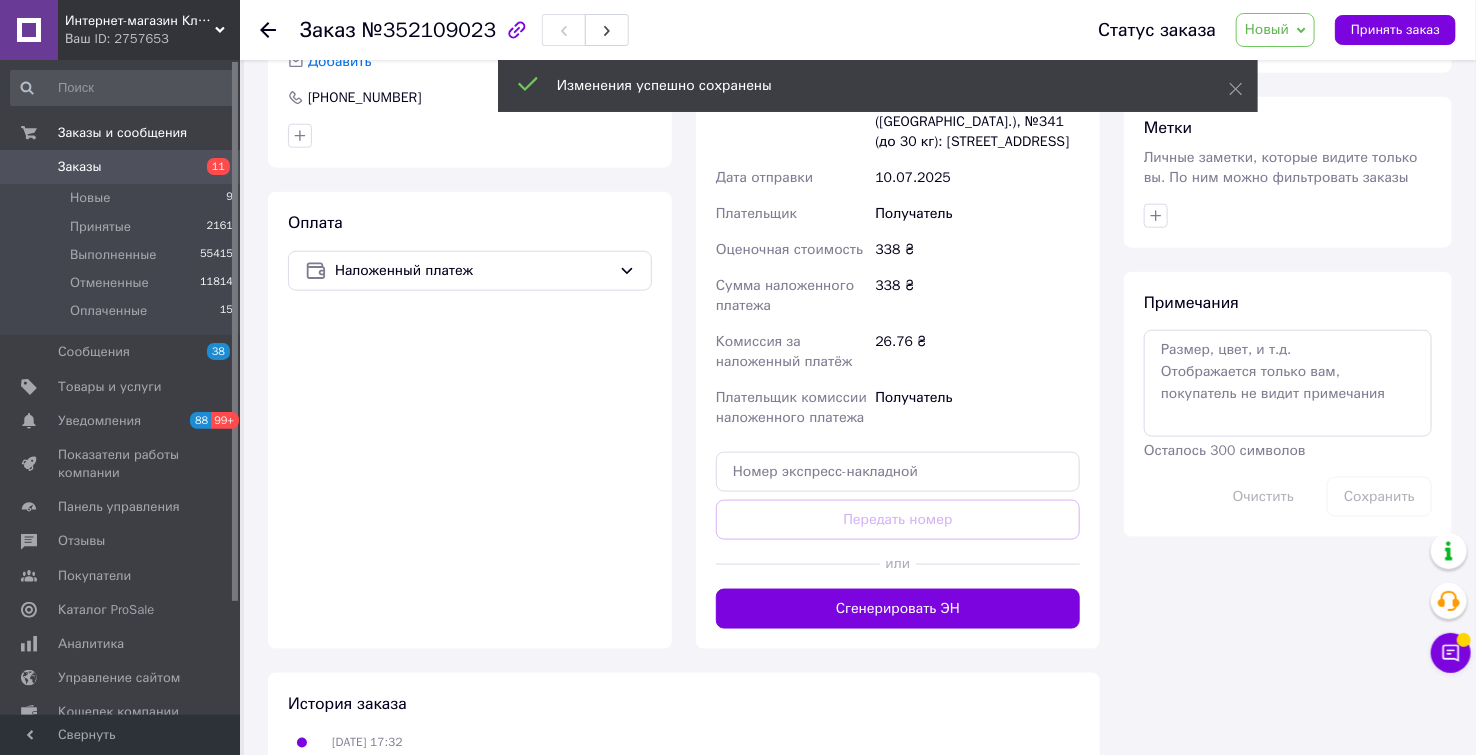 scroll, scrollTop: 888, scrollLeft: 0, axis: vertical 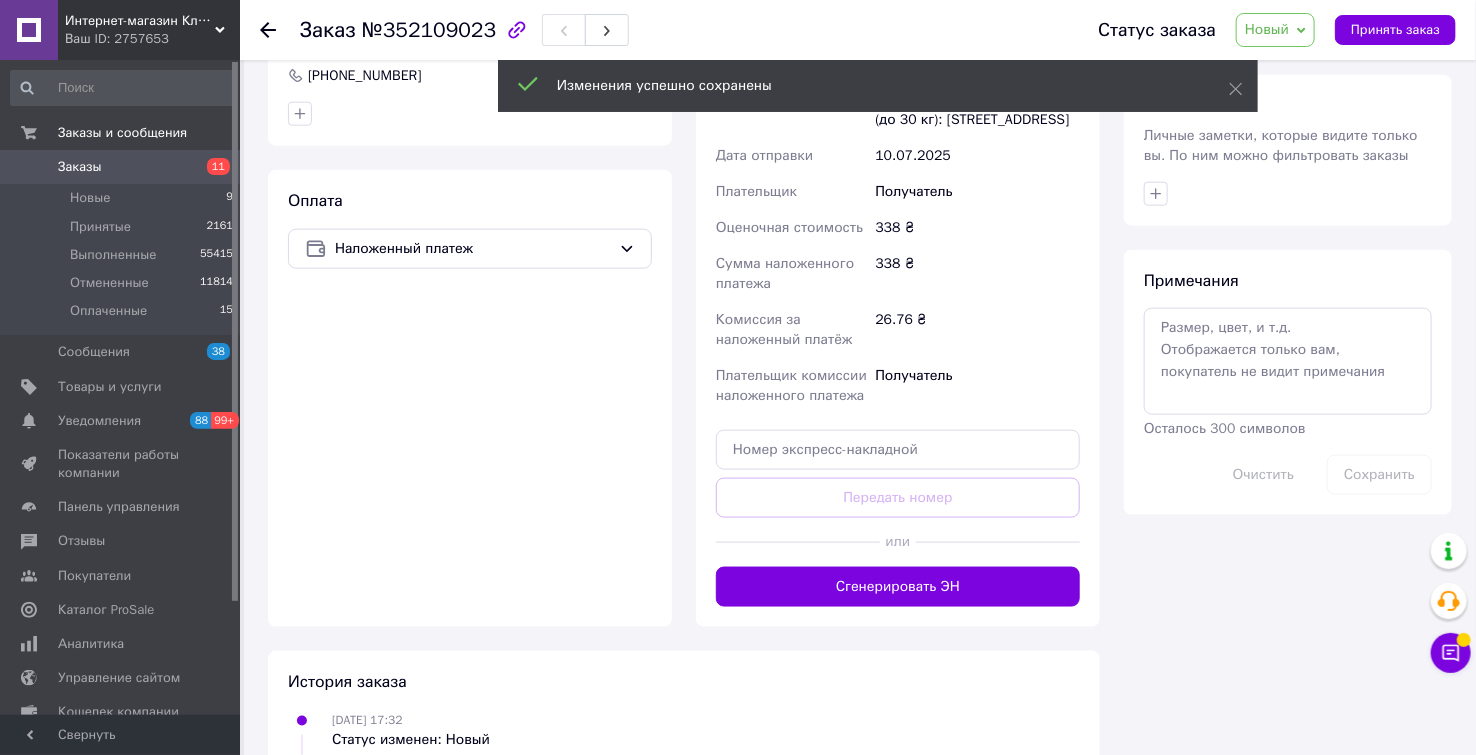click on "Сгенерировать ЭН" at bounding box center (898, 587) 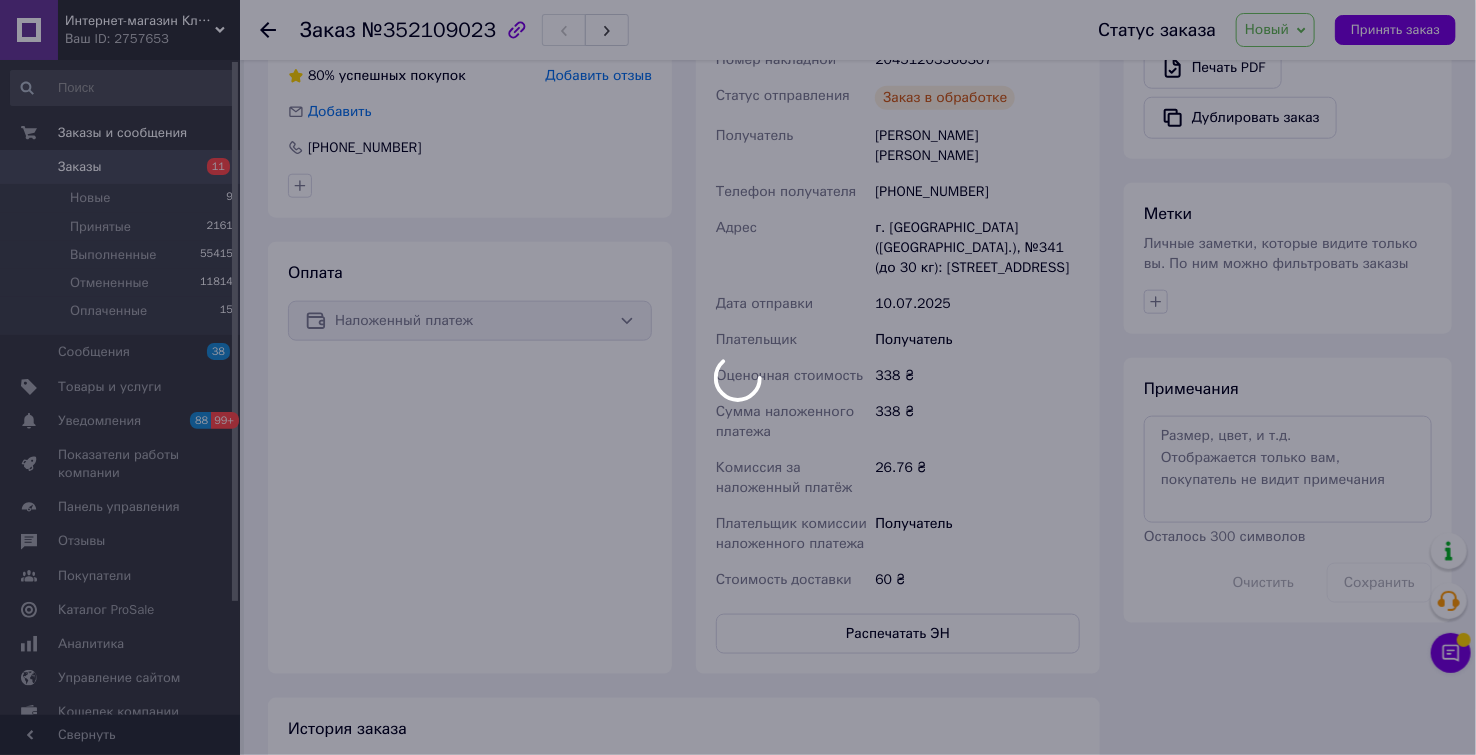 scroll, scrollTop: 777, scrollLeft: 0, axis: vertical 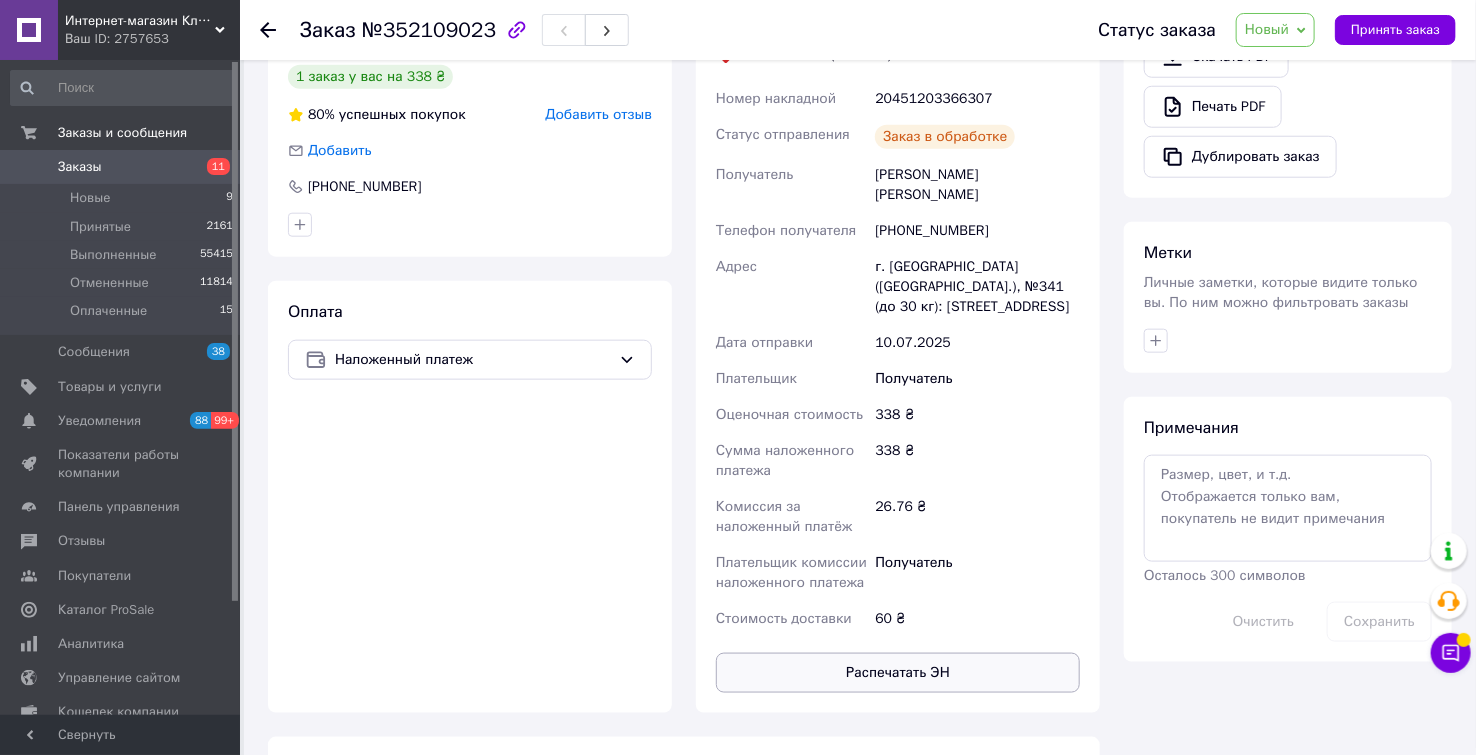 click on "Распечатать ЭН" at bounding box center [898, 673] 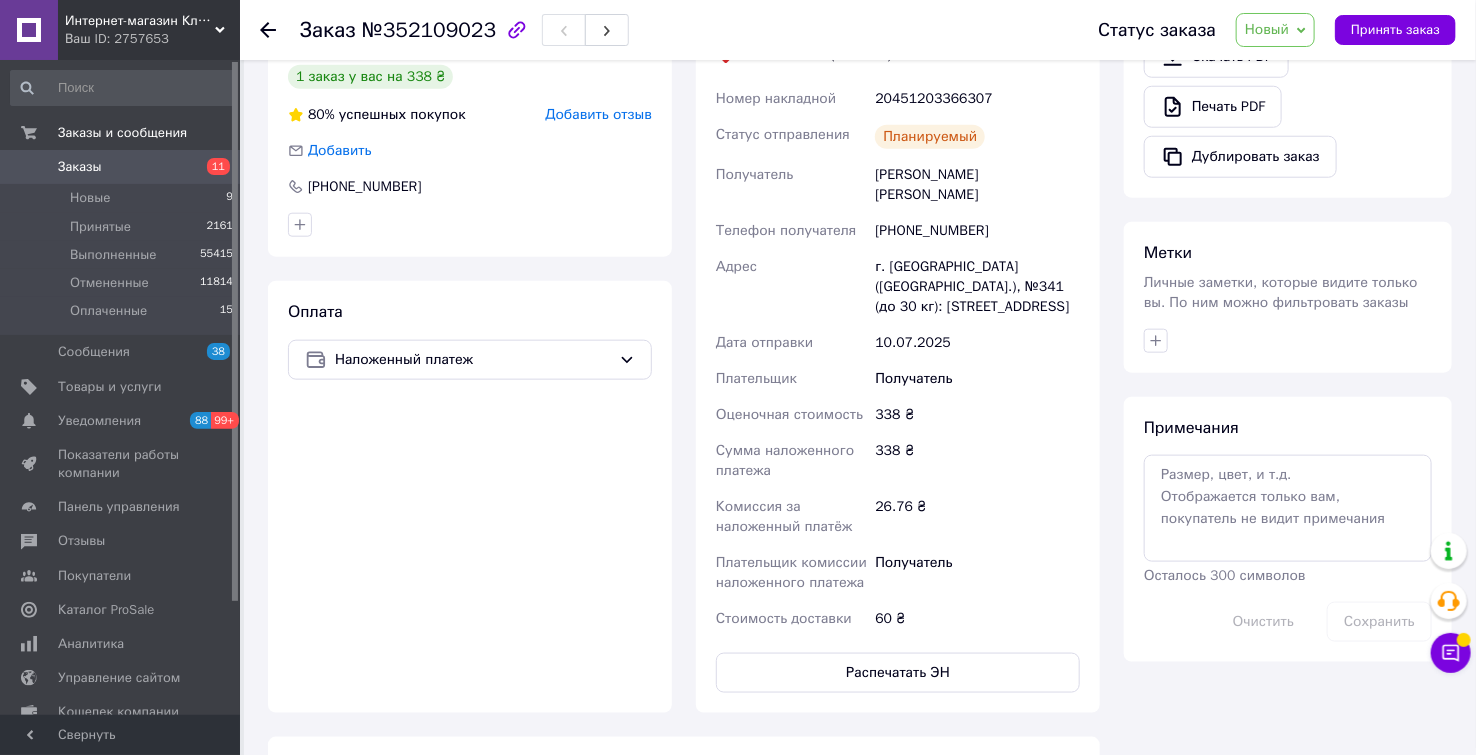 click on "Новый" at bounding box center [1267, 29] 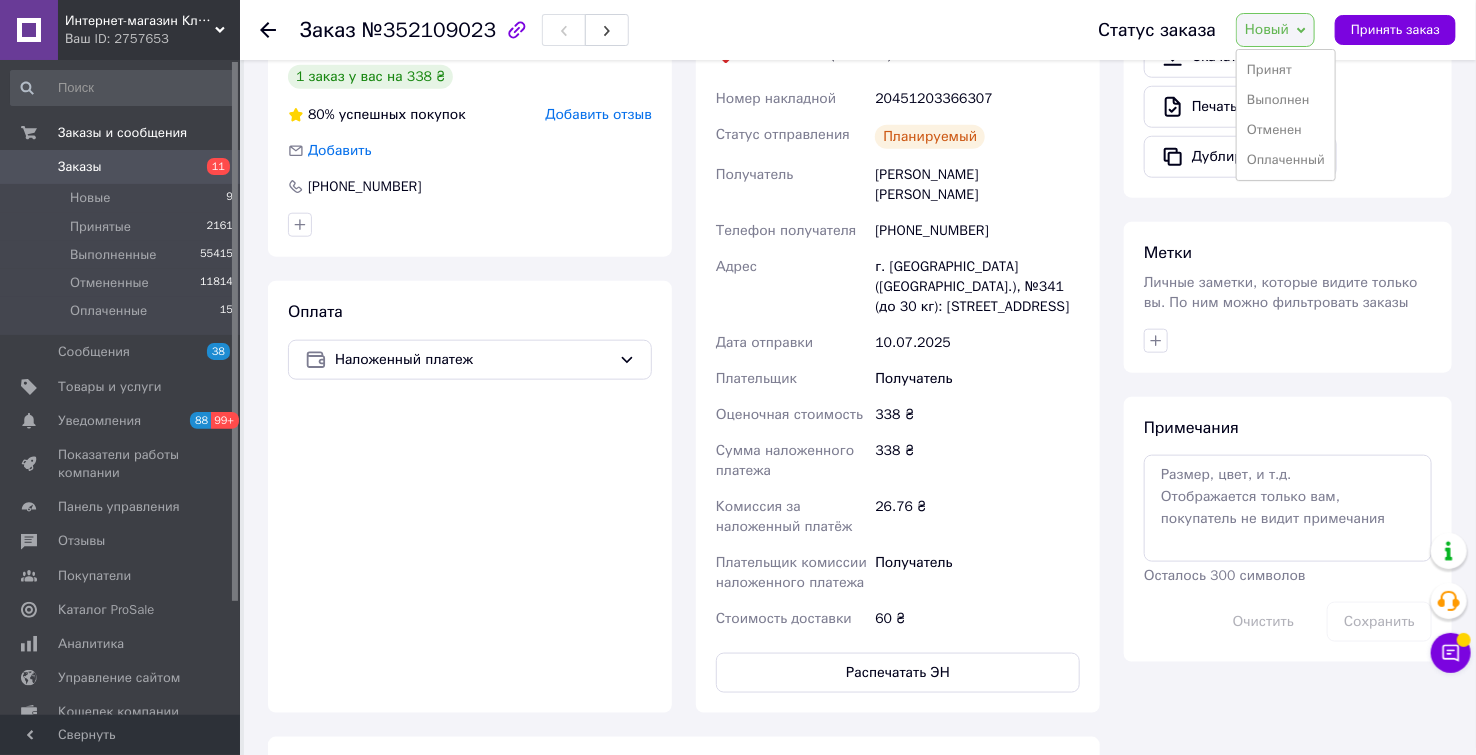 click on "Выполнен" at bounding box center [1286, 100] 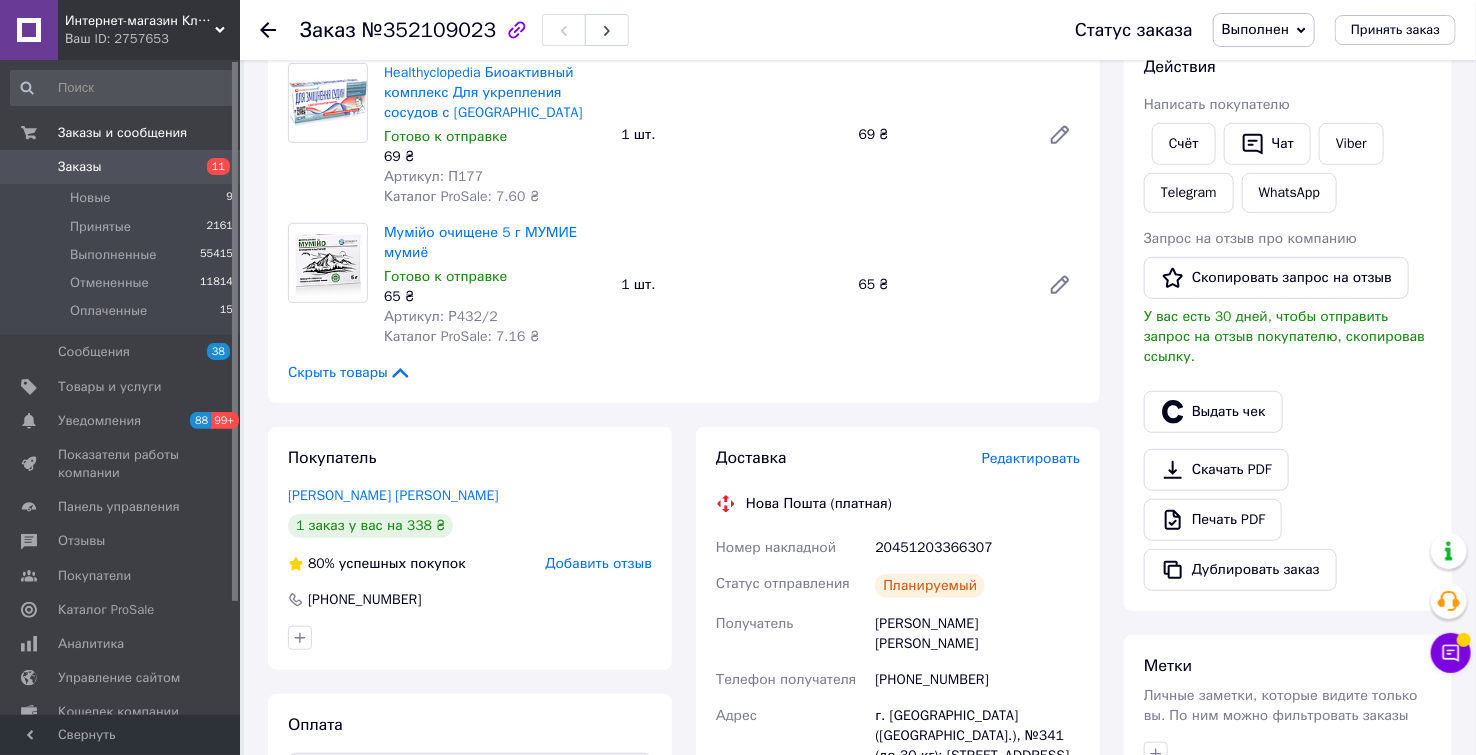 scroll, scrollTop: 333, scrollLeft: 0, axis: vertical 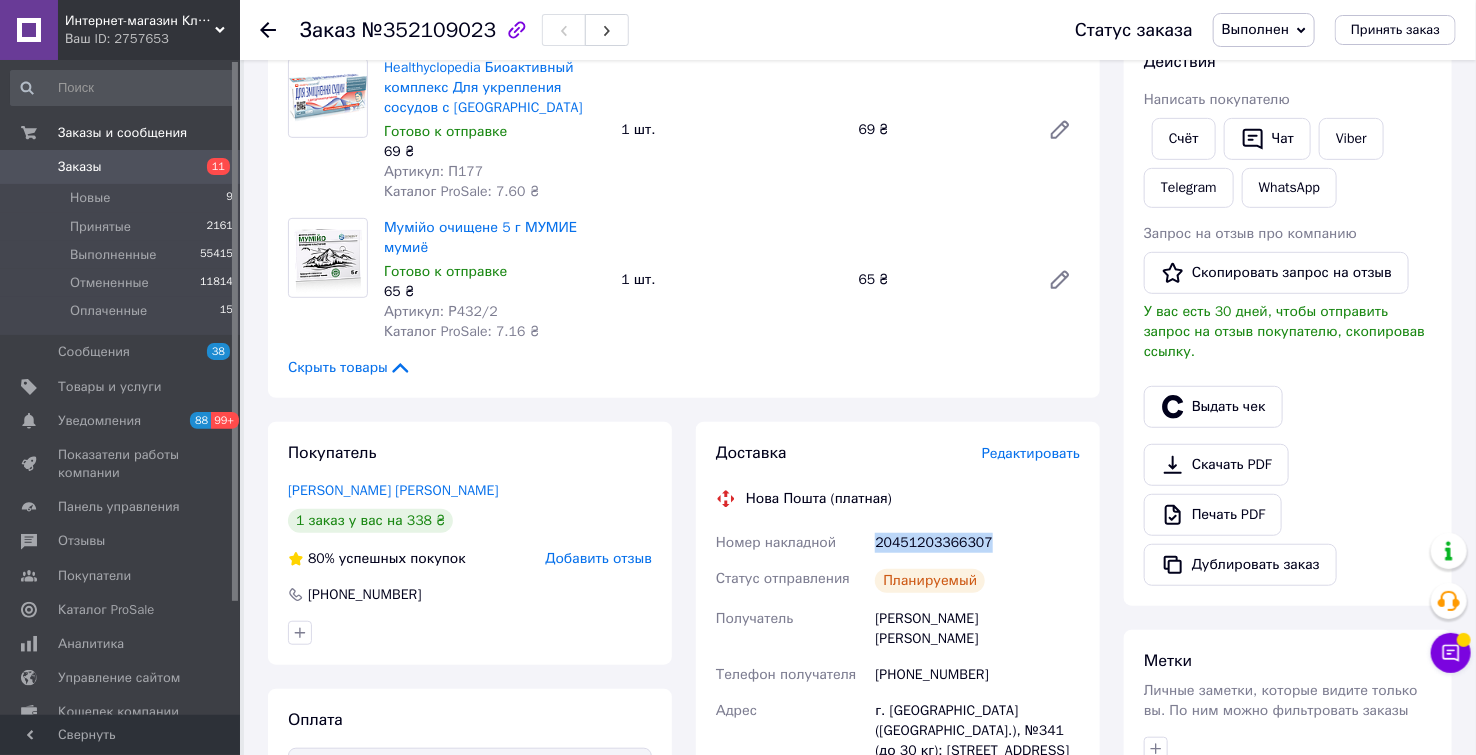 drag, startPoint x: 995, startPoint y: 541, endPoint x: 864, endPoint y: 546, distance: 131.09538 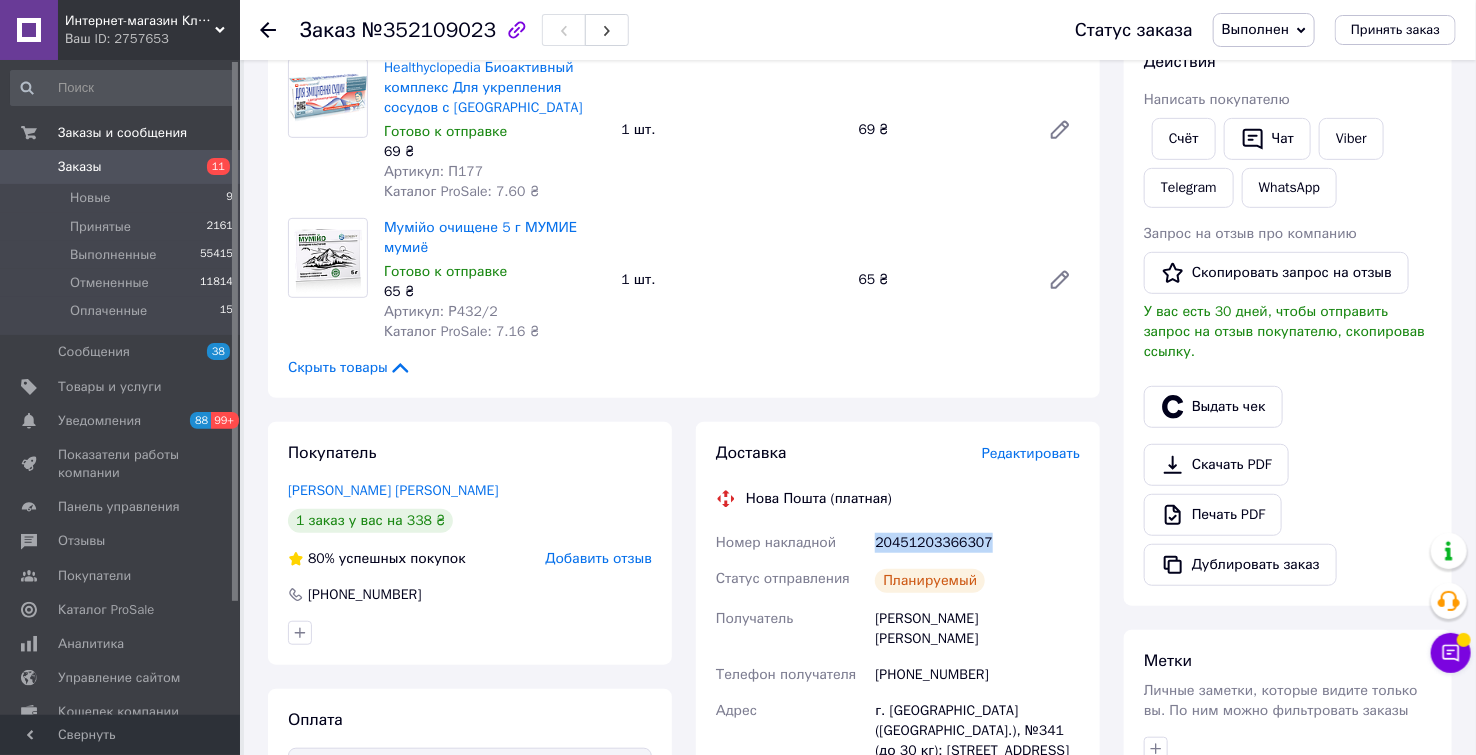copy on "Номер накладной 20451203366307" 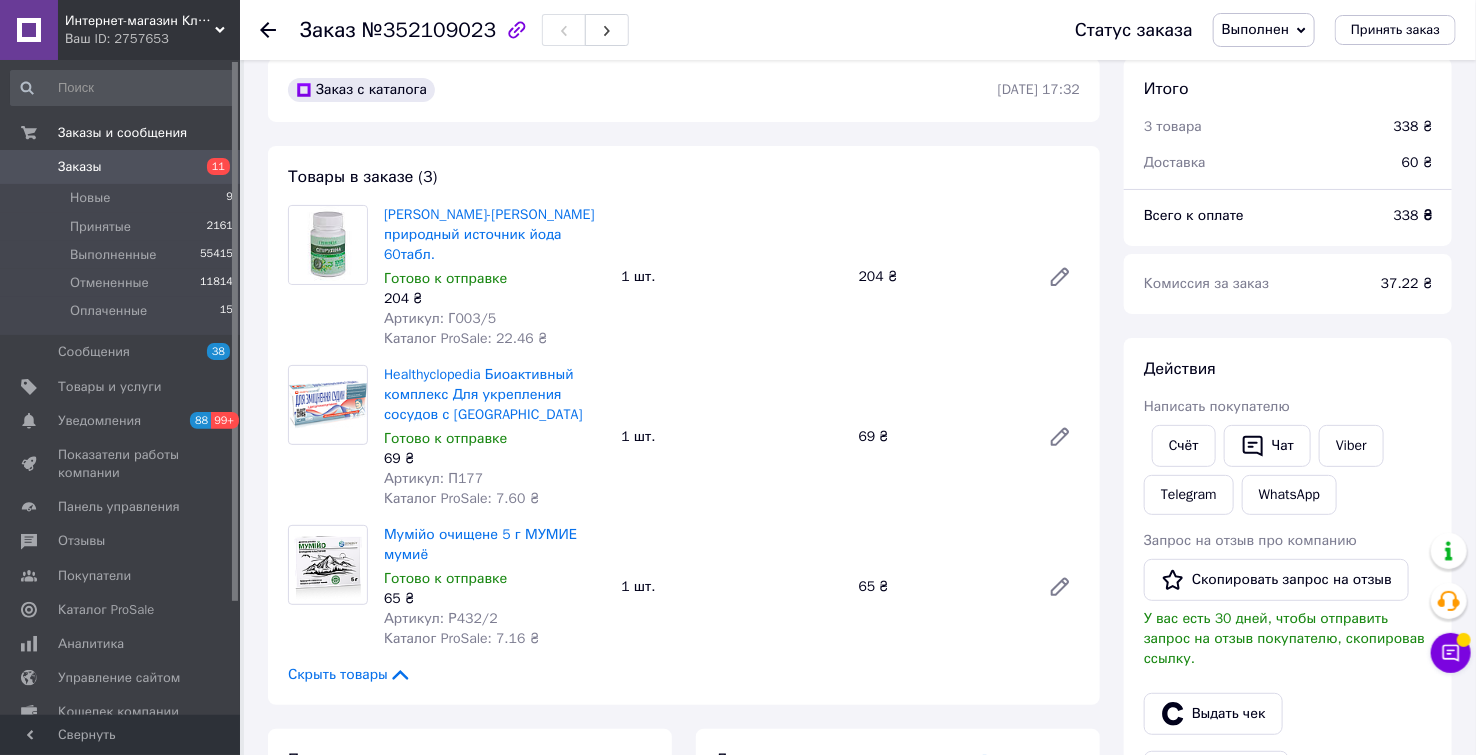 scroll, scrollTop: 0, scrollLeft: 0, axis: both 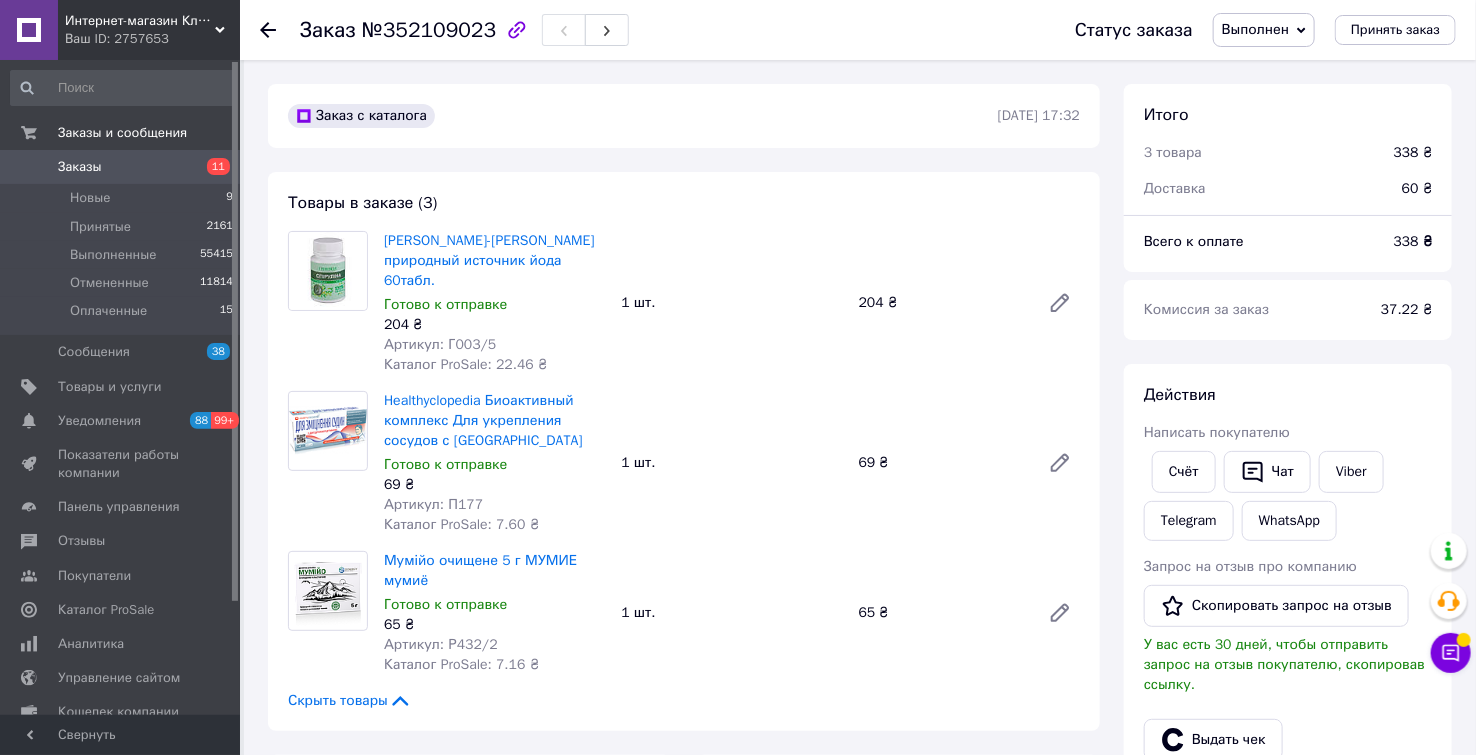 click 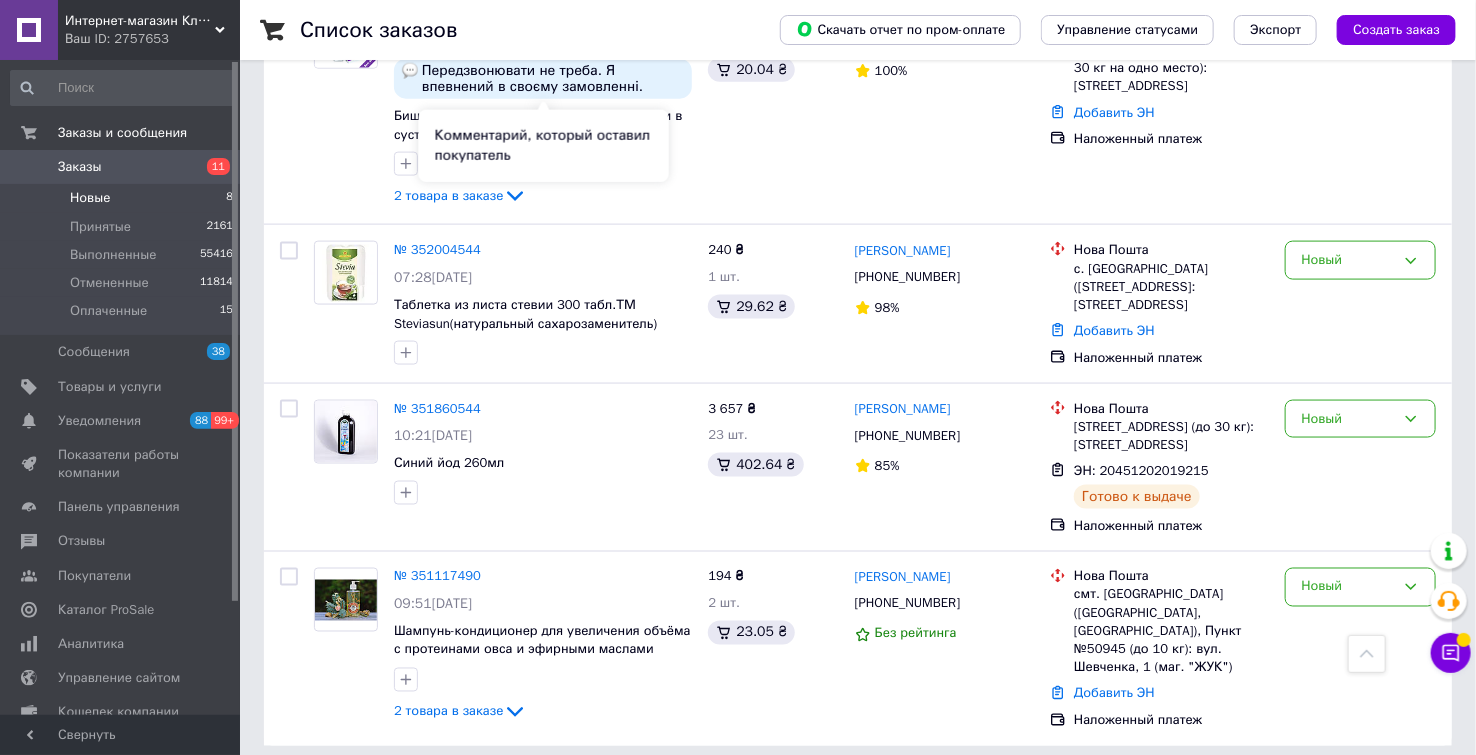 scroll, scrollTop: 1119, scrollLeft: 0, axis: vertical 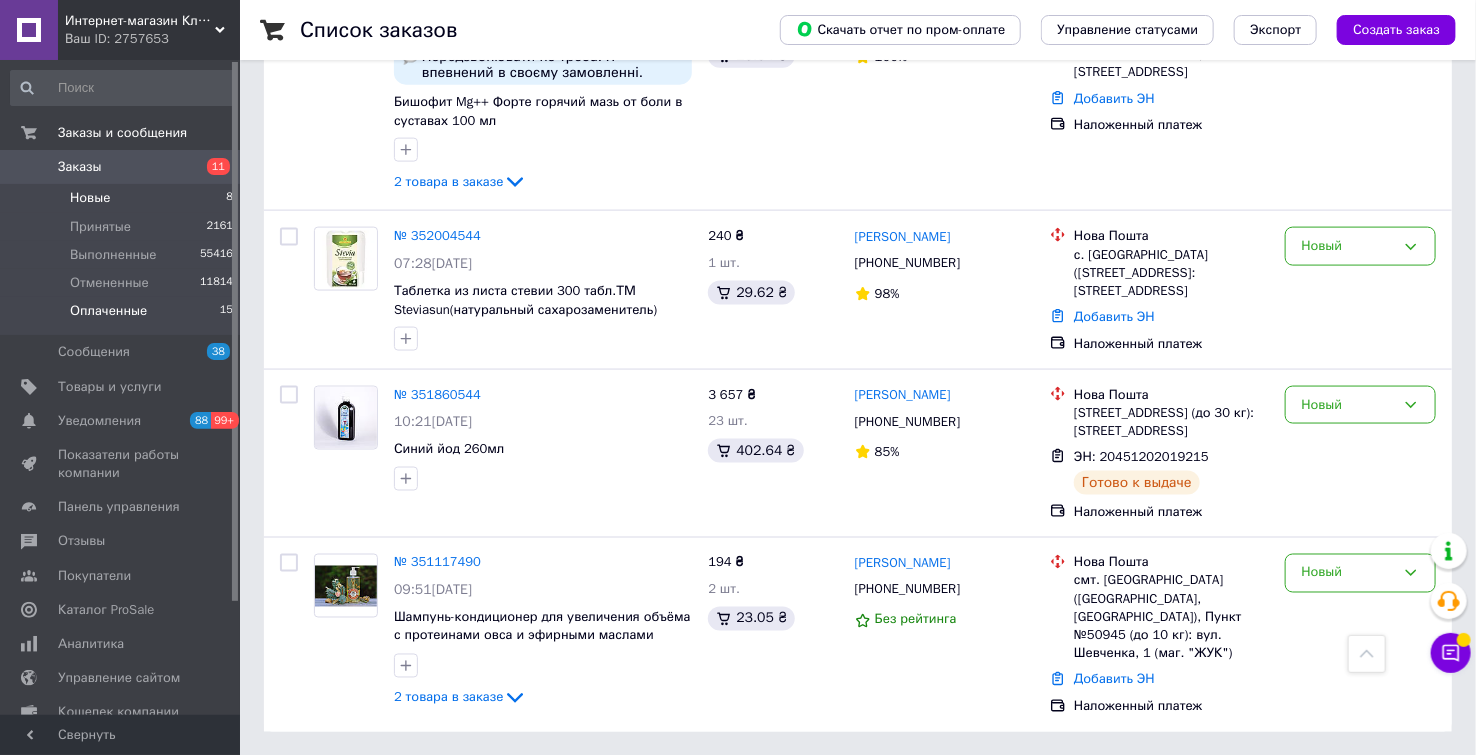 click on "Оплаченные" at bounding box center (108, 311) 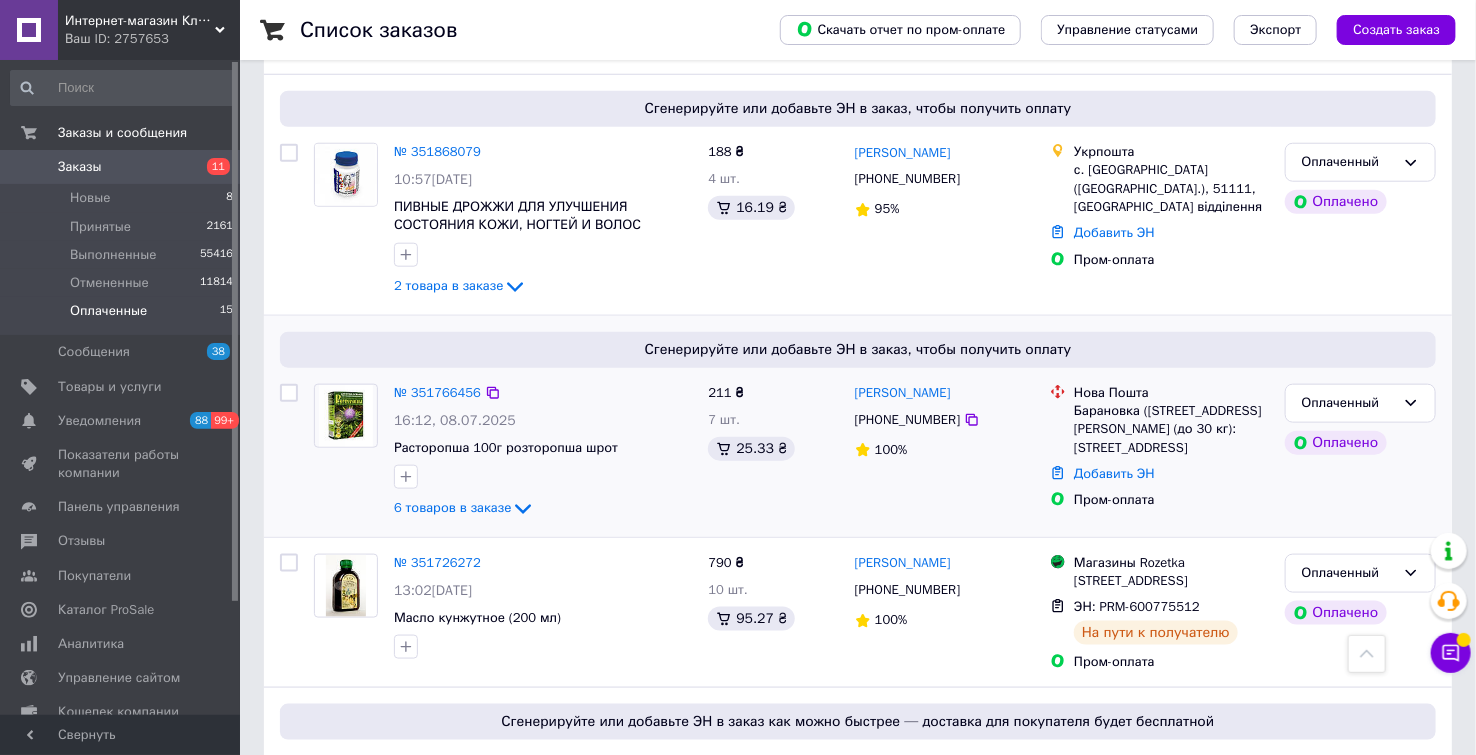 scroll, scrollTop: 111, scrollLeft: 0, axis: vertical 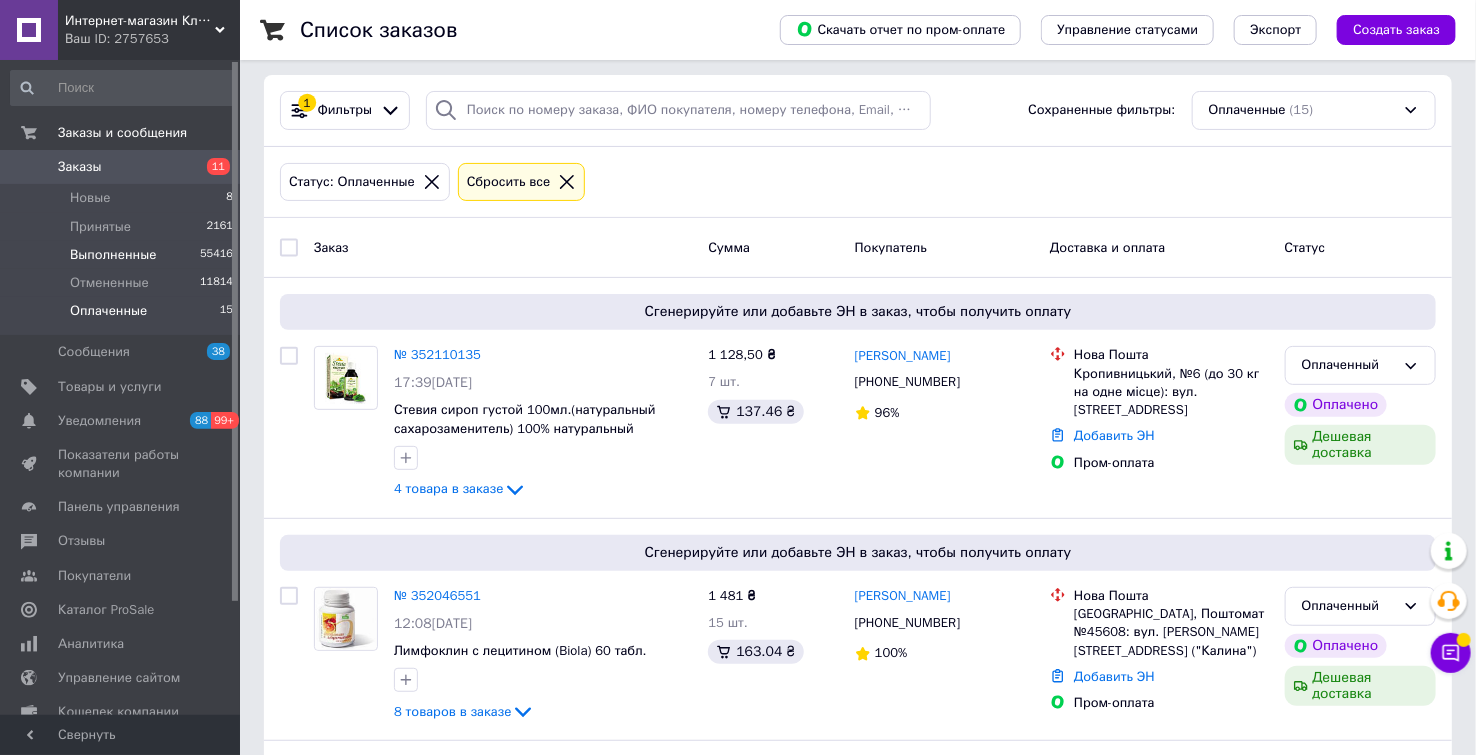 click on "Выполненные" at bounding box center [113, 255] 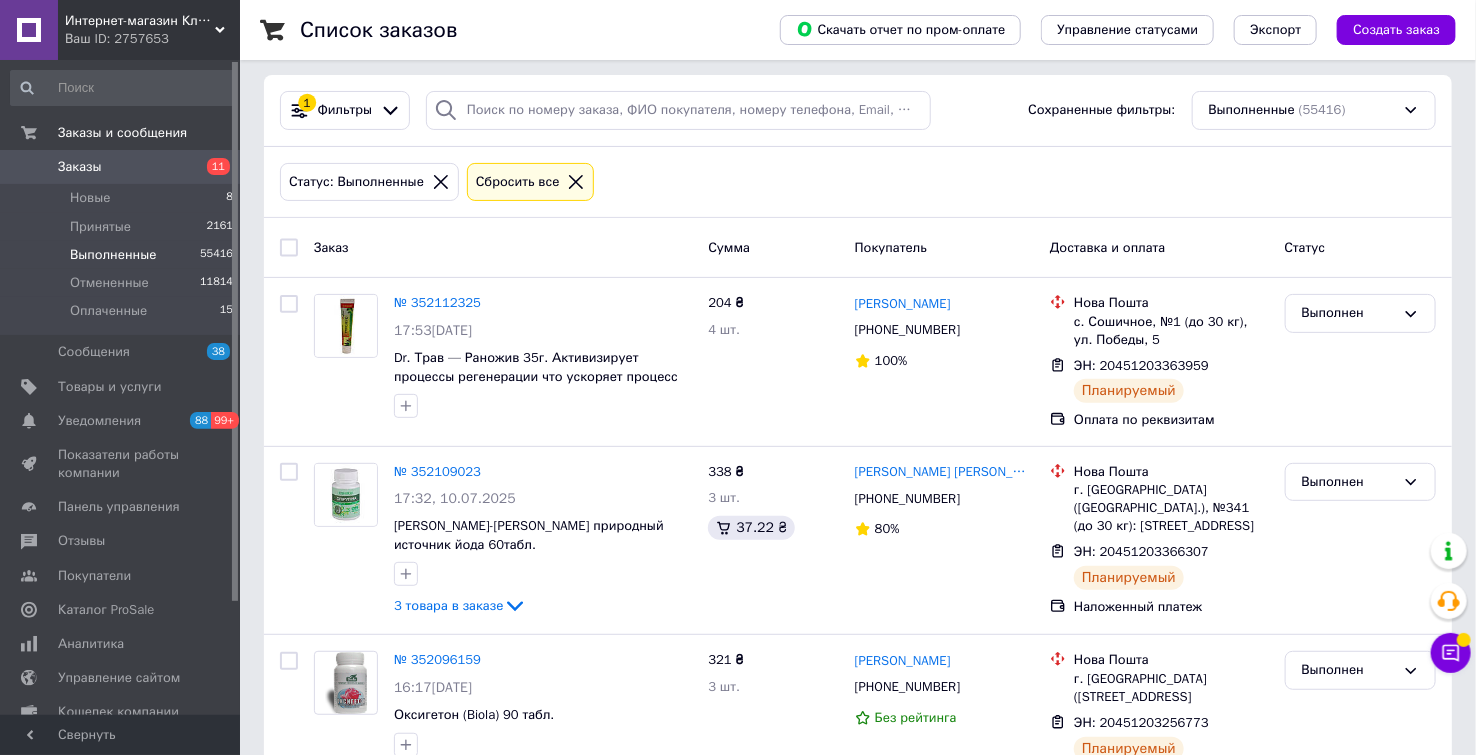 scroll, scrollTop: 0, scrollLeft: 0, axis: both 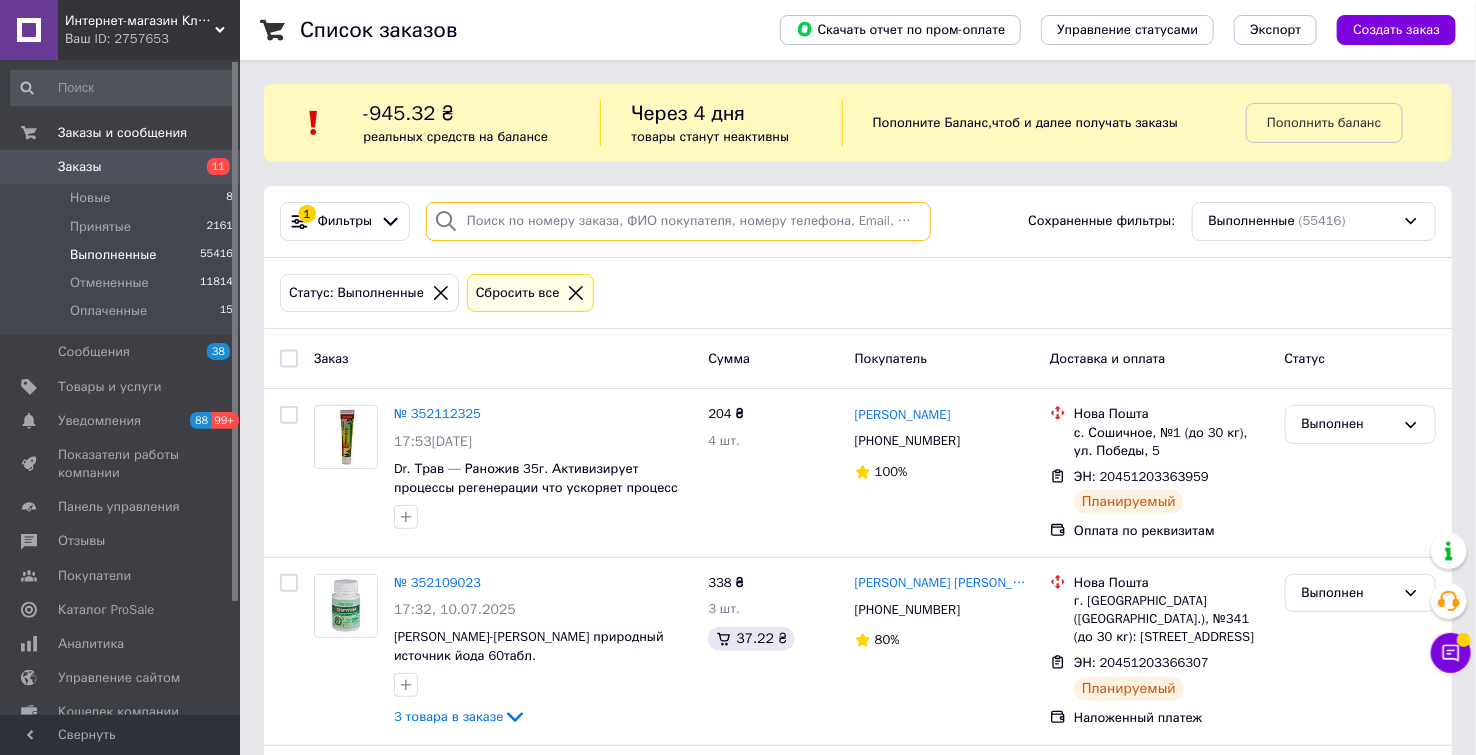 click at bounding box center [678, 221] 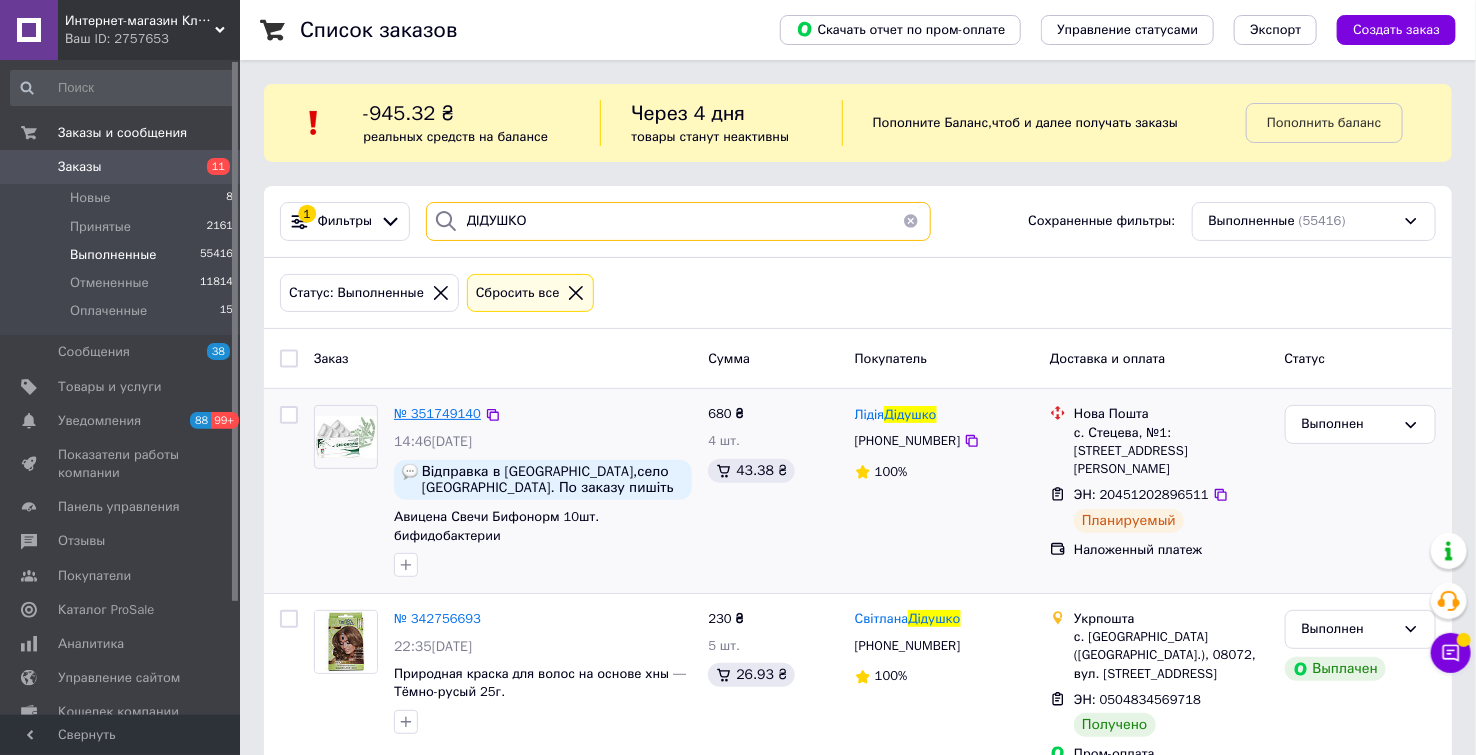 type on "ДІДУШКО" 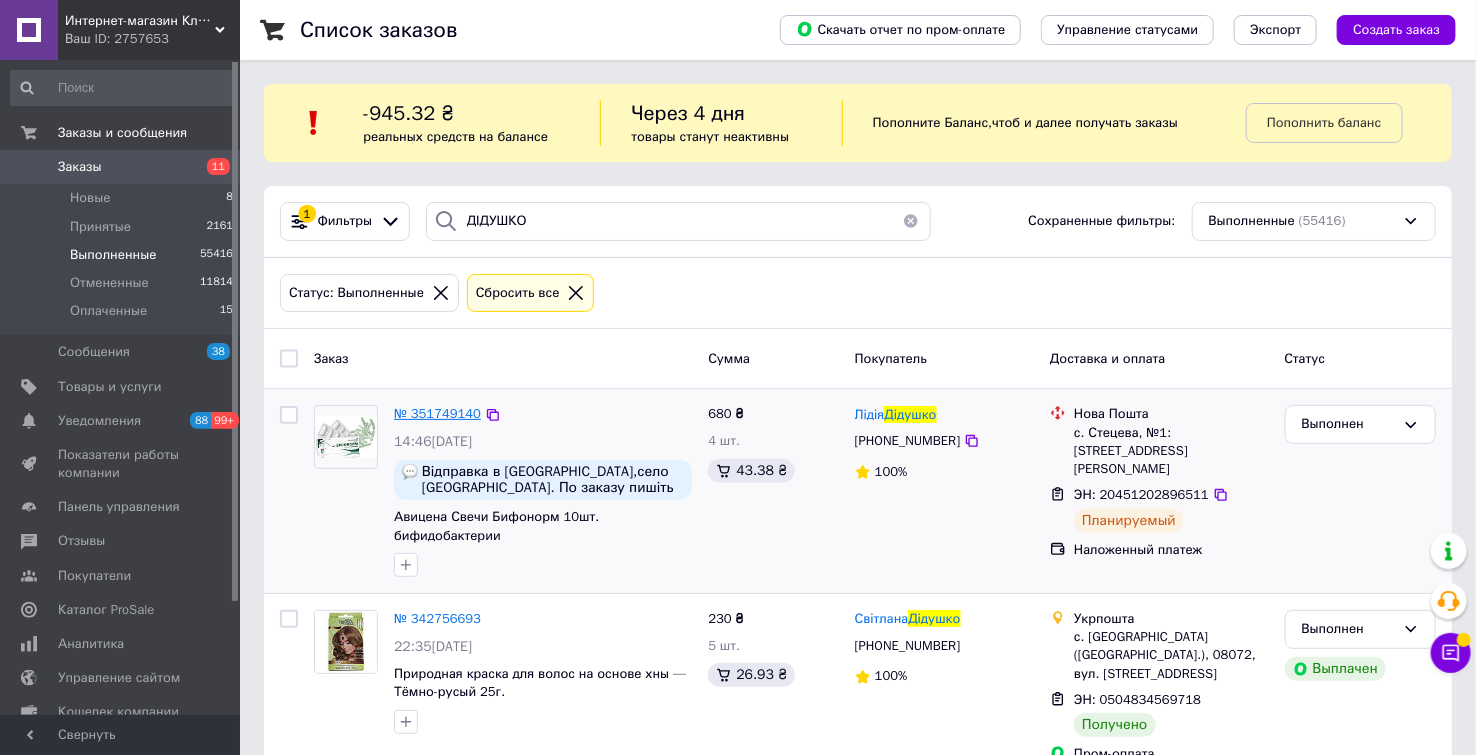 click on "№ 351749140" at bounding box center [437, 413] 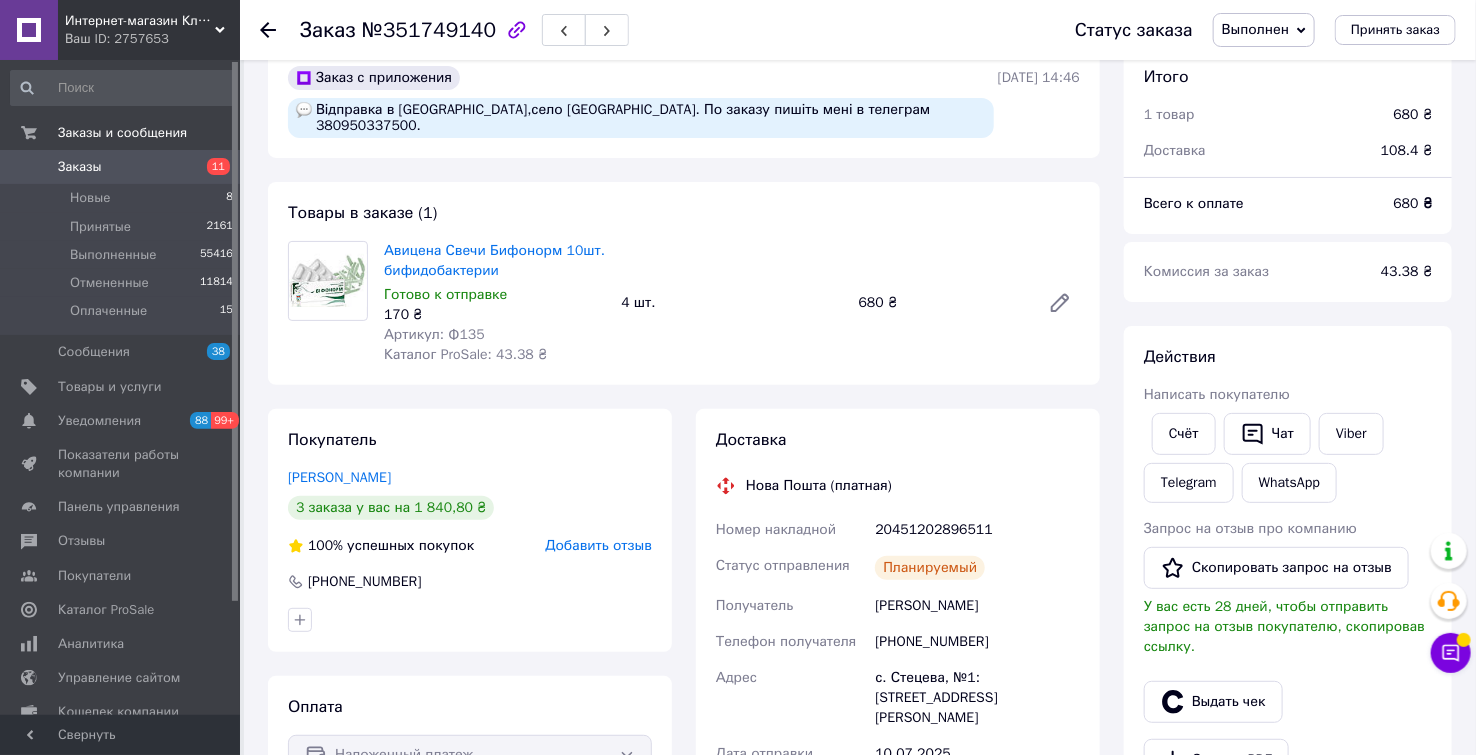 scroll, scrollTop: 0, scrollLeft: 0, axis: both 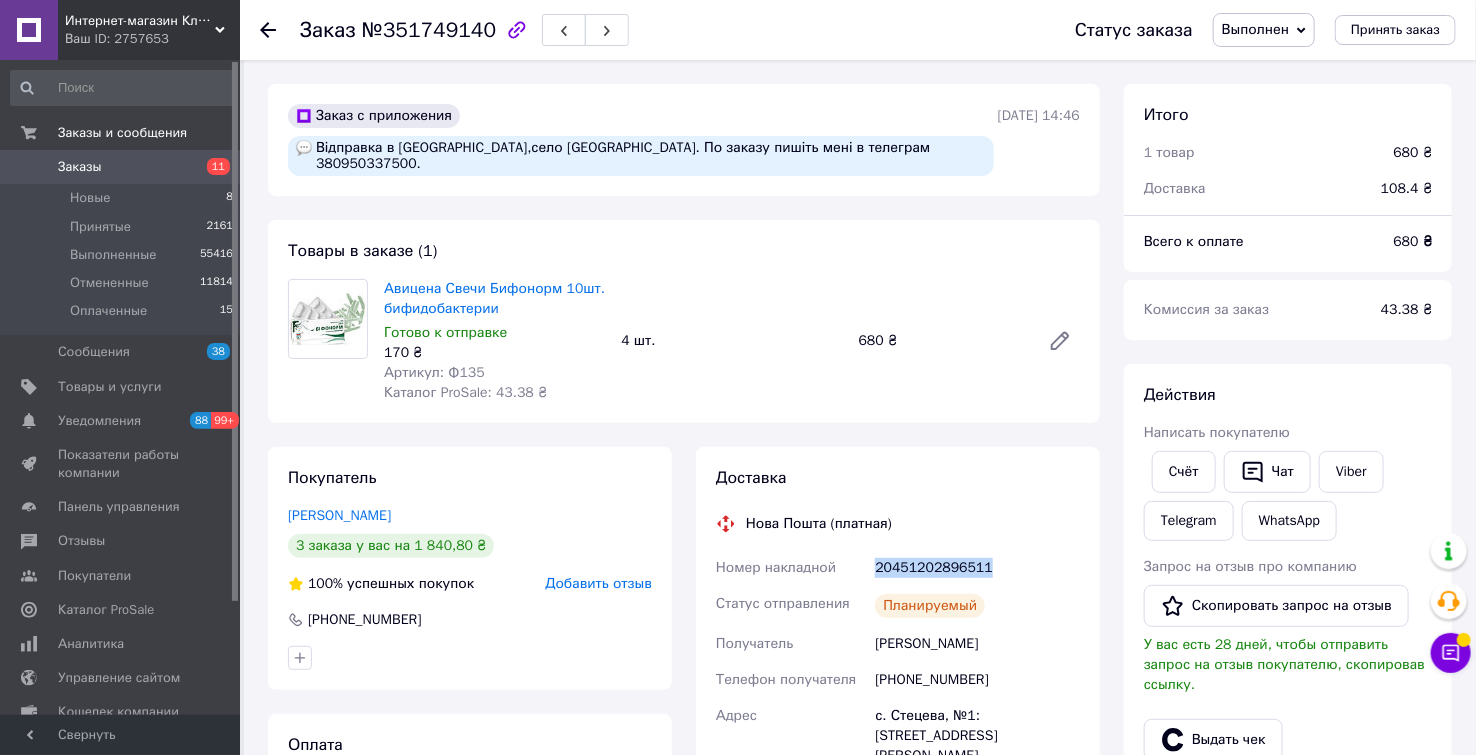drag, startPoint x: 1008, startPoint y: 561, endPoint x: 886, endPoint y: 549, distance: 122.588745 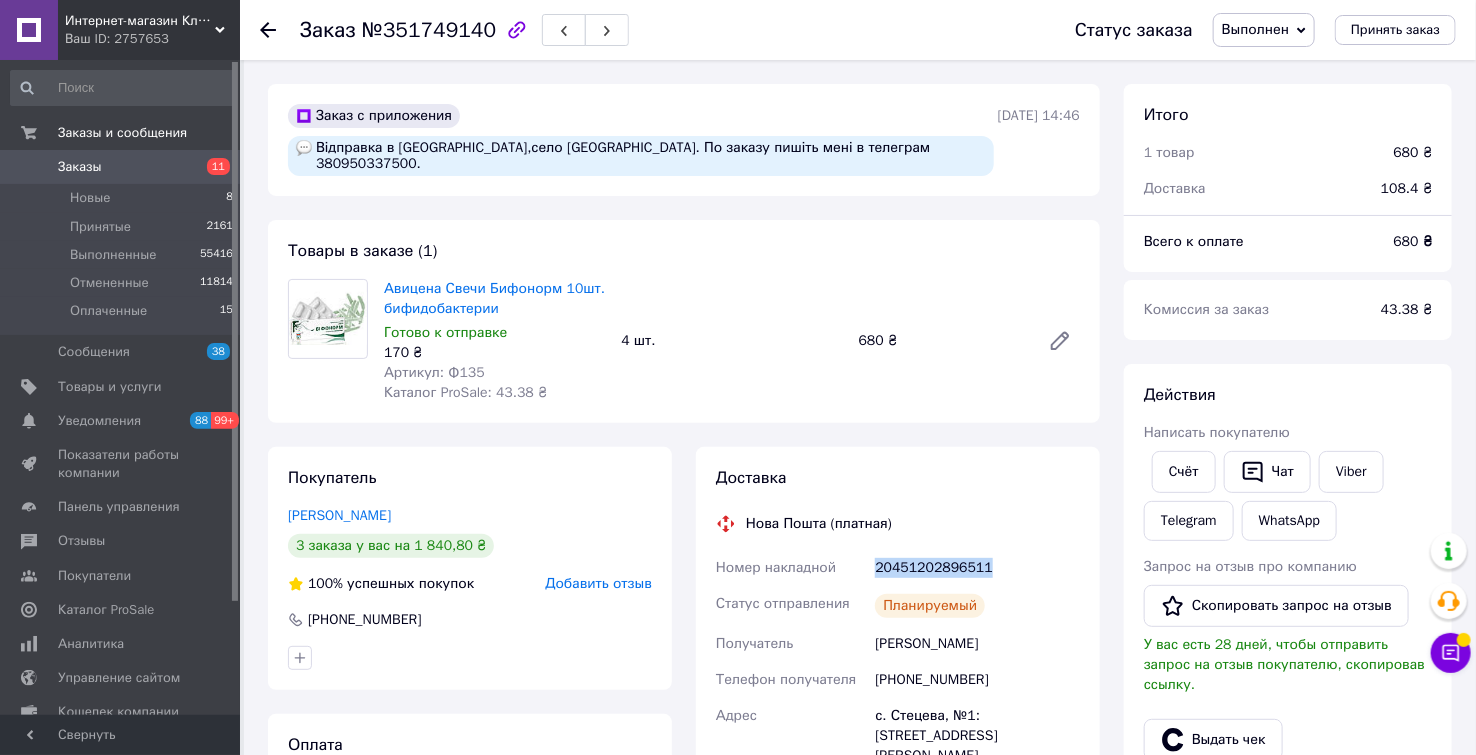 copy on "Номер накладной 20451202896511" 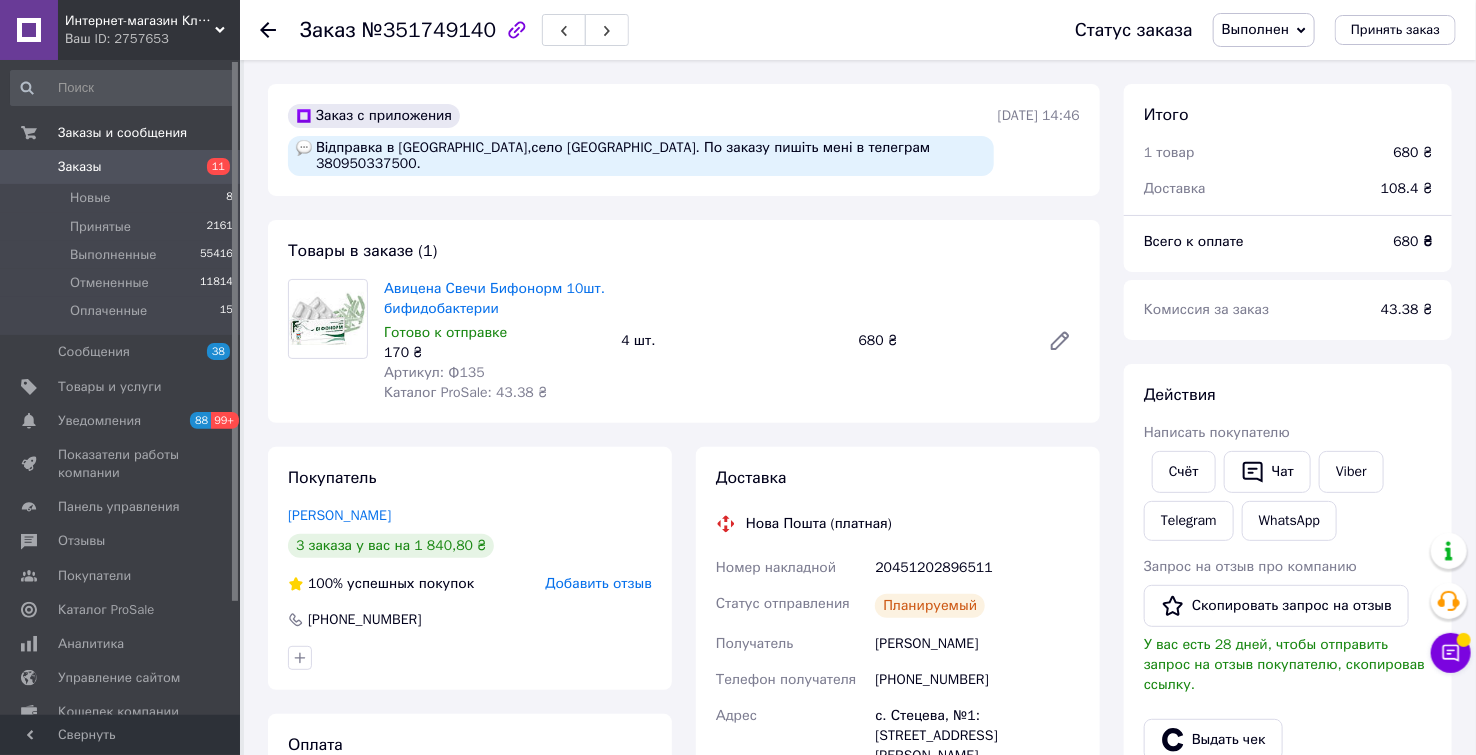 click 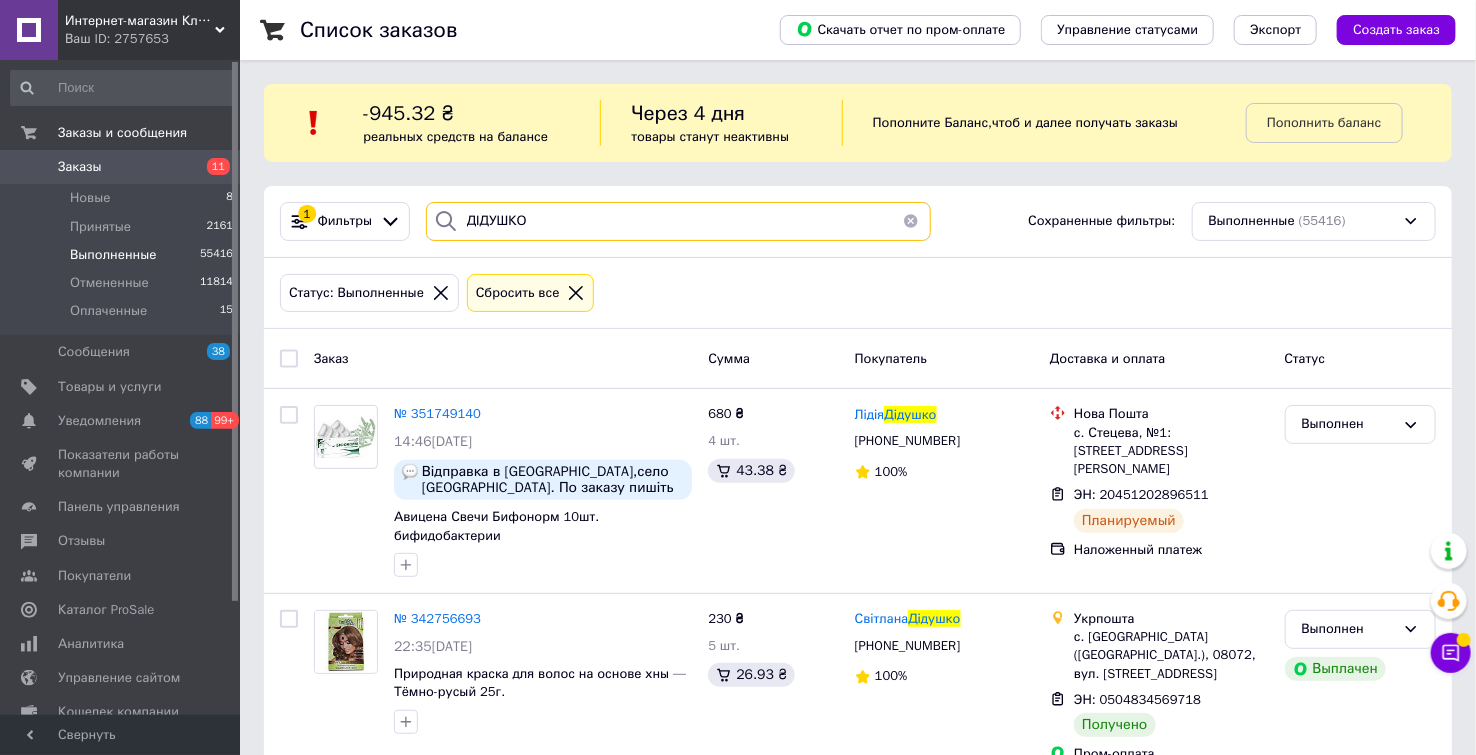 click on "ДІДУШКО" at bounding box center [678, 221] 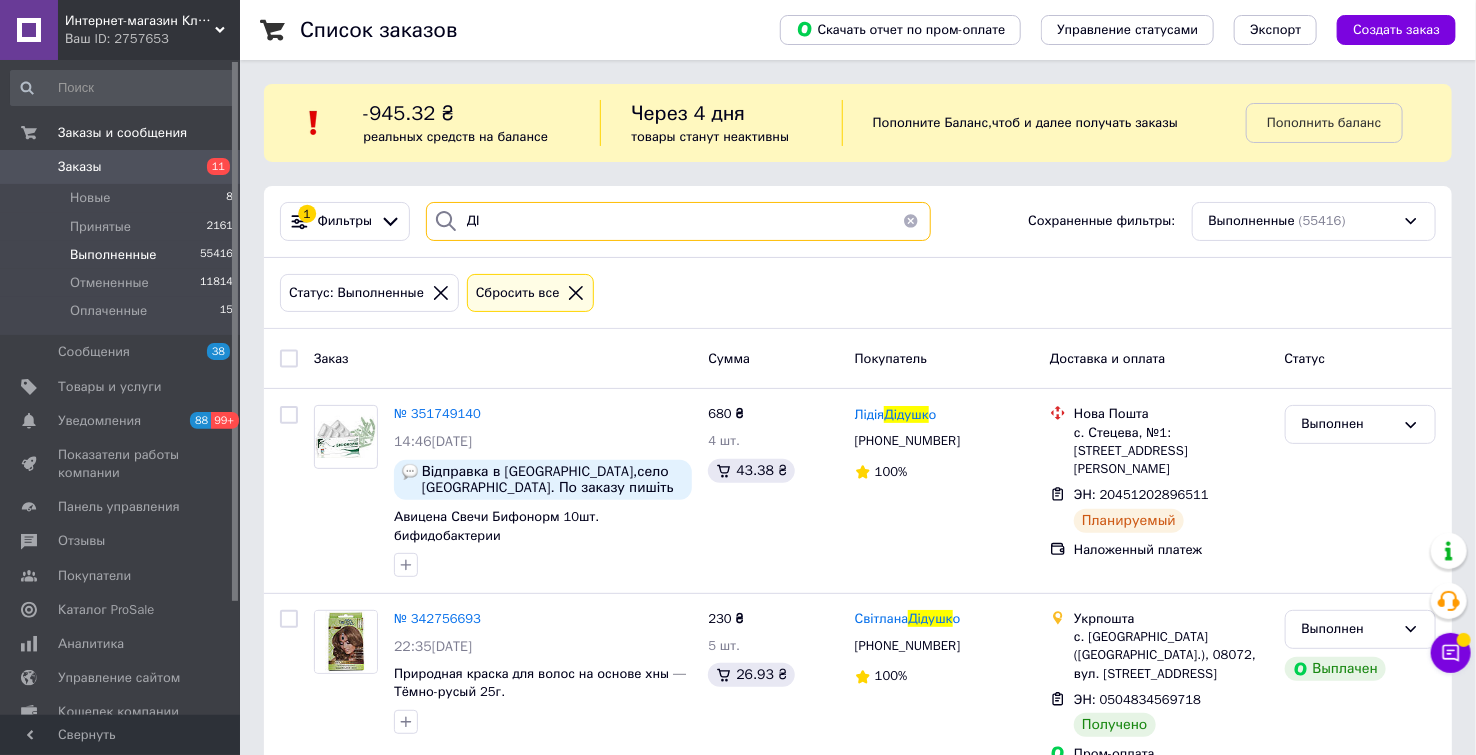 type on "Д" 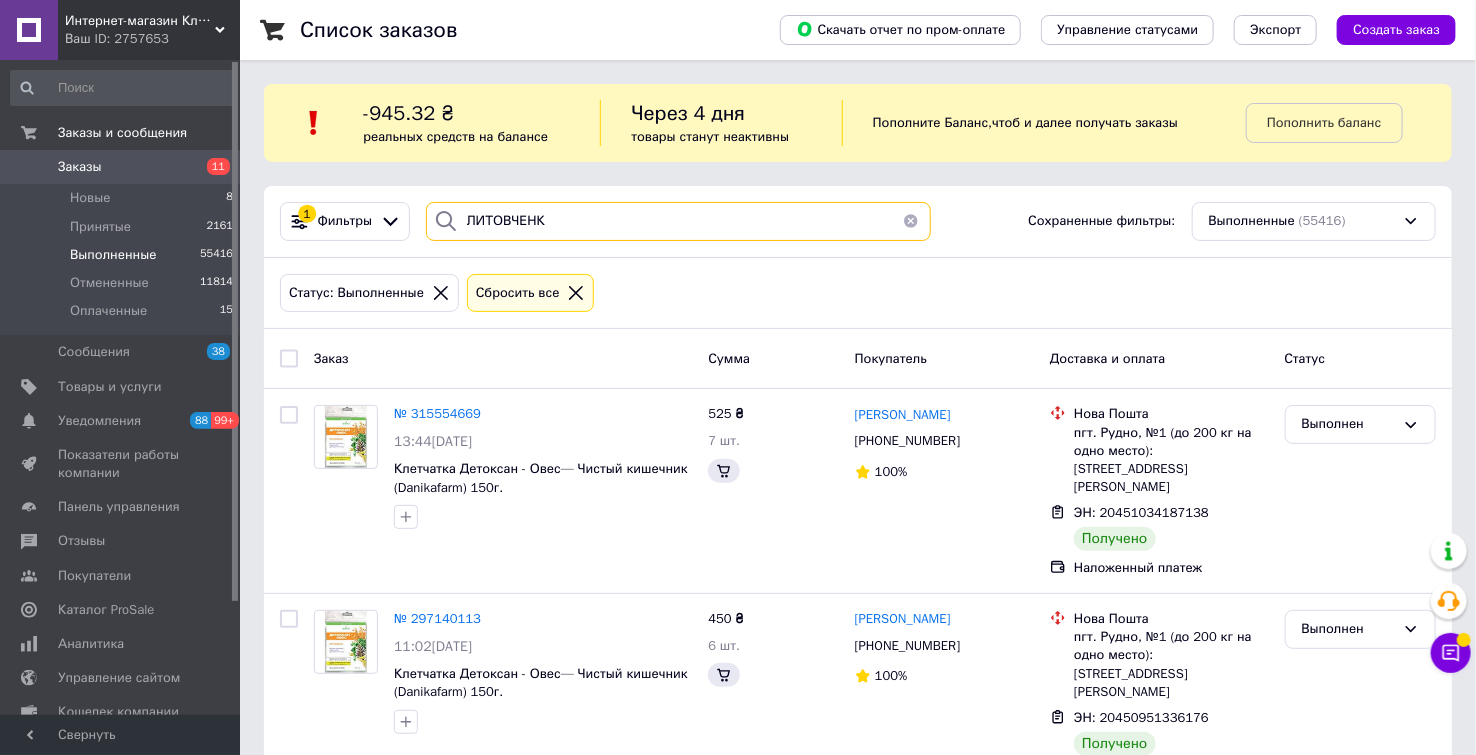 type on "ЛИТОВЧЕНКО" 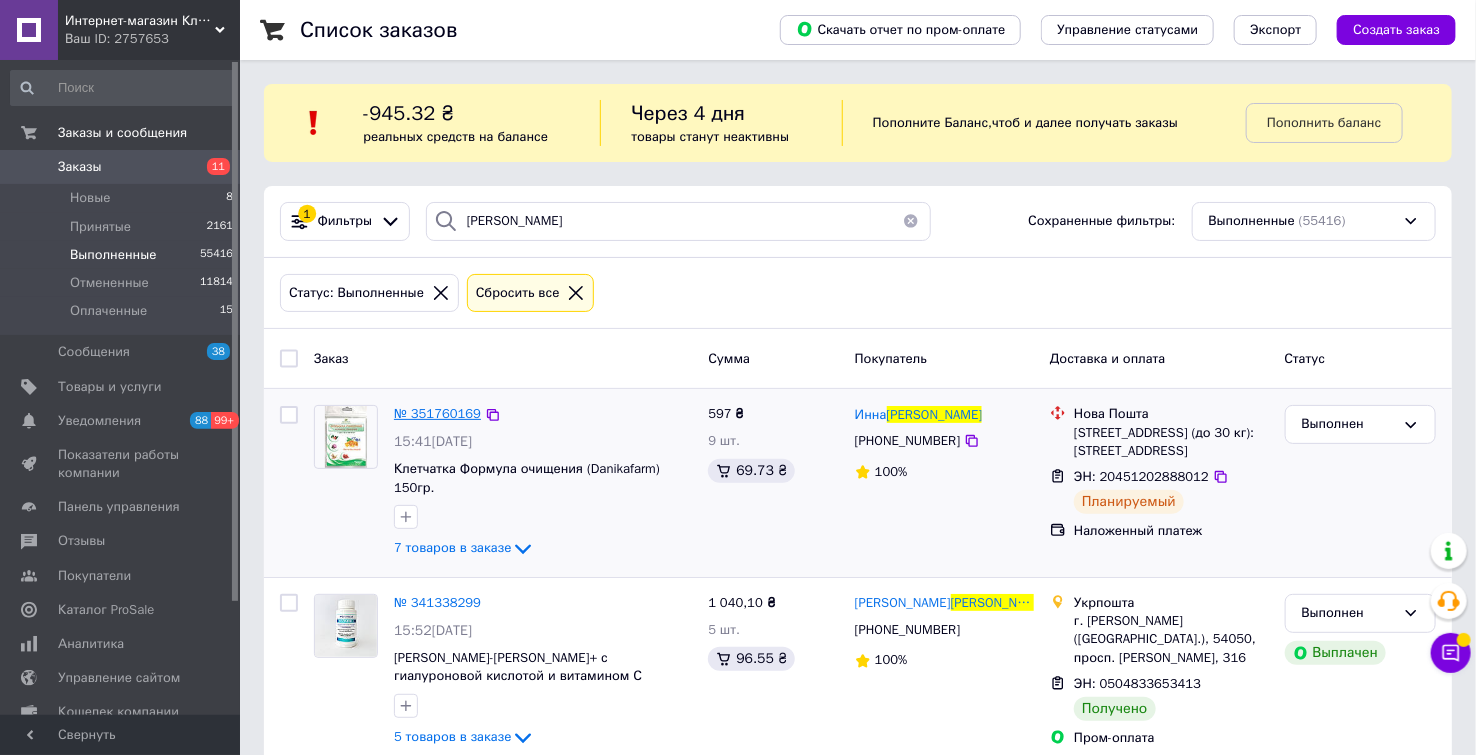 click on "№ 351760169" at bounding box center (437, 413) 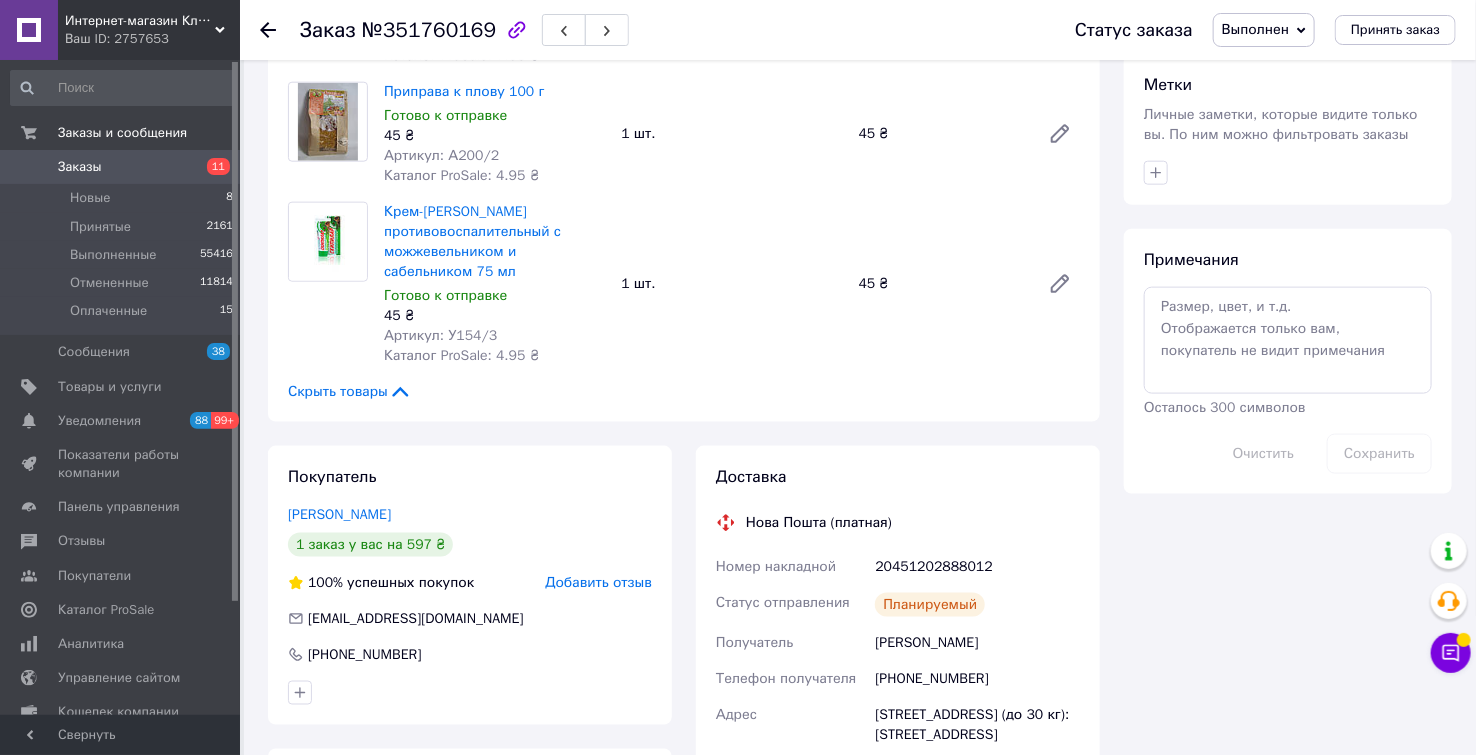 scroll, scrollTop: 1000, scrollLeft: 0, axis: vertical 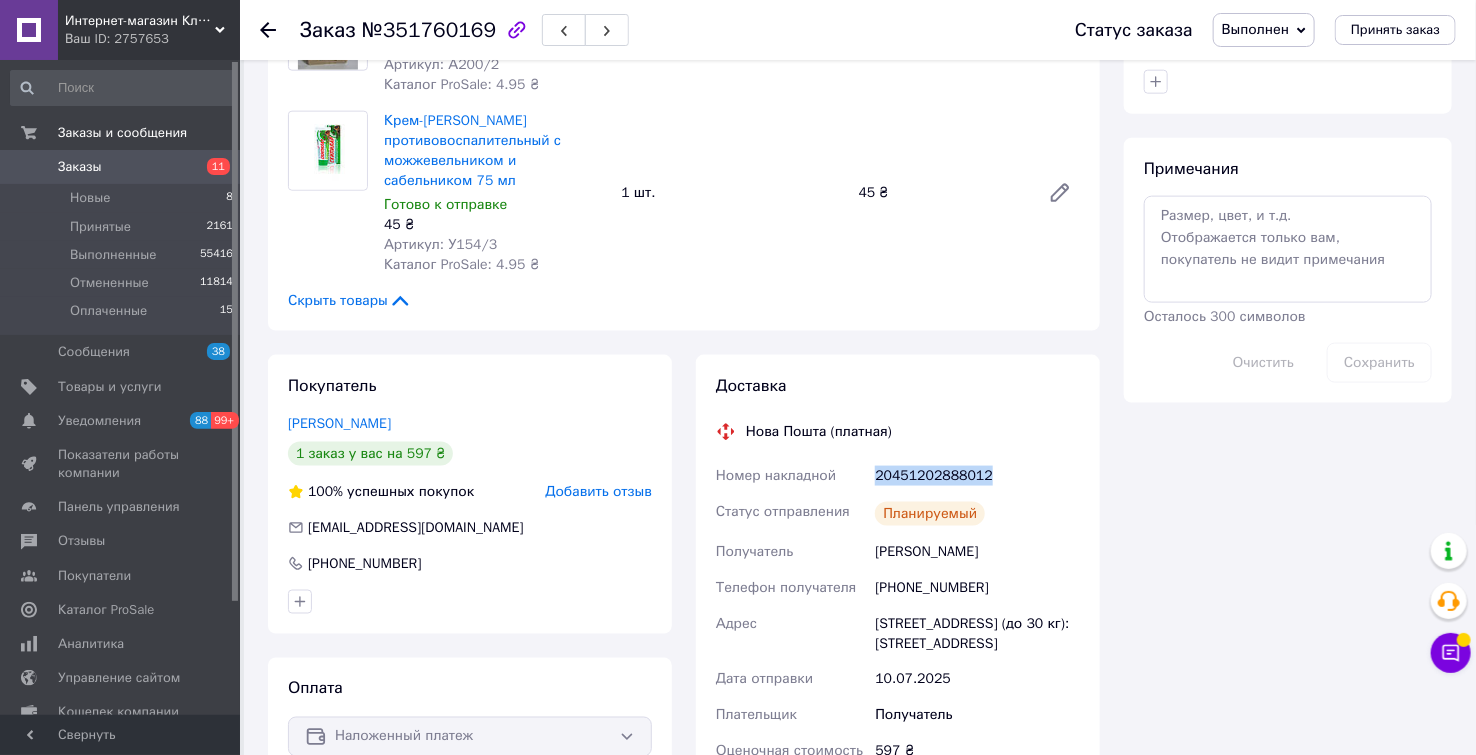 drag, startPoint x: 1004, startPoint y: 454, endPoint x: 855, endPoint y: 450, distance: 149.05368 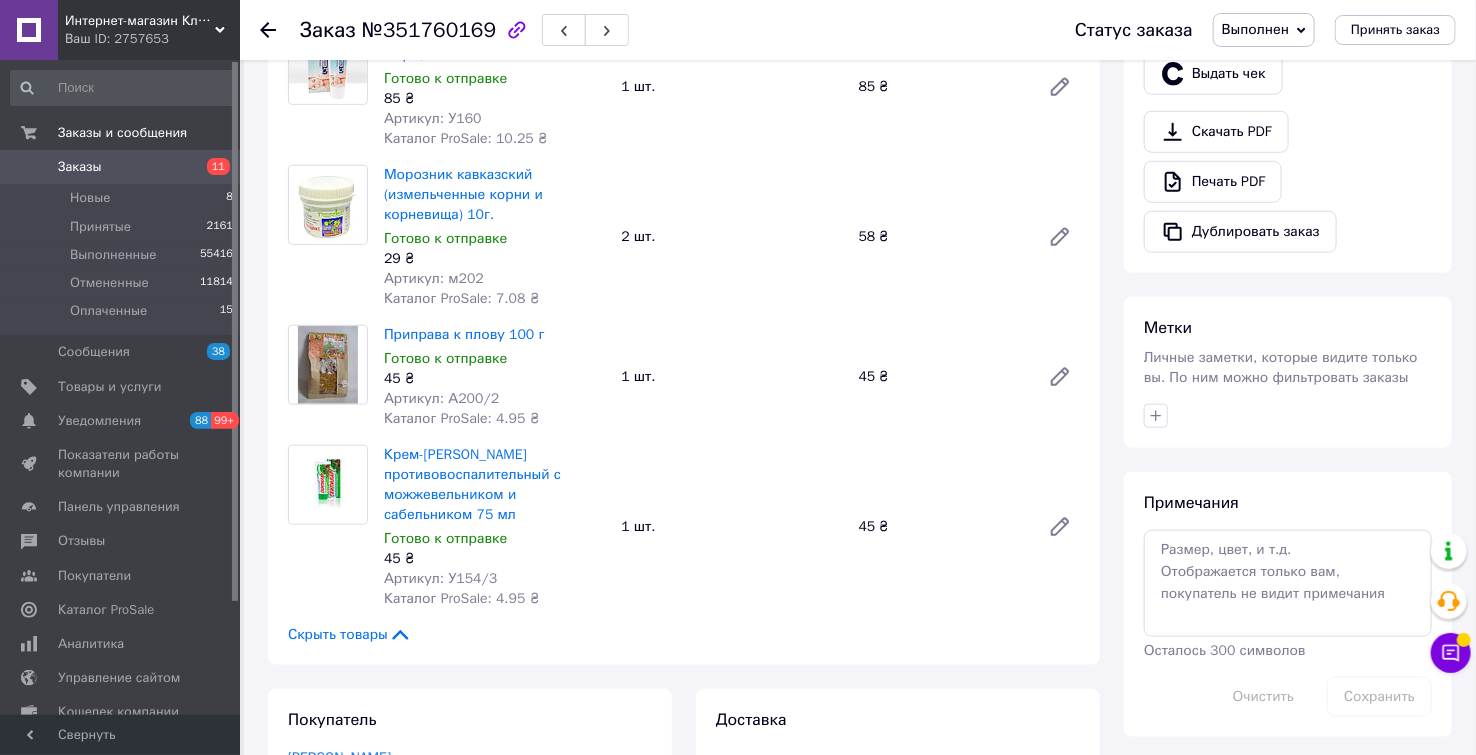 scroll, scrollTop: 1000, scrollLeft: 0, axis: vertical 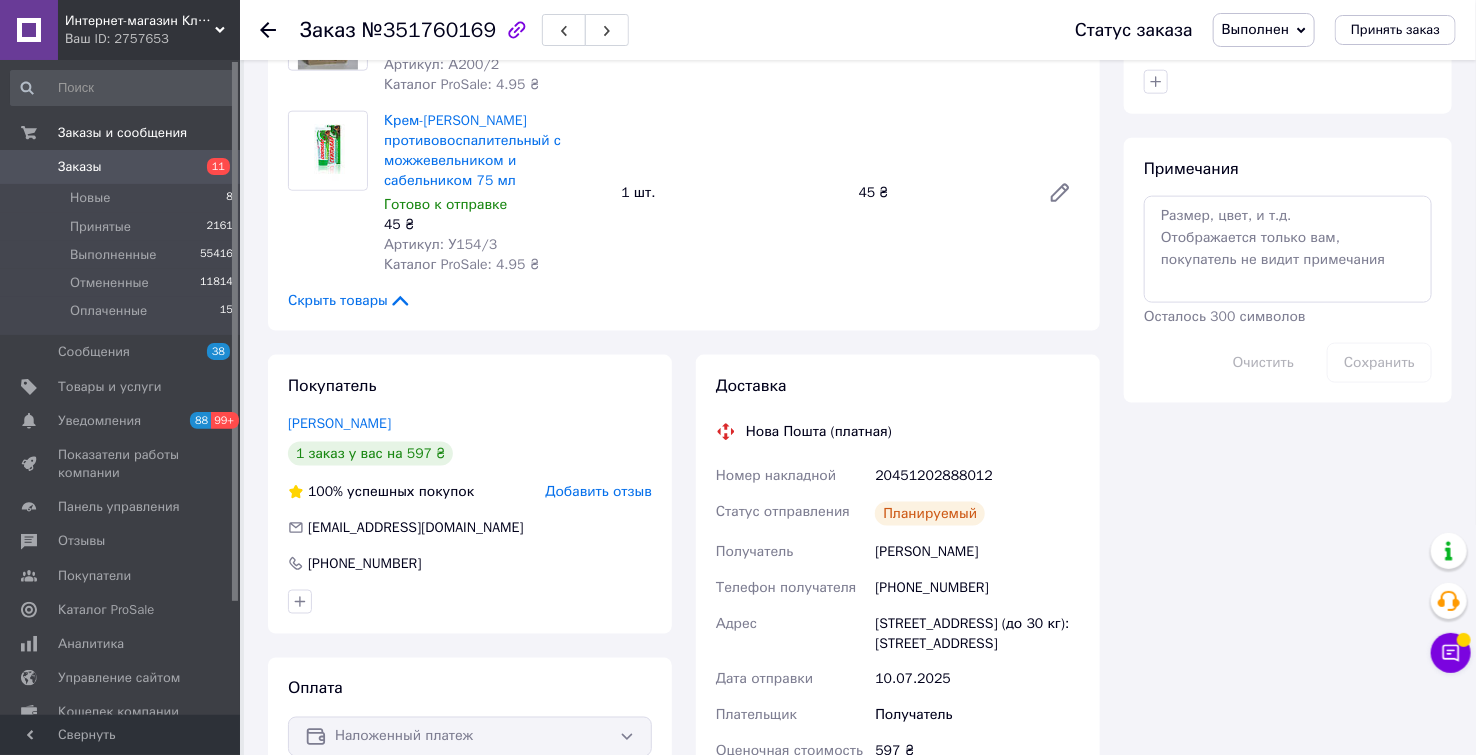 click 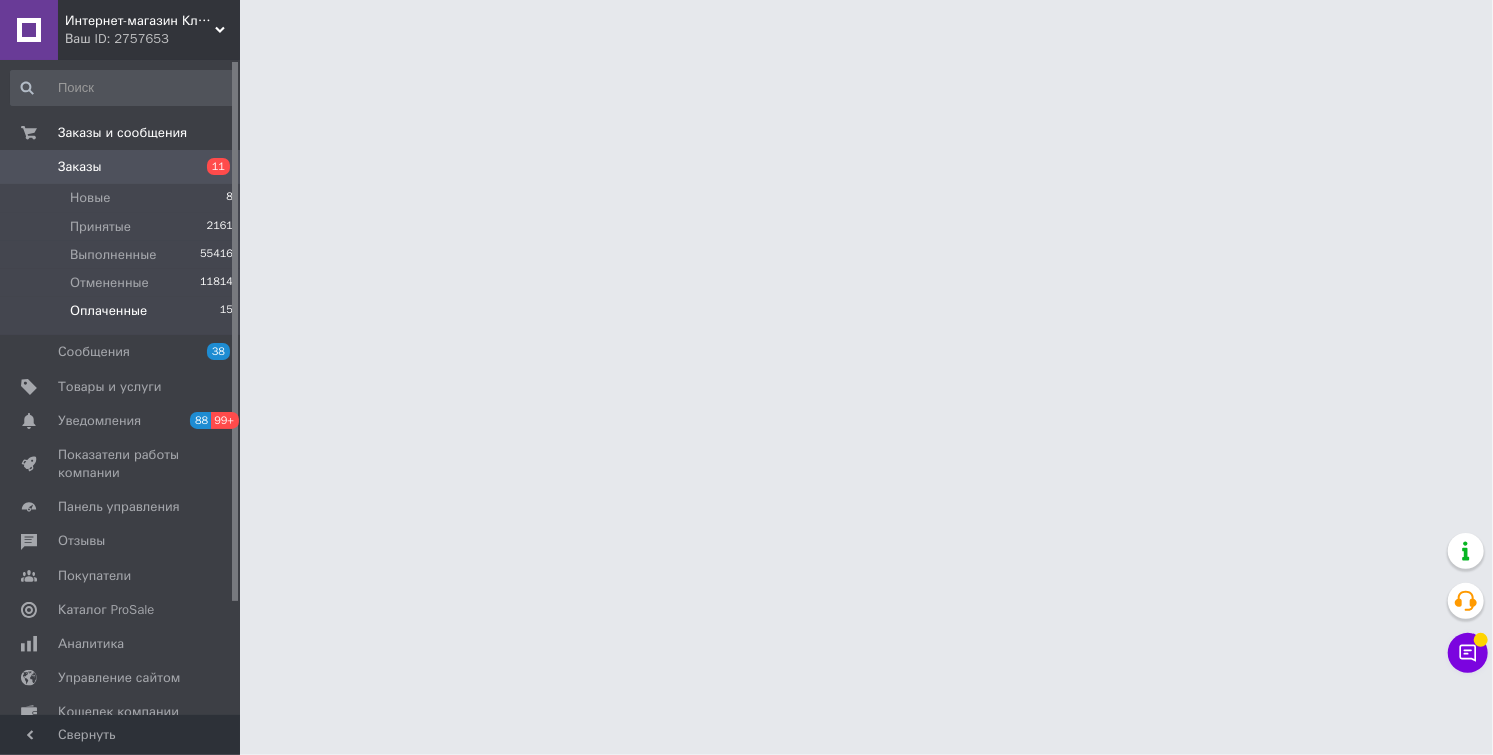 click on "Оплаченные" at bounding box center [108, 311] 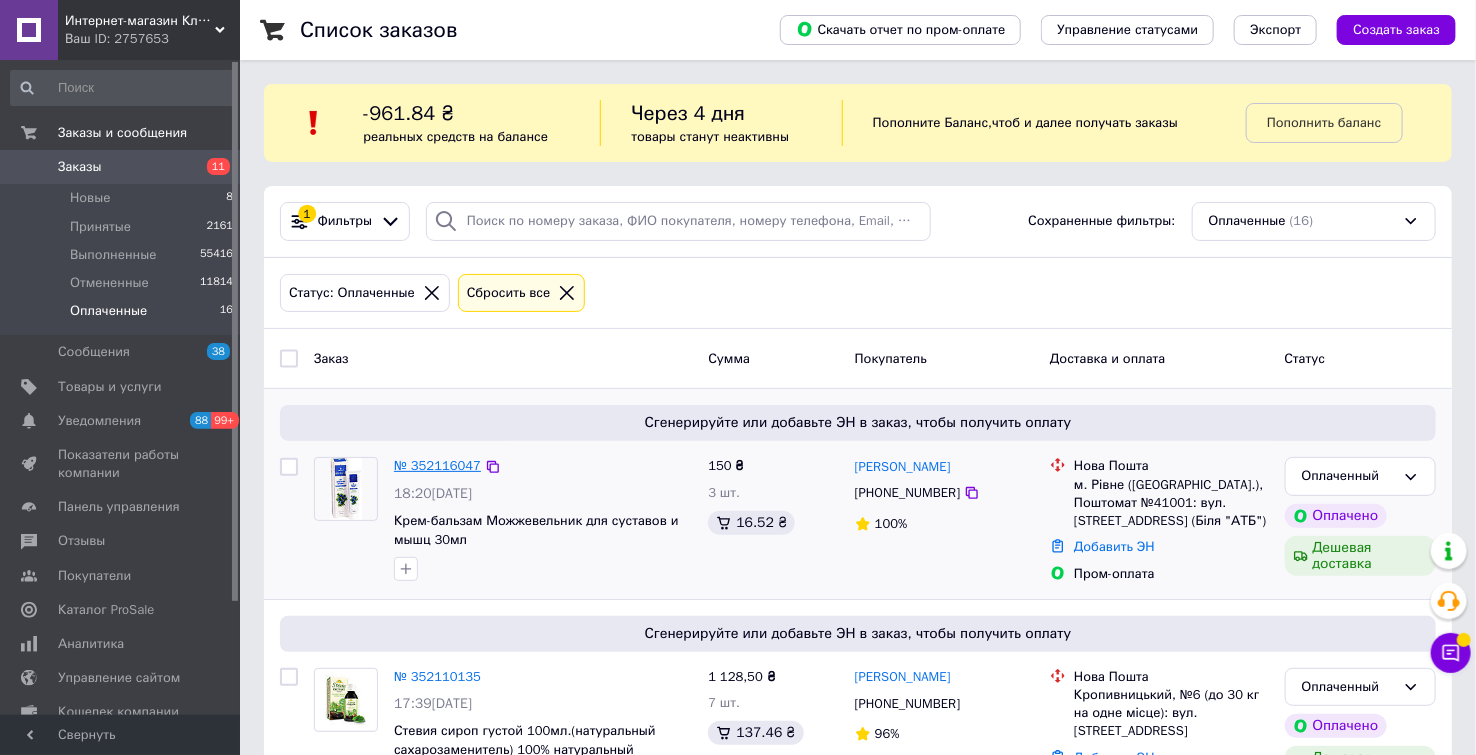 click on "№ 352116047" at bounding box center (437, 465) 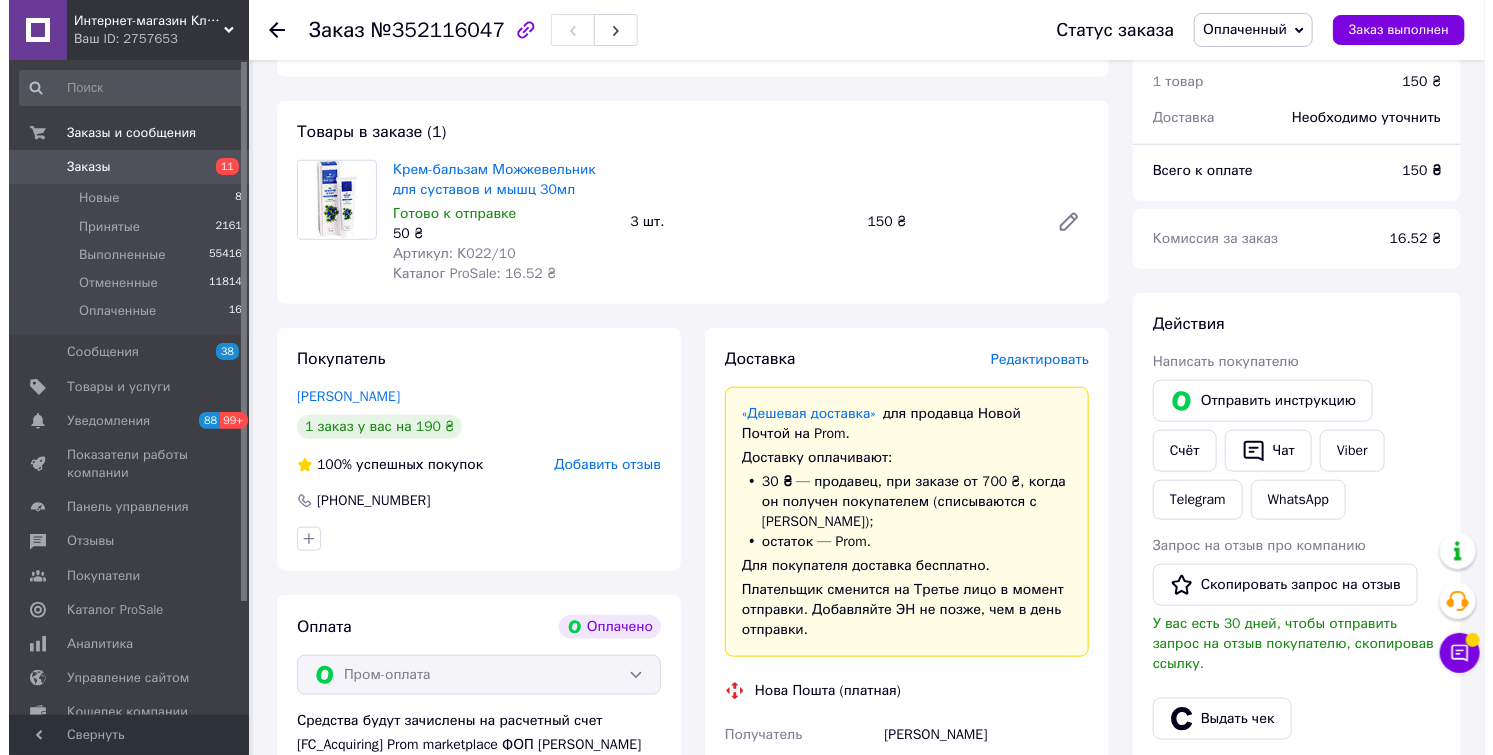 scroll, scrollTop: 666, scrollLeft: 0, axis: vertical 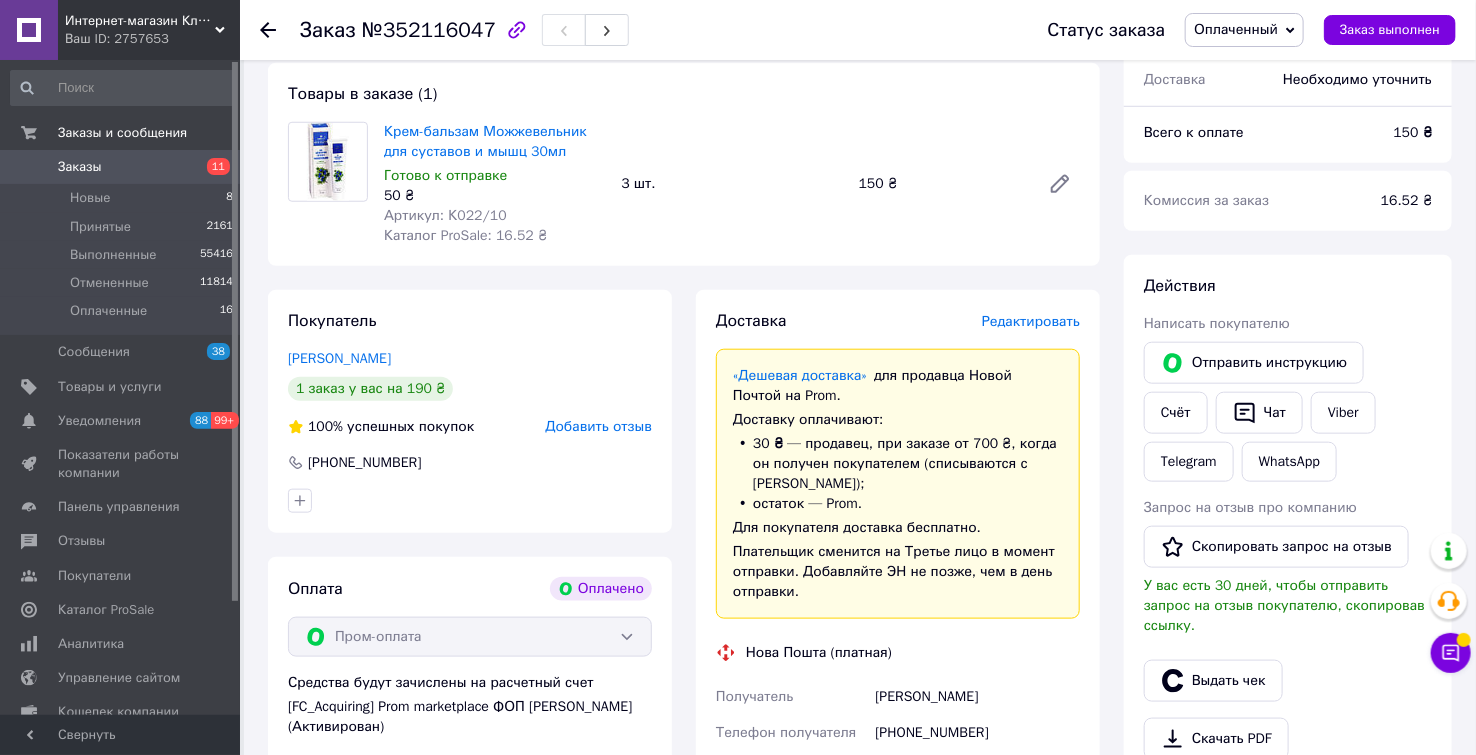click on "Редактировать" at bounding box center (1031, 321) 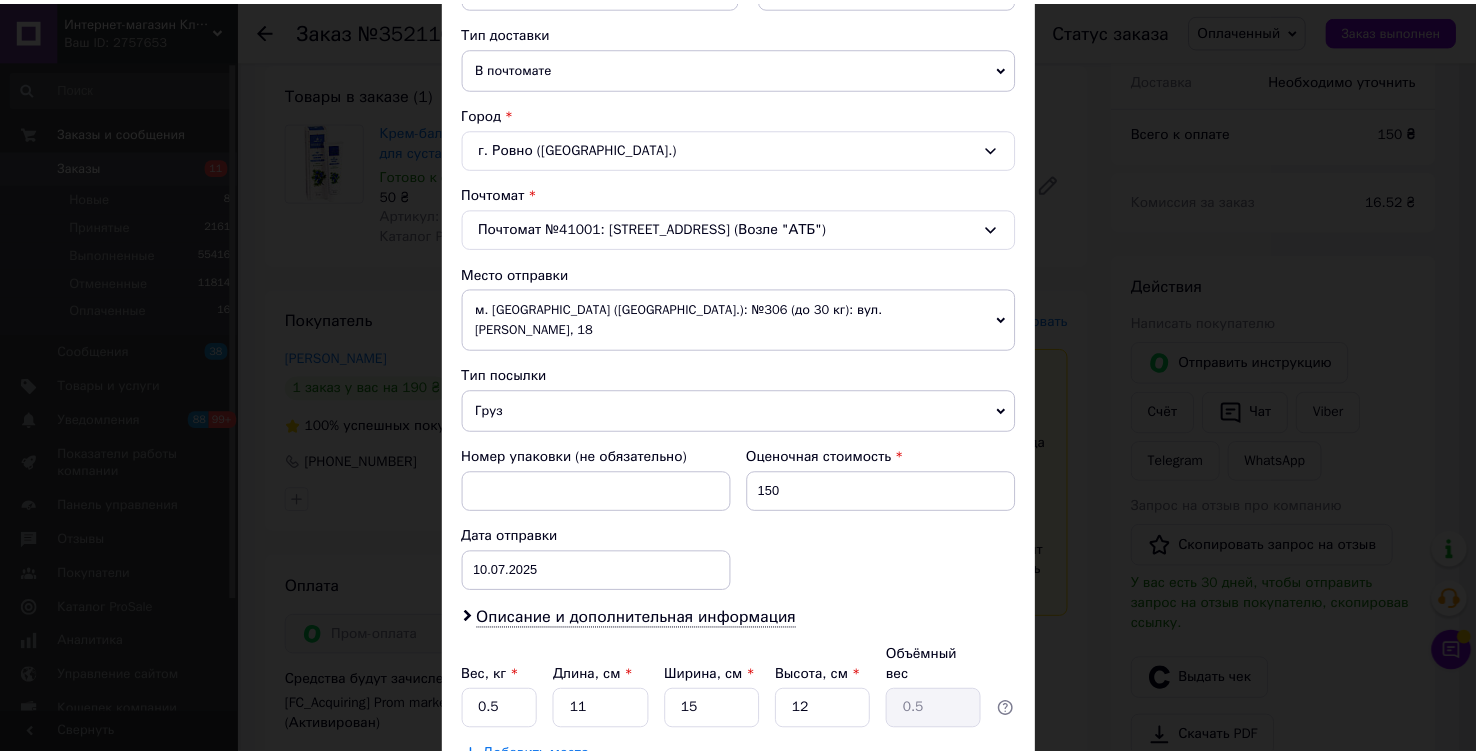 scroll, scrollTop: 569, scrollLeft: 0, axis: vertical 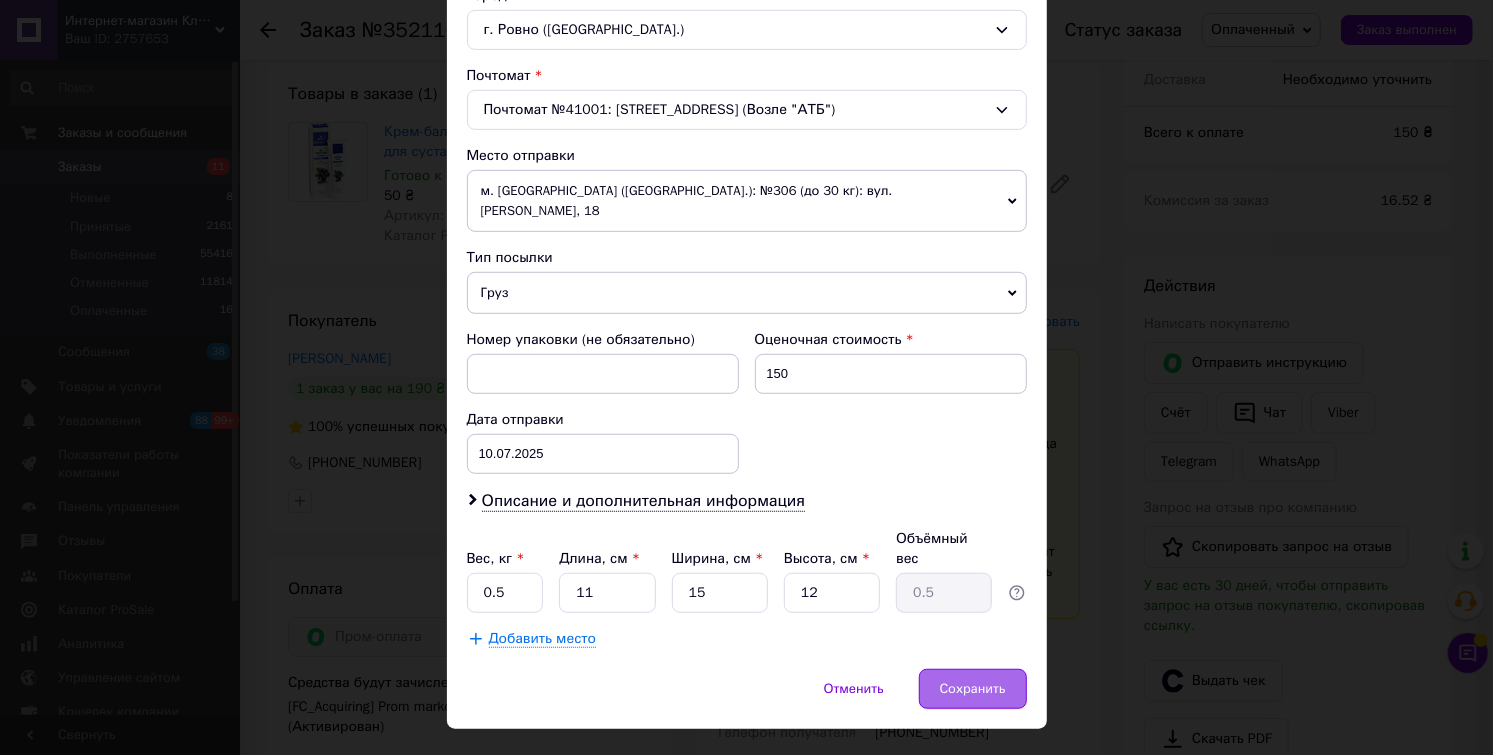click on "Сохранить" at bounding box center (973, 689) 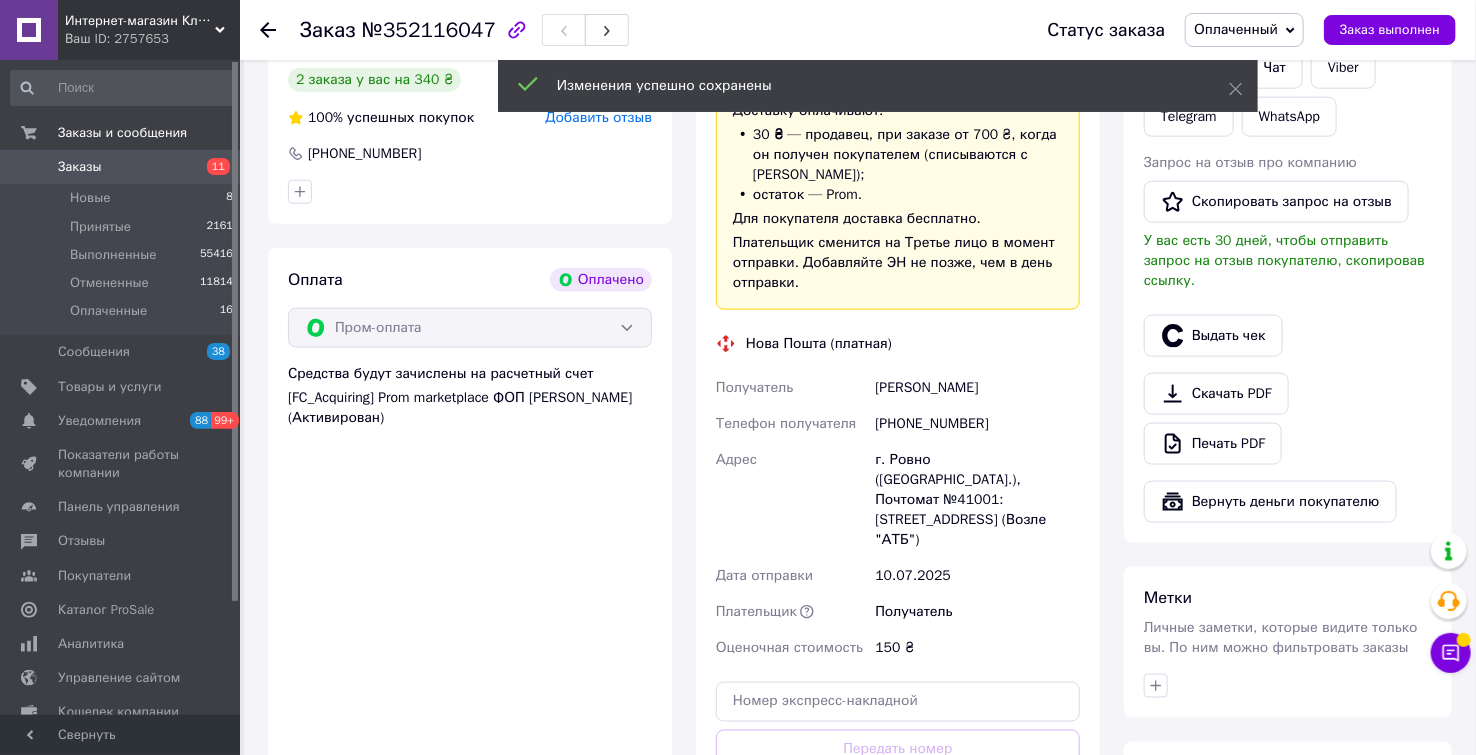 scroll, scrollTop: 1111, scrollLeft: 0, axis: vertical 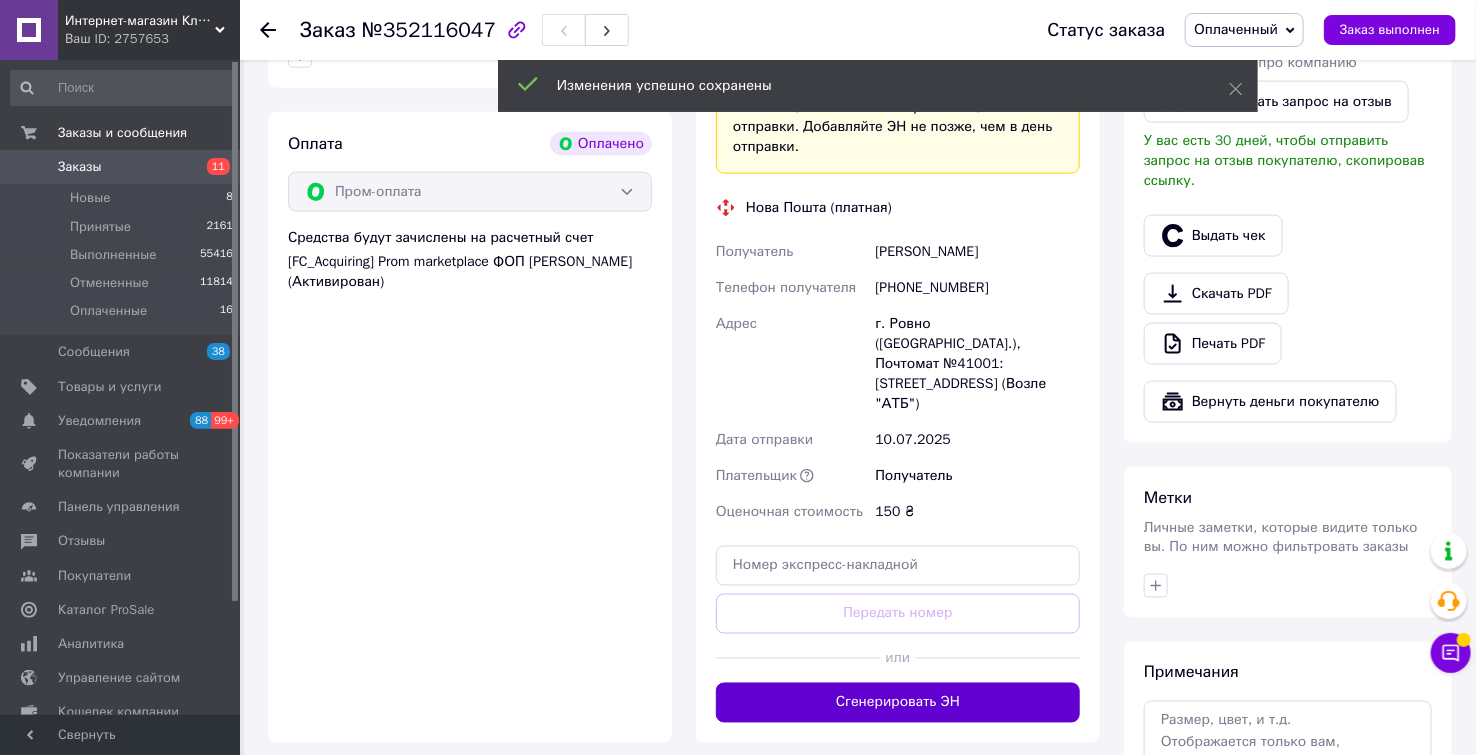 click on "Сгенерировать ЭН" at bounding box center [898, 703] 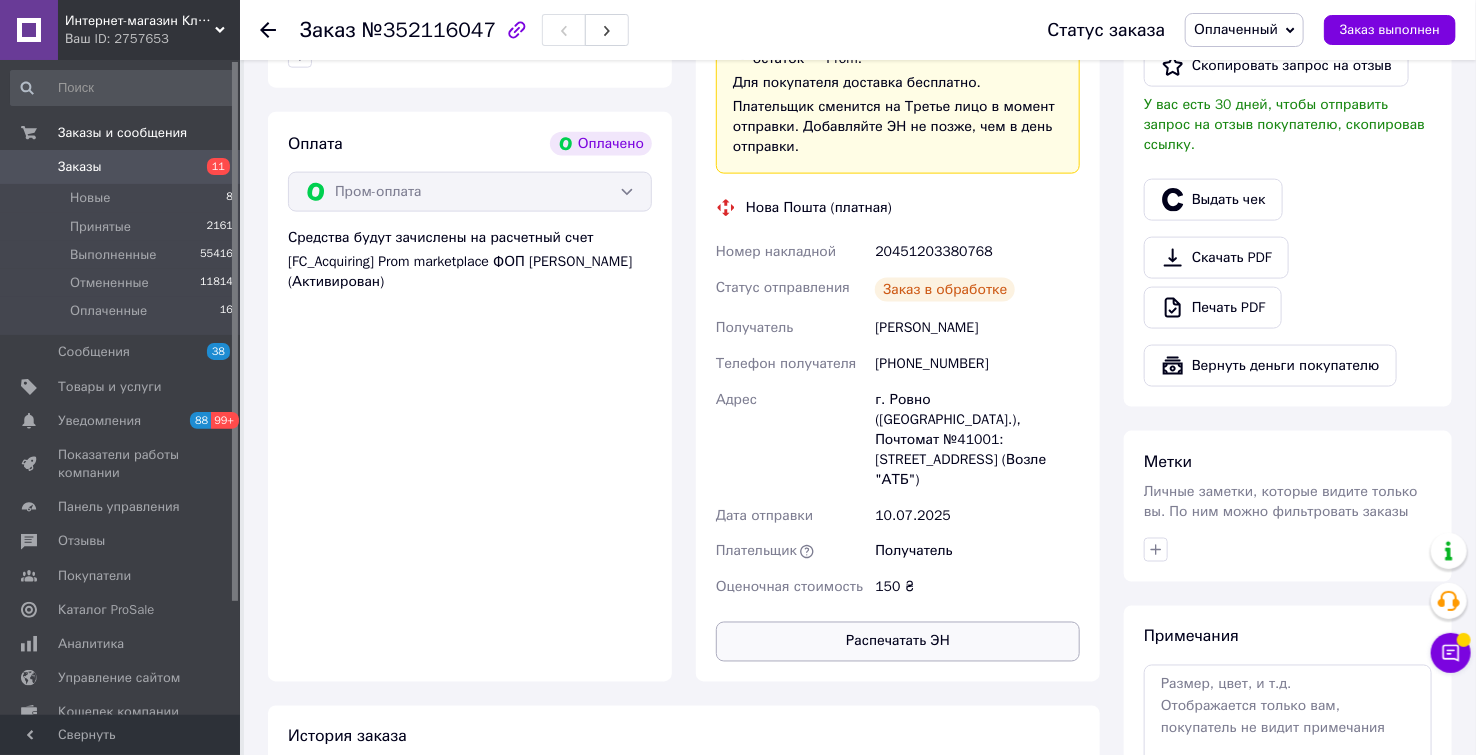 click on "Распечатать ЭН" at bounding box center [898, 642] 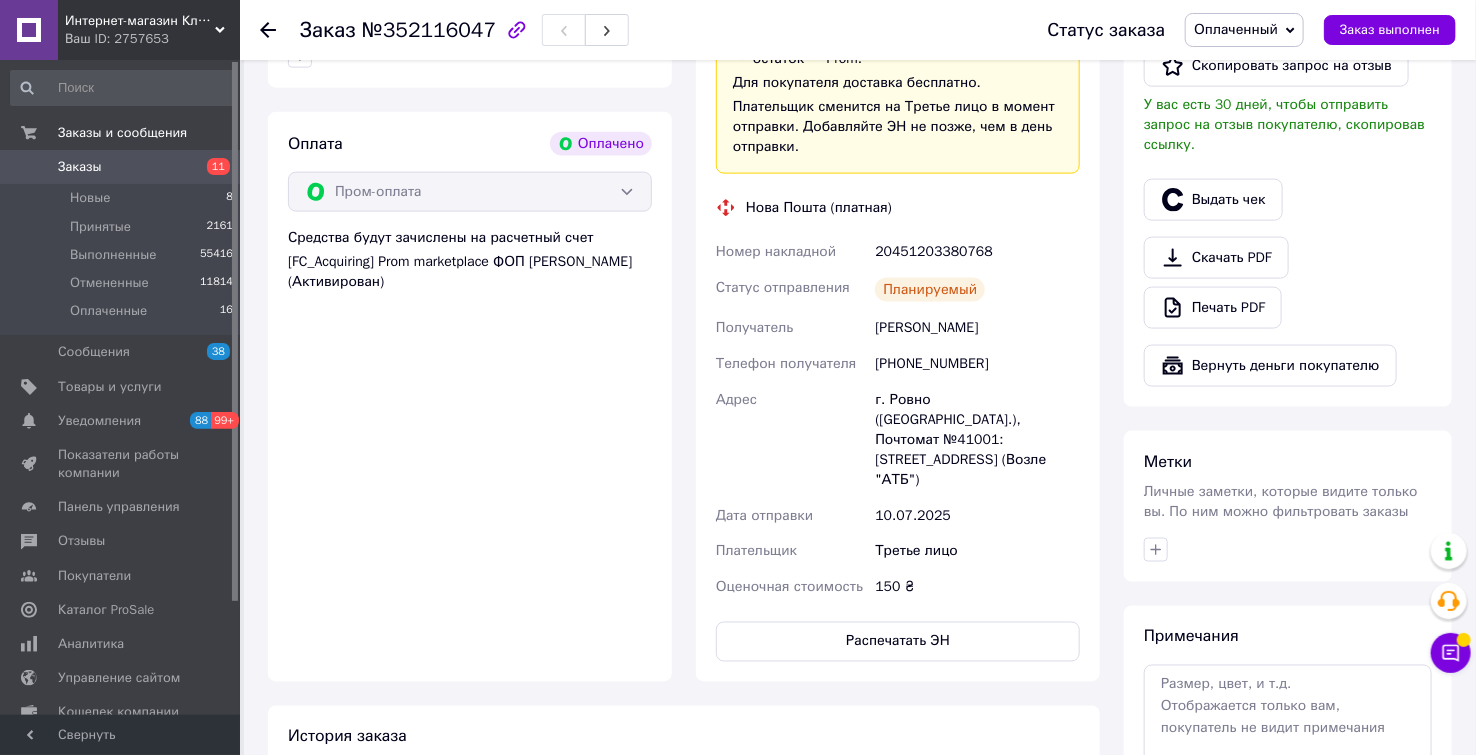 click on "Оплаченный" at bounding box center [1236, 29] 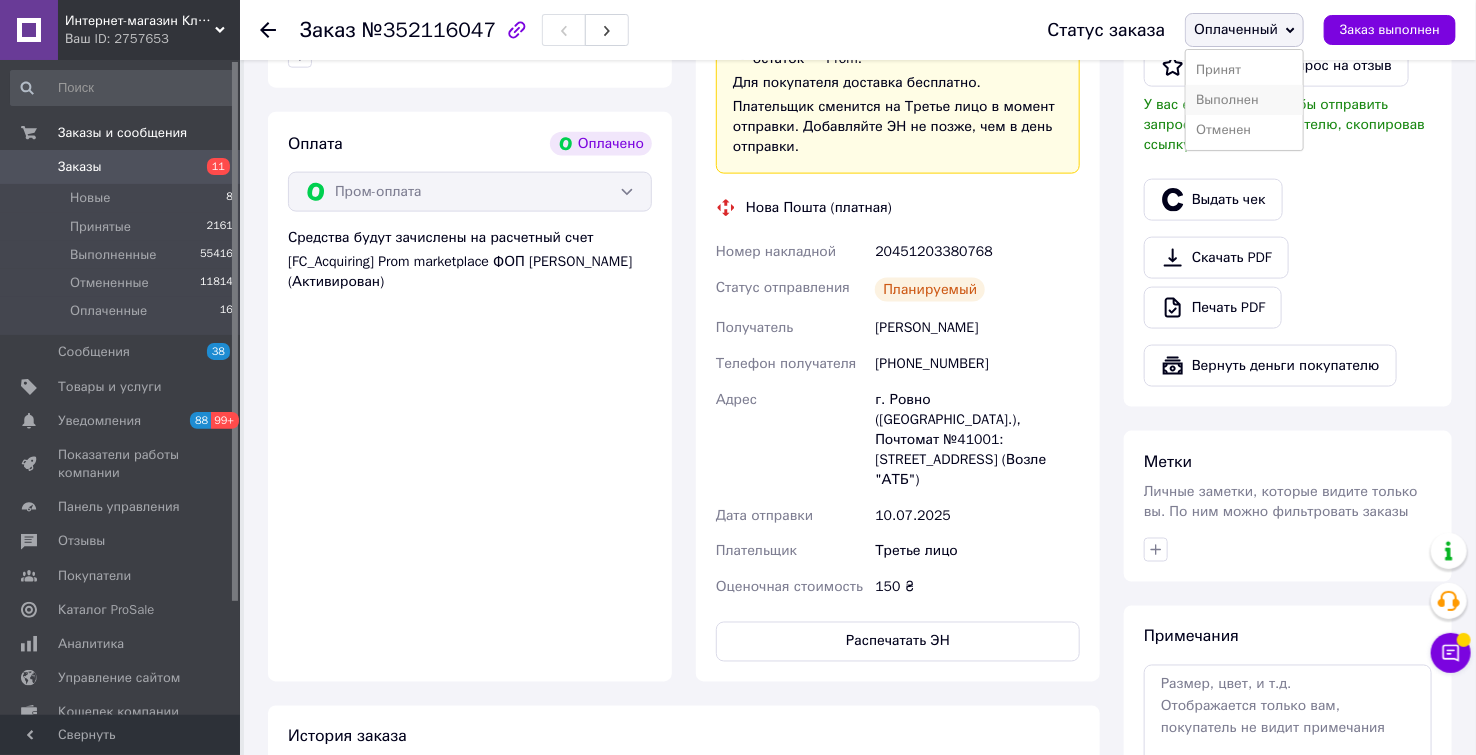 click on "Выполнен" at bounding box center [1244, 100] 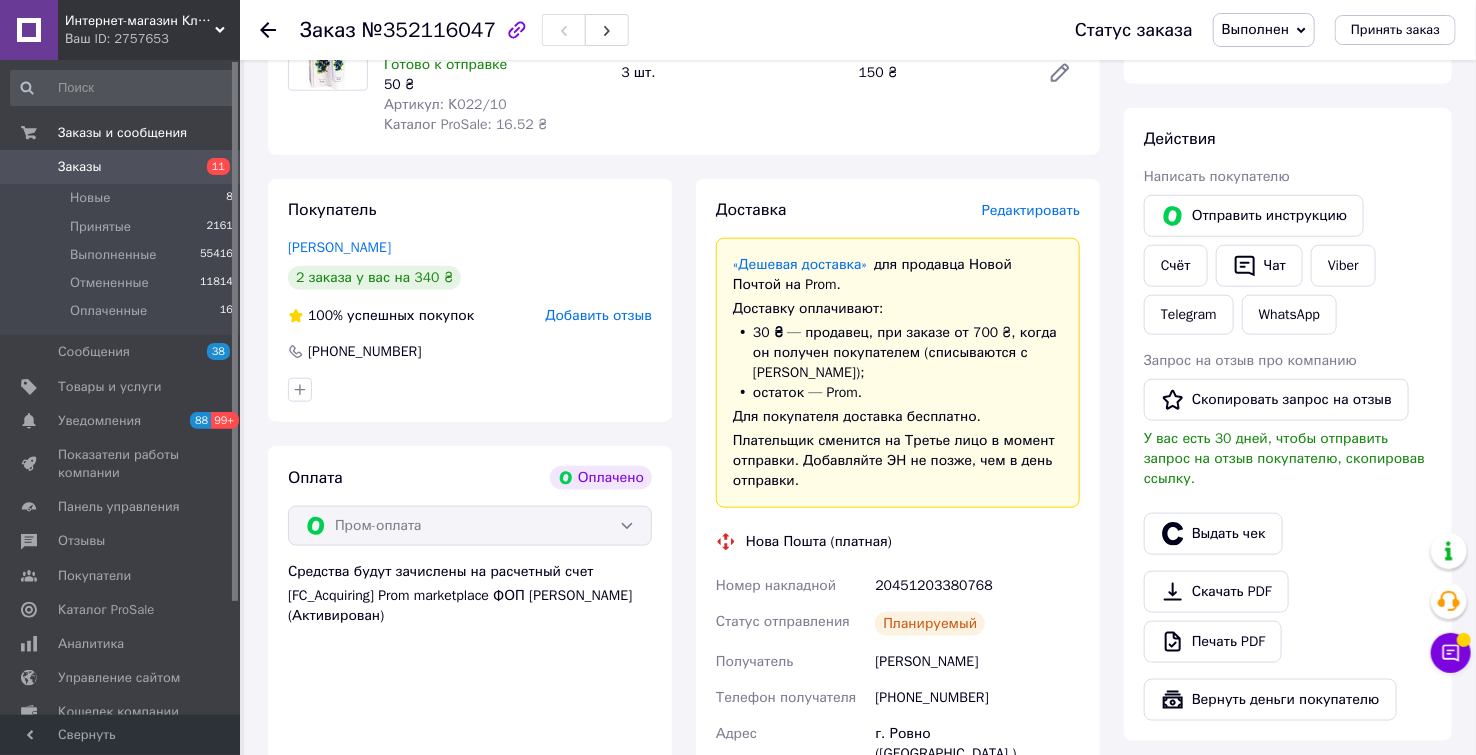 scroll, scrollTop: 666, scrollLeft: 0, axis: vertical 